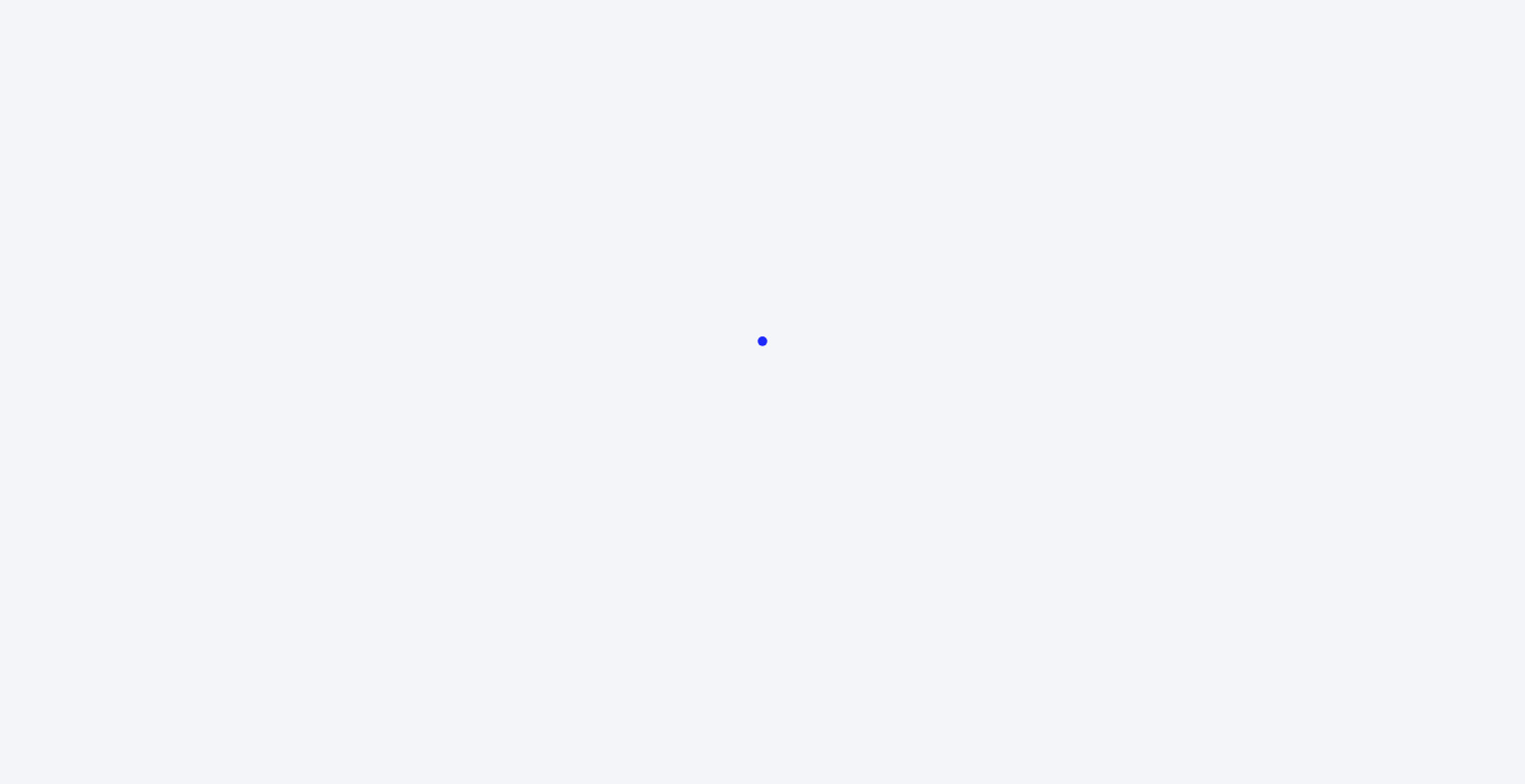 scroll, scrollTop: 0, scrollLeft: 0, axis: both 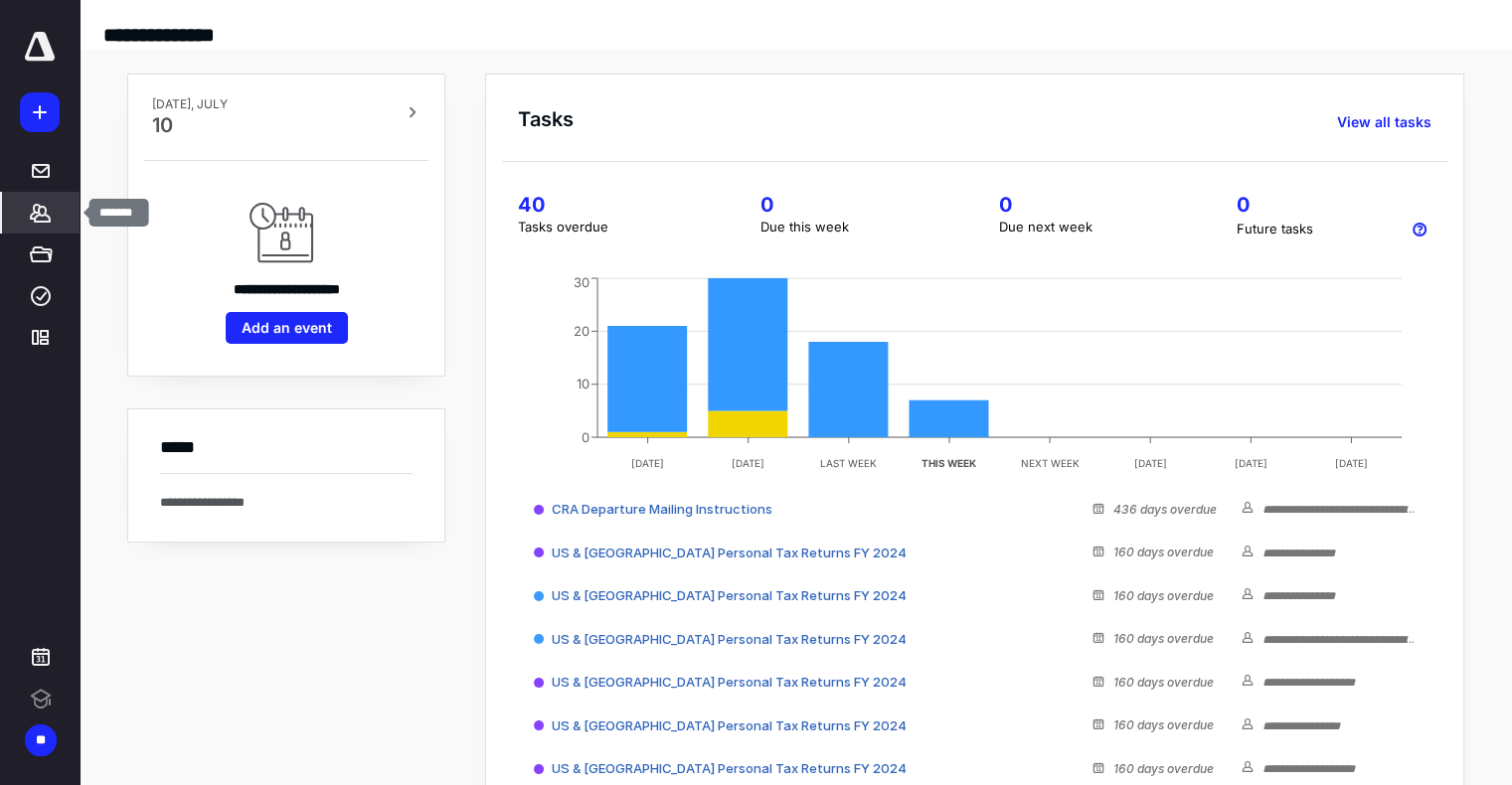 click 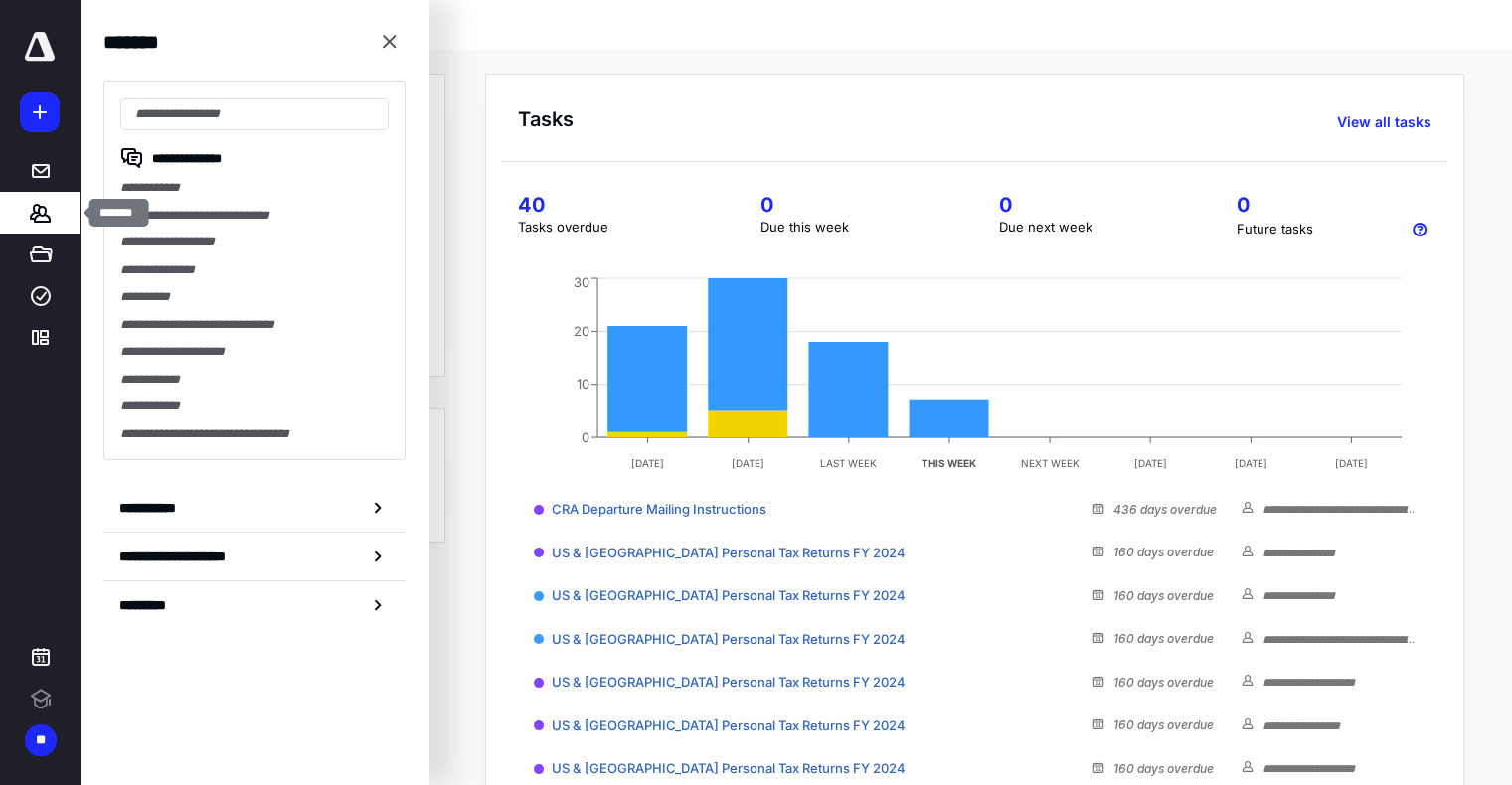 scroll, scrollTop: 0, scrollLeft: 0, axis: both 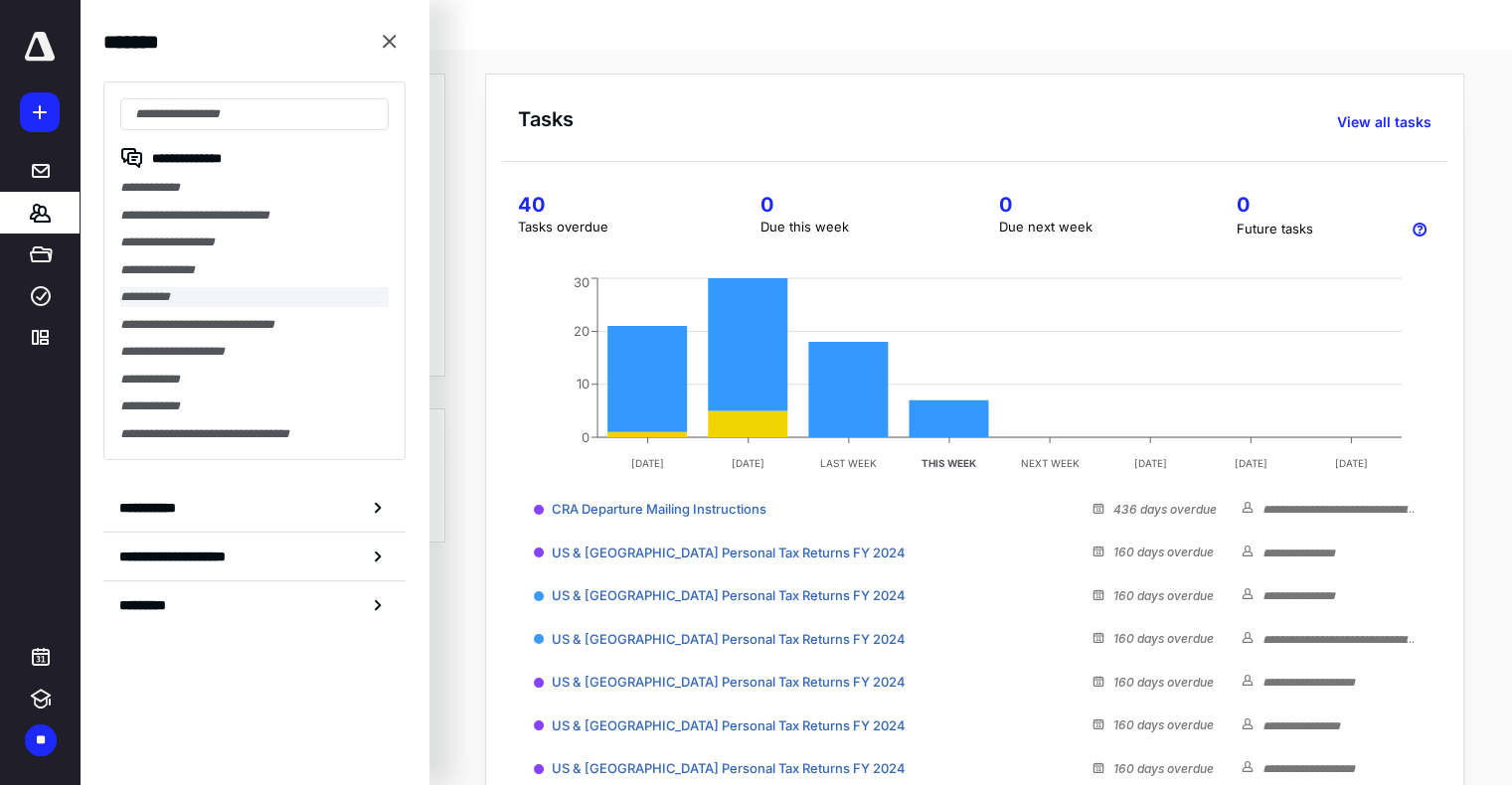 click on "**********" at bounding box center [254, 297] 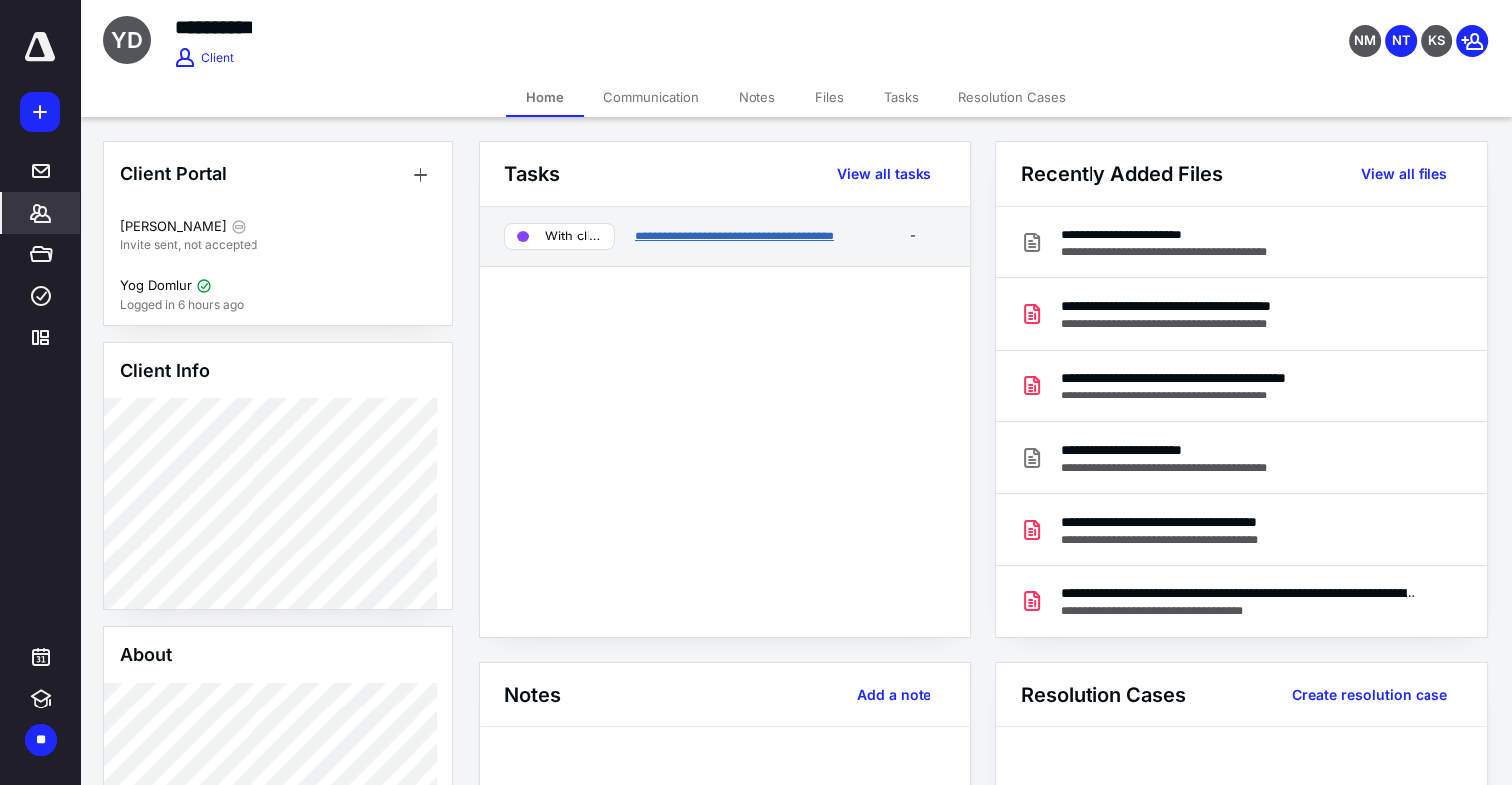 click on "**********" at bounding box center (735, 236) 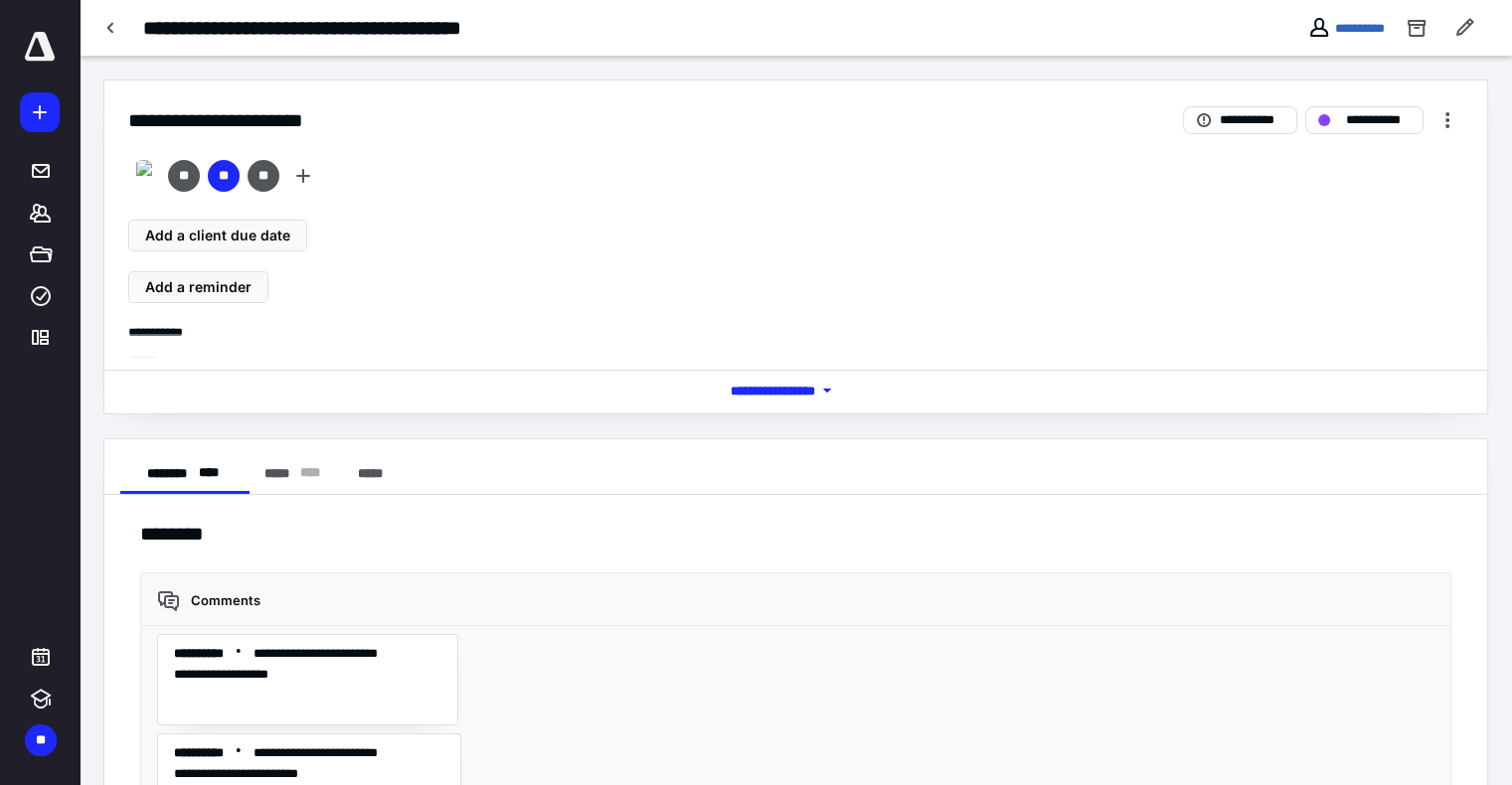 scroll, scrollTop: 468, scrollLeft: 0, axis: vertical 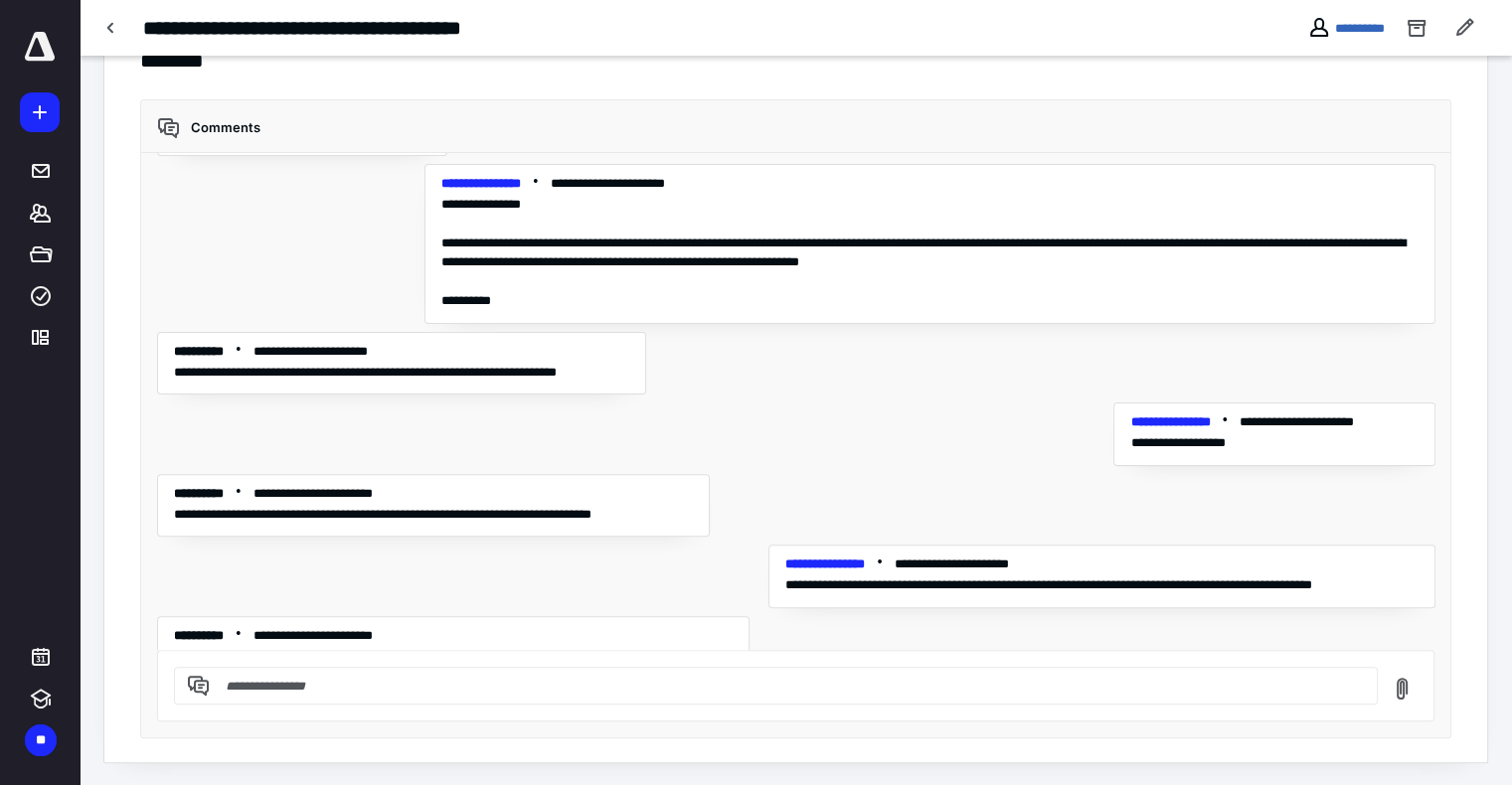 click at bounding box center [787, 686] 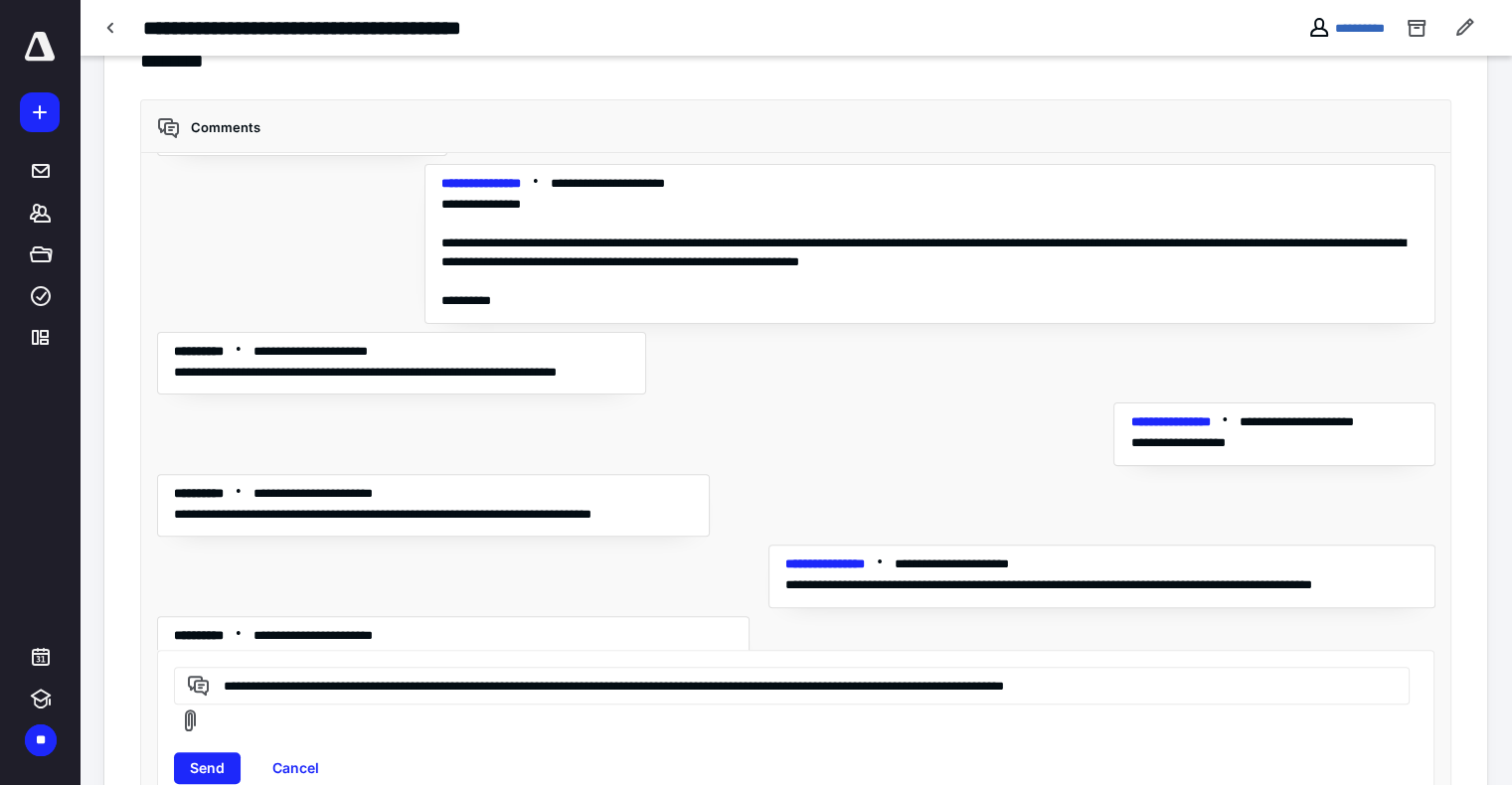 click on "**********" at bounding box center [788, 685] 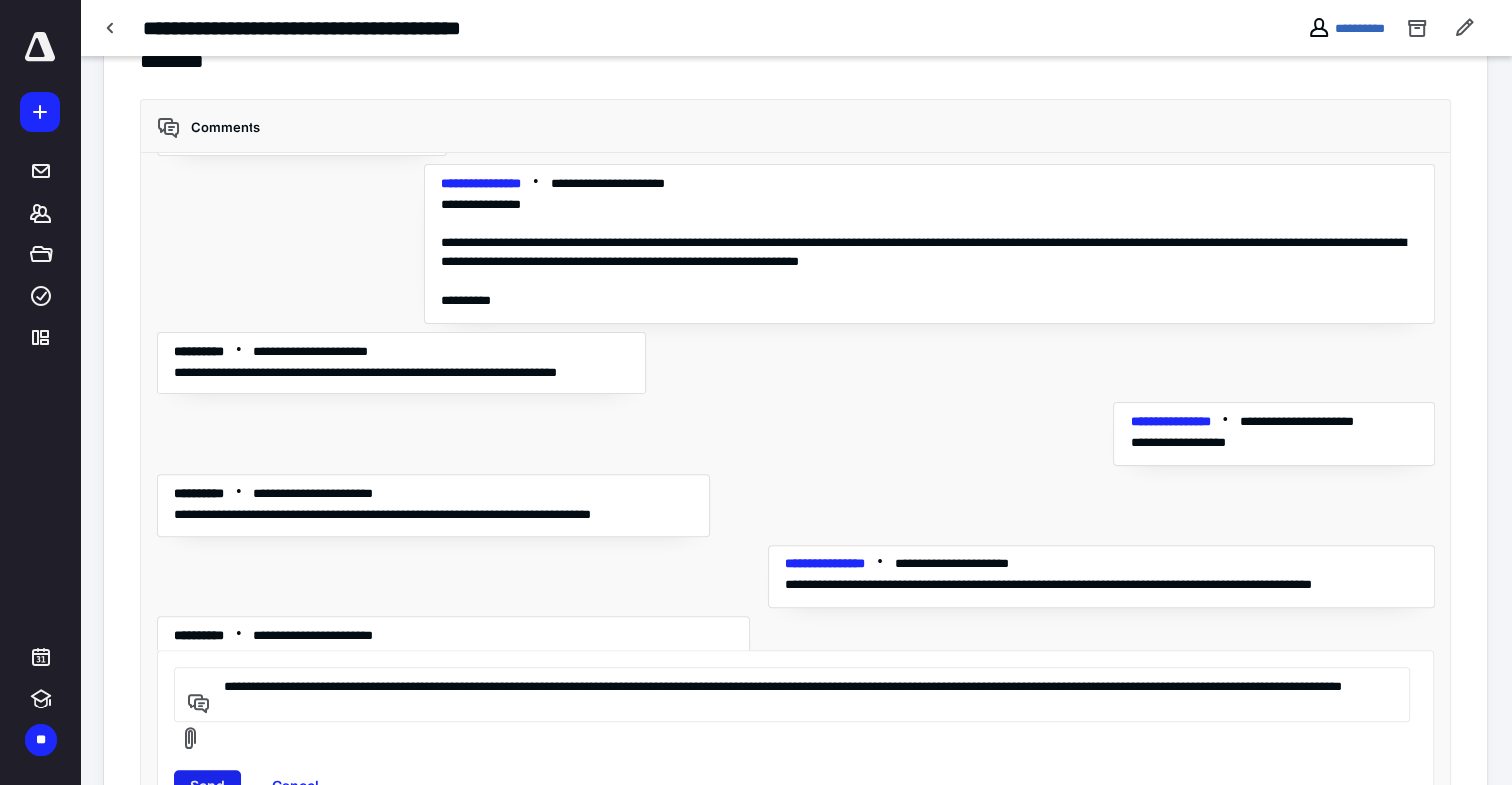 type on "**********" 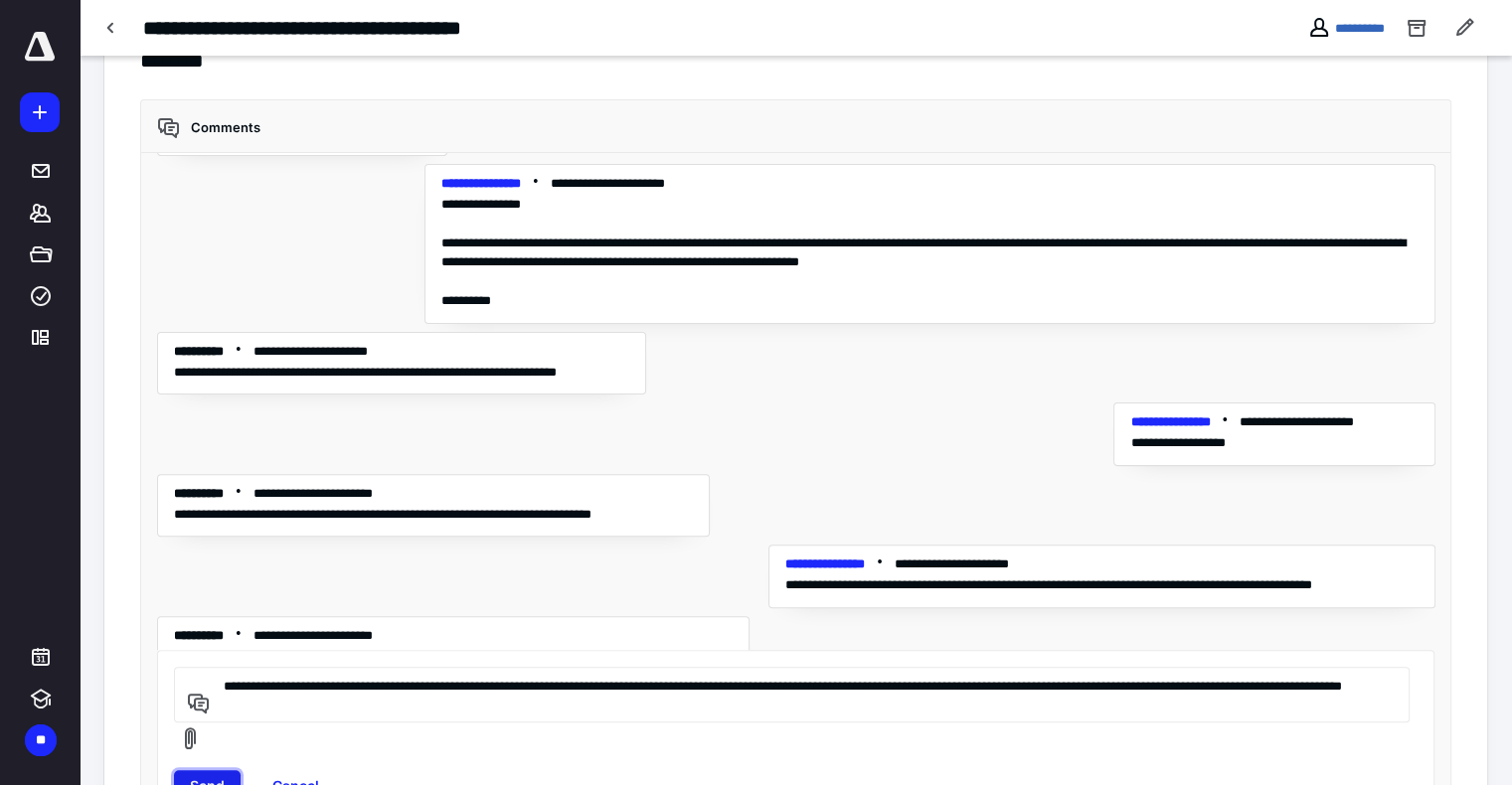 click on "Send" at bounding box center [207, 786] 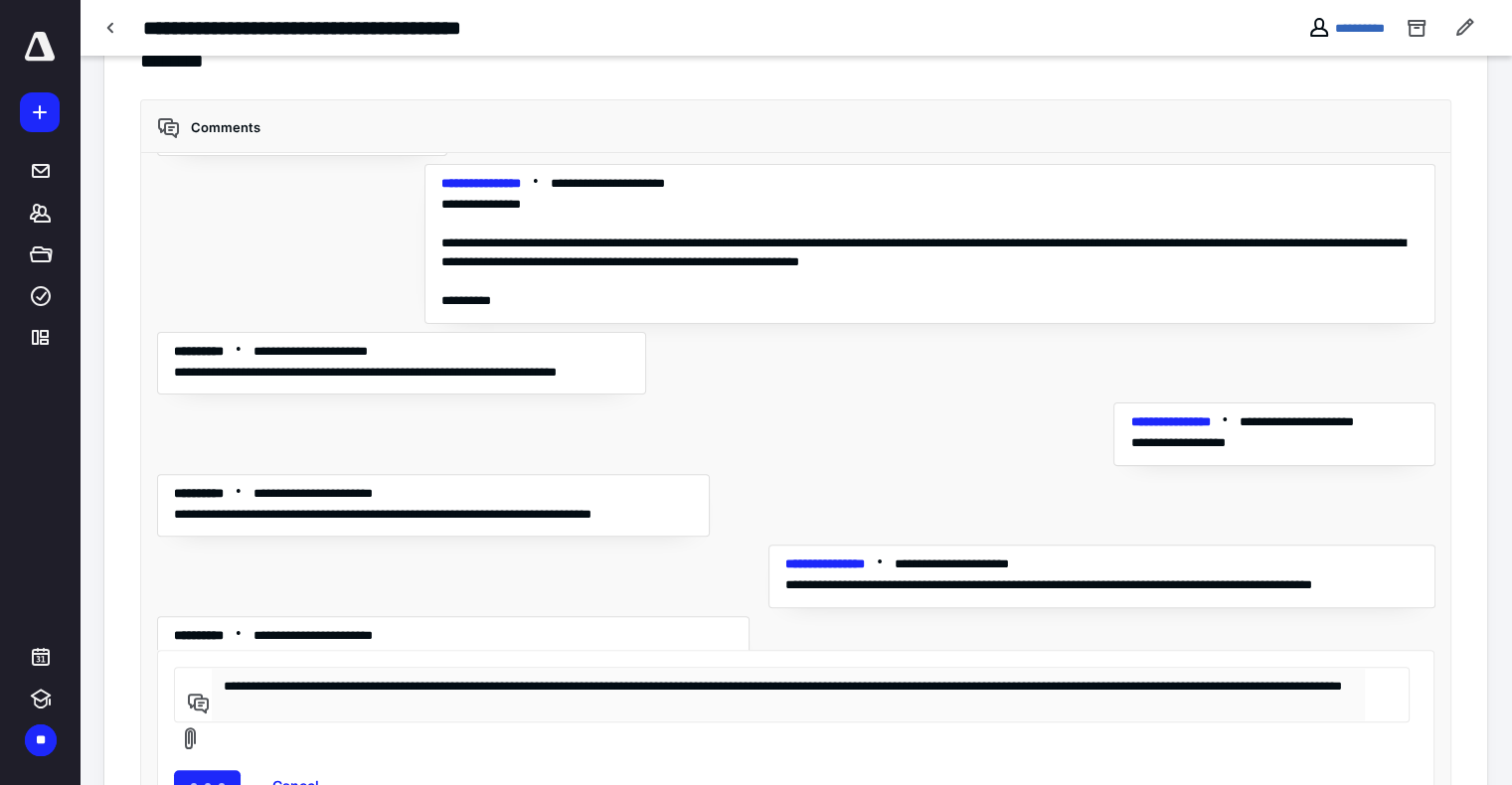 type 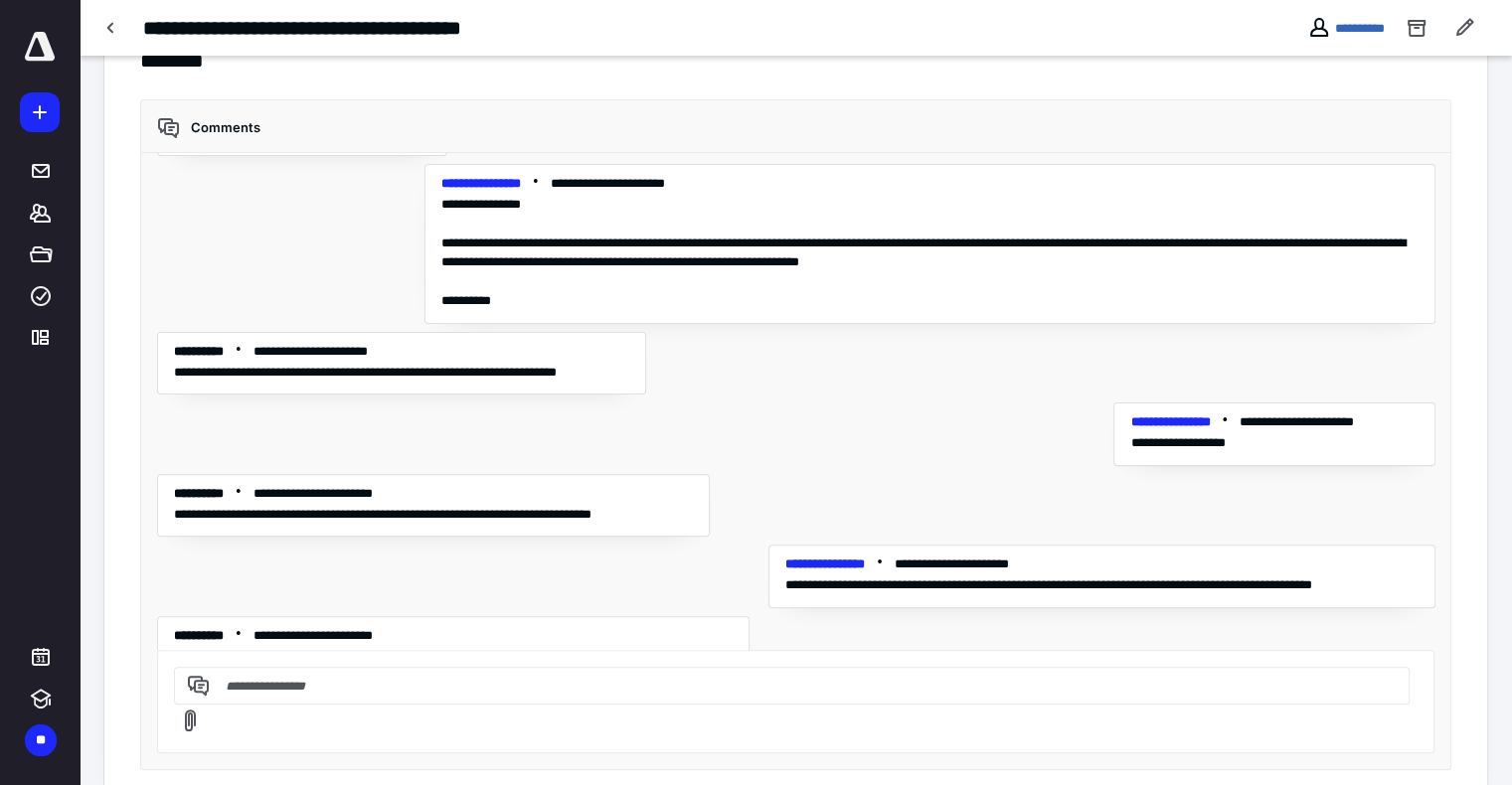 scroll, scrollTop: 12806, scrollLeft: 0, axis: vertical 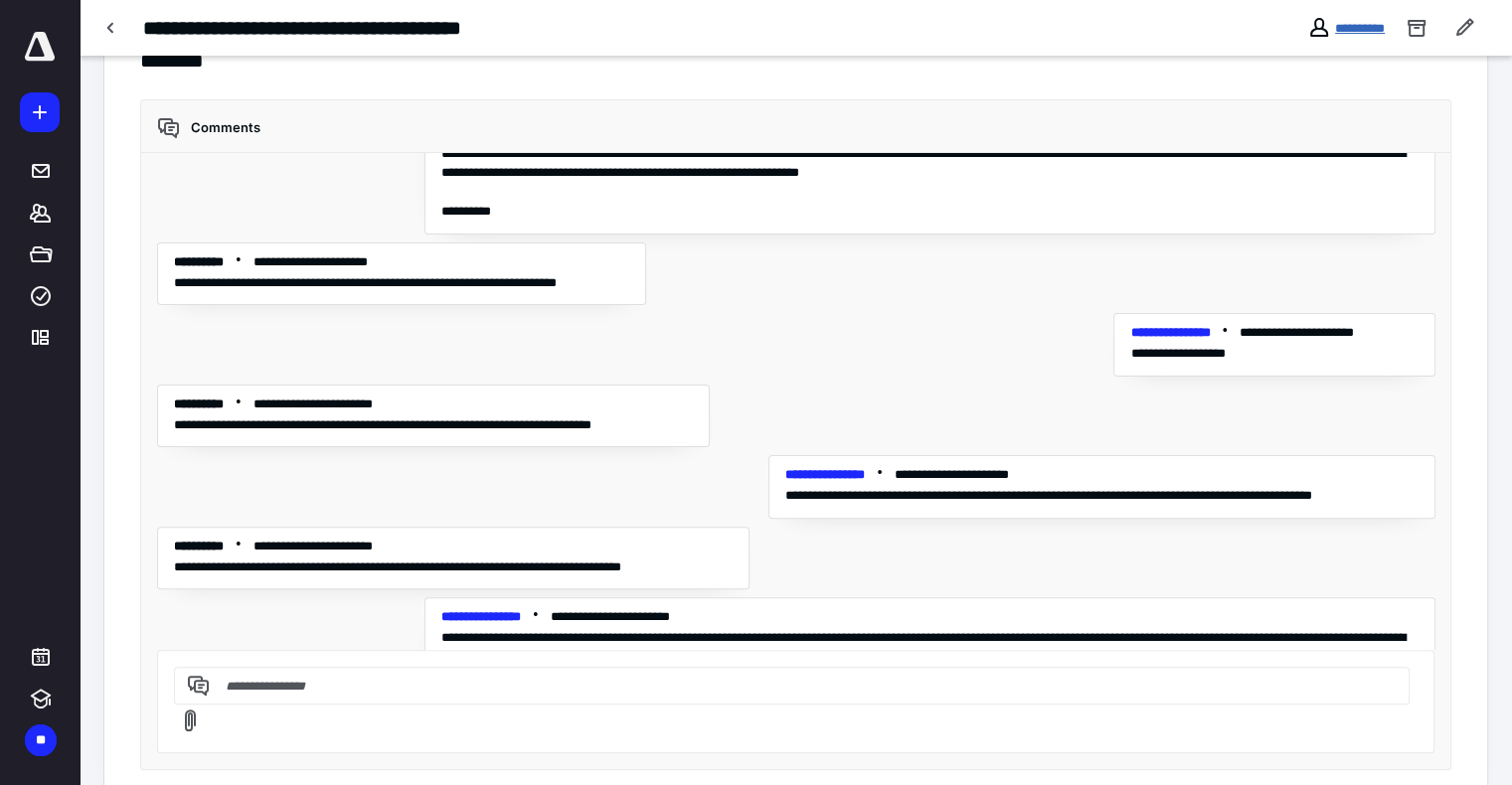 click on "**********" at bounding box center [1360, 28] 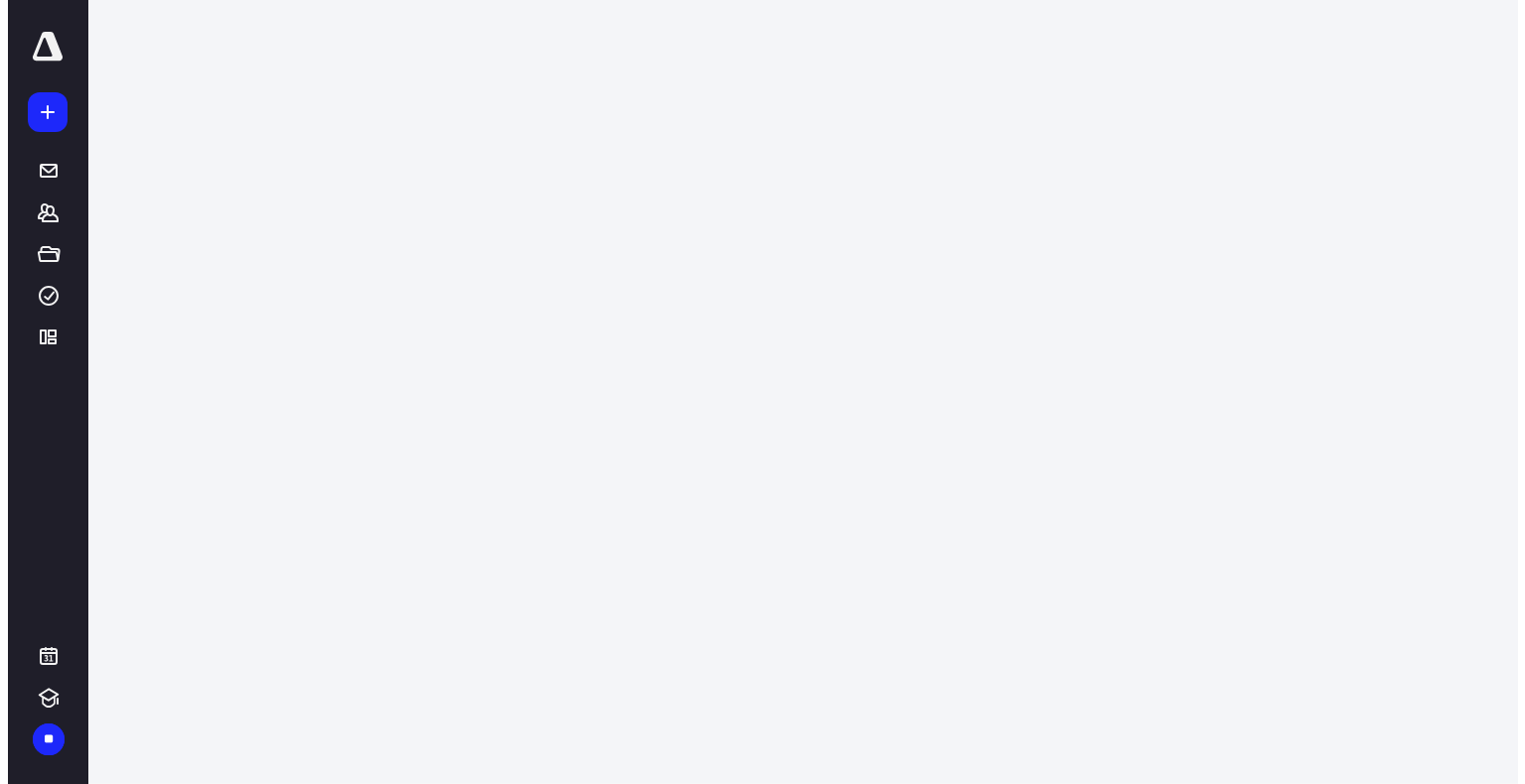 scroll, scrollTop: 0, scrollLeft: 0, axis: both 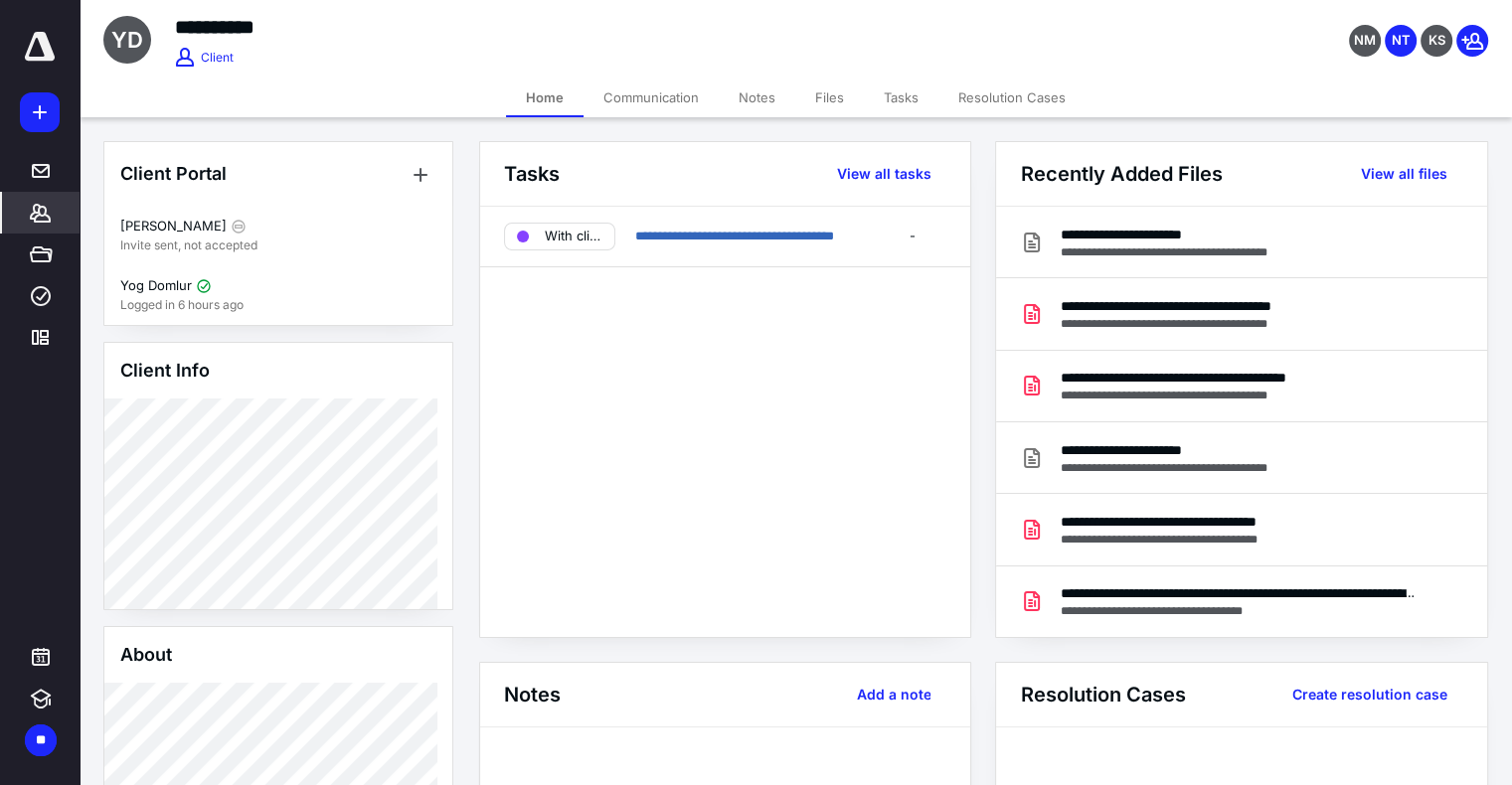 click 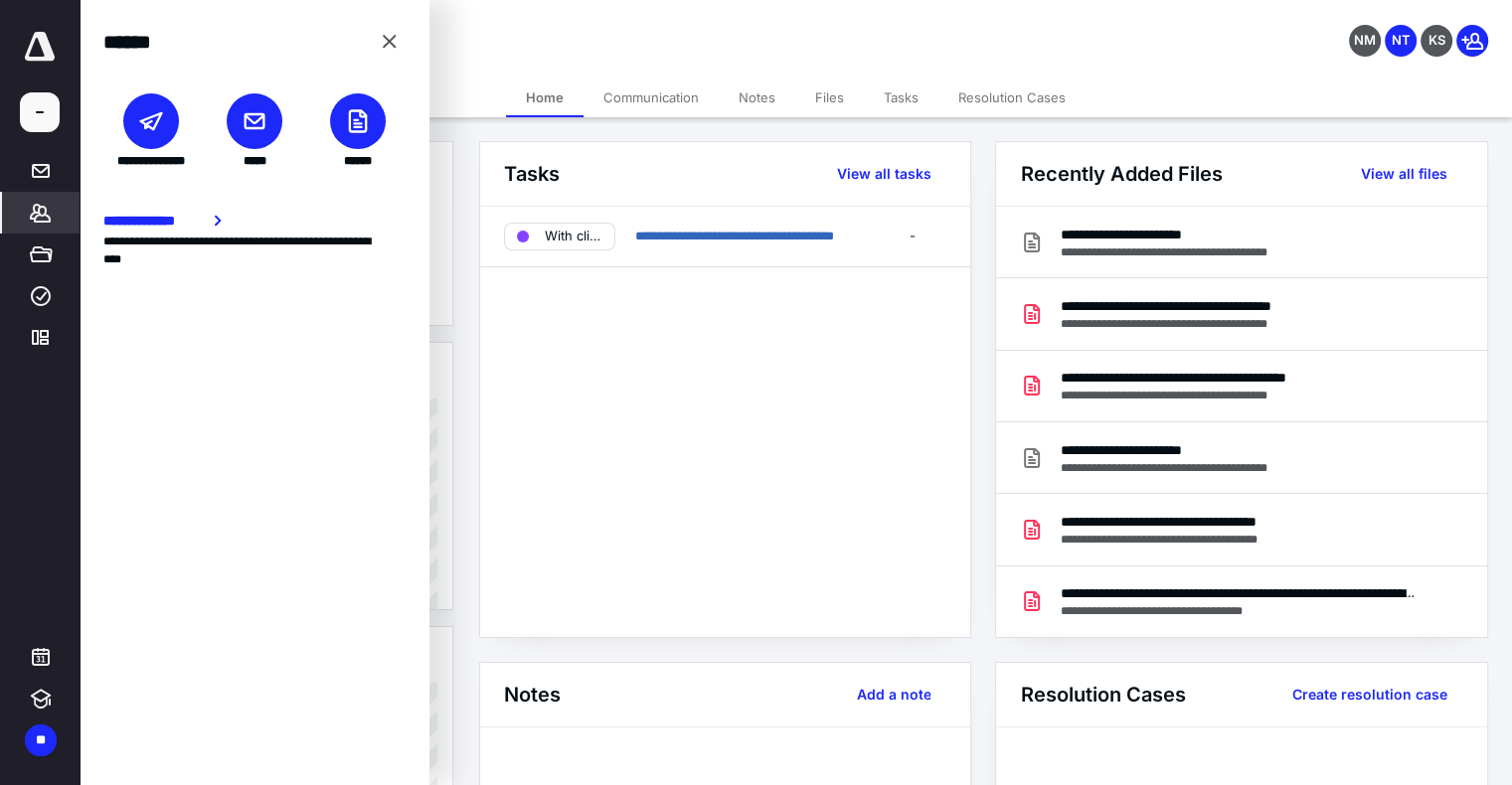 click 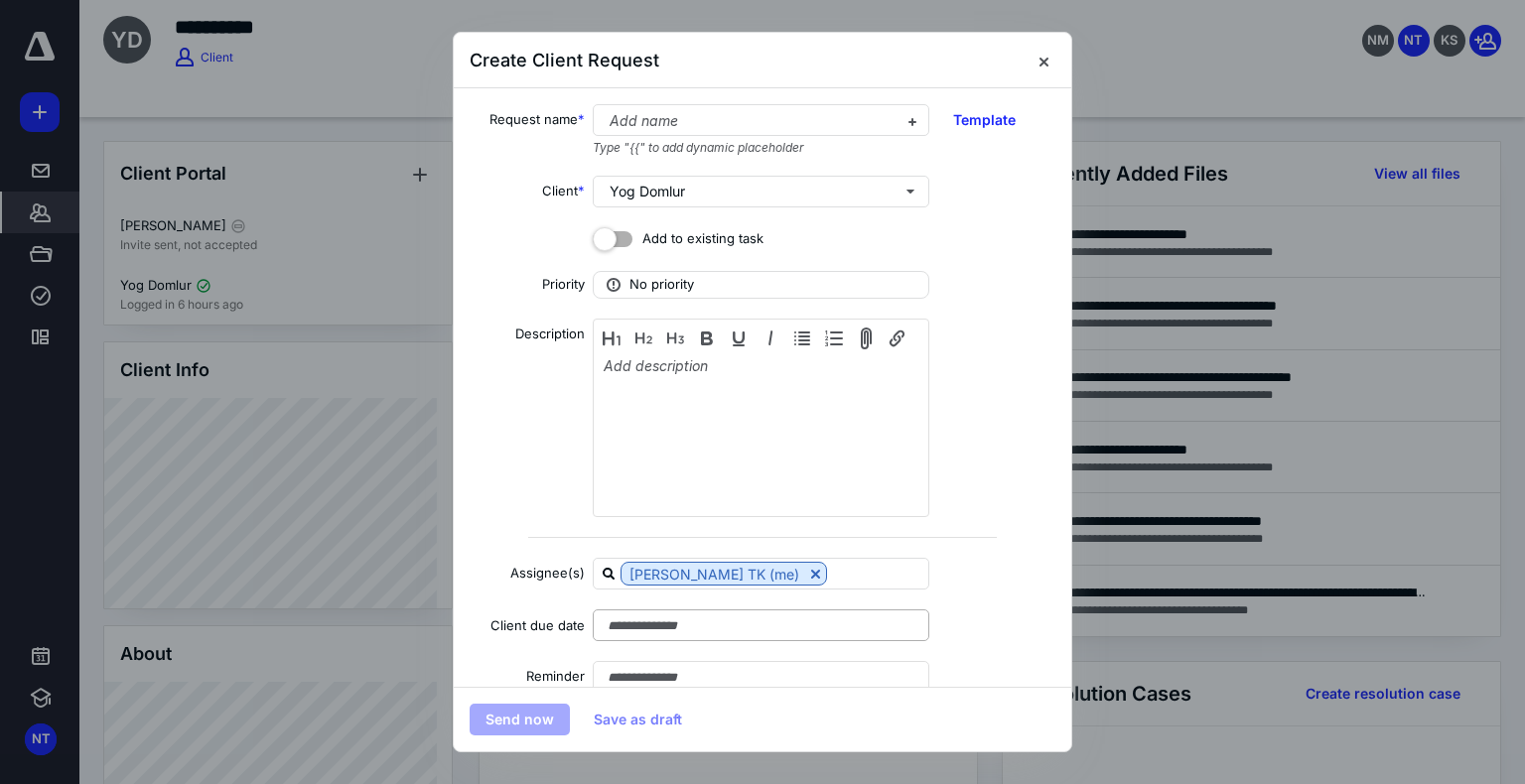 scroll, scrollTop: 40, scrollLeft: 0, axis: vertical 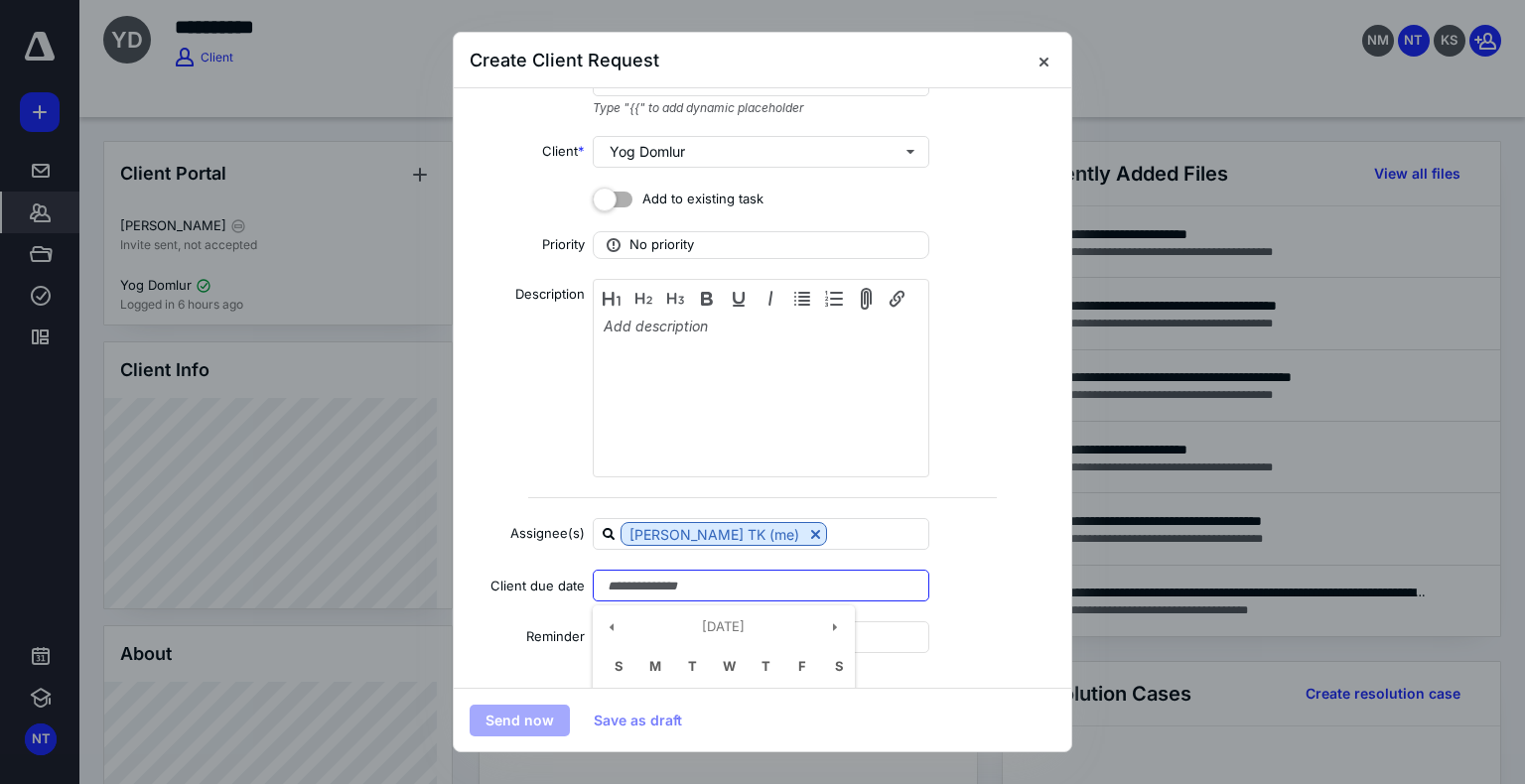 click at bounding box center [761, 586] 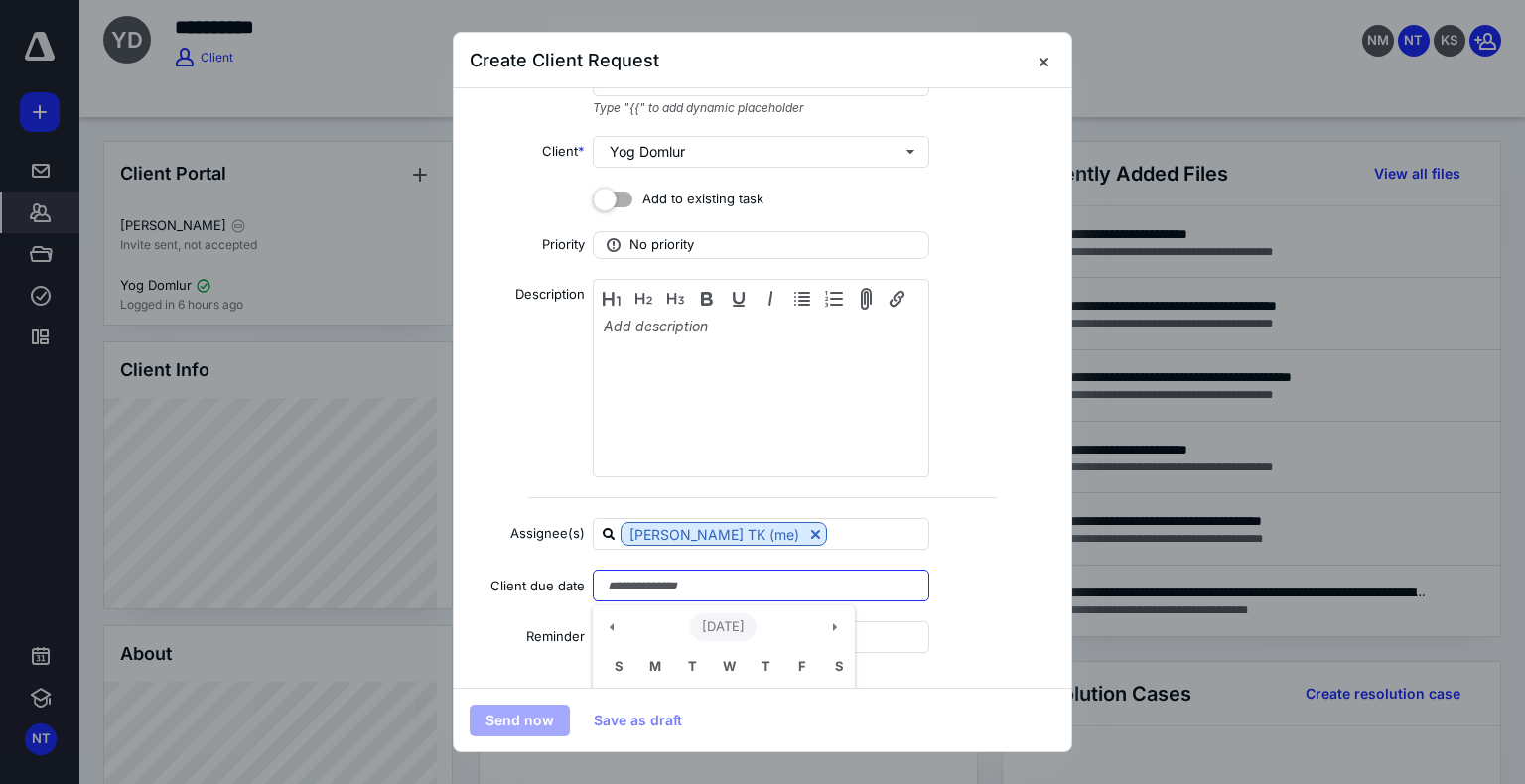 scroll, scrollTop: 265, scrollLeft: 0, axis: vertical 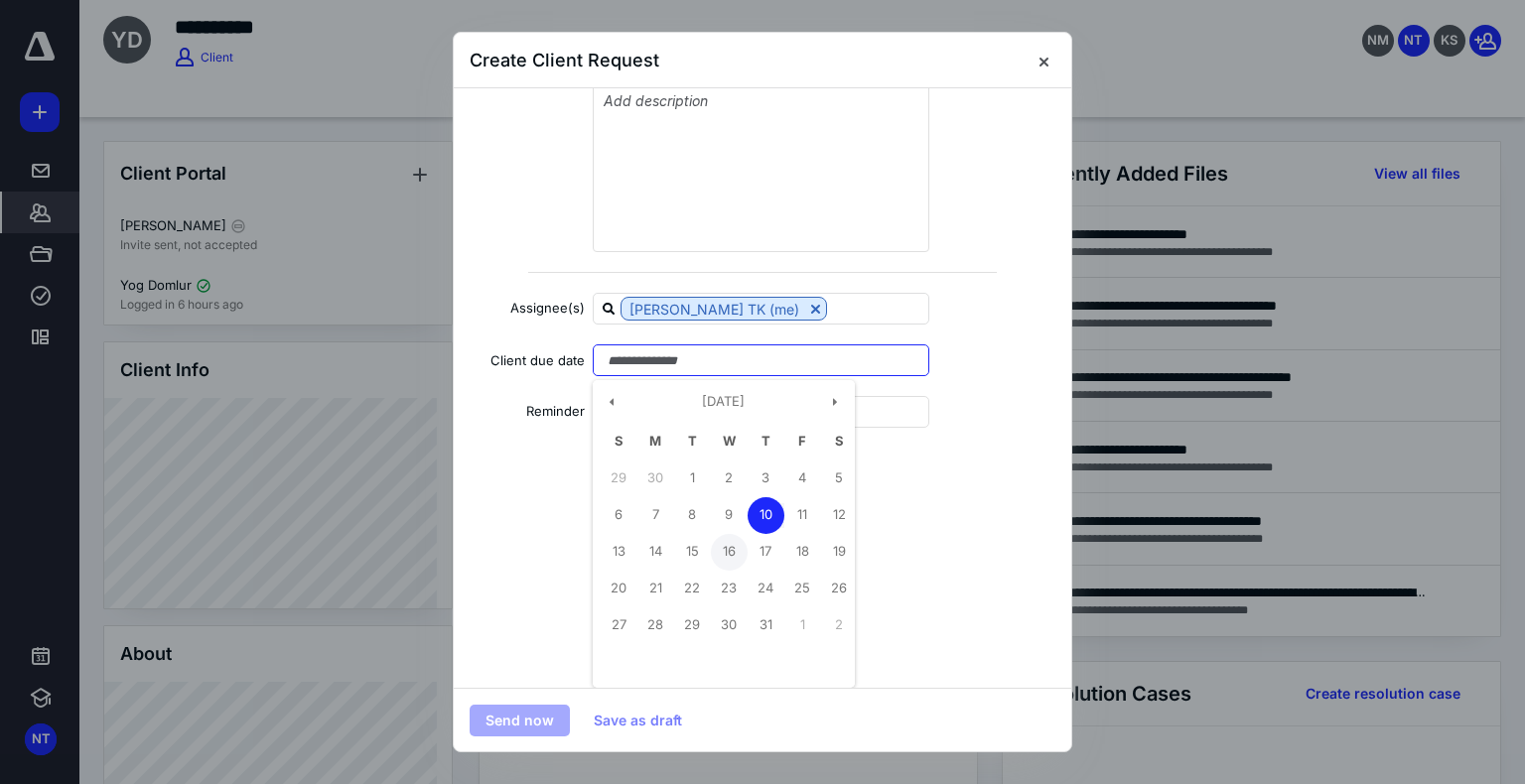 click on "16" at bounding box center (729, 552) 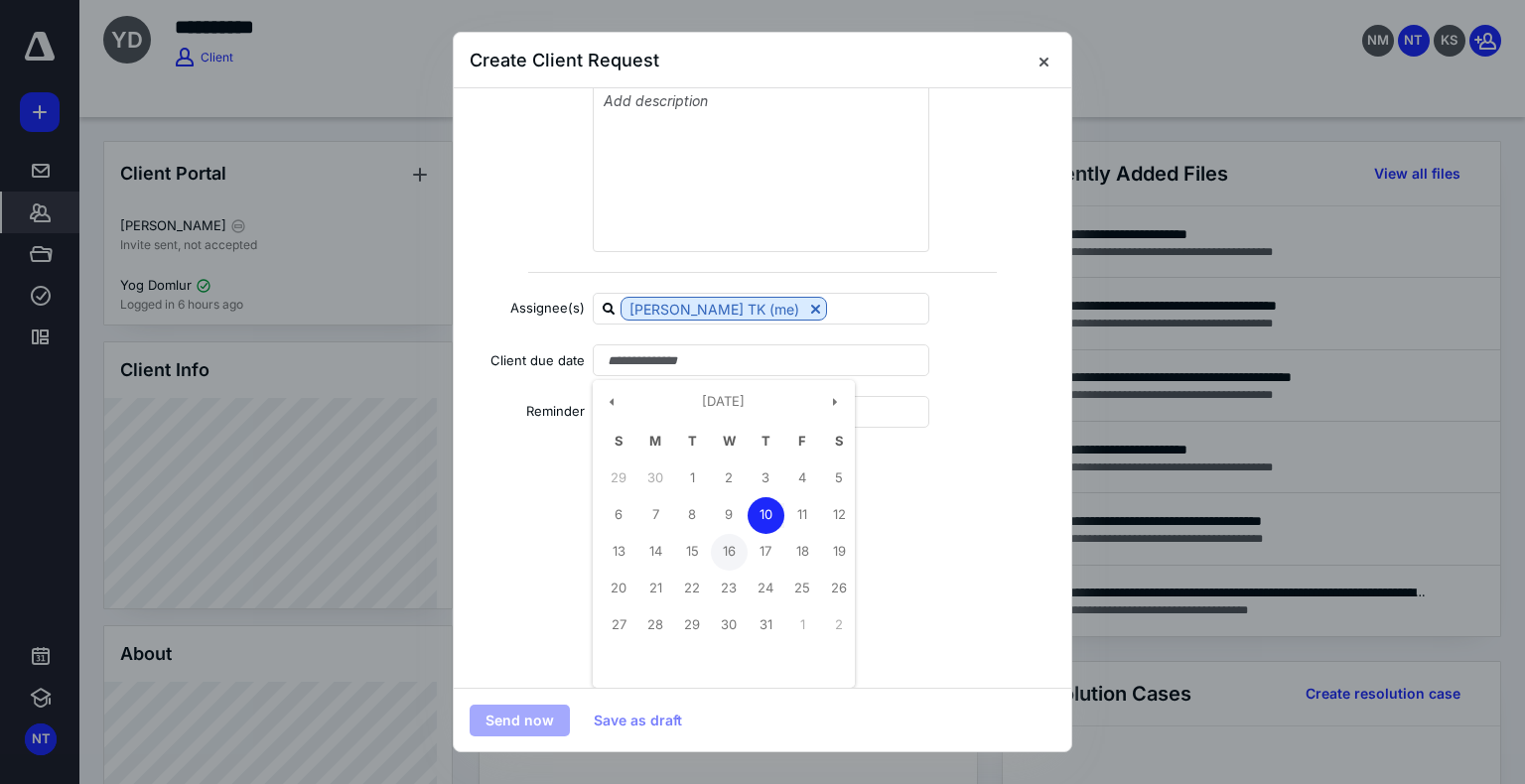 type on "**********" 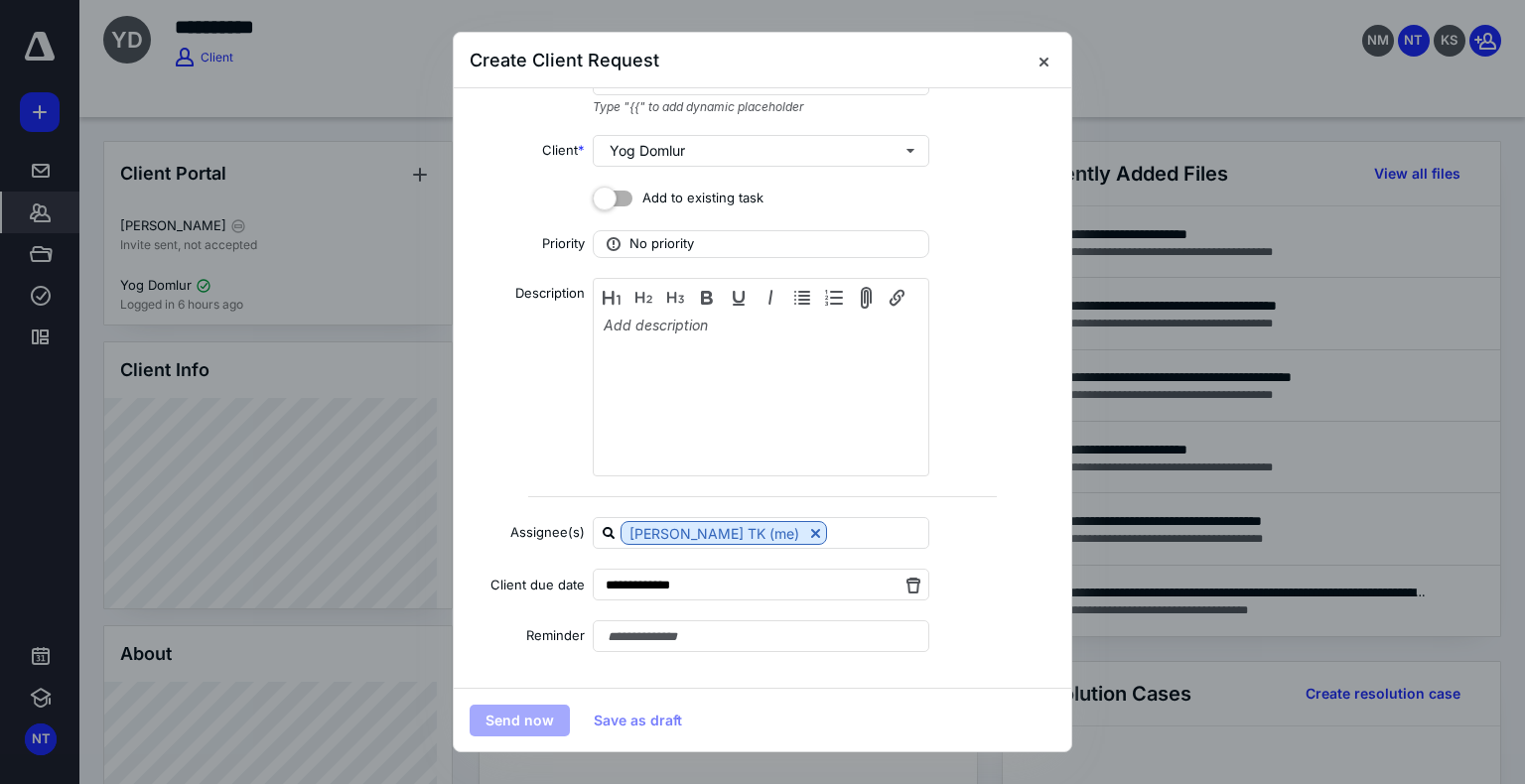 scroll, scrollTop: 40, scrollLeft: 0, axis: vertical 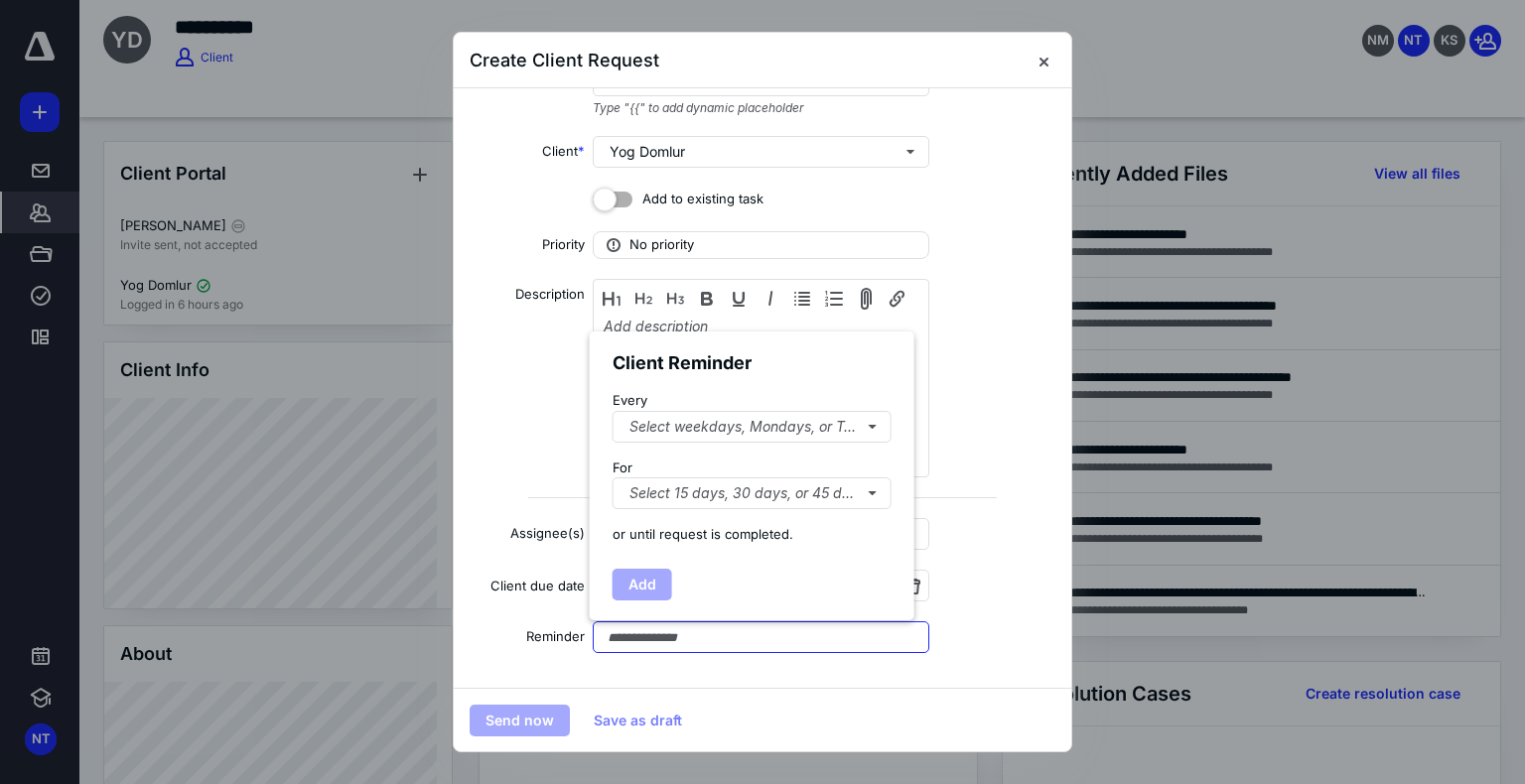 click at bounding box center (761, 637) 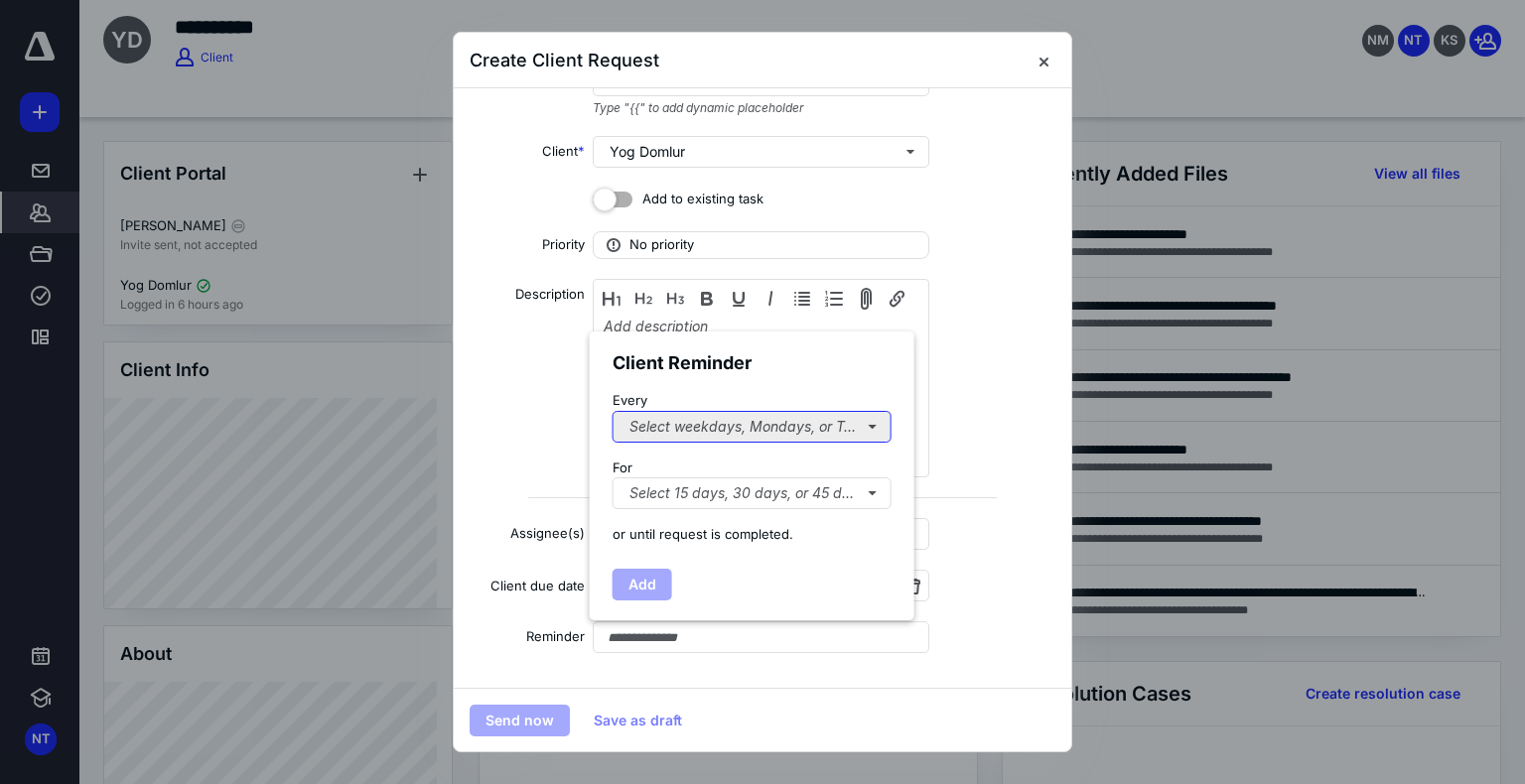 click on "Select weekdays, Mondays, or Tues..." at bounding box center (752, 427) 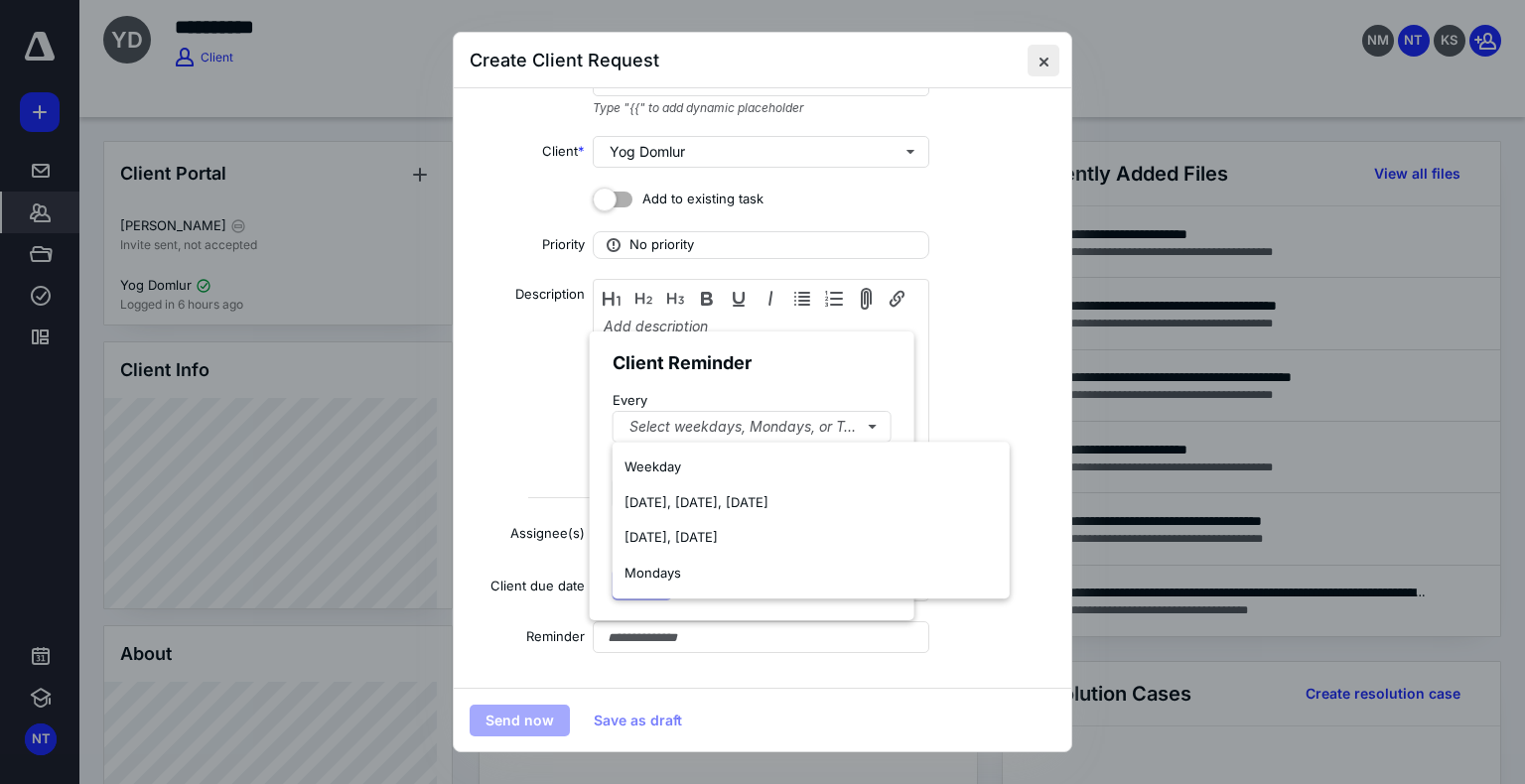click at bounding box center (1043, 61) 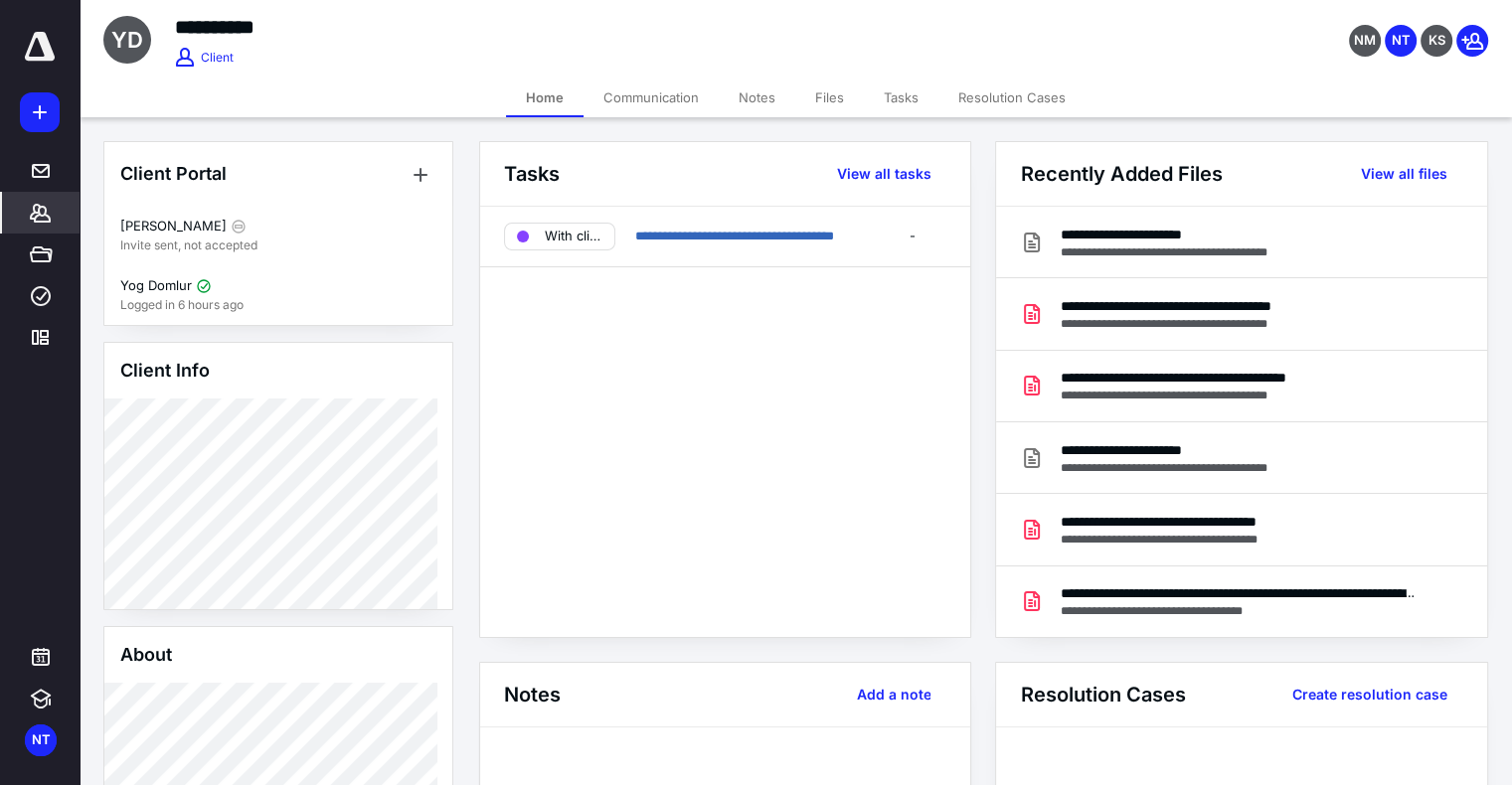 click 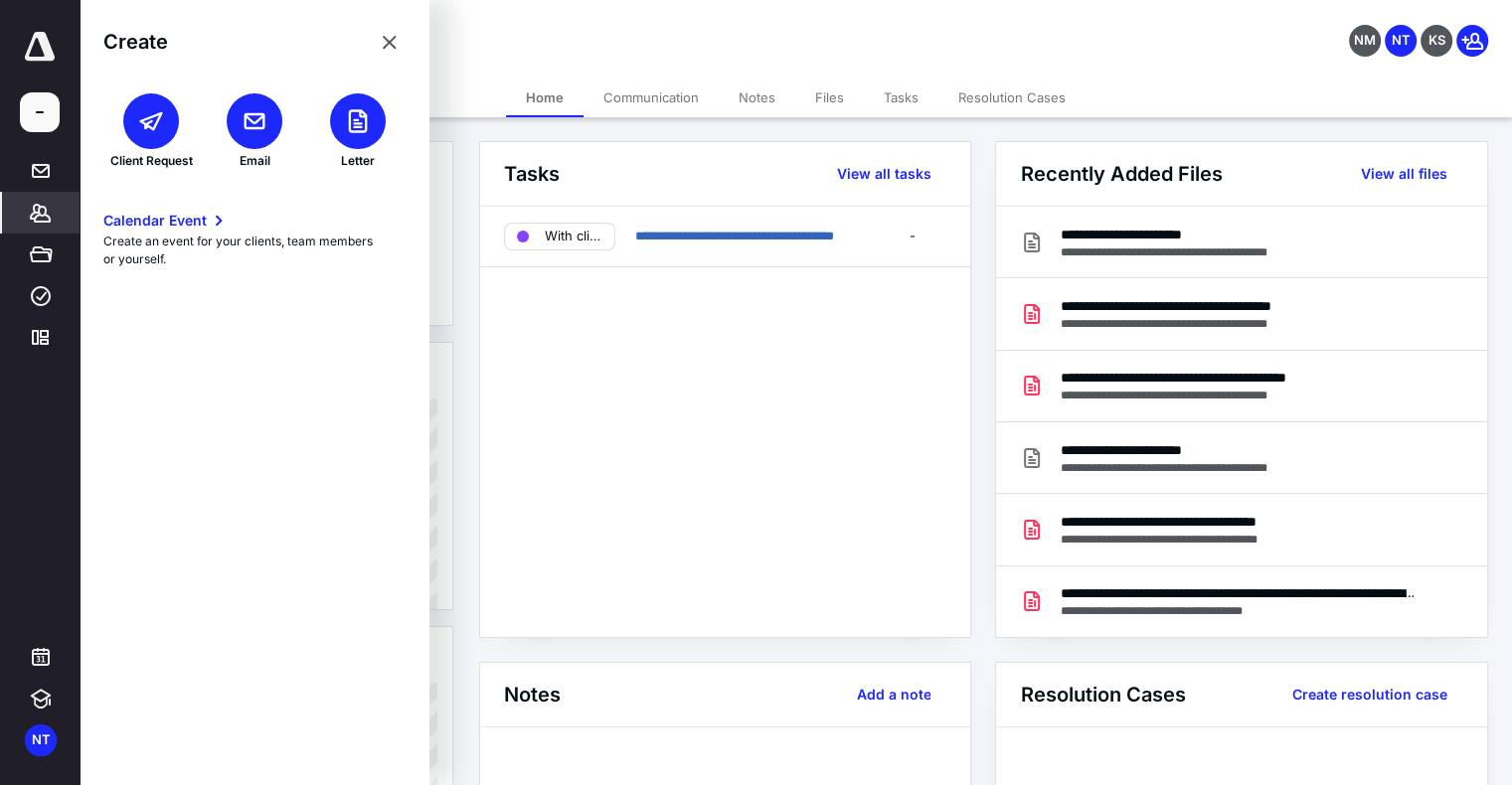 click 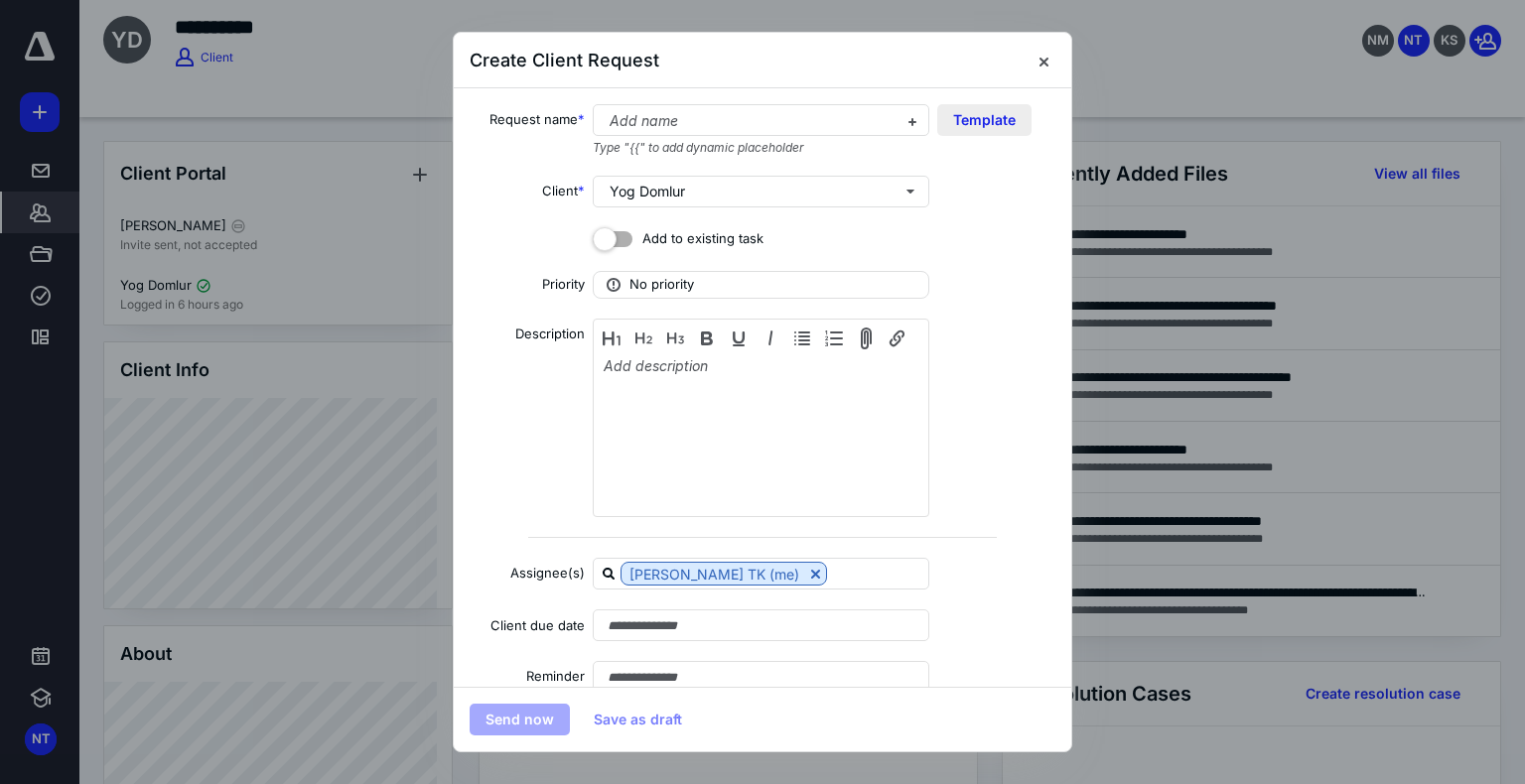 click on "Template" at bounding box center [984, 120] 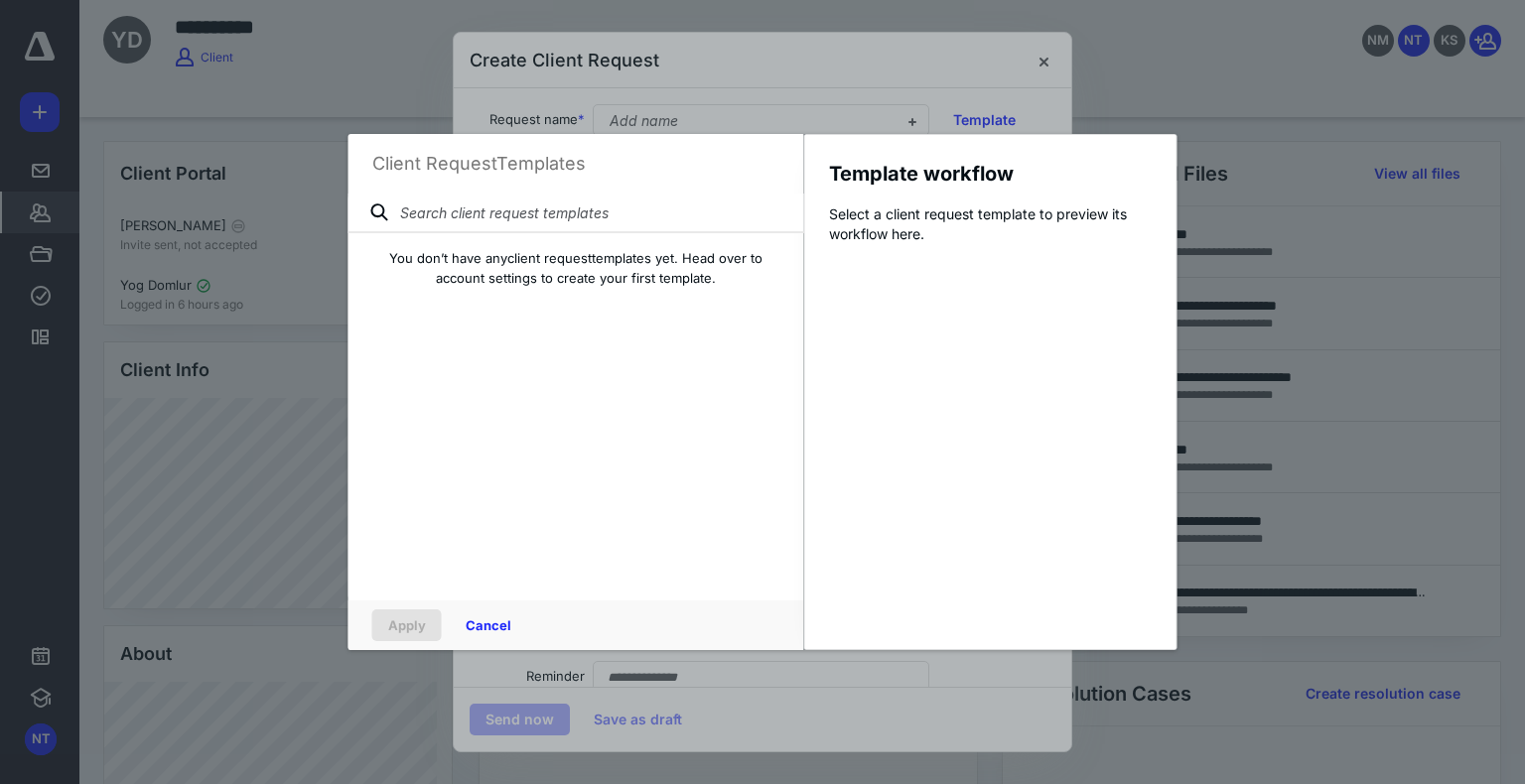 click at bounding box center (576, 213) 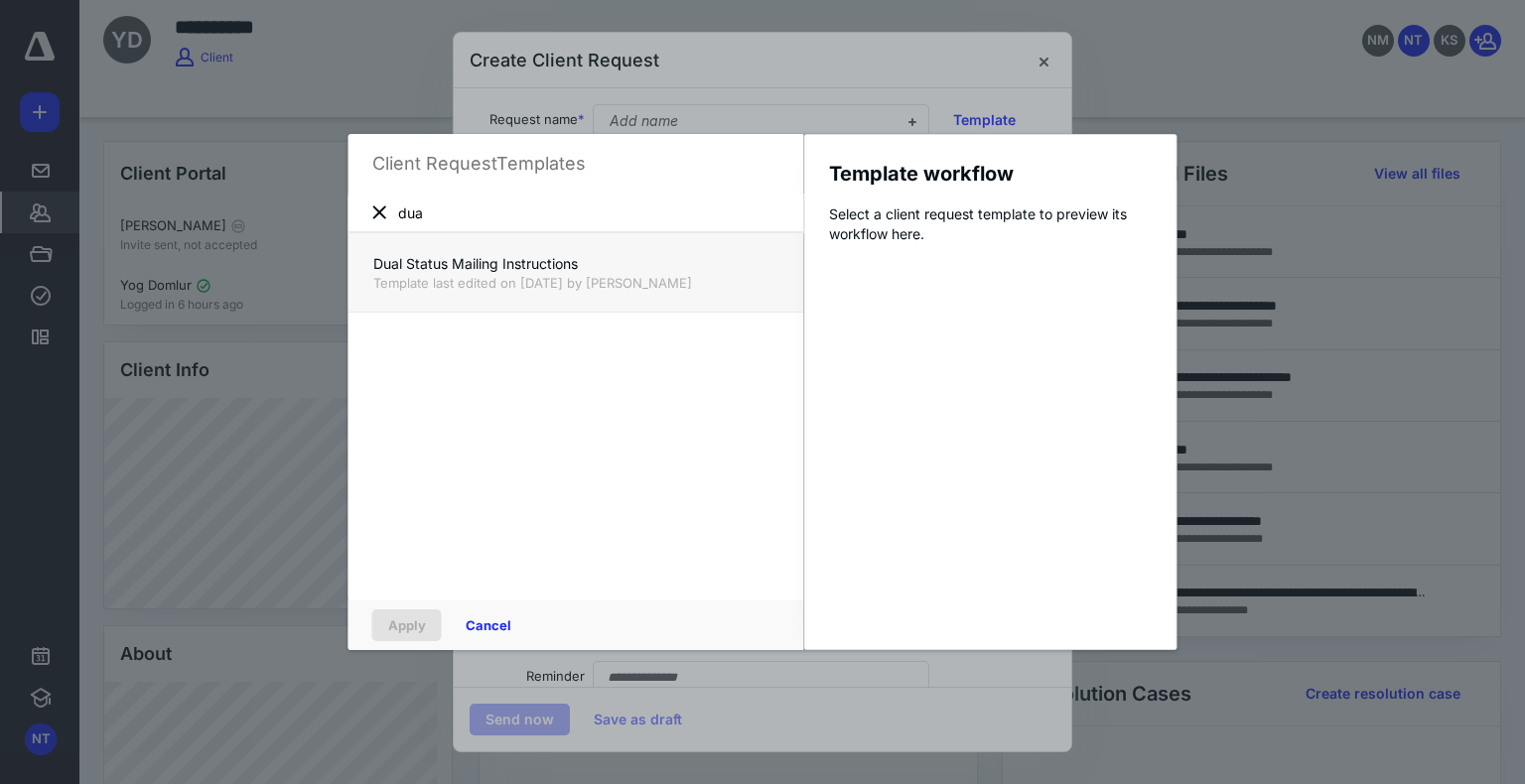 type on "dua" 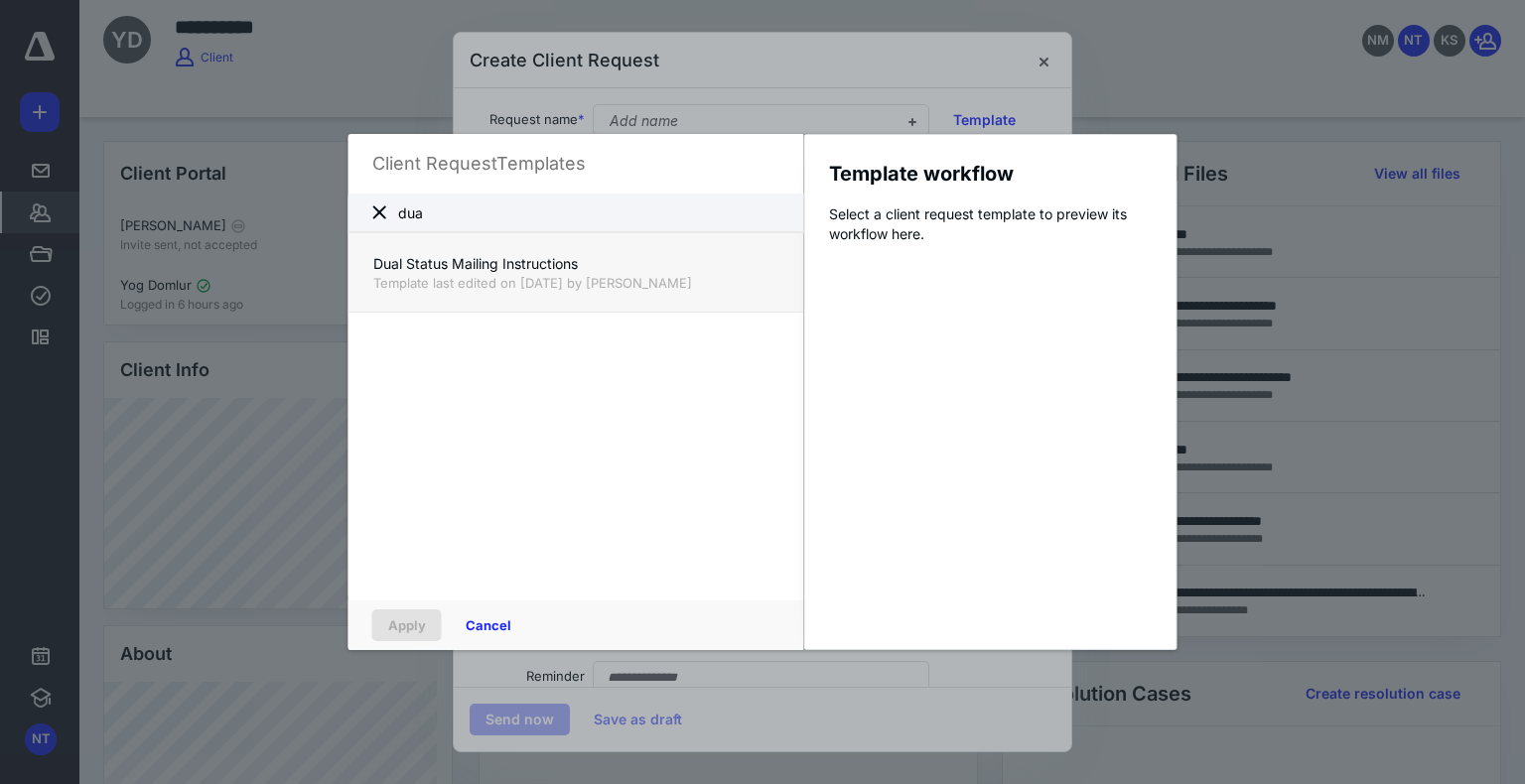 drag, startPoint x: 616, startPoint y: 283, endPoint x: 602, endPoint y: 264, distance: 23.600847 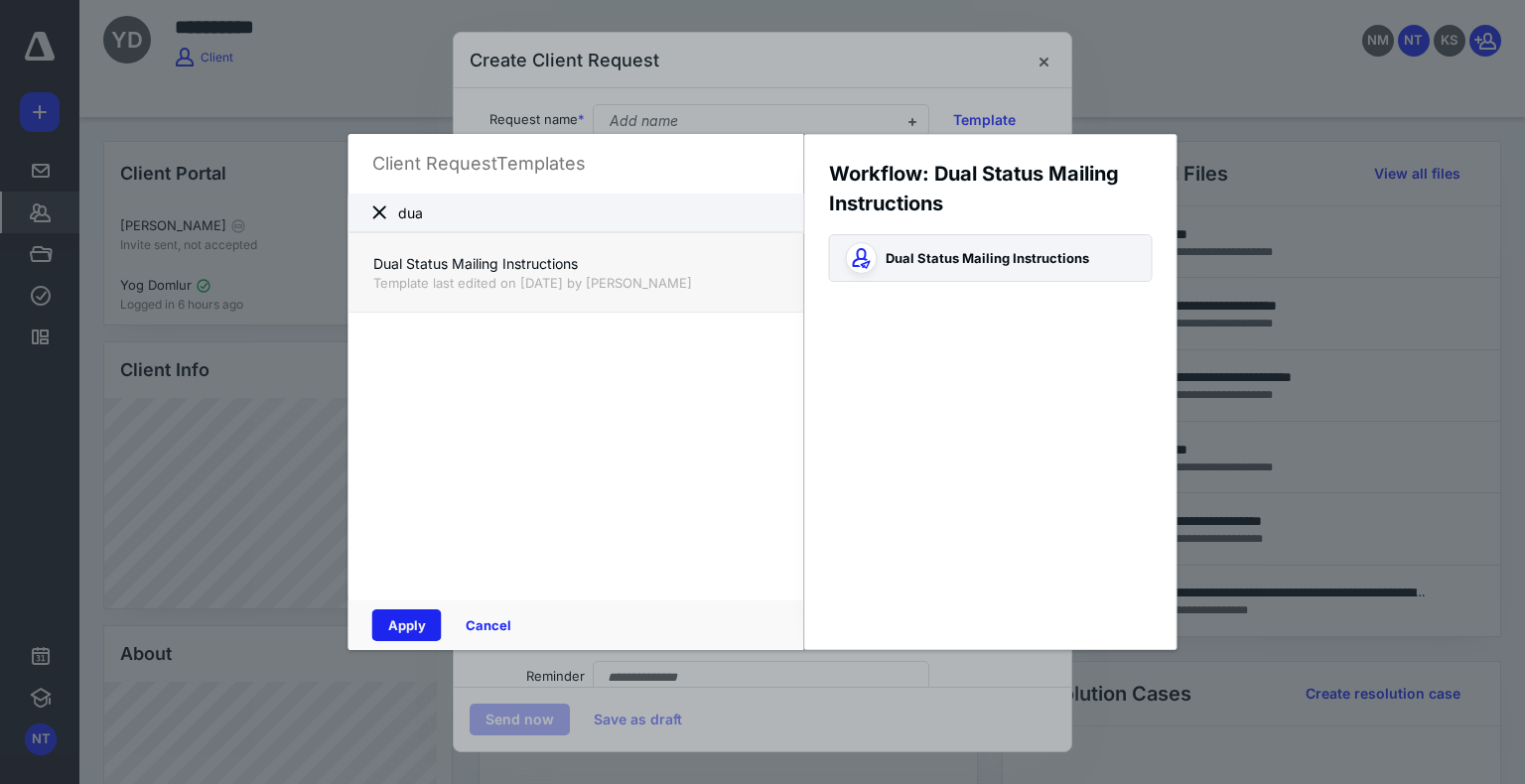 click on "Apply" at bounding box center [407, 625] 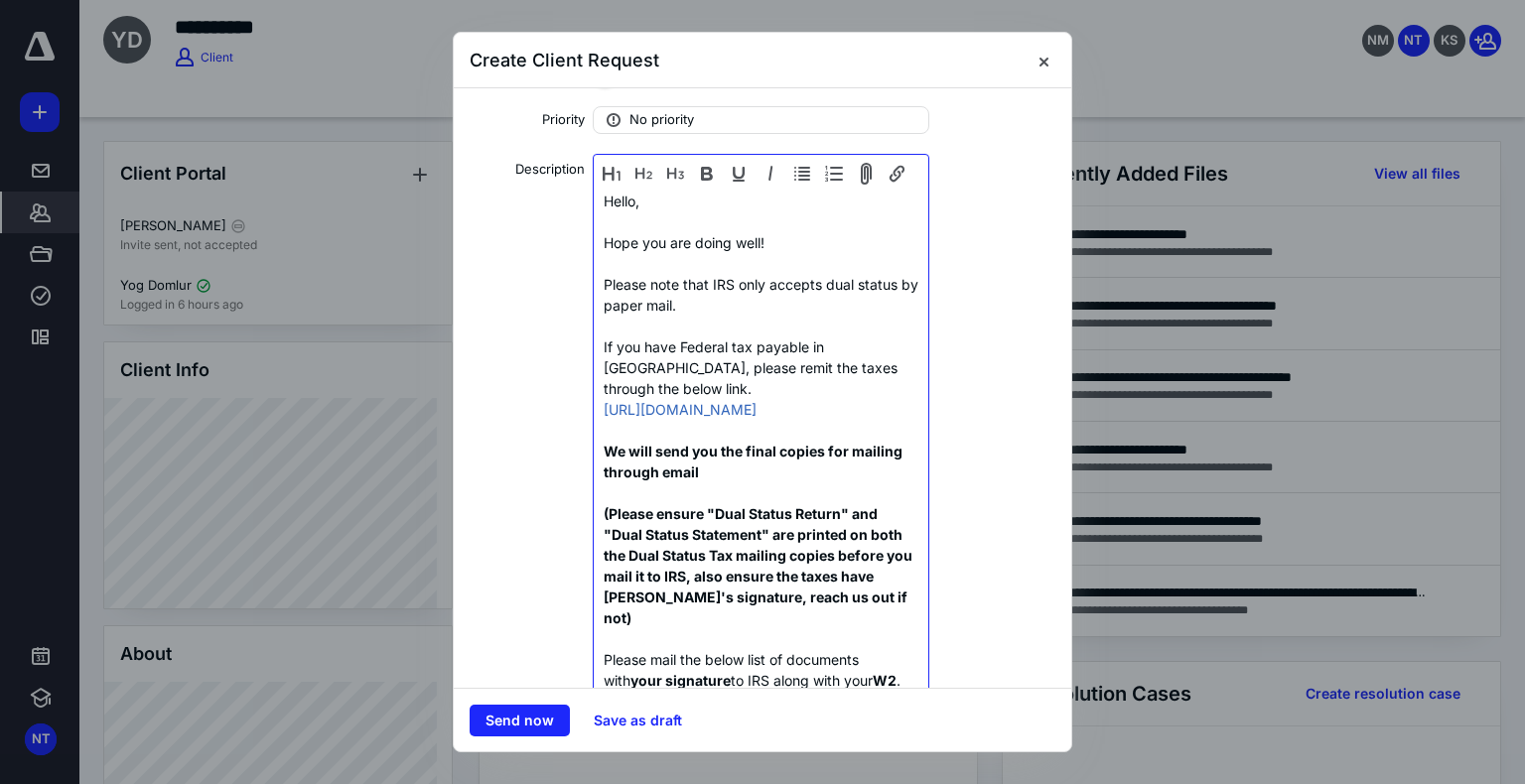 scroll, scrollTop: 181, scrollLeft: 0, axis: vertical 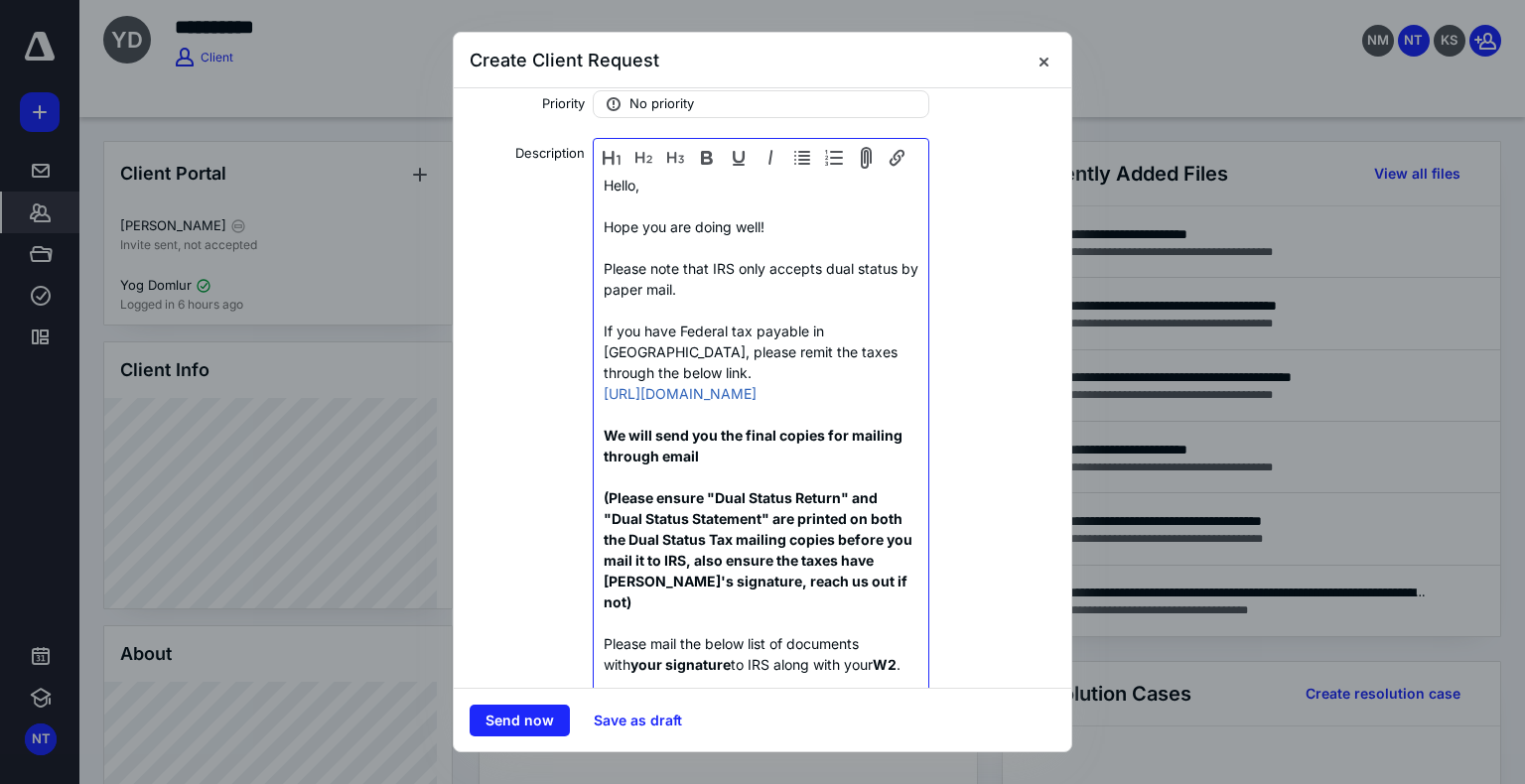 drag, startPoint x: 878, startPoint y: 375, endPoint x: 592, endPoint y: 324, distance: 290.5116 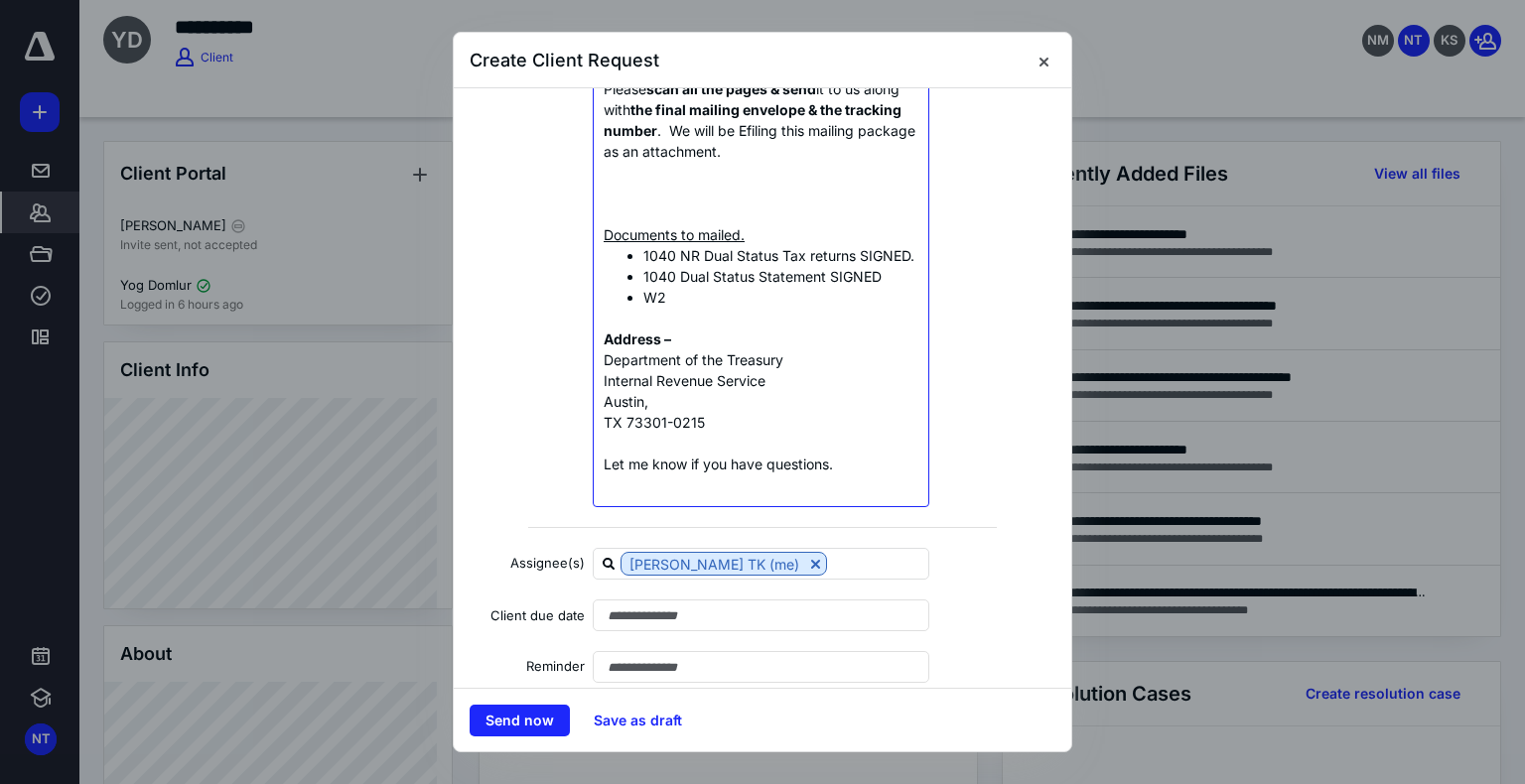 scroll, scrollTop: 807, scrollLeft: 0, axis: vertical 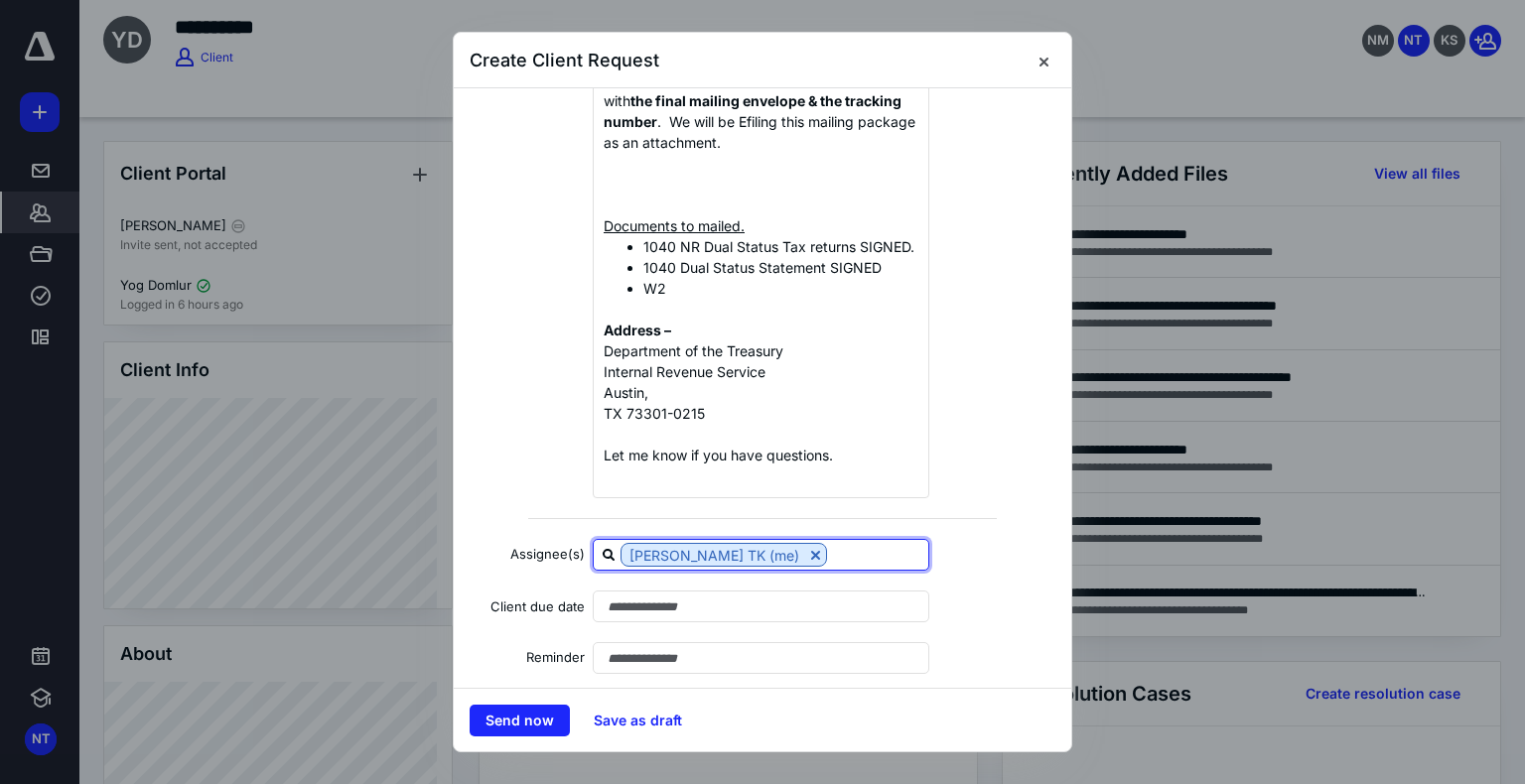click at bounding box center [878, 554] 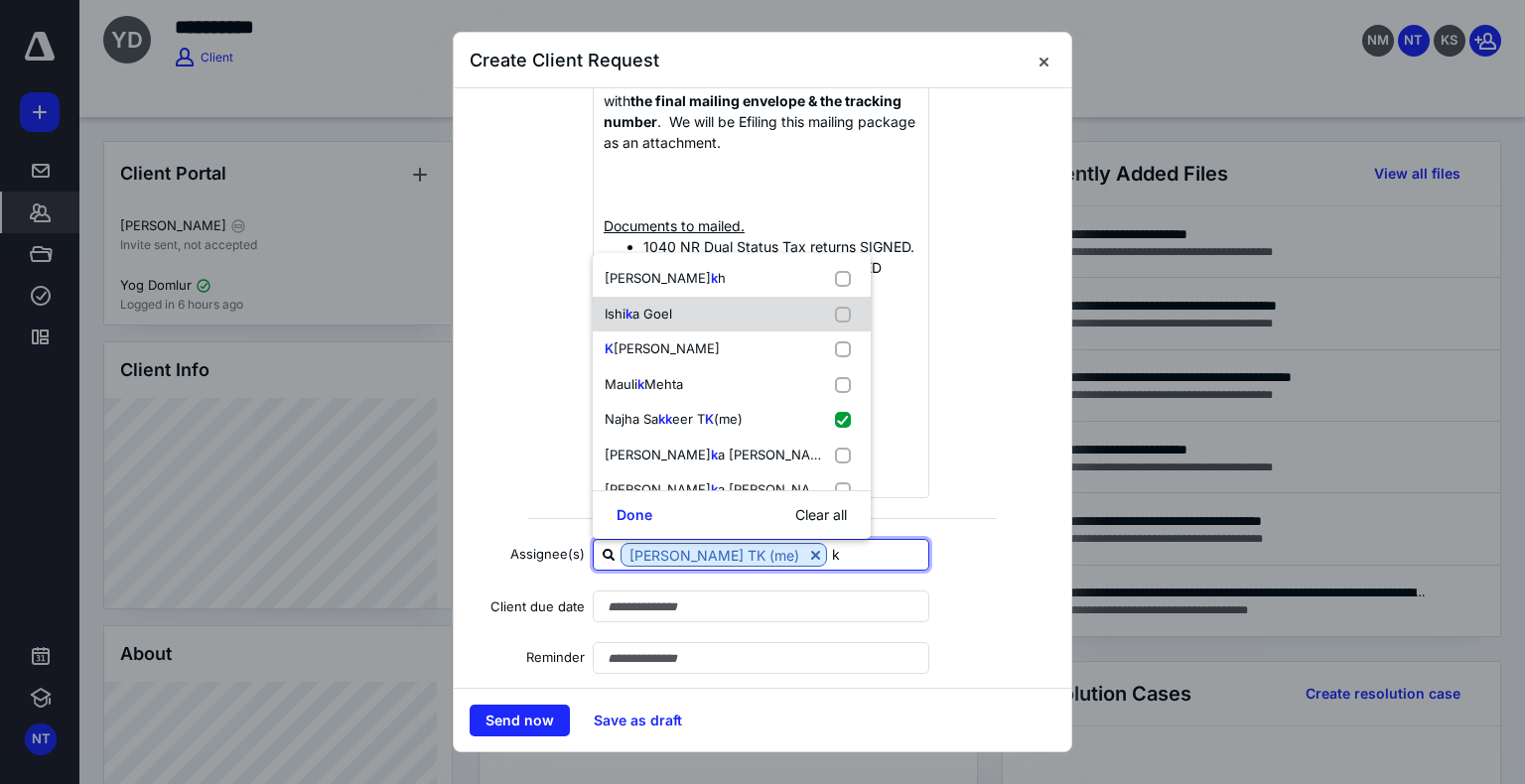 type on "ka" 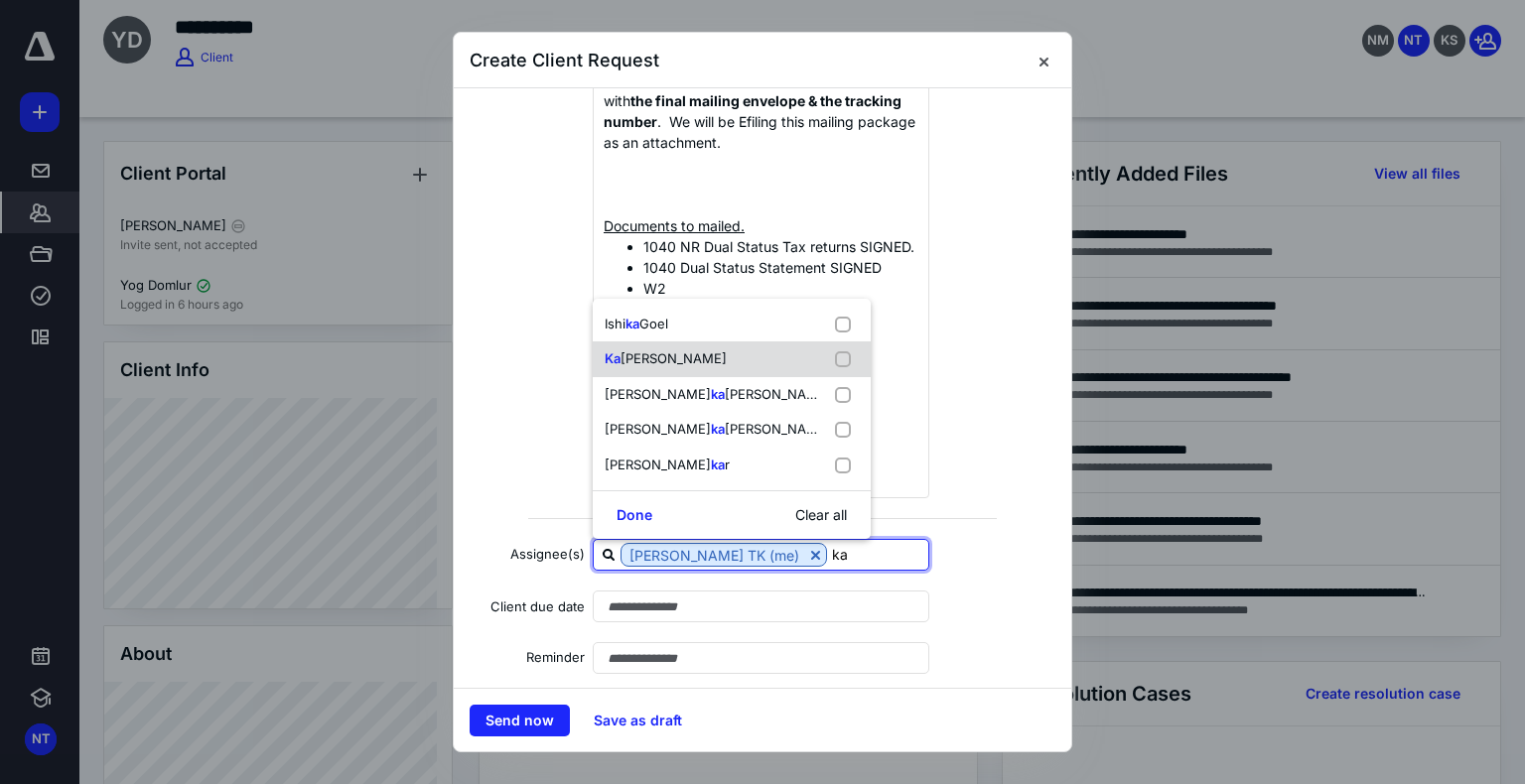 click on "[PERSON_NAME]" at bounding box center [732, 359] 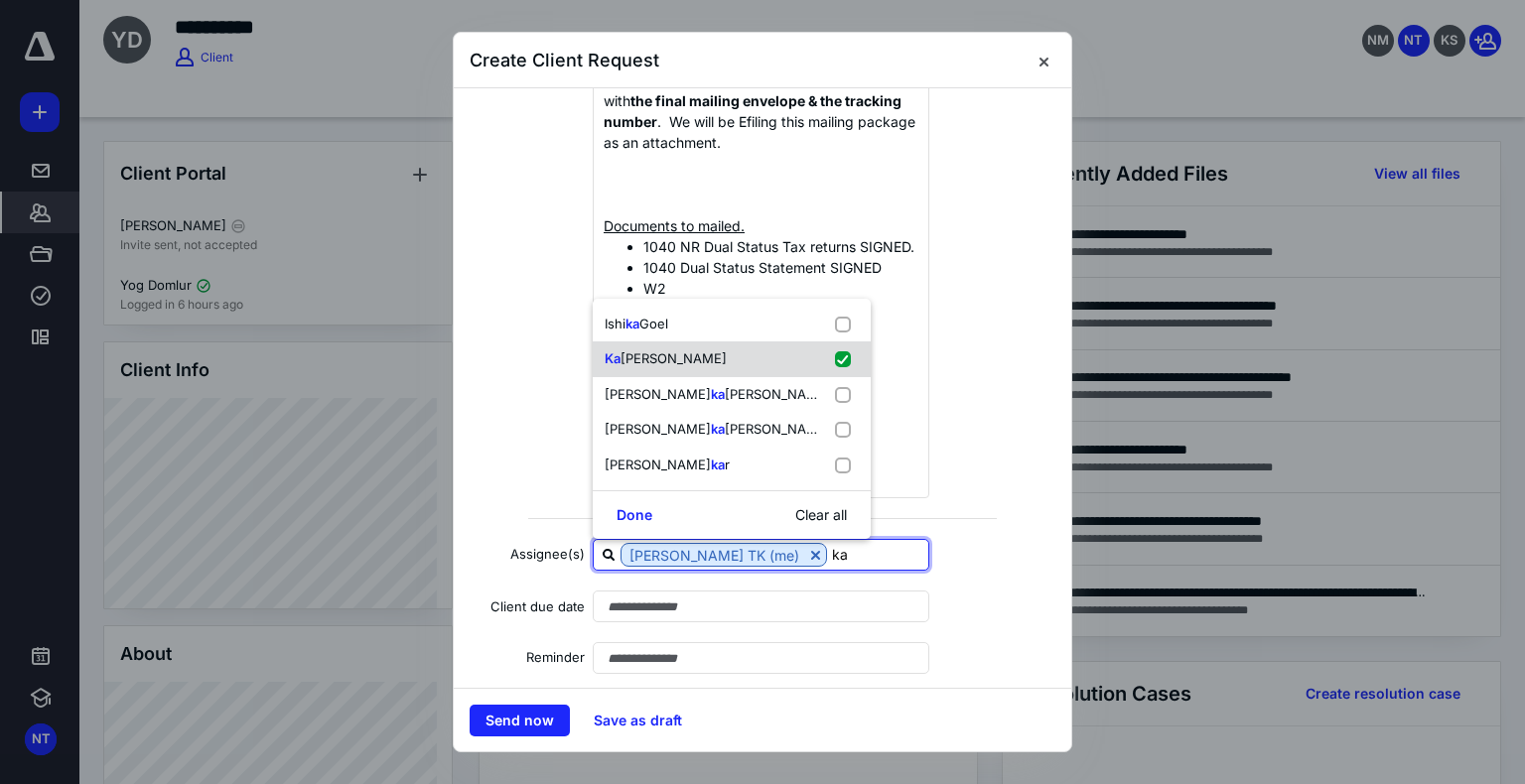 checkbox on "true" 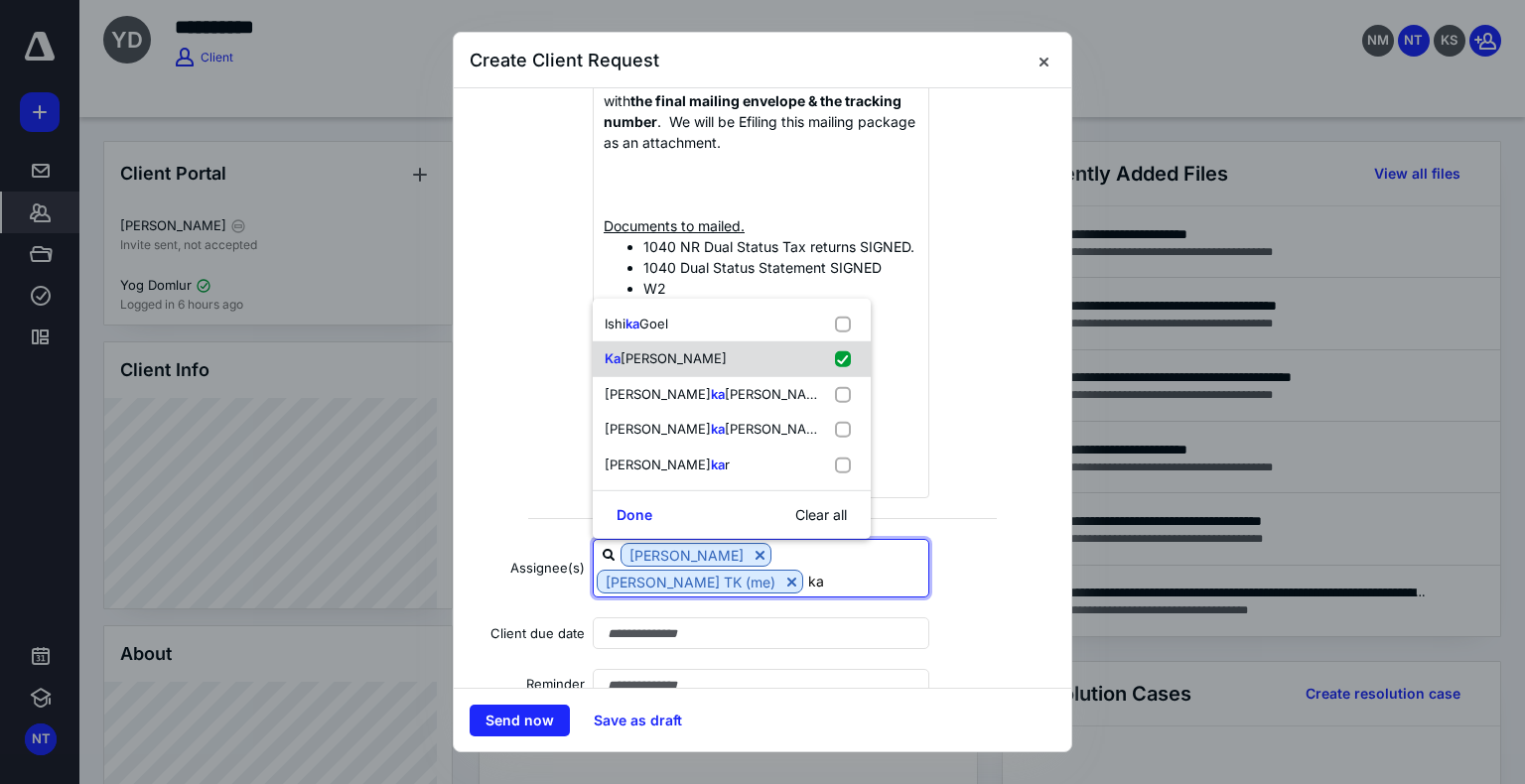 type on "k" 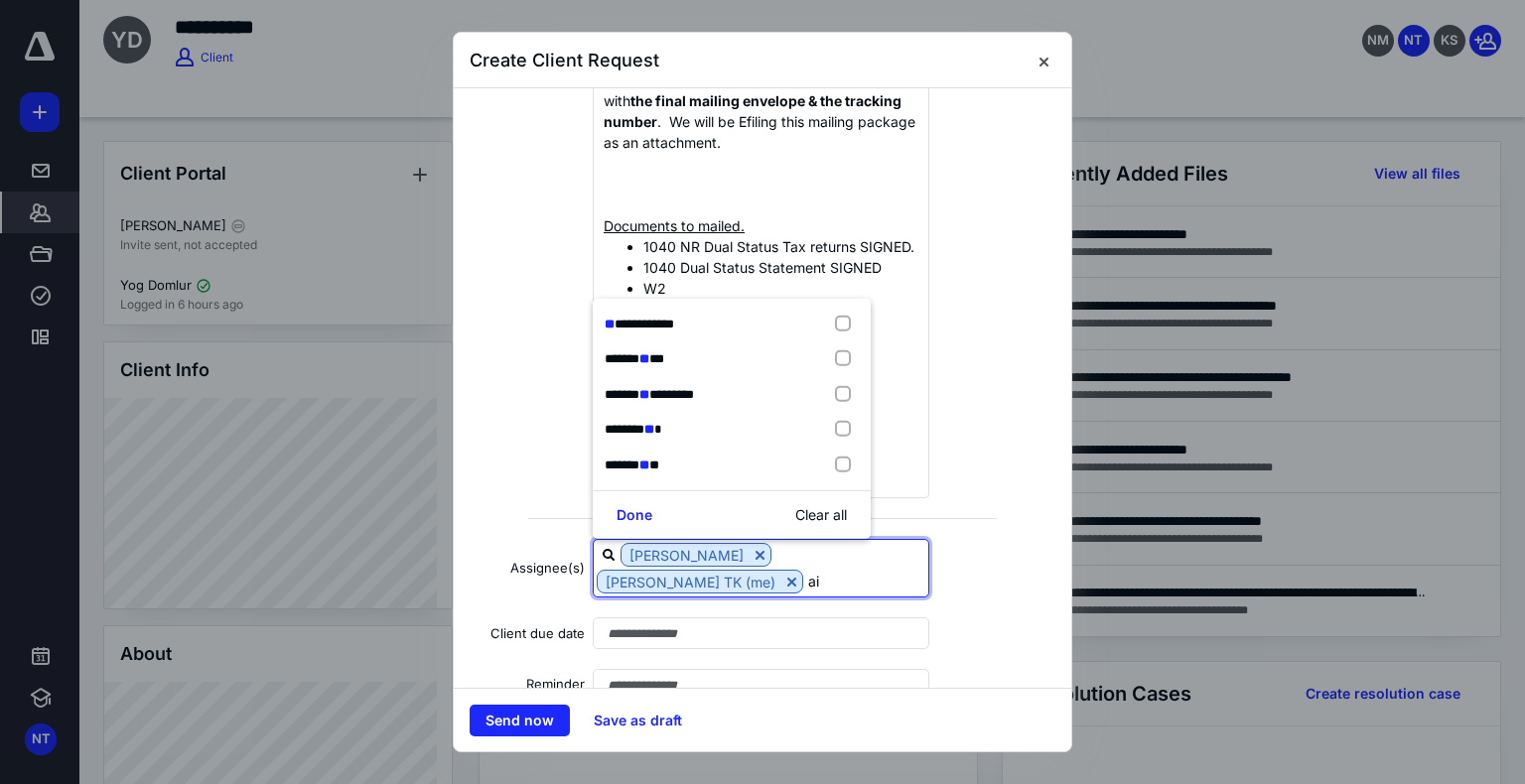 type on "aij" 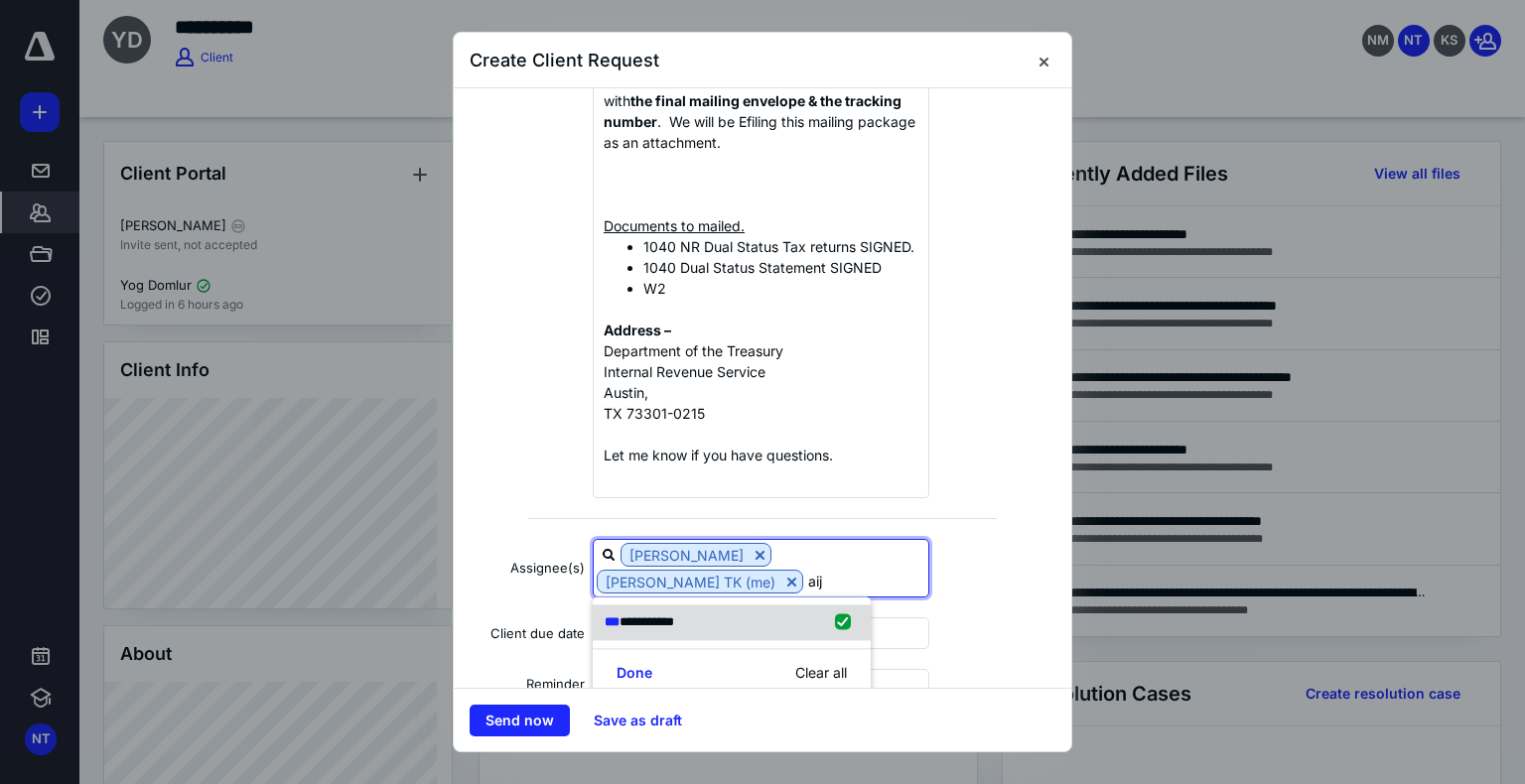checkbox on "true" 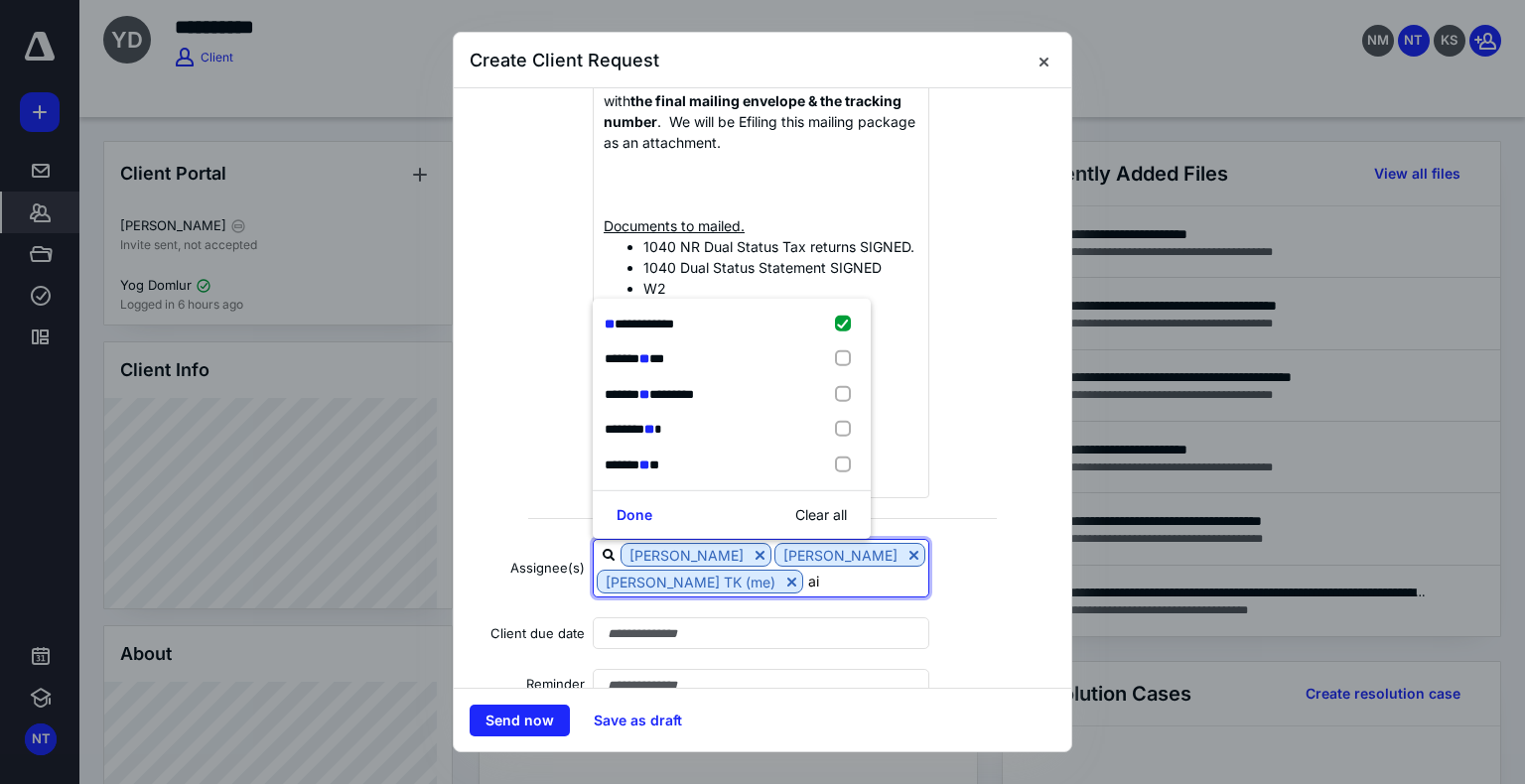 type on "a" 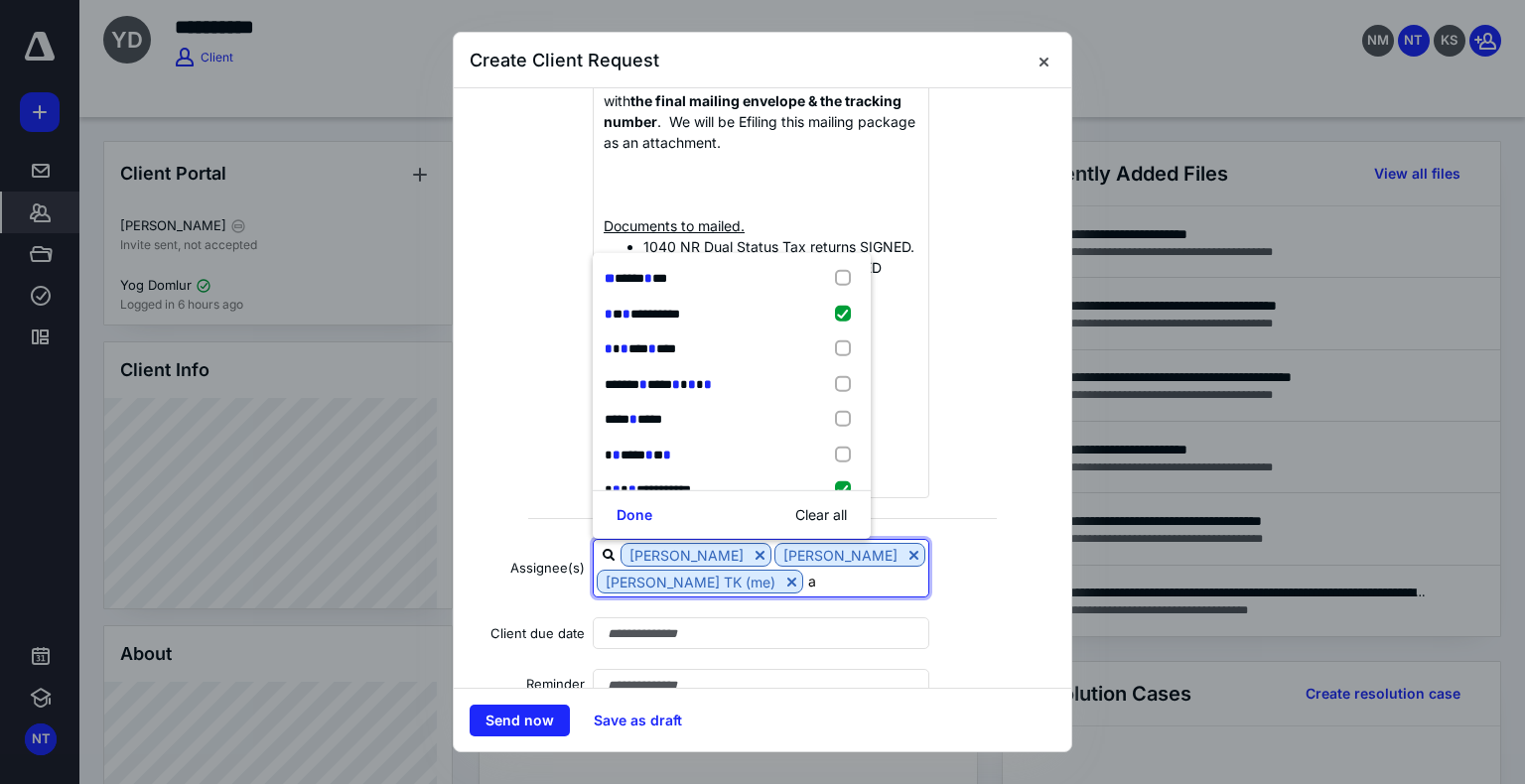type 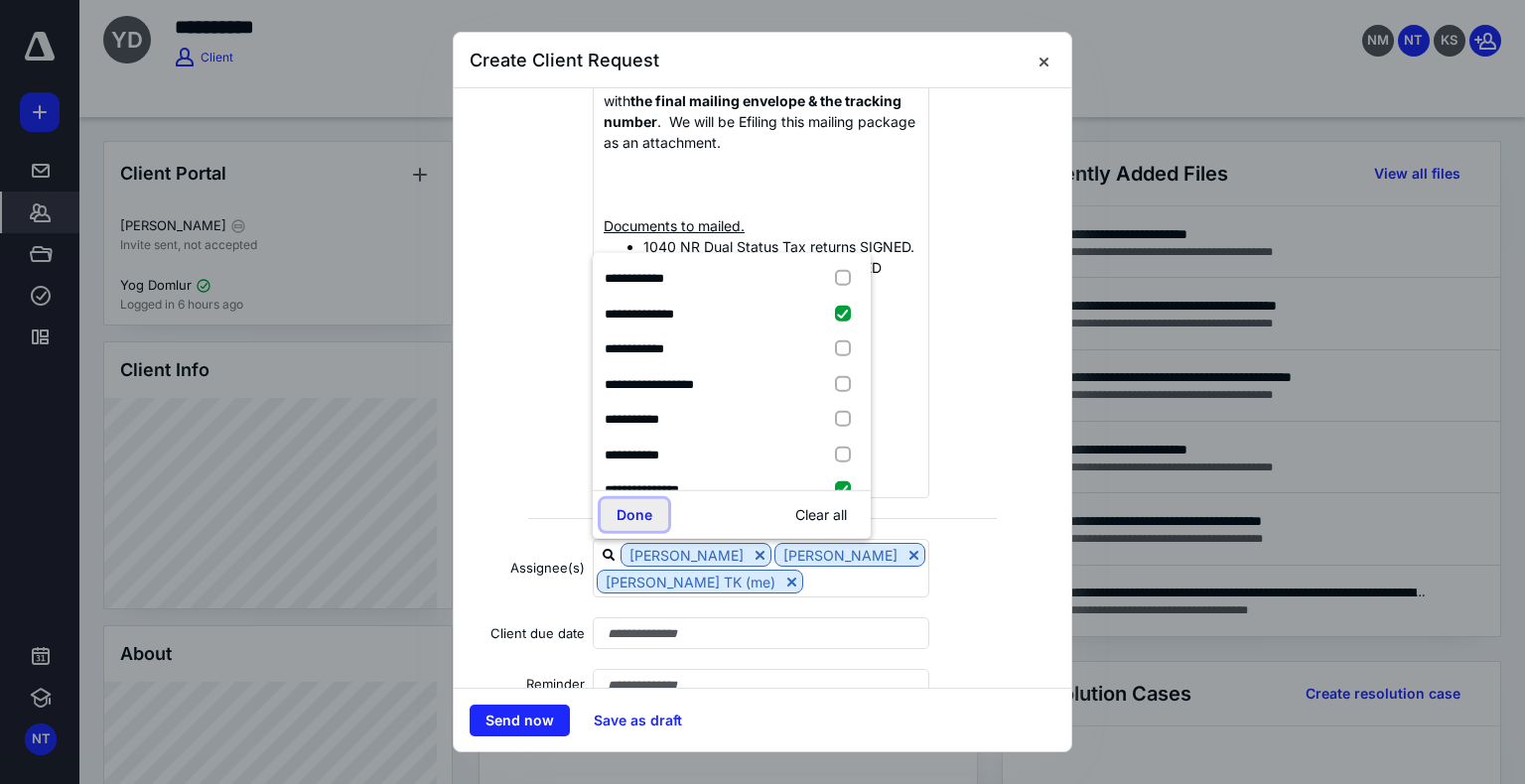 click on "Done" at bounding box center (634, 515) 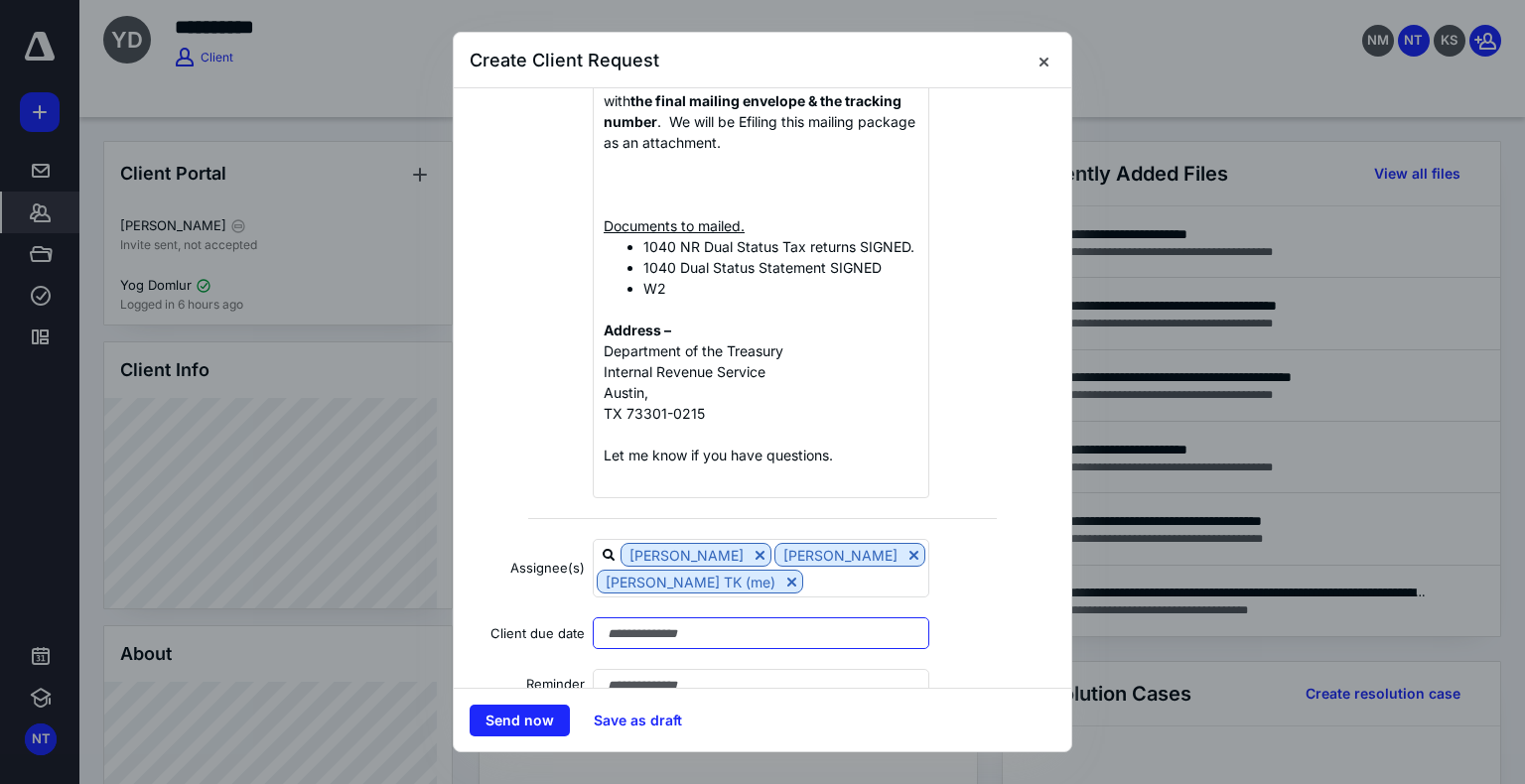 click at bounding box center (761, 633) 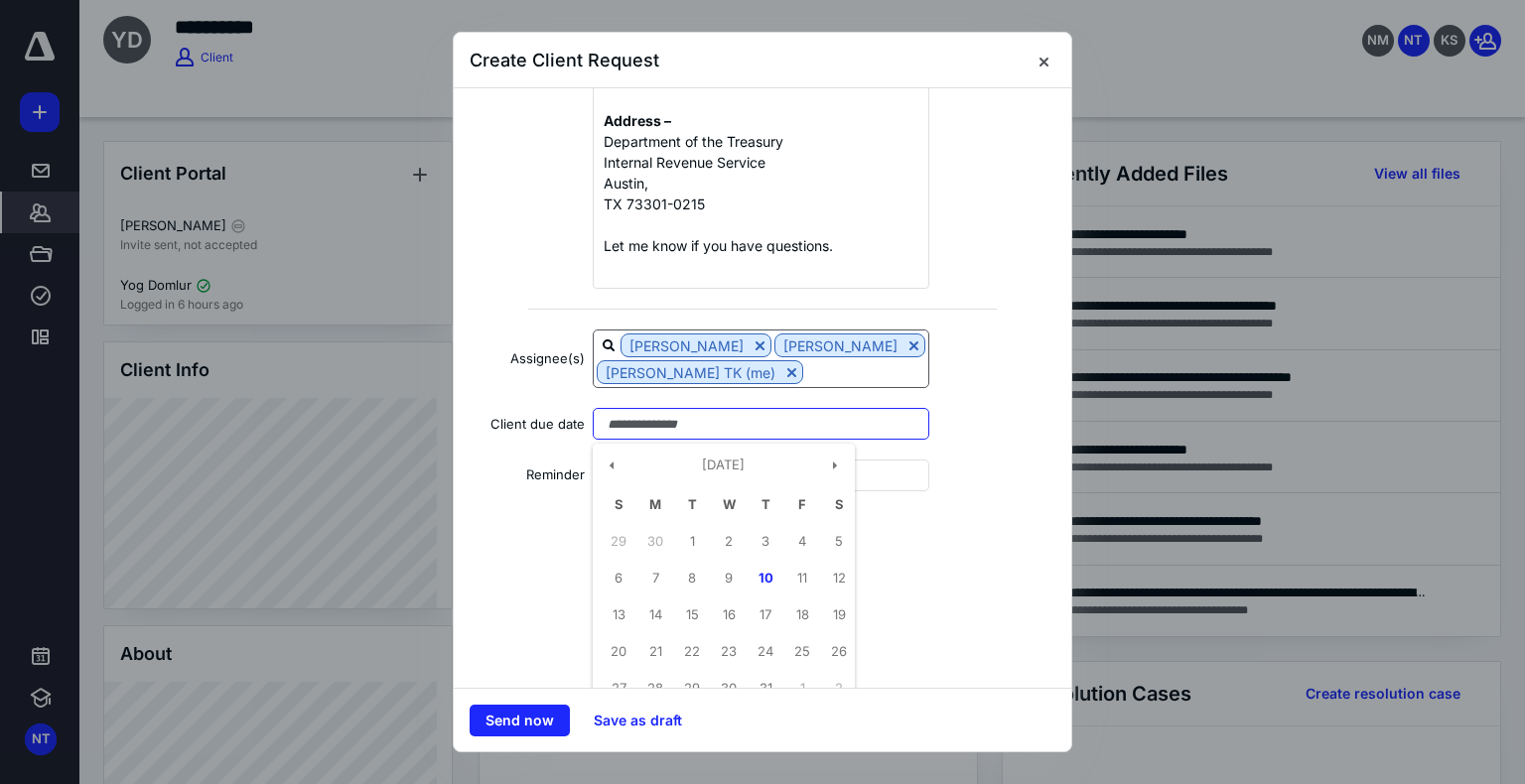 scroll, scrollTop: 1016, scrollLeft: 0, axis: vertical 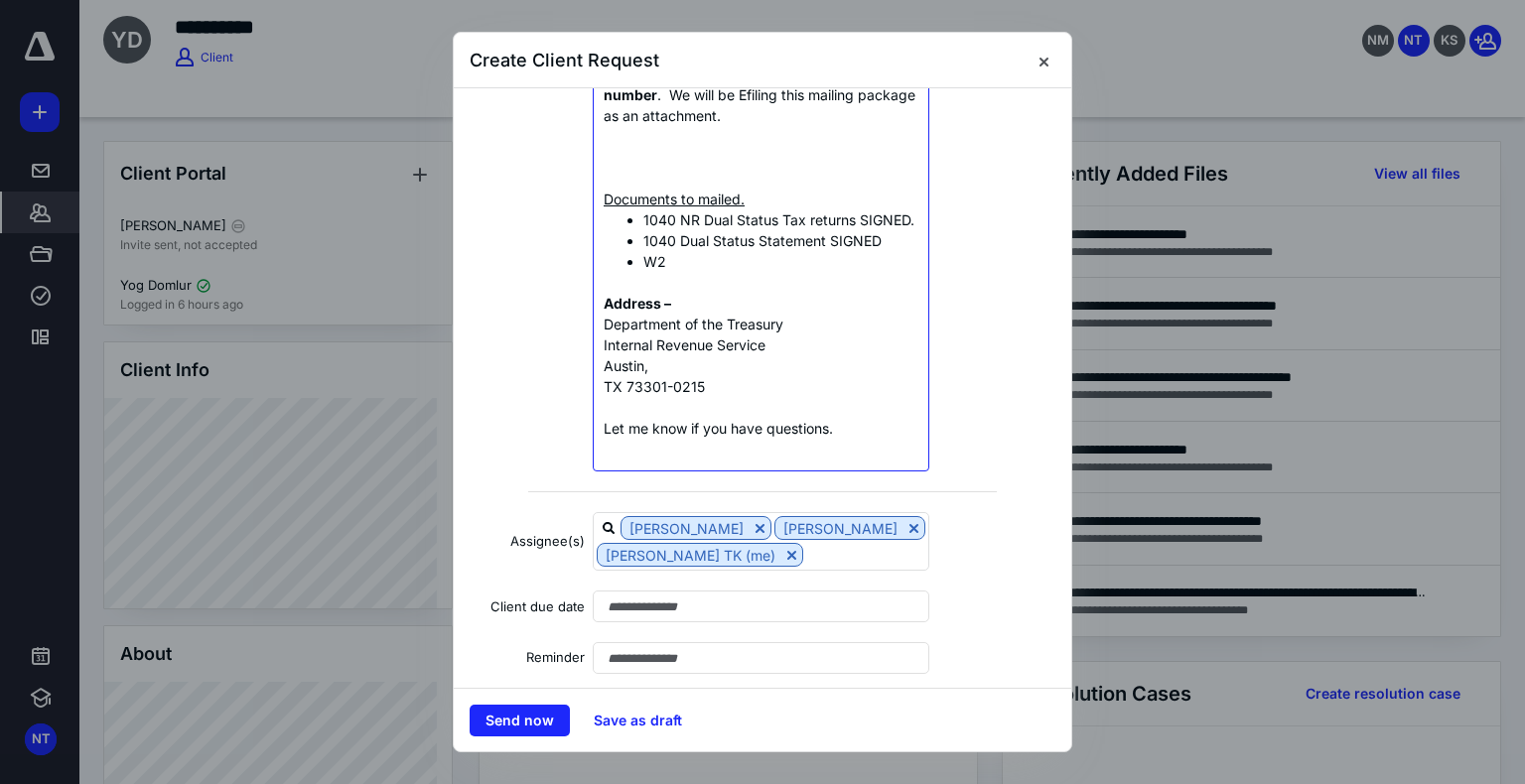click on "Request name  * Dual Status Mailing Instructions Type "{{" to add dynamic placeholder Template Client  * Yog Domlur Add to existing task Priority No priority Description Hello,   Hope you are doing well!   Please note that IRS only accepts dual status by paper mail.    If you have Federal tax payable in [GEOGRAPHIC_DATA], please remit the taxes through the below link. [URL][DOMAIN_NAME]   We will send you the final copies for mailing through email (Please ensure "Dual Status Return" and "Dual Status Statement" are printed on both the Dual Status Tax mailing copies before you mail it to IRS, also ensure the taxes have [PERSON_NAME]'s signature, reach us out if not)    Please mail the below list of documents with  your signature  to IRS along with your  W2 .    Please  scan all the pages & send  it to us along with  the final mailing envelope & the tracking number .  We will be Efiling this mailing package as an attachment.    Documents to mailed. 1040 NR Dual Status Tax returns SIGNED. W2
[GEOGRAPHIC_DATA]," at bounding box center (762, 388) 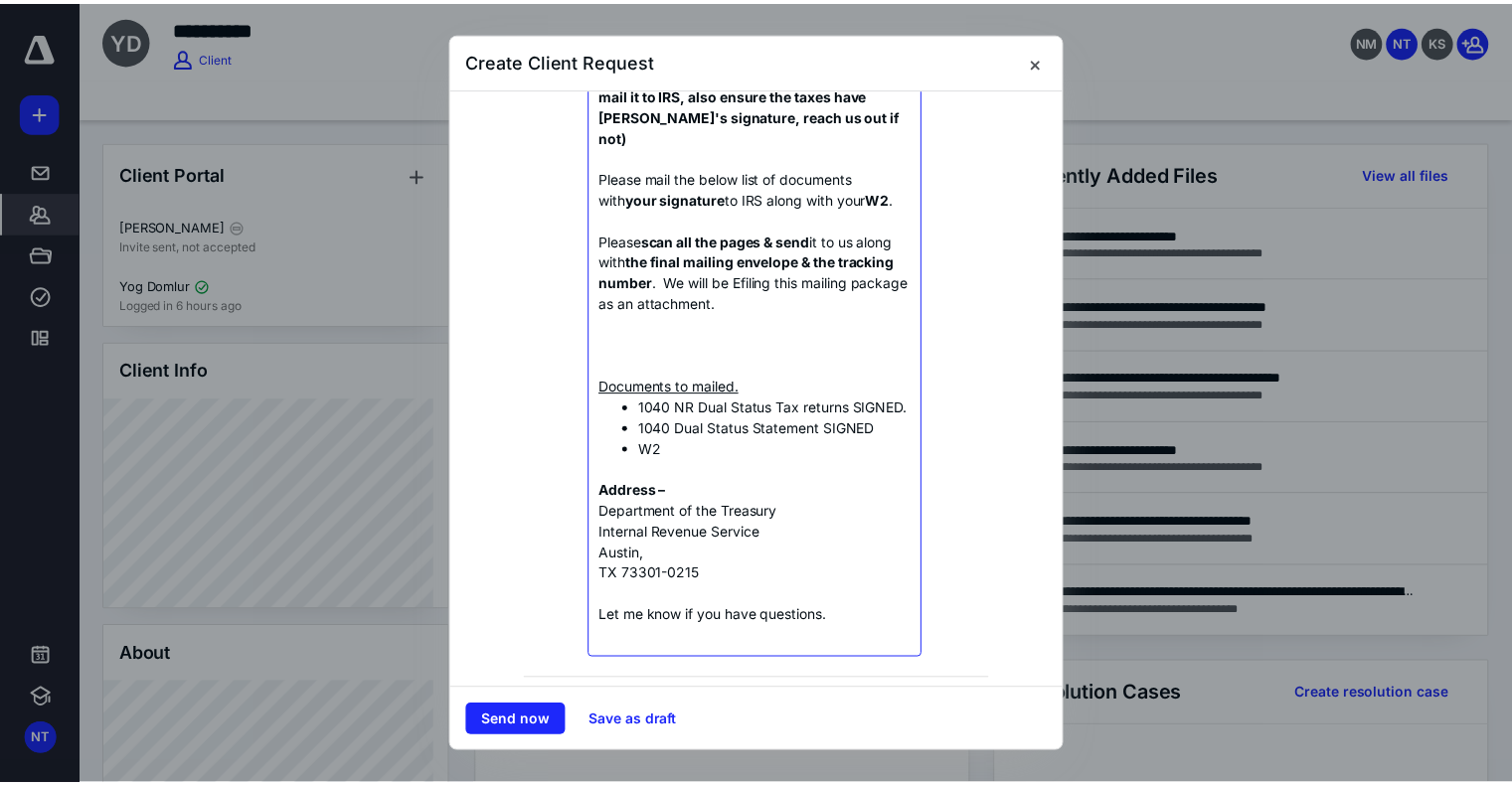 scroll, scrollTop: 835, scrollLeft: 0, axis: vertical 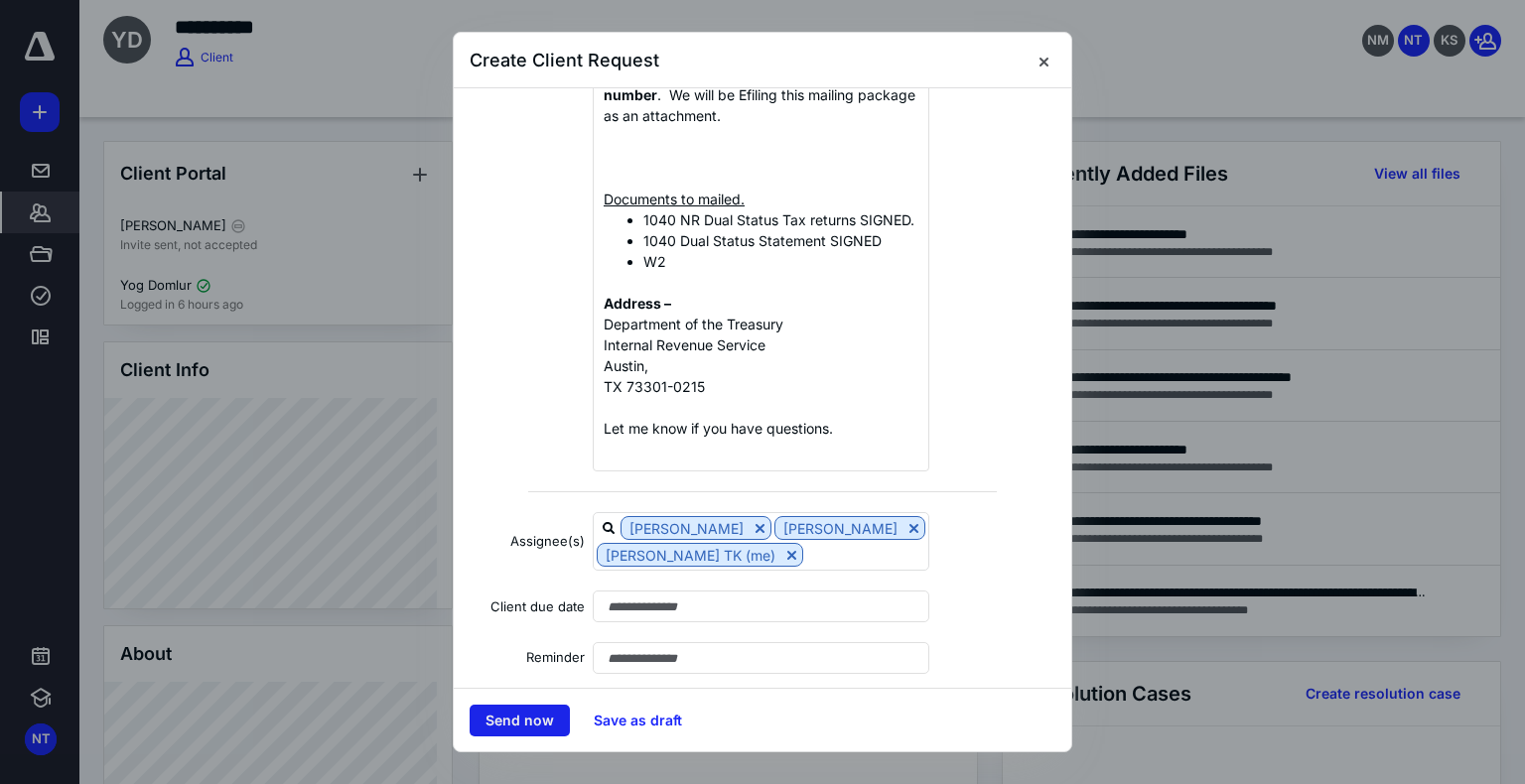 click on "Send now" at bounding box center [519, 720] 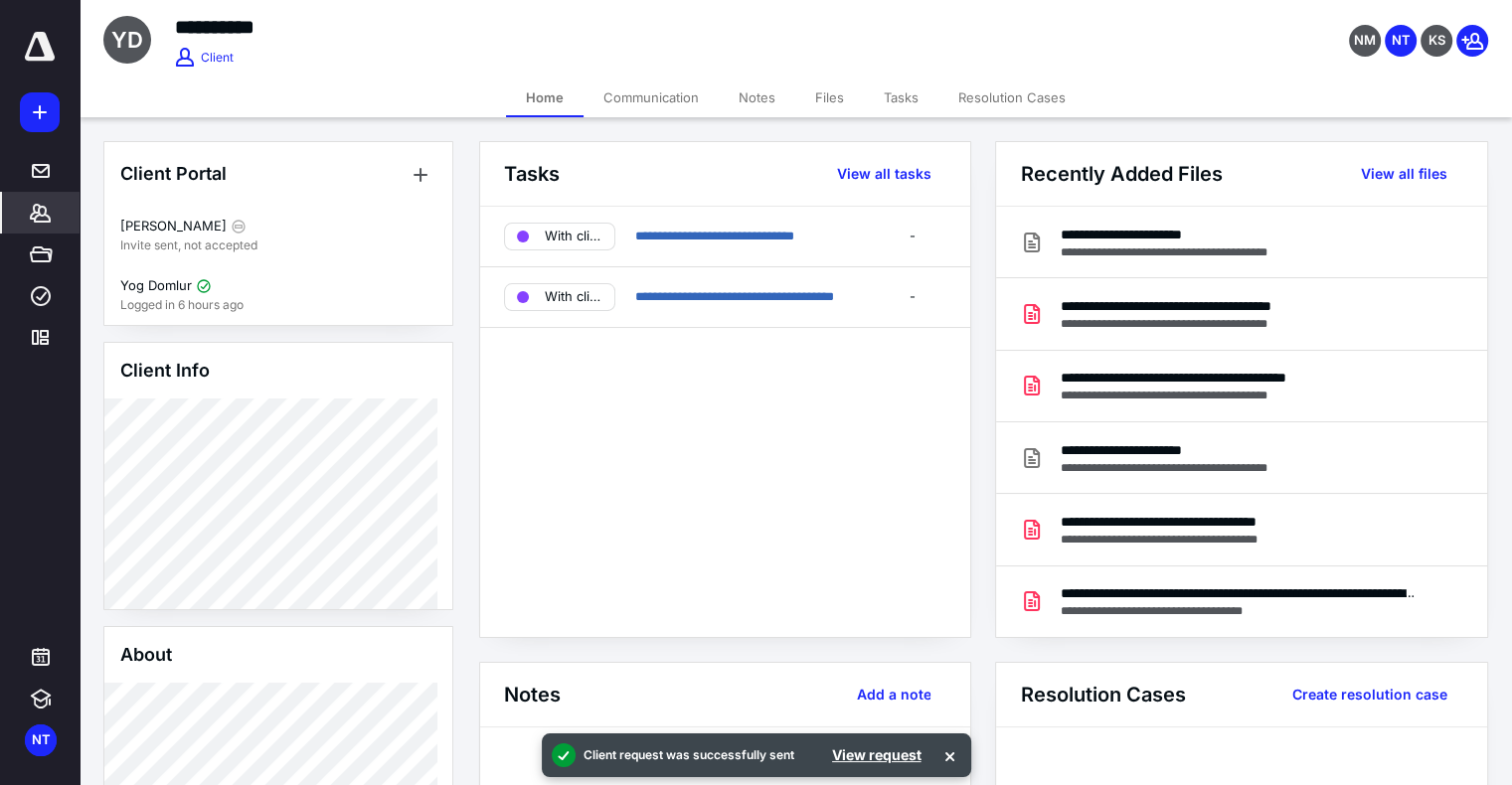 click on "Files" at bounding box center [829, 97] 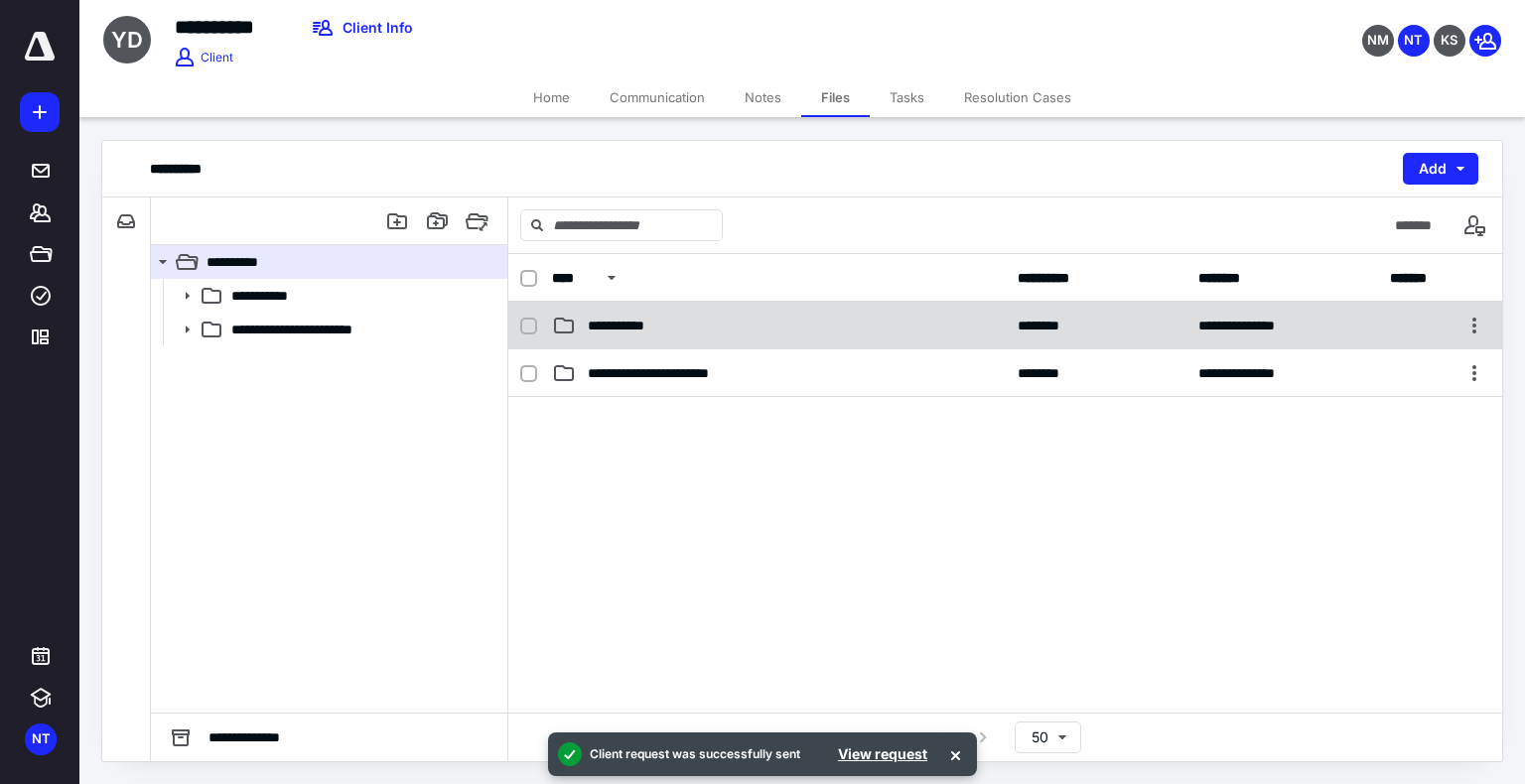 click on "**********" at bounding box center [623, 326] 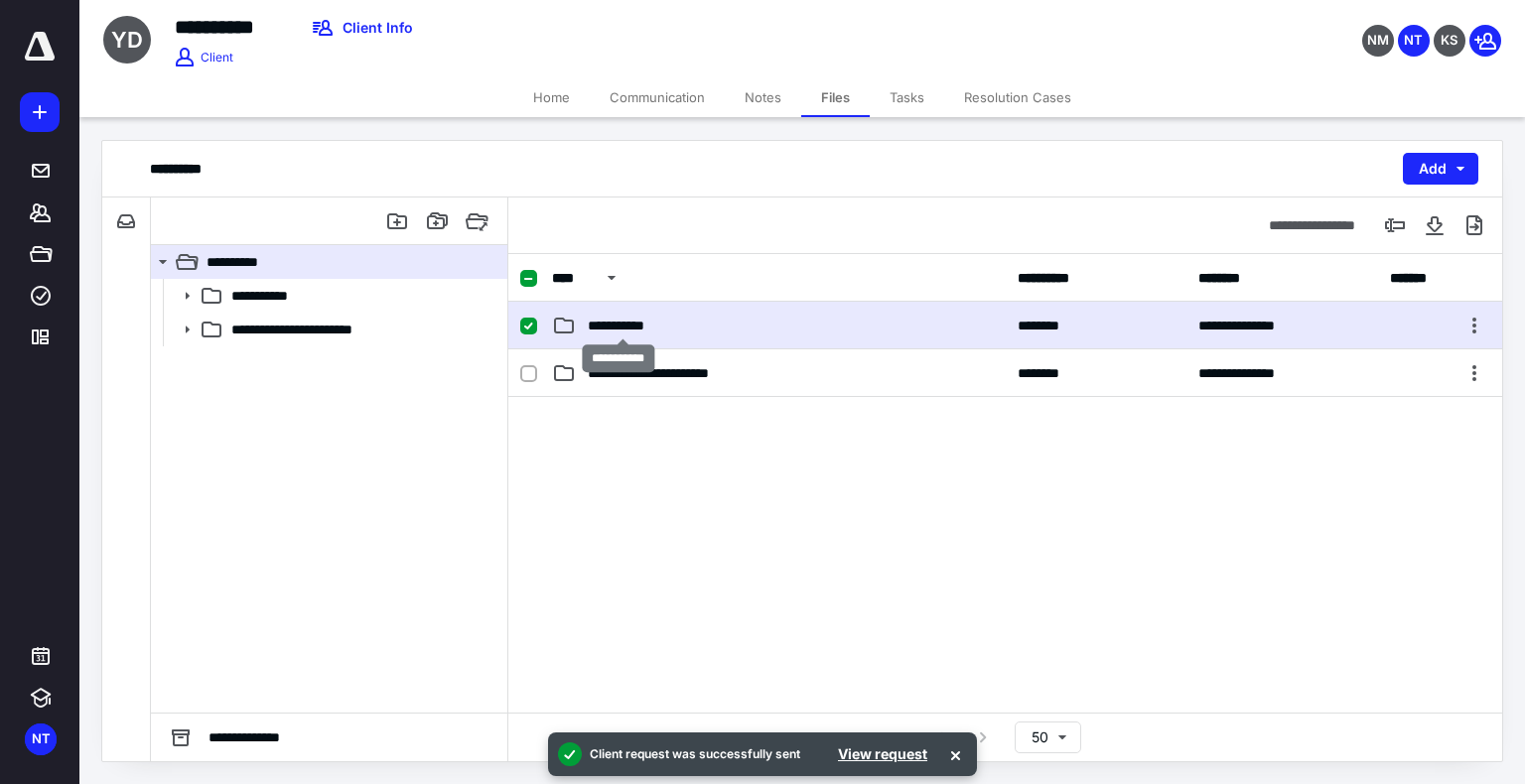 checkbox on "true" 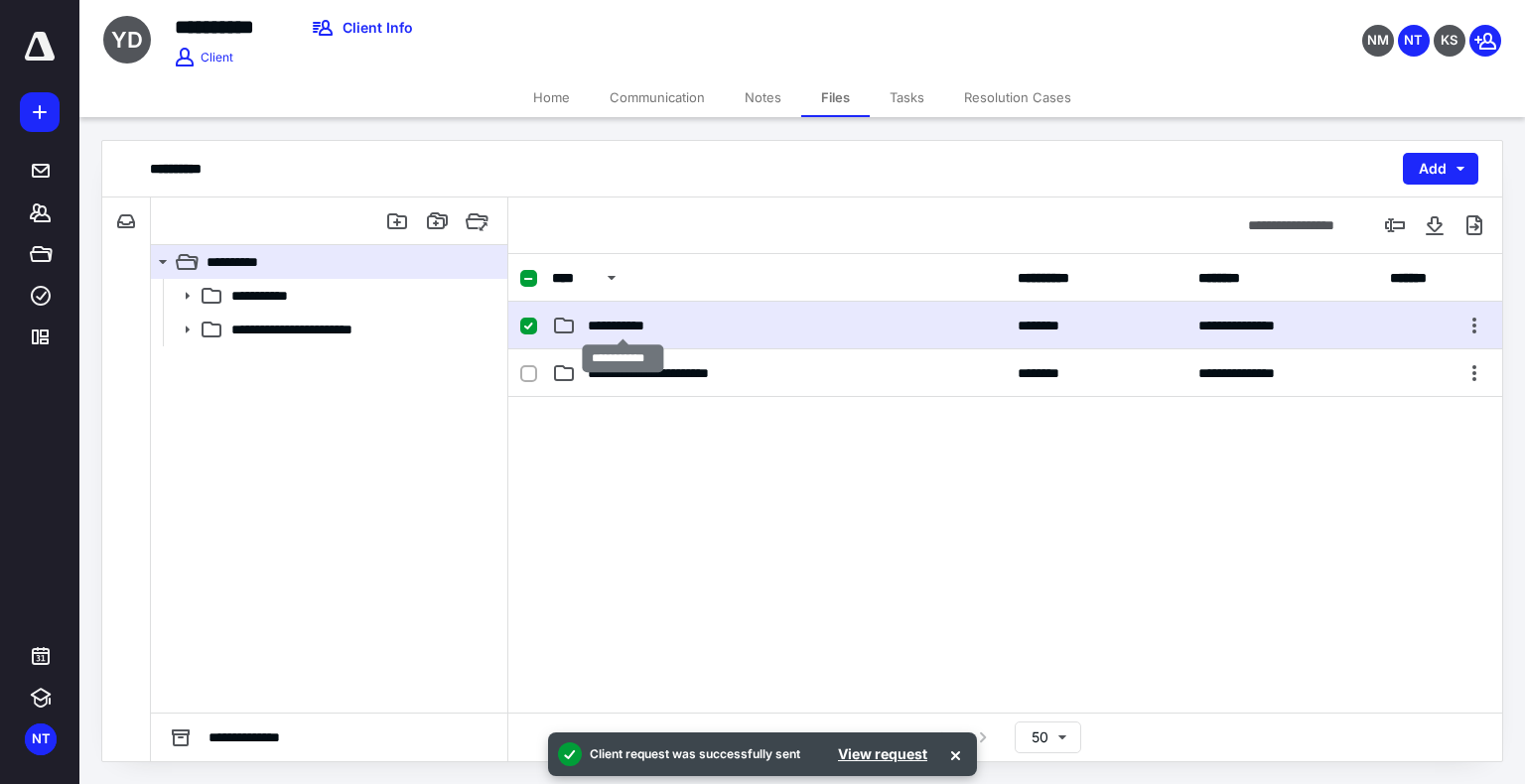 click on "**********" at bounding box center (623, 326) 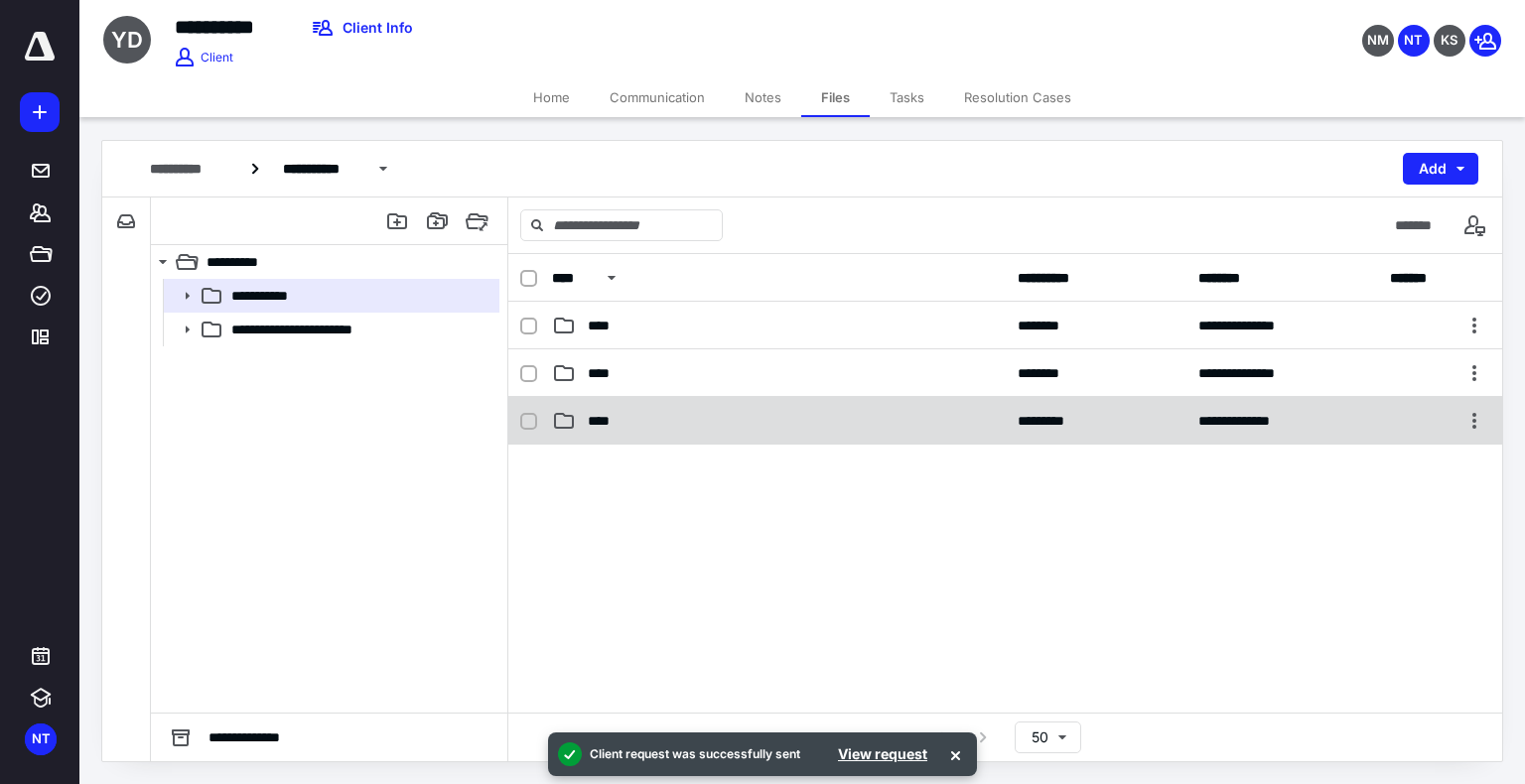 click on "****" at bounding box center [778, 421] 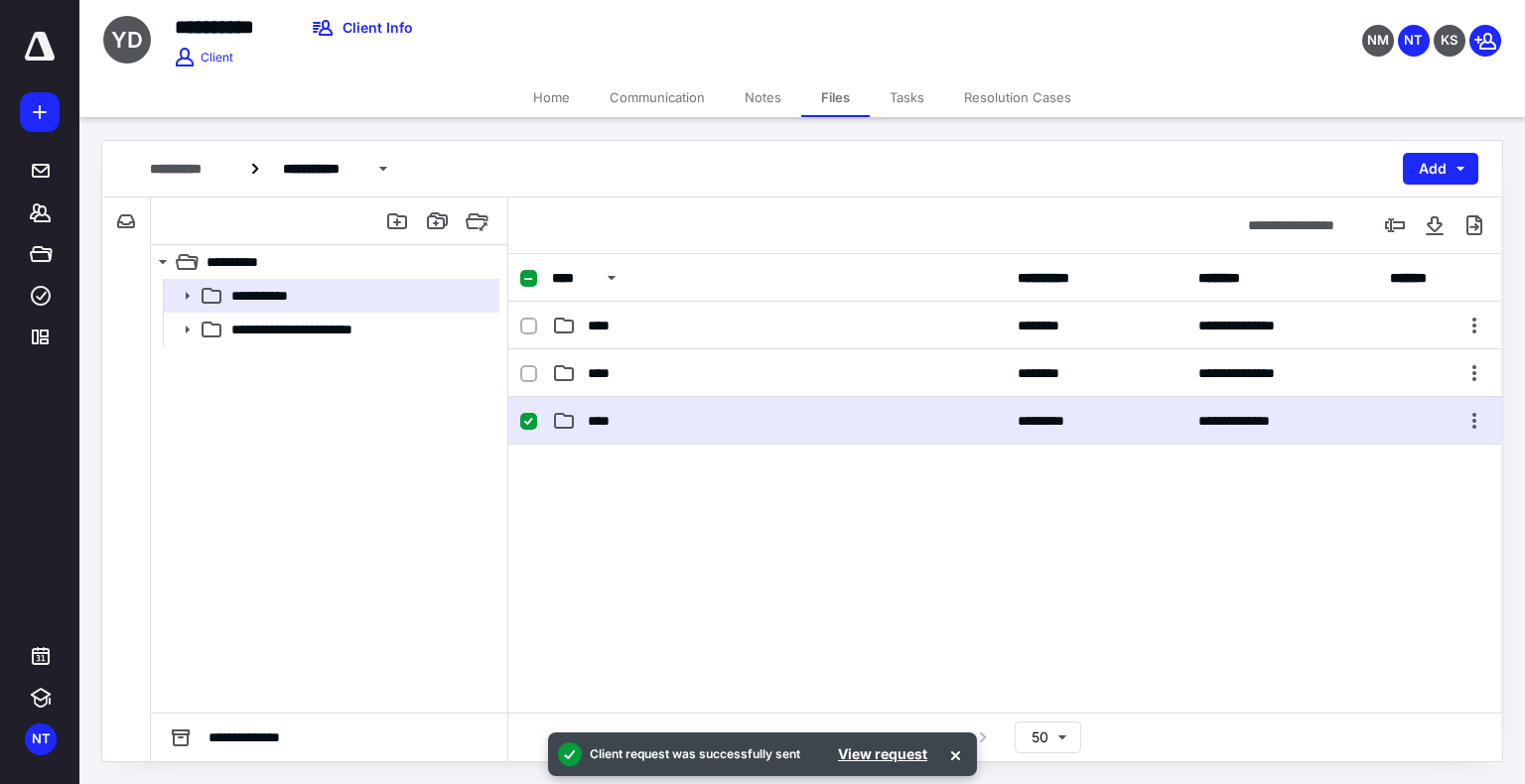 click on "****" at bounding box center (778, 421) 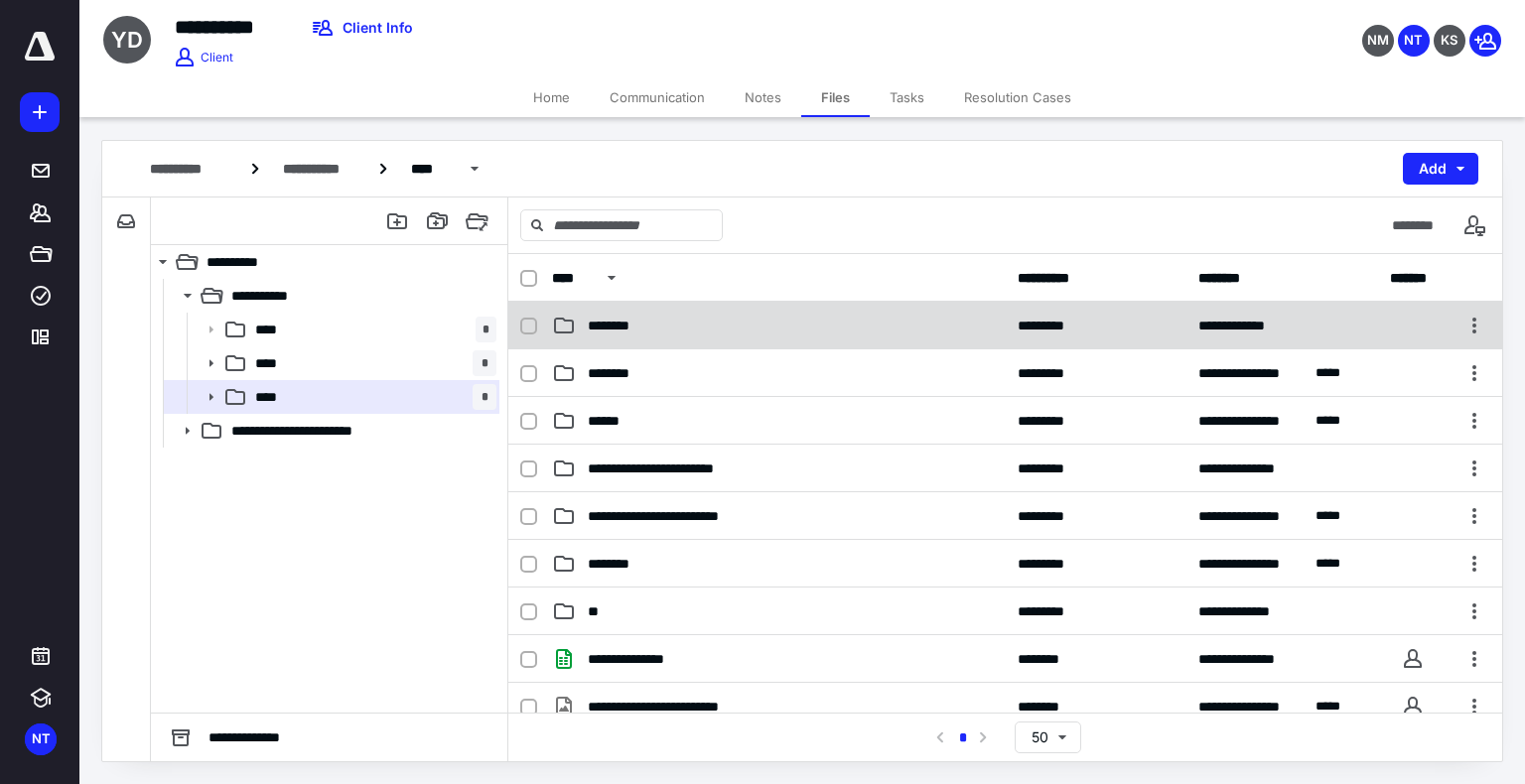 click on "********" at bounding box center [778, 326] 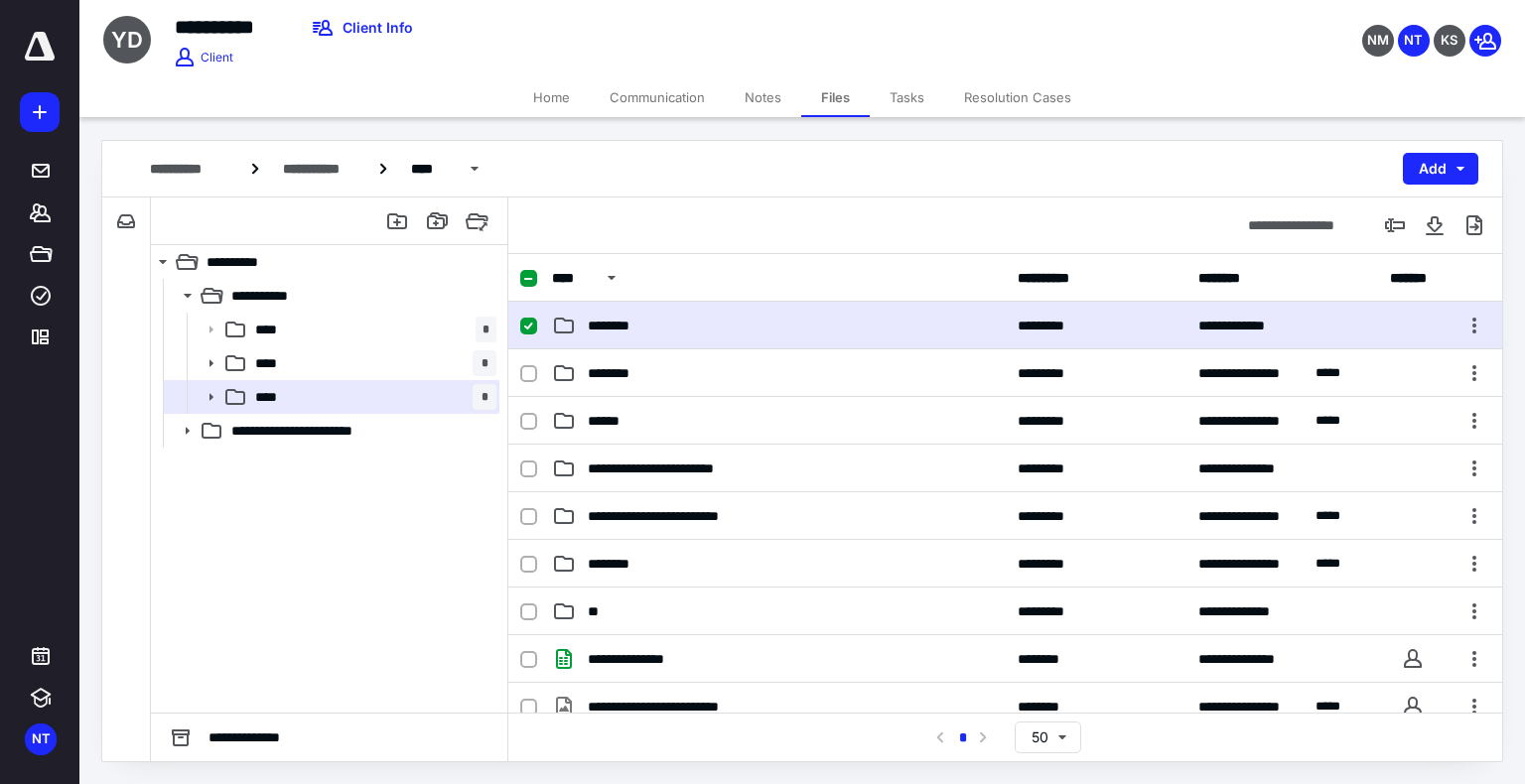 click on "********" at bounding box center [778, 326] 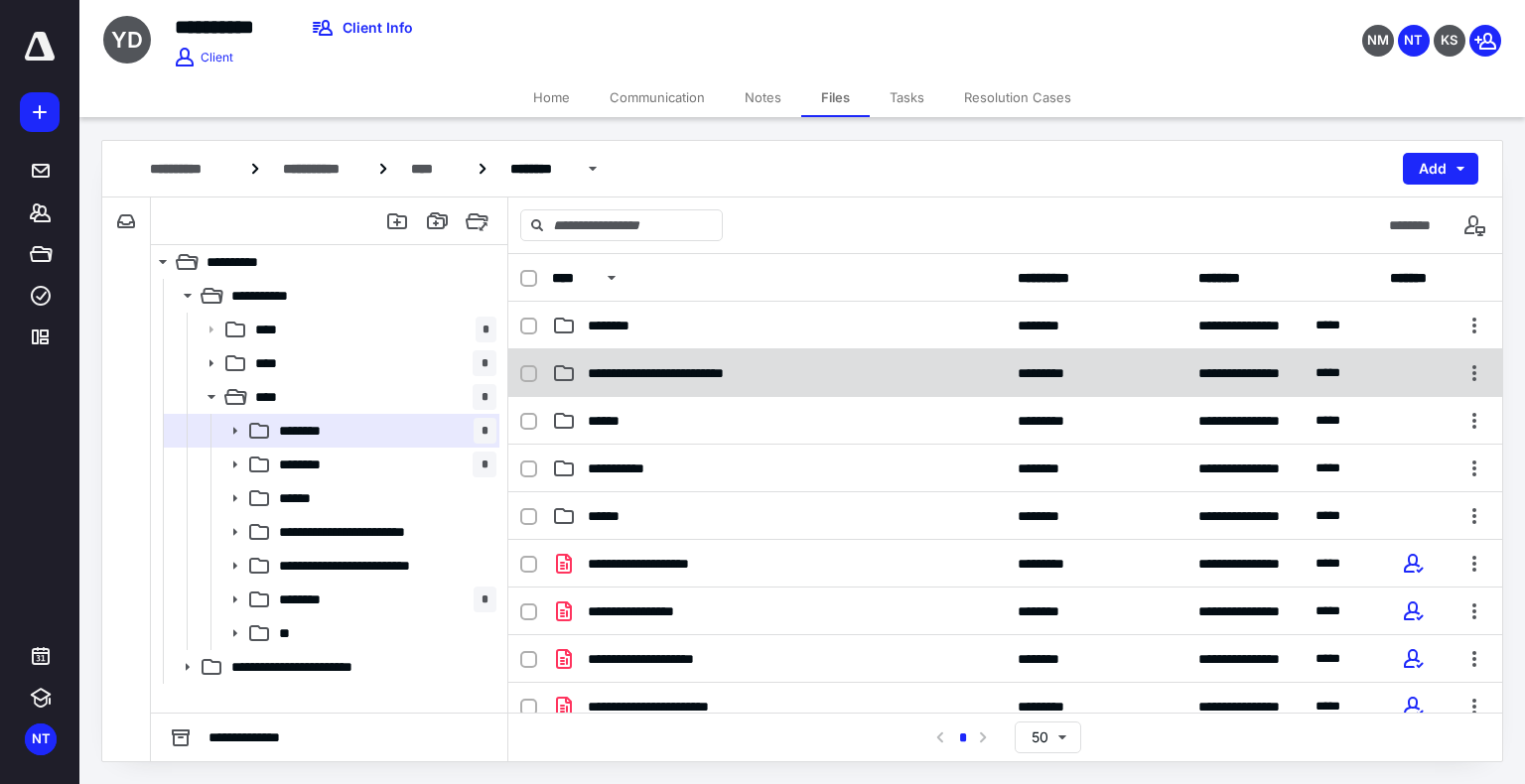 click on "**********" at bounding box center [778, 373] 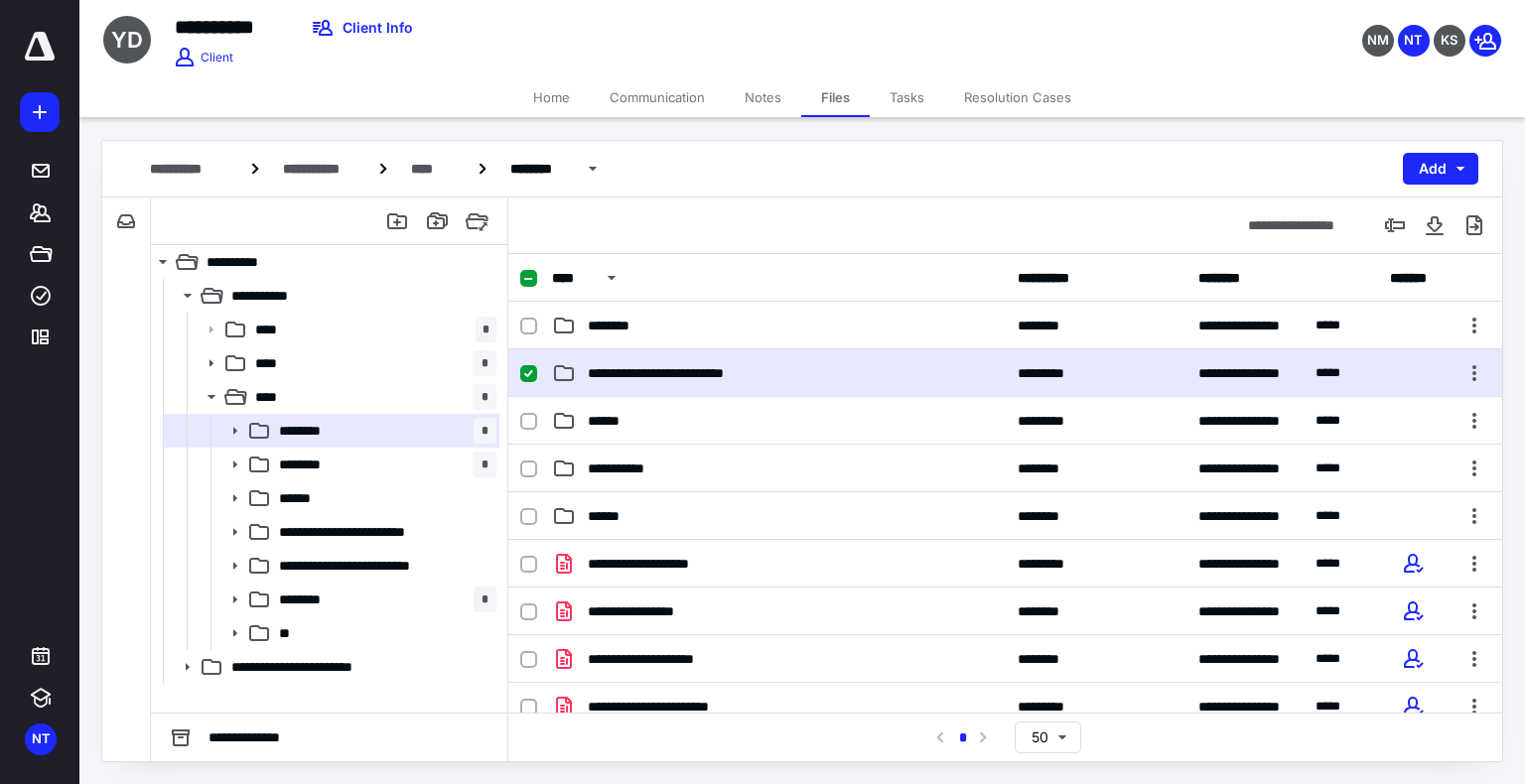 click on "**********" at bounding box center [778, 373] 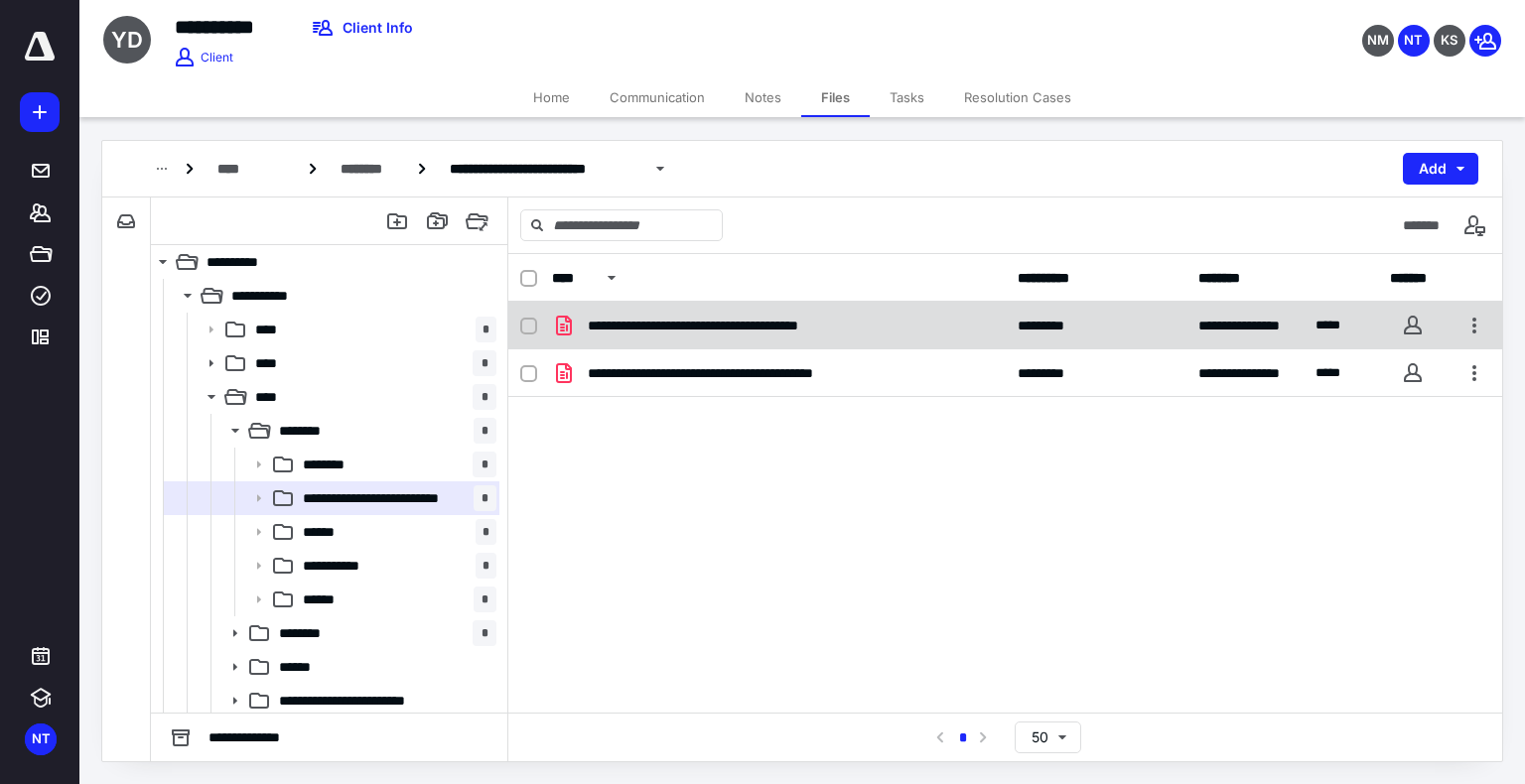 click 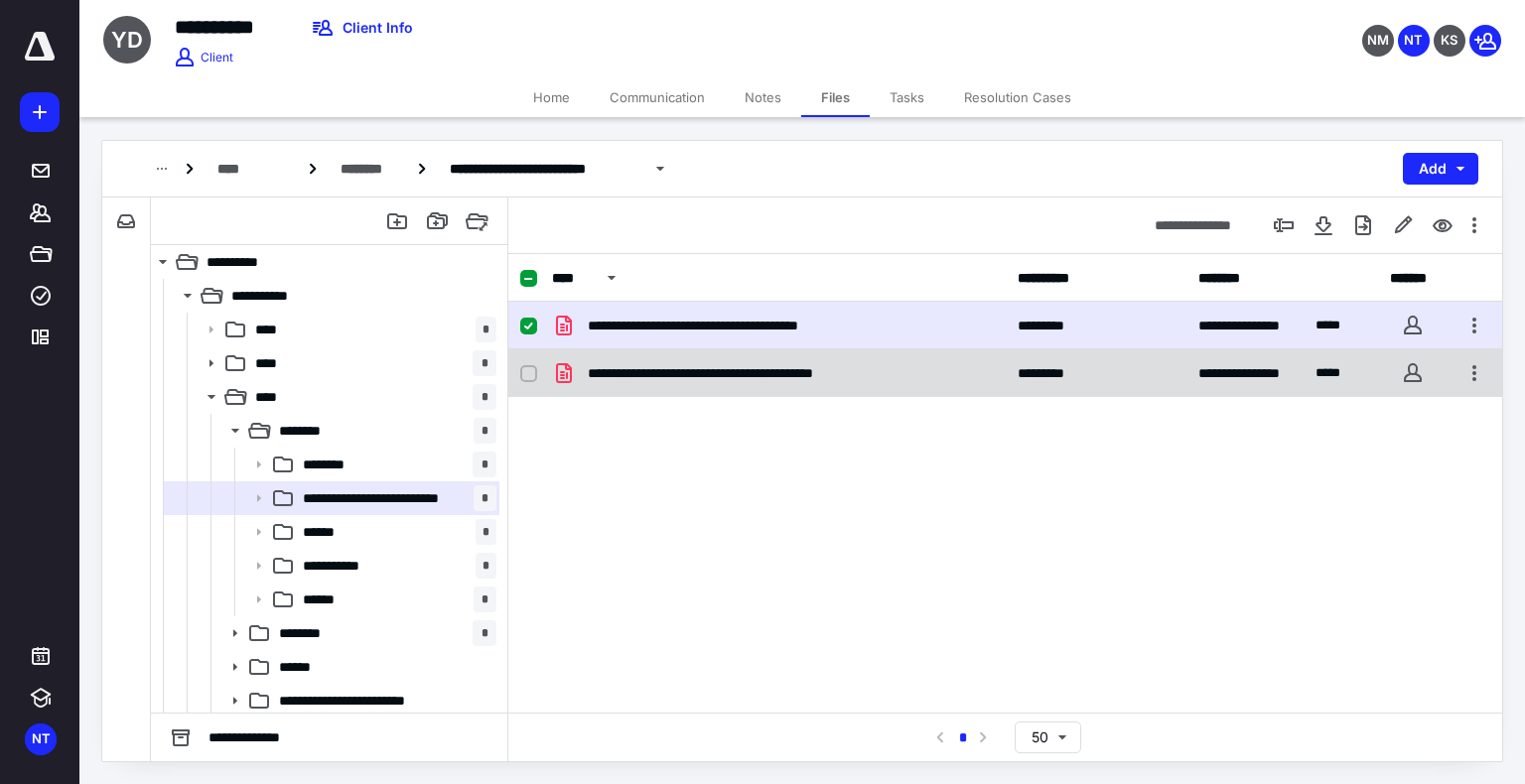 click 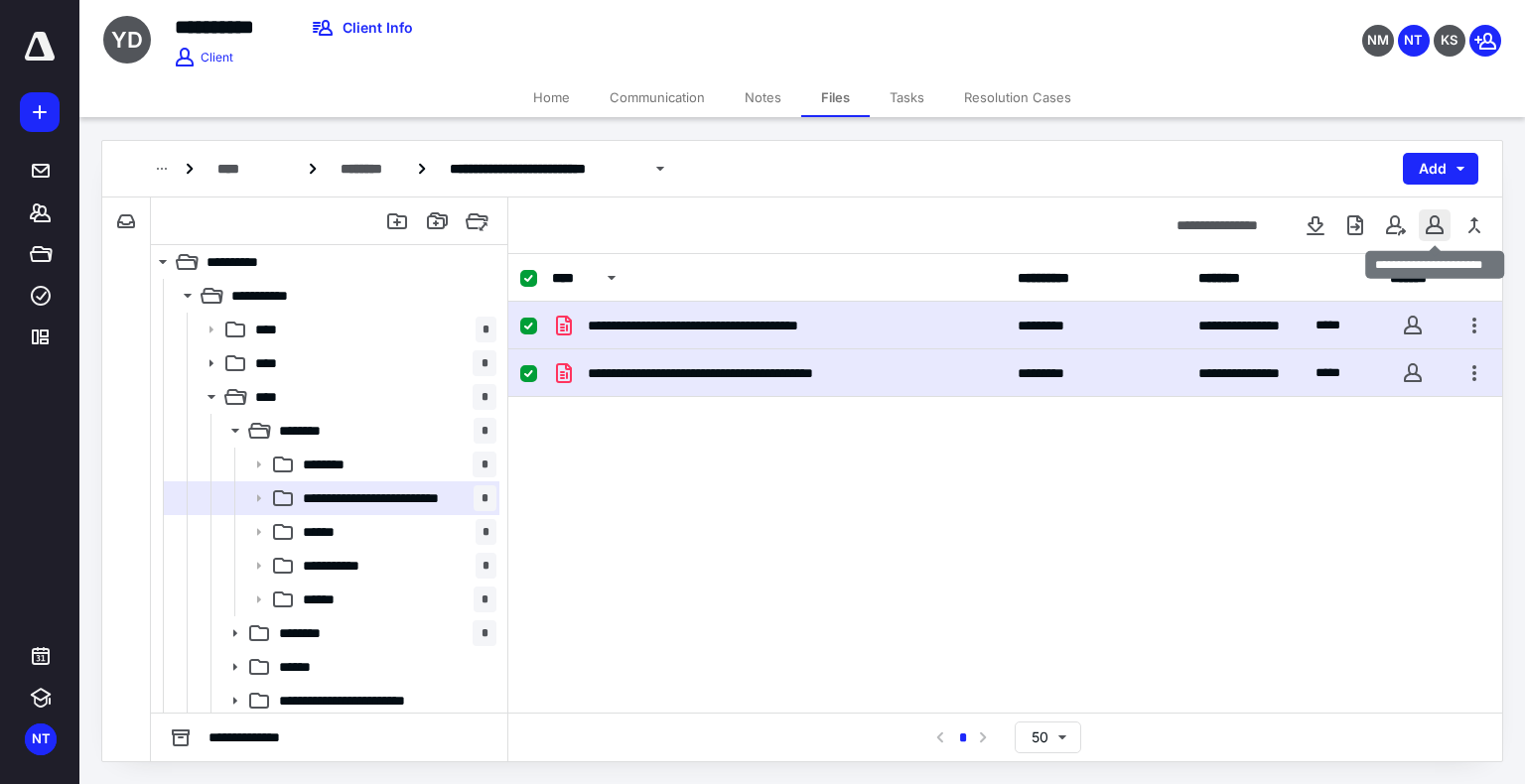 click at bounding box center (1435, 225) 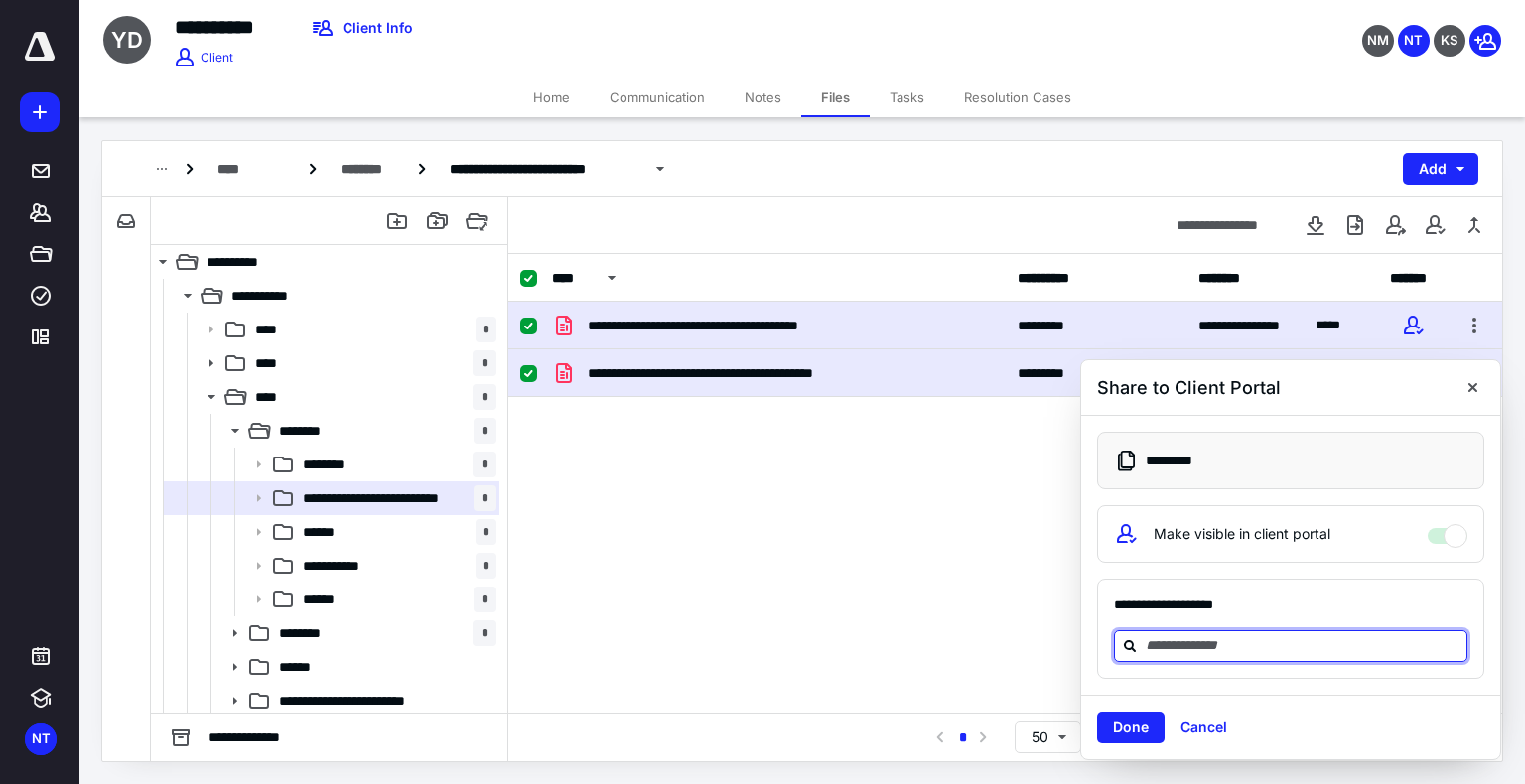 click at bounding box center (1303, 645) 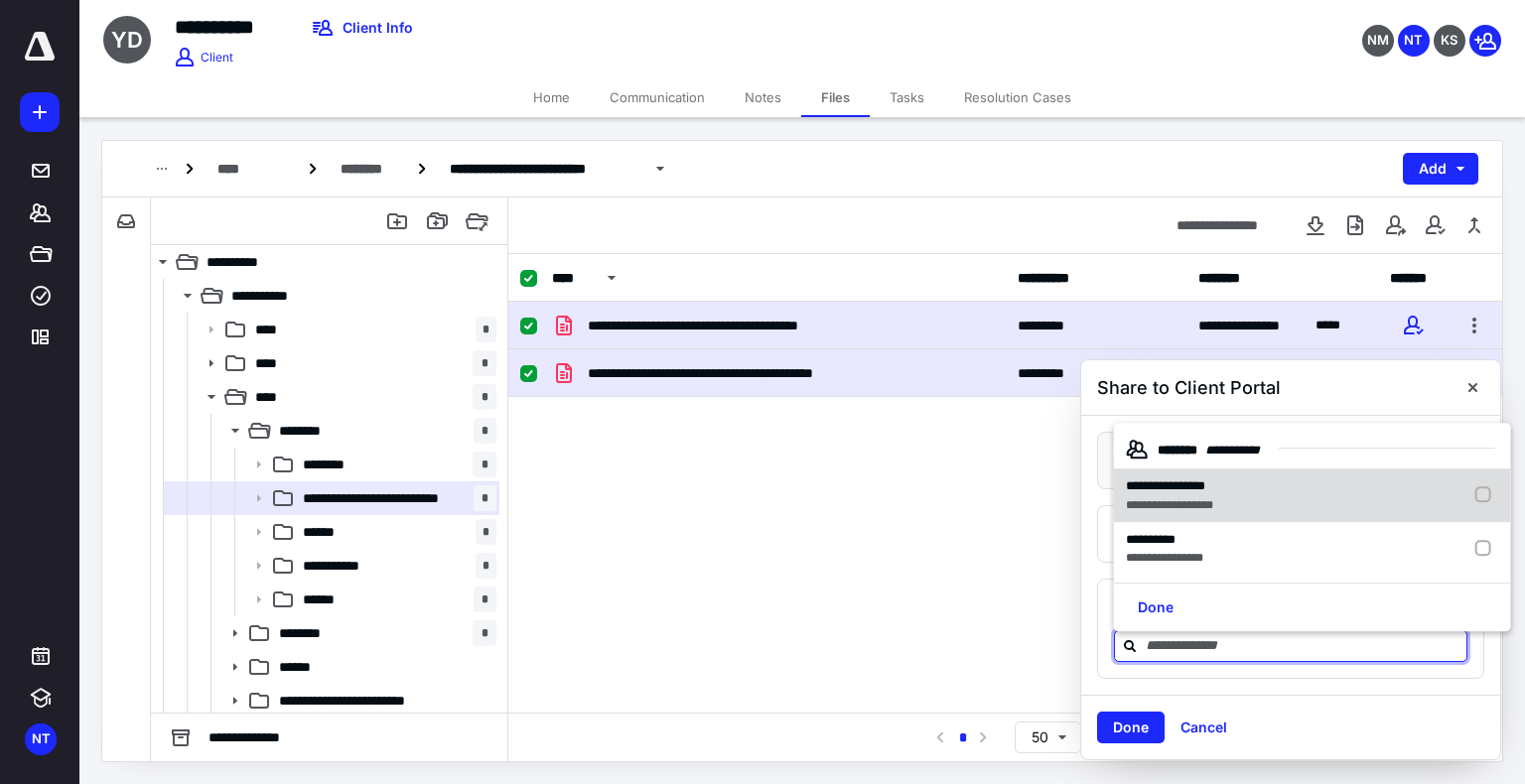 click on "**********" at bounding box center (1170, 505) 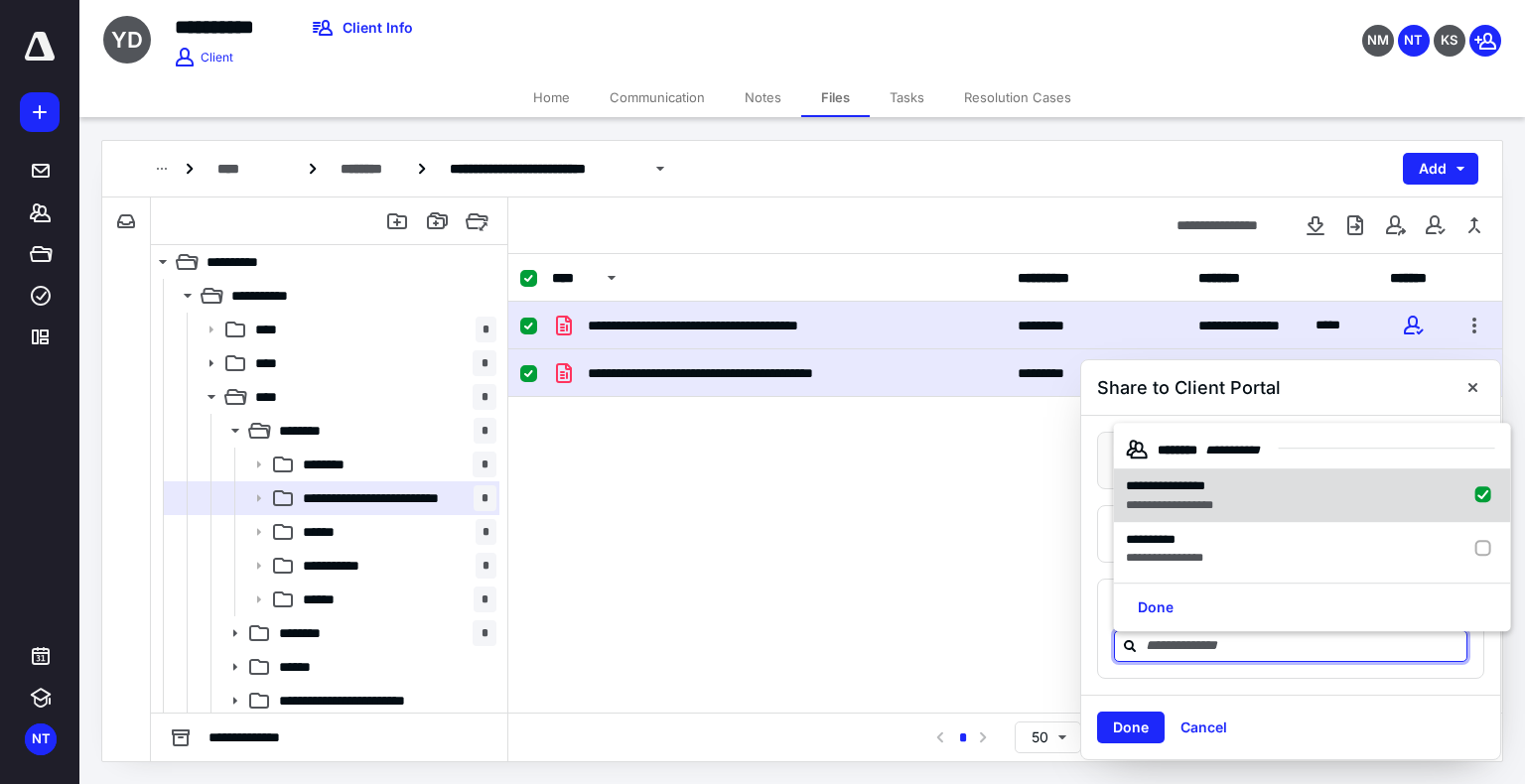 checkbox on "true" 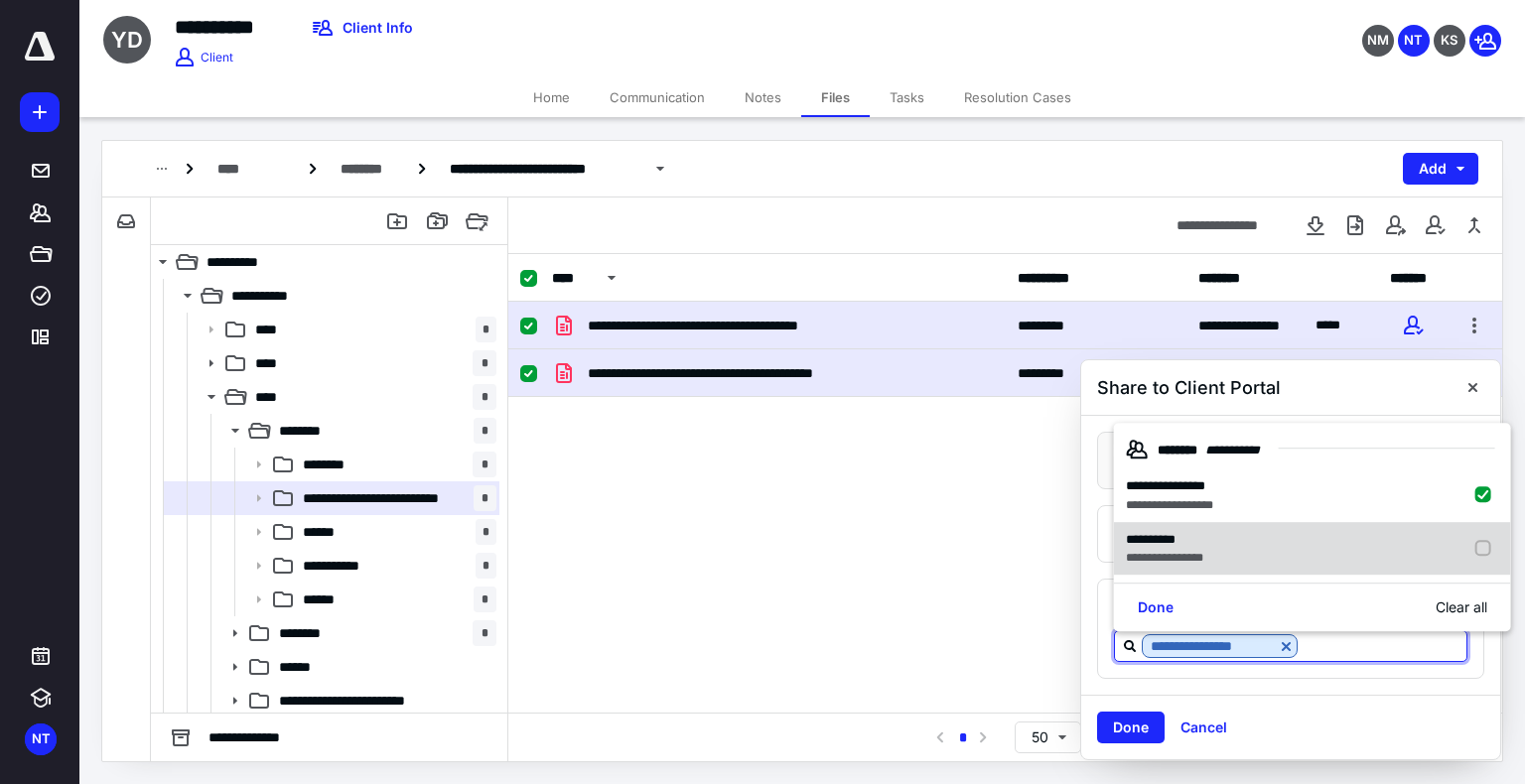 click on "**********" at bounding box center [1165, 540] 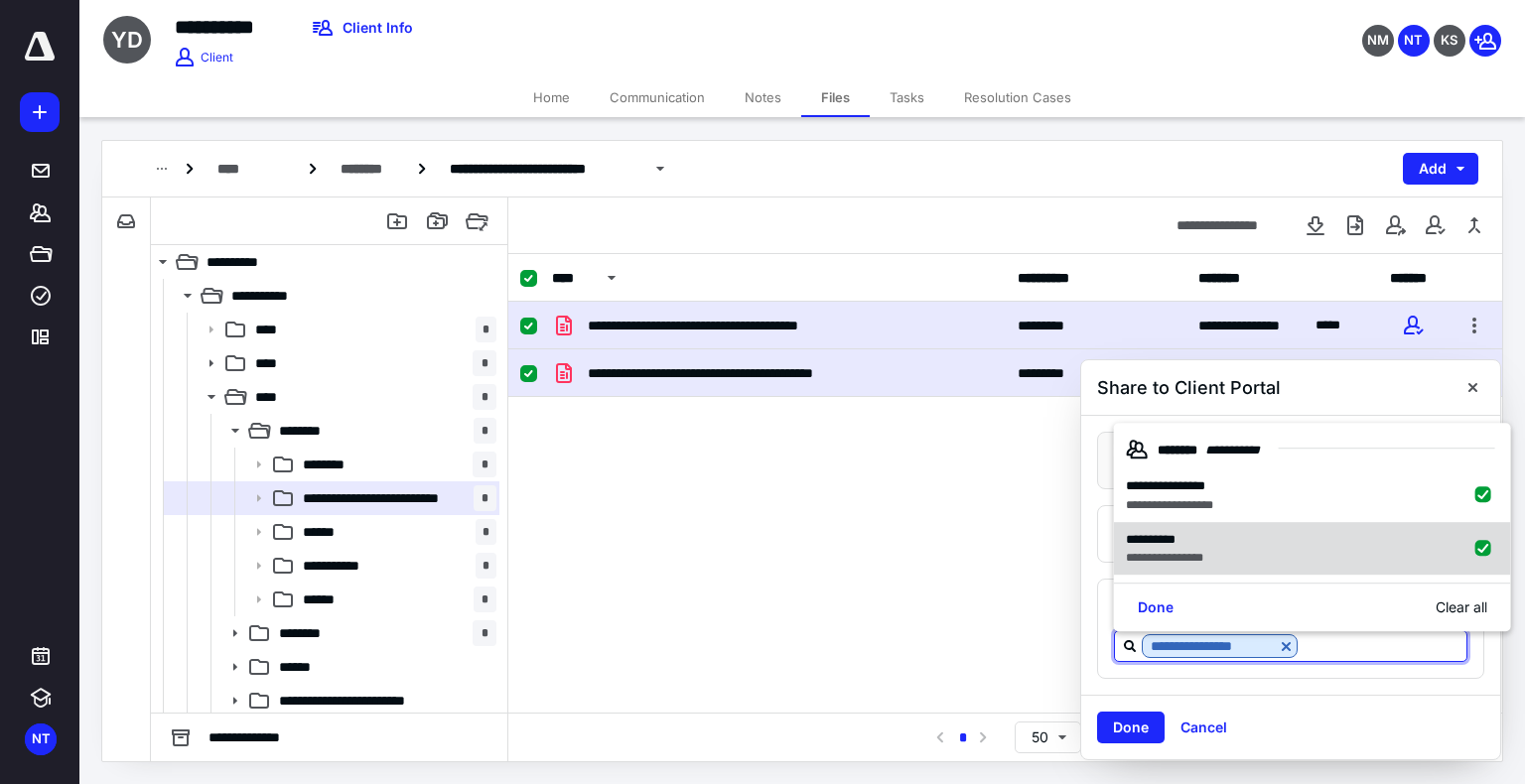 checkbox on "true" 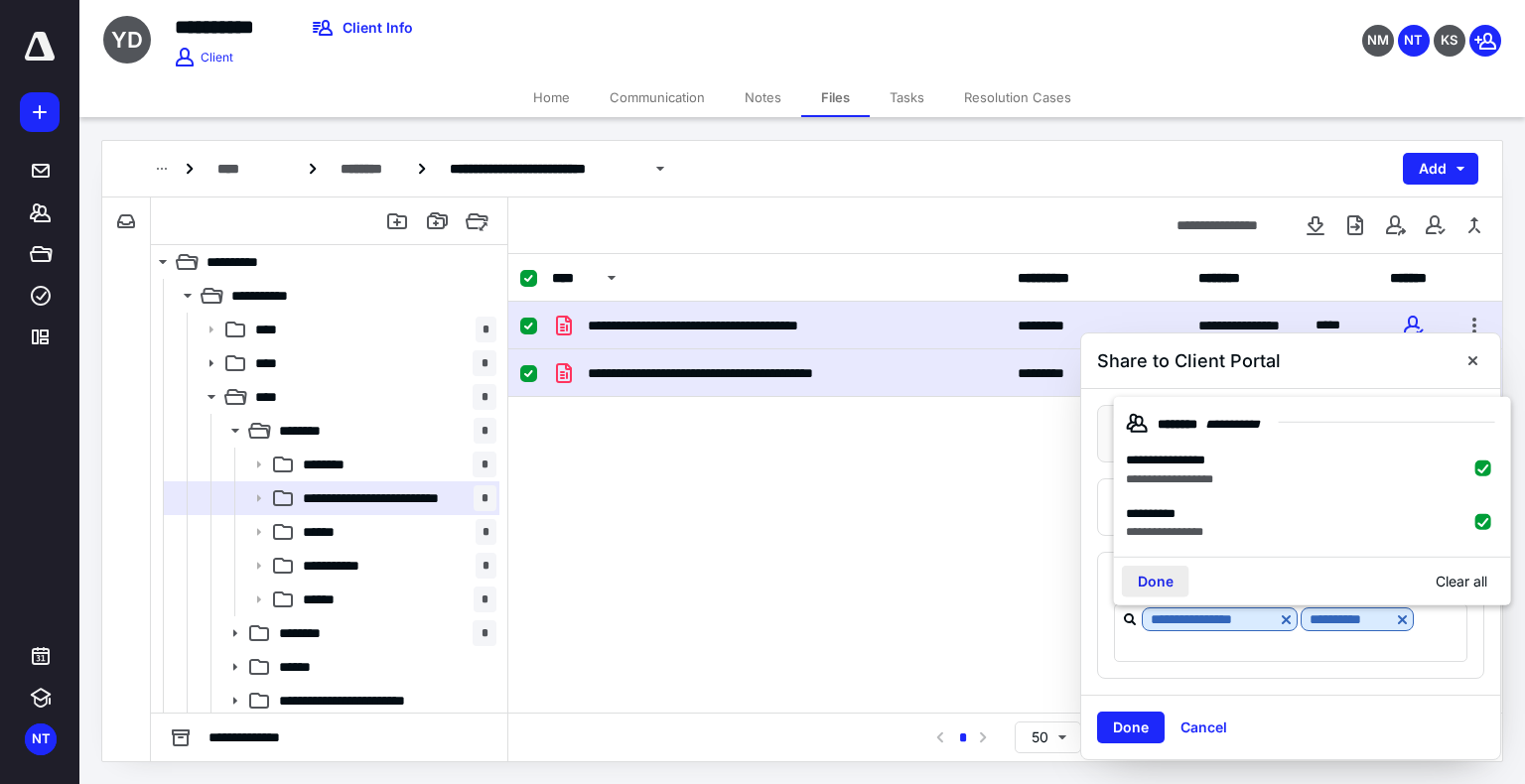 click on "Done" at bounding box center (1156, 582) 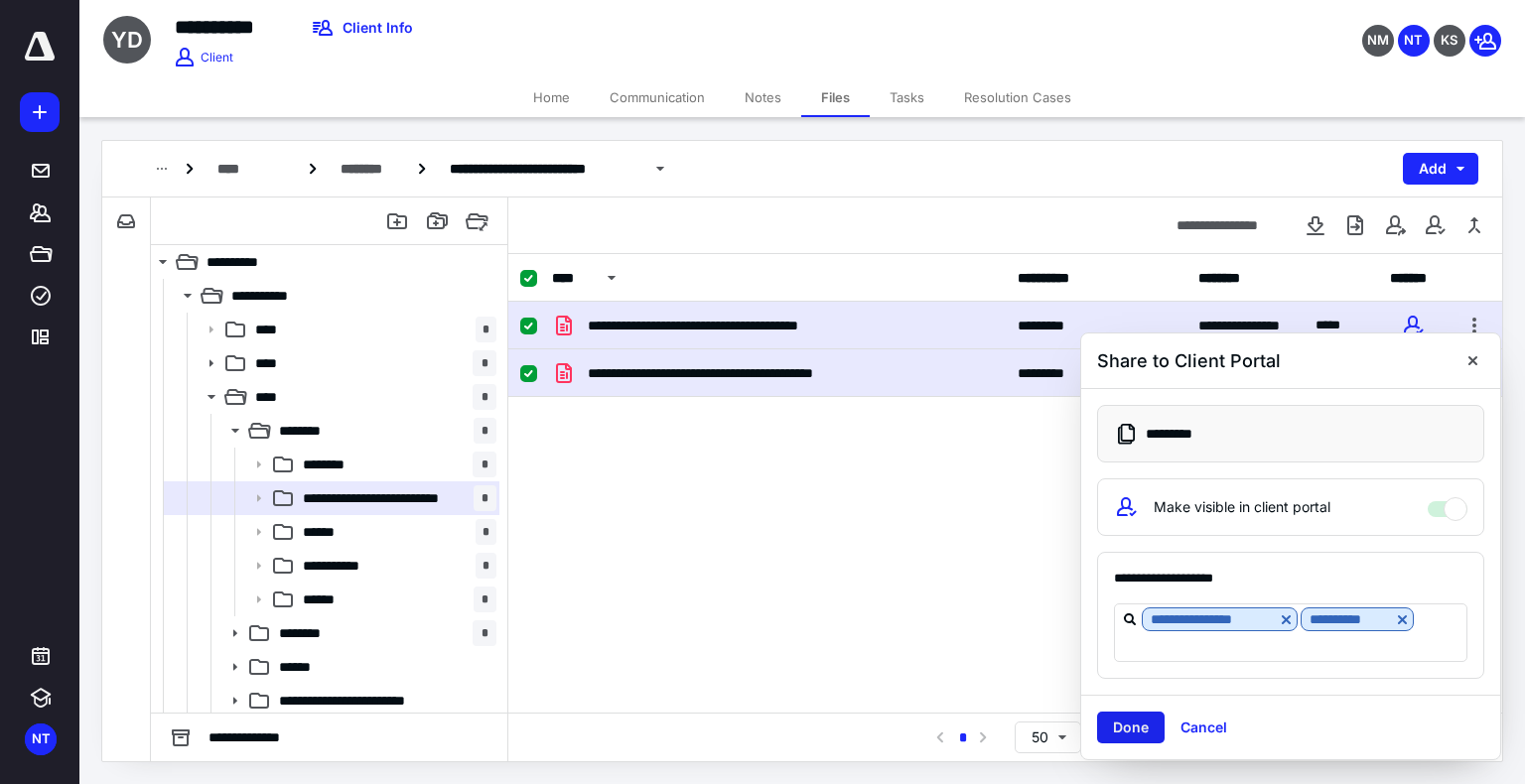 click on "Done" at bounding box center [1131, 727] 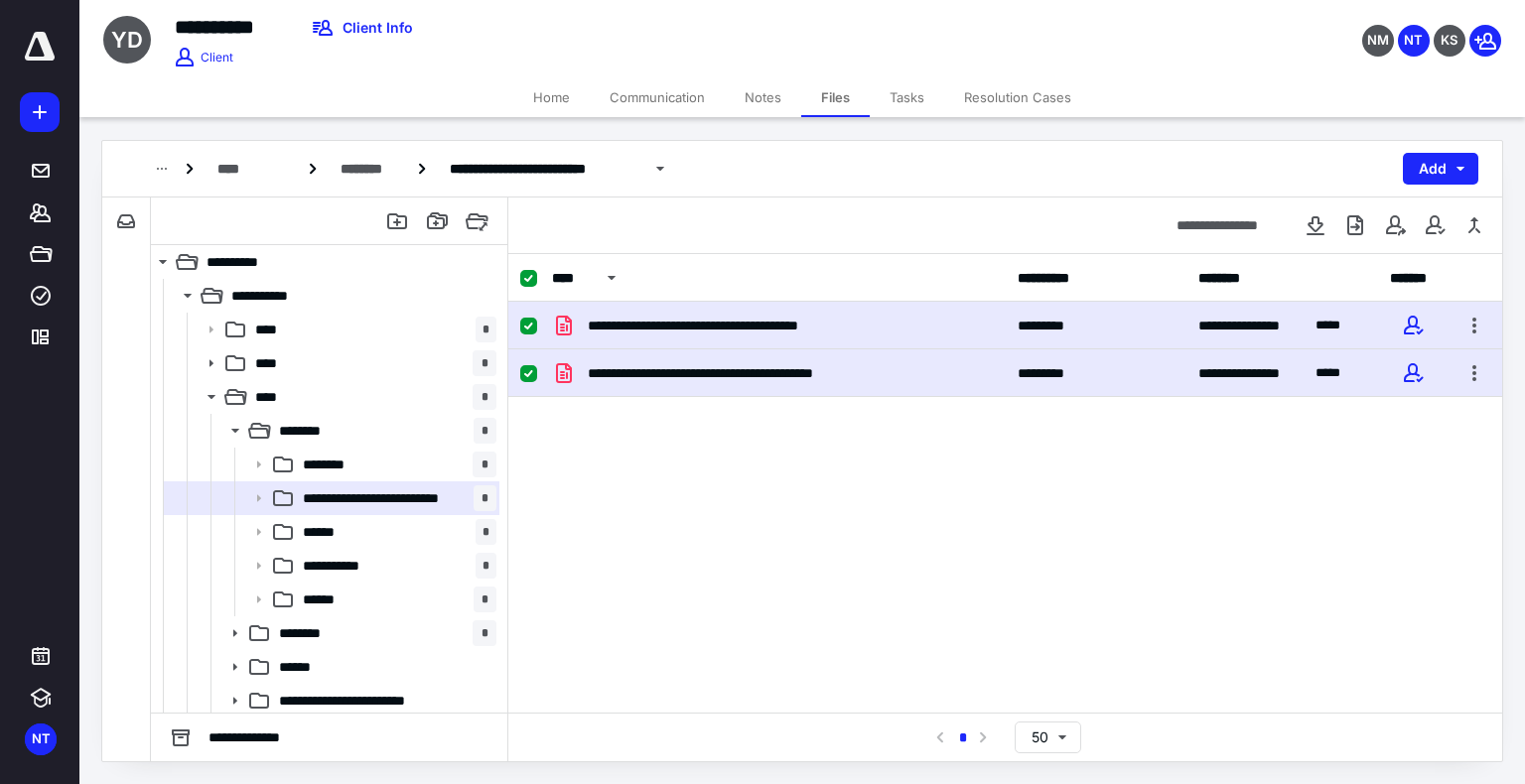 click on "Tasks" at bounding box center (906, 97) 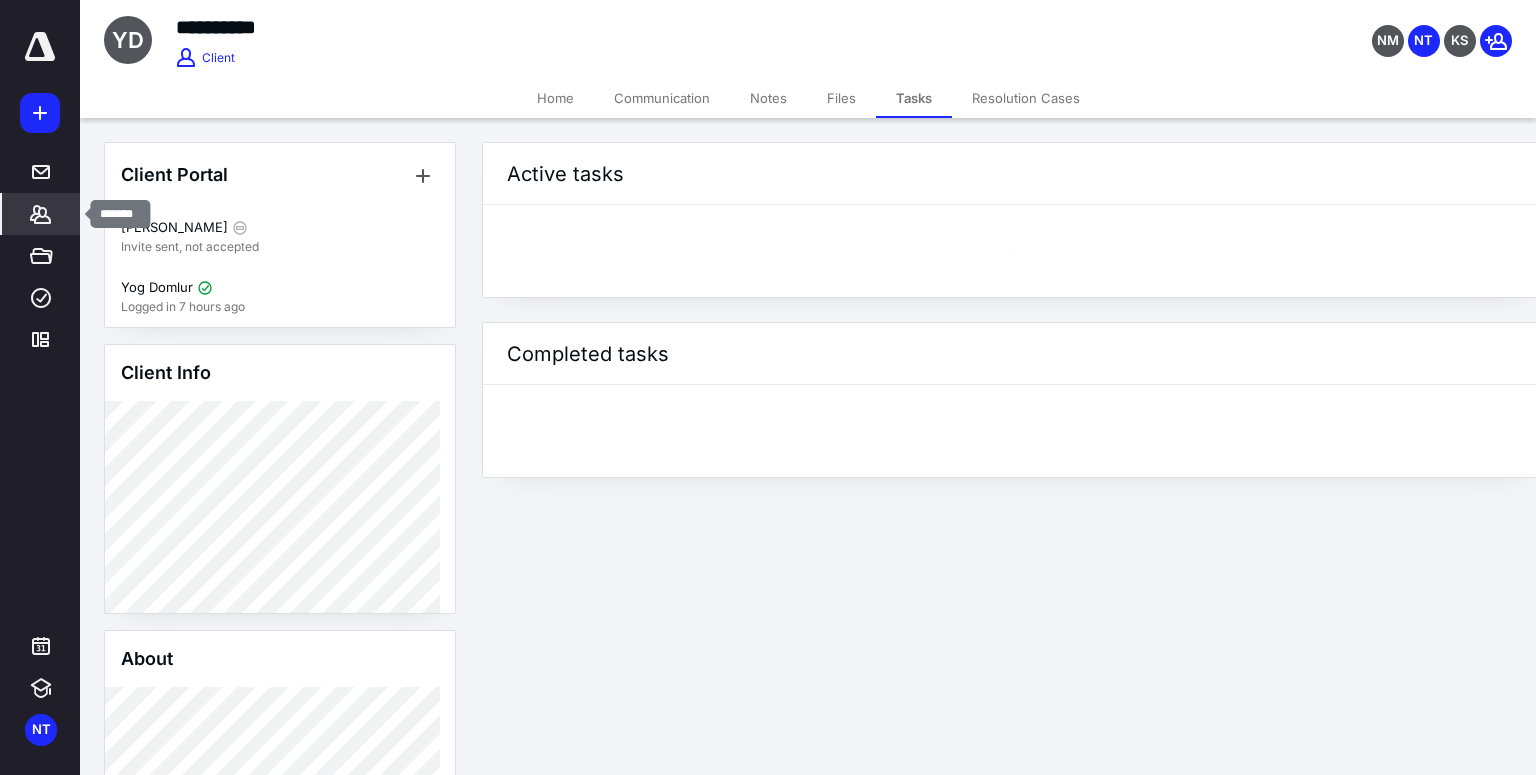 click on "*******" at bounding box center (41, 214) 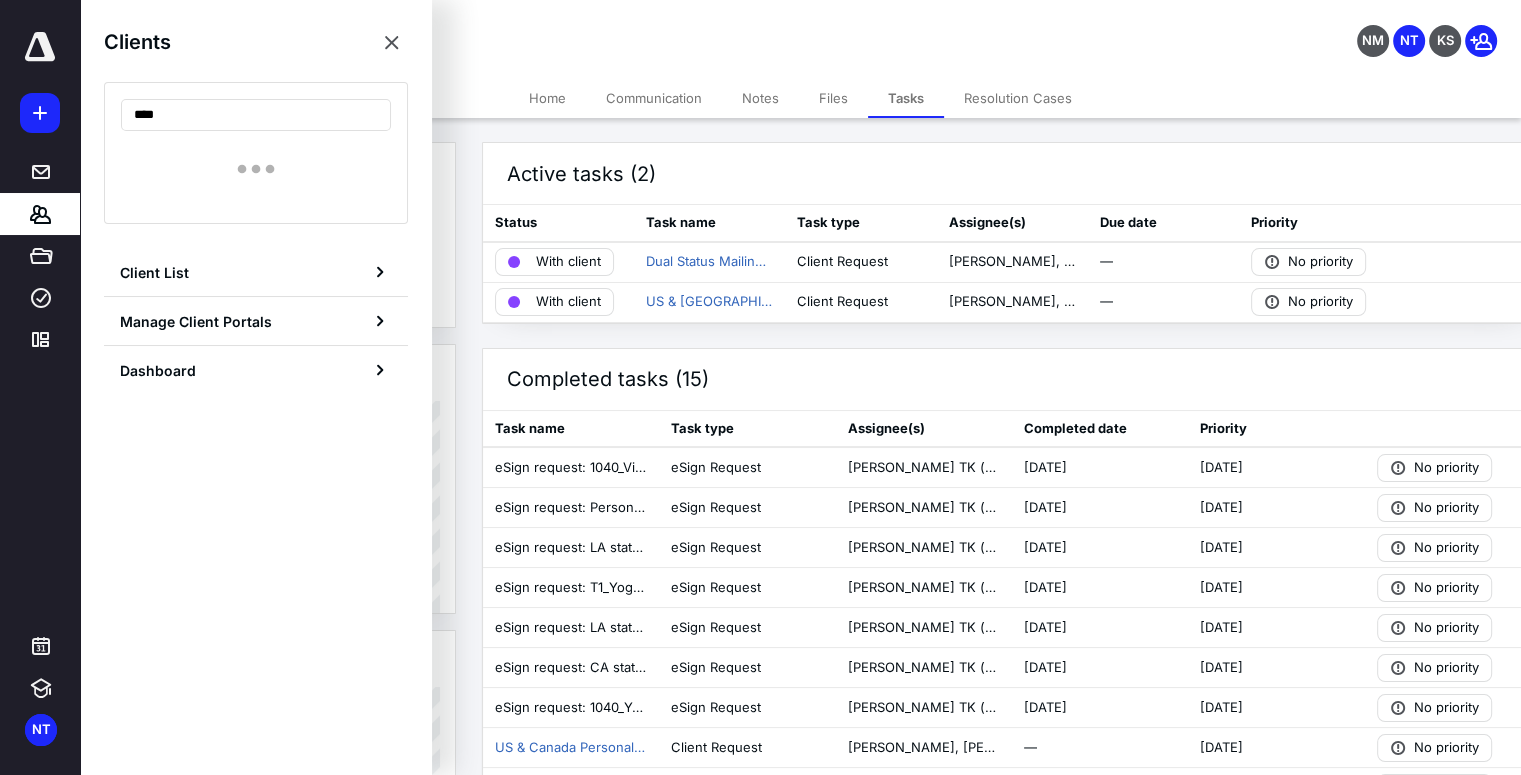type on "*****" 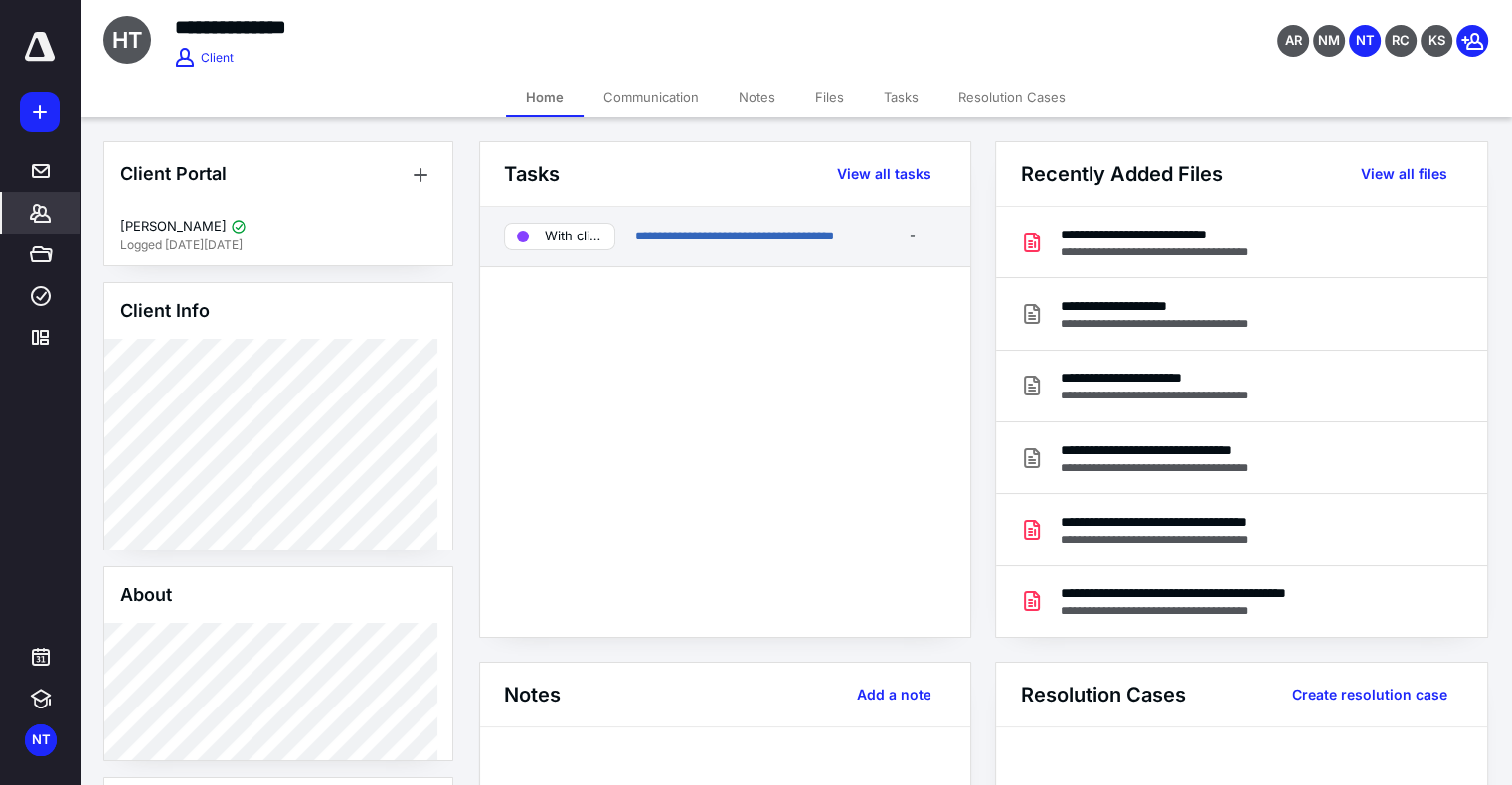 click on "**********" at bounding box center (747, 236) 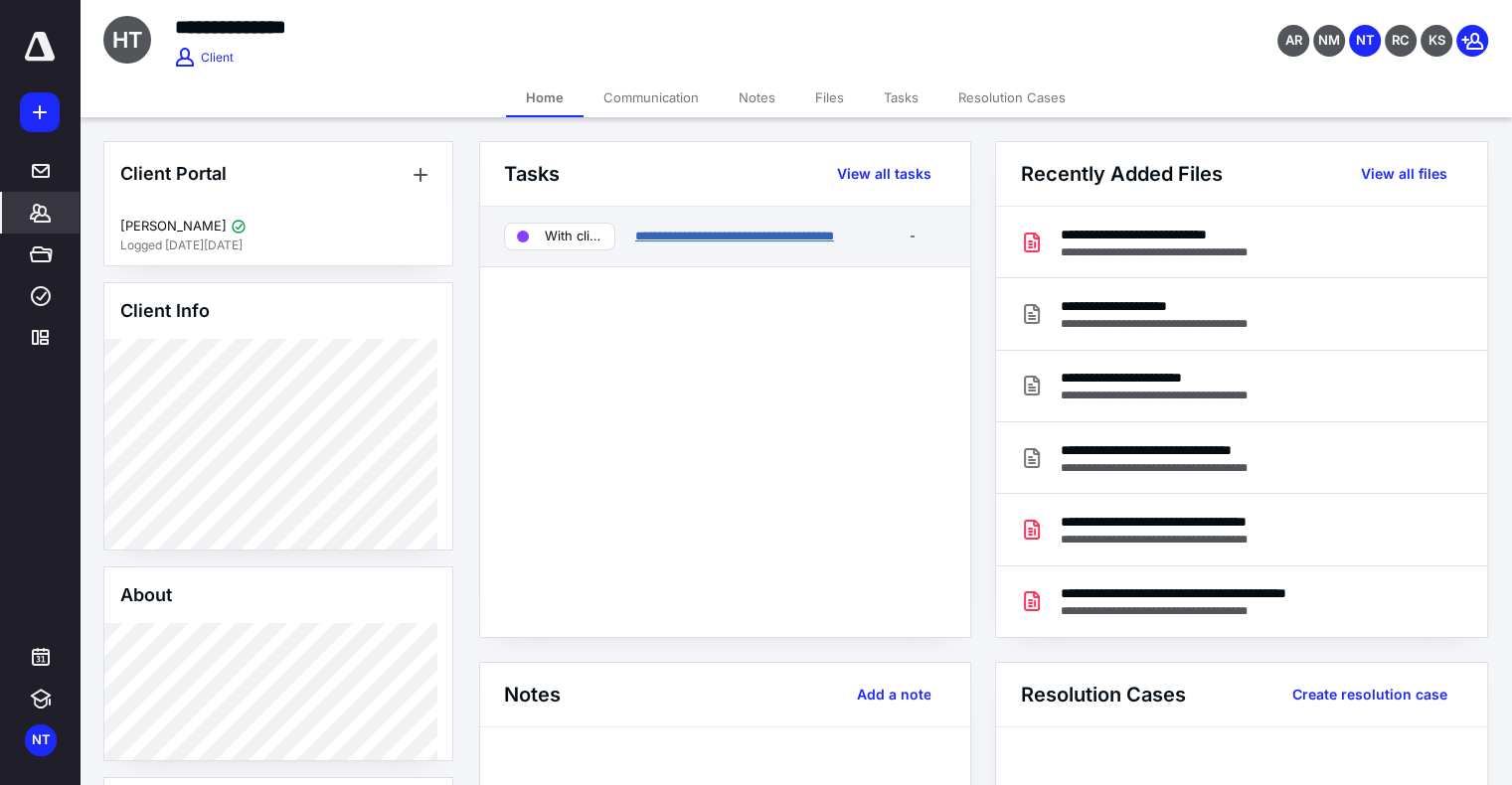 click on "**********" at bounding box center (735, 236) 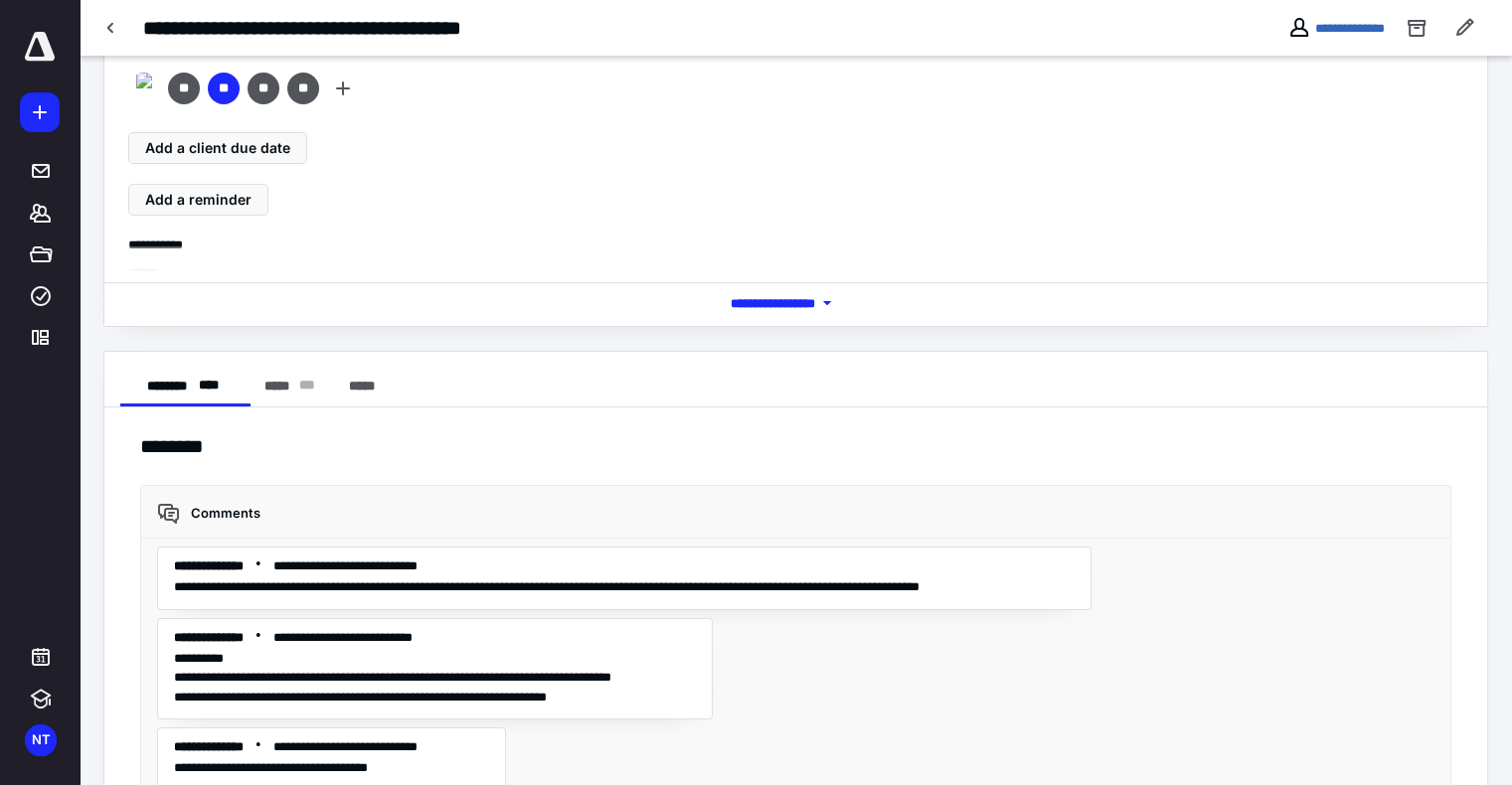 scroll, scrollTop: 106, scrollLeft: 0, axis: vertical 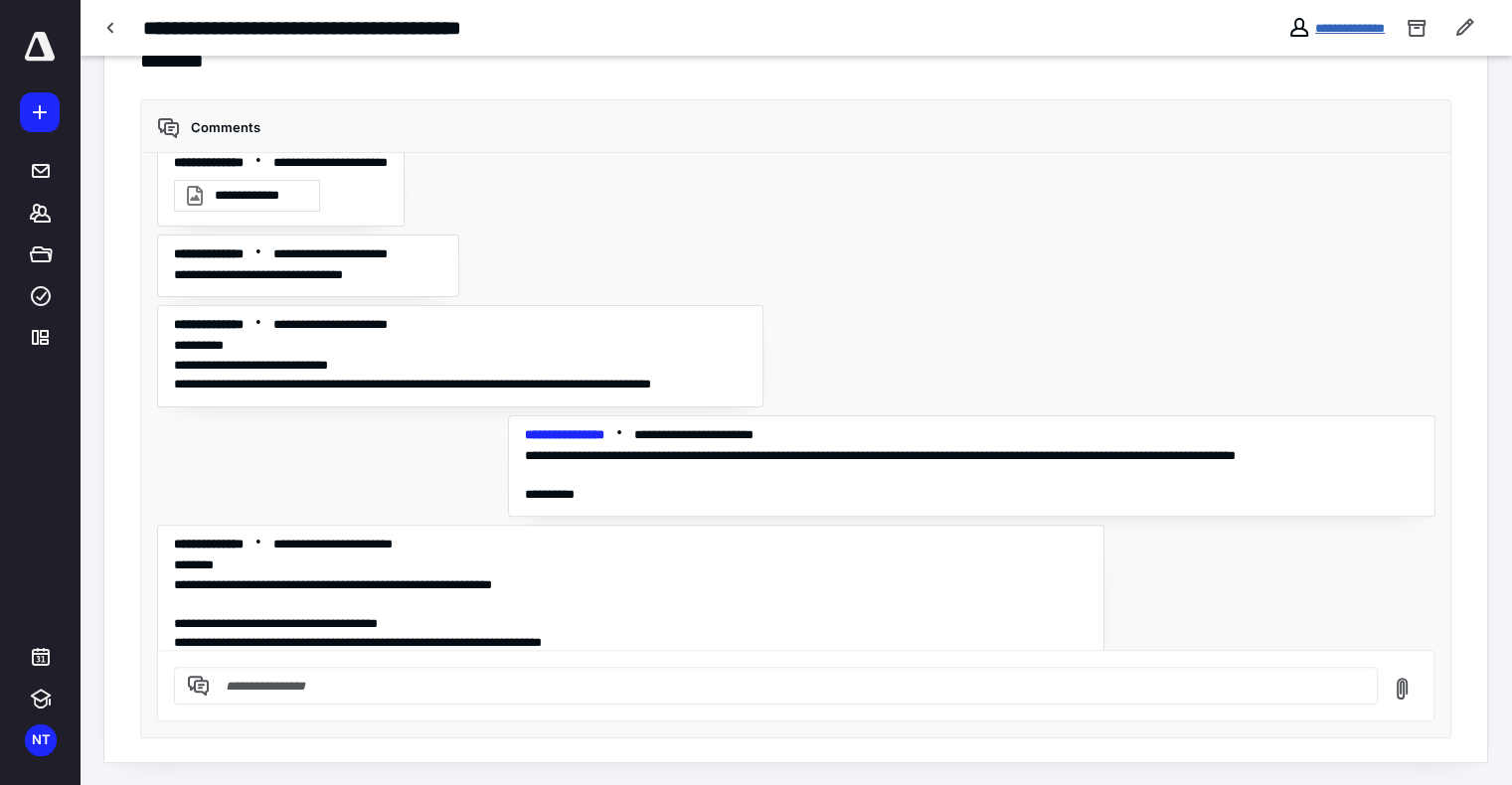 click on "**********" at bounding box center [1350, 28] 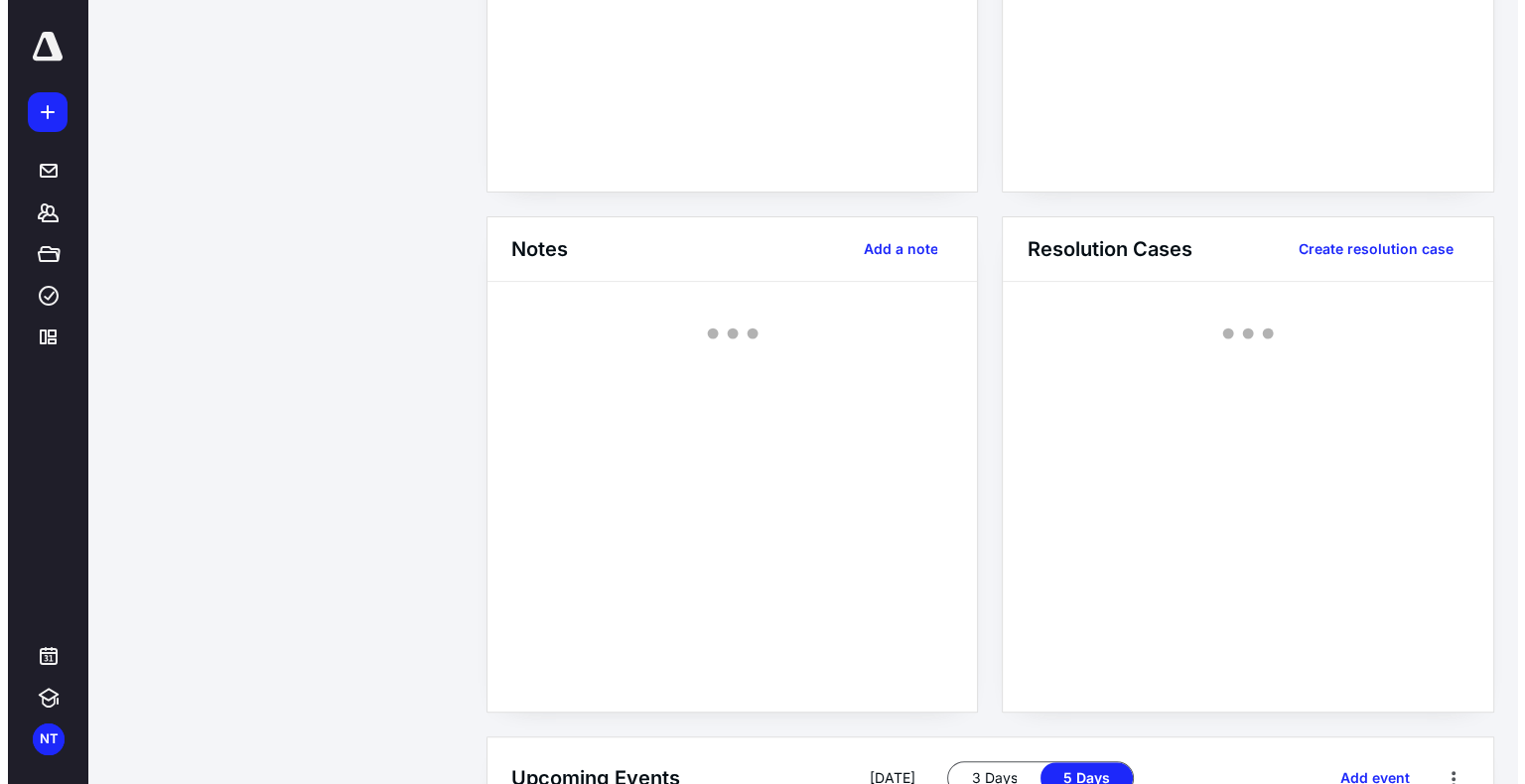 scroll, scrollTop: 0, scrollLeft: 0, axis: both 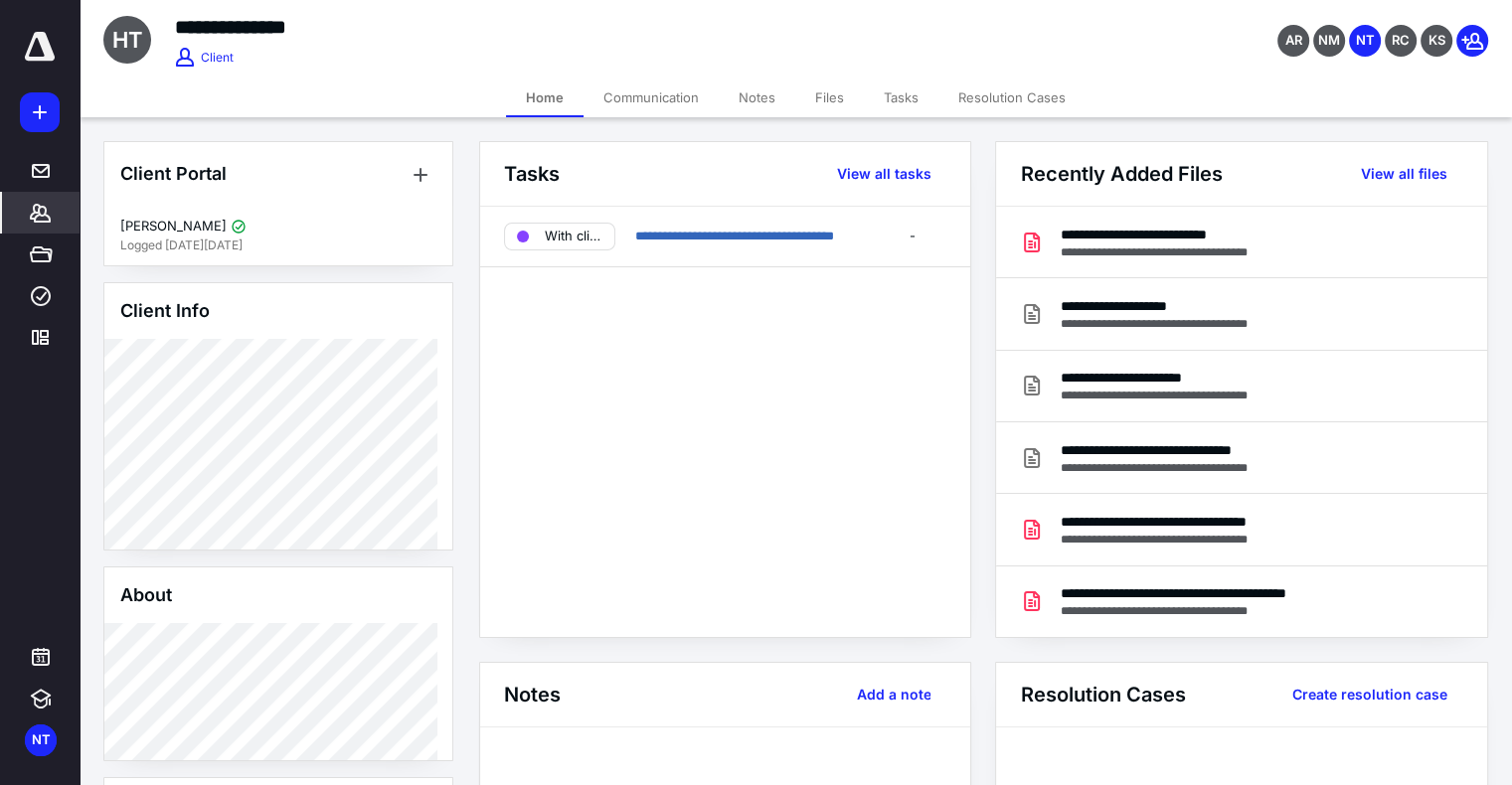 click on "Files" at bounding box center [829, 97] 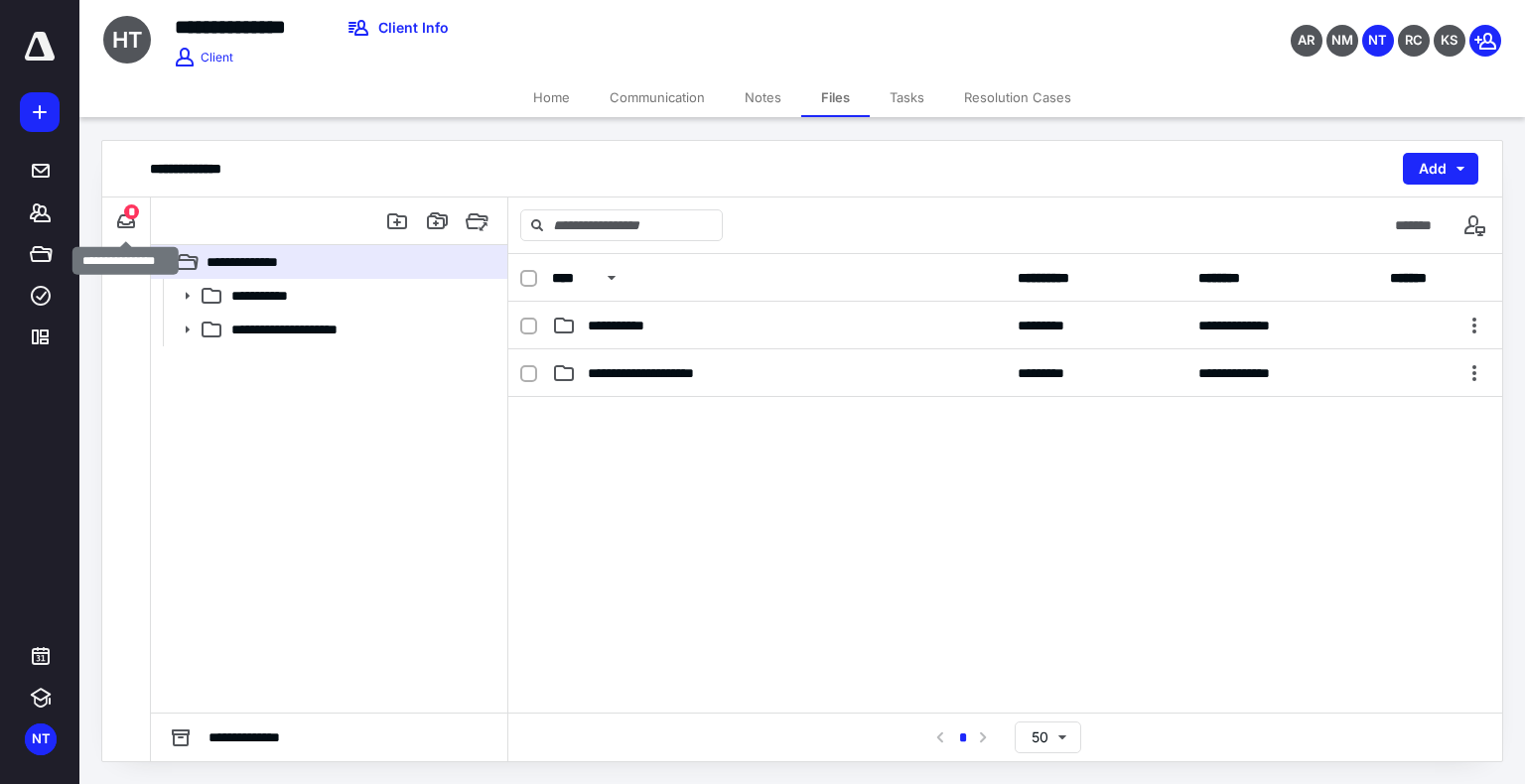 click on "*" at bounding box center [131, 211] 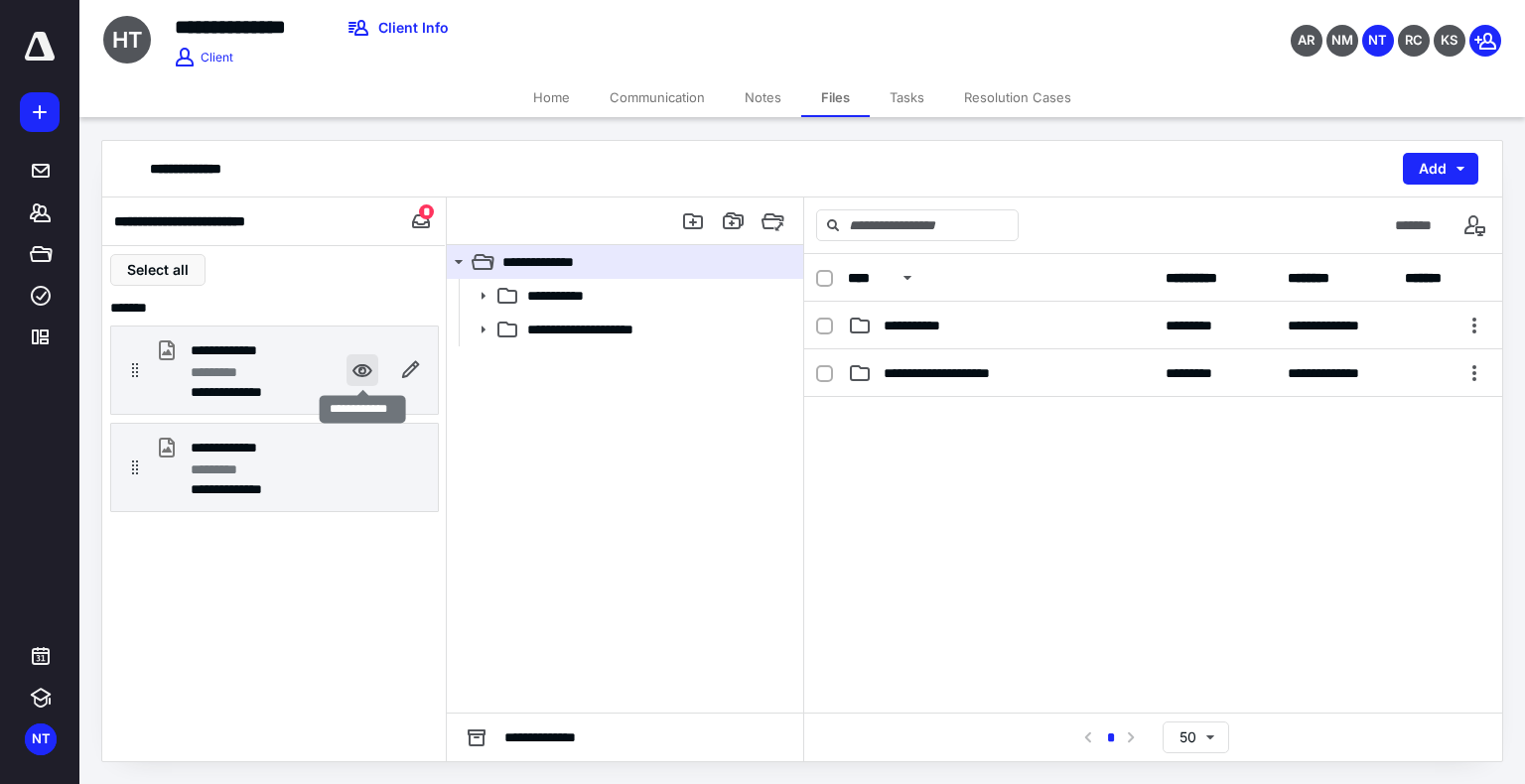 click at bounding box center (362, 370) 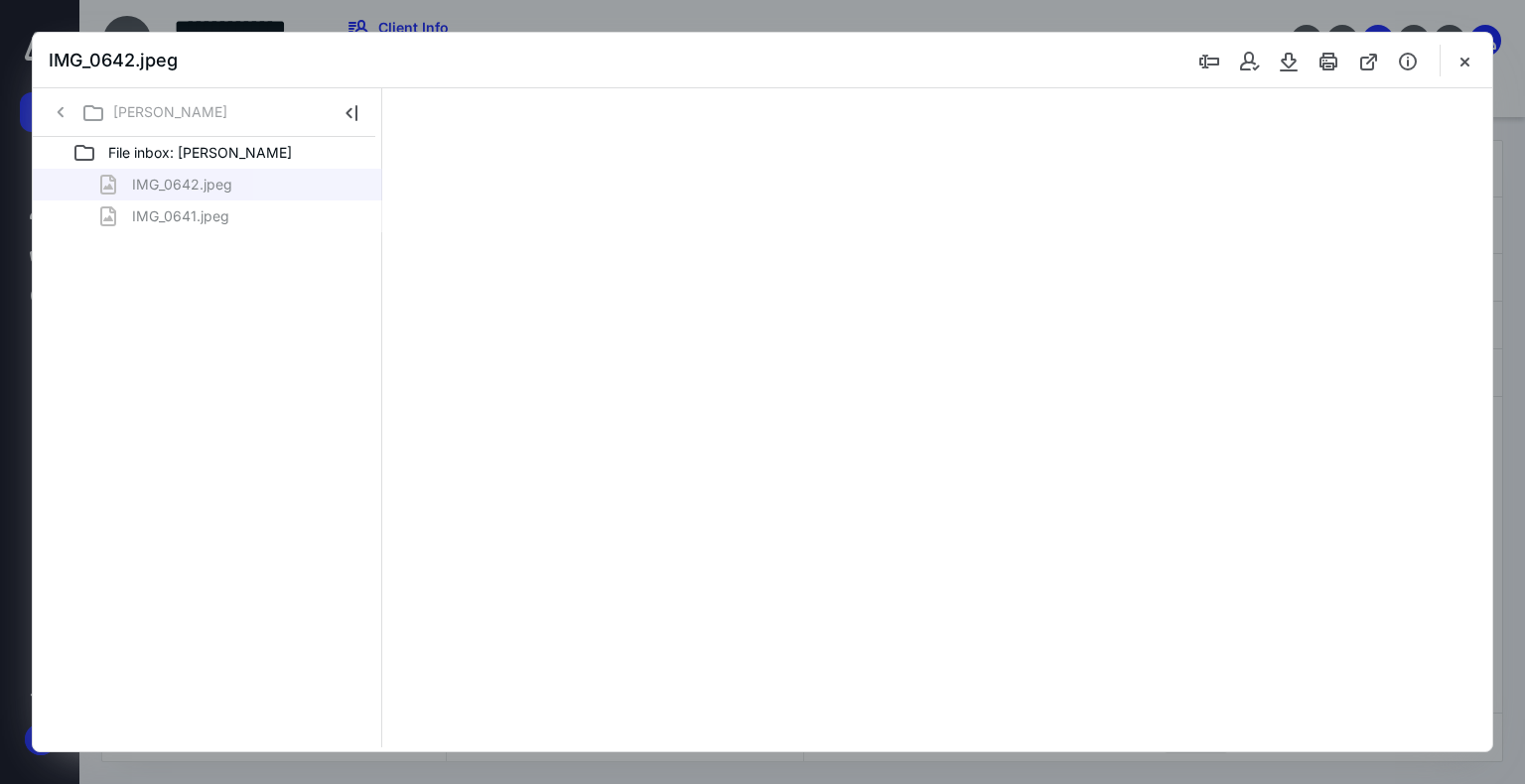 scroll, scrollTop: 0, scrollLeft: 0, axis: both 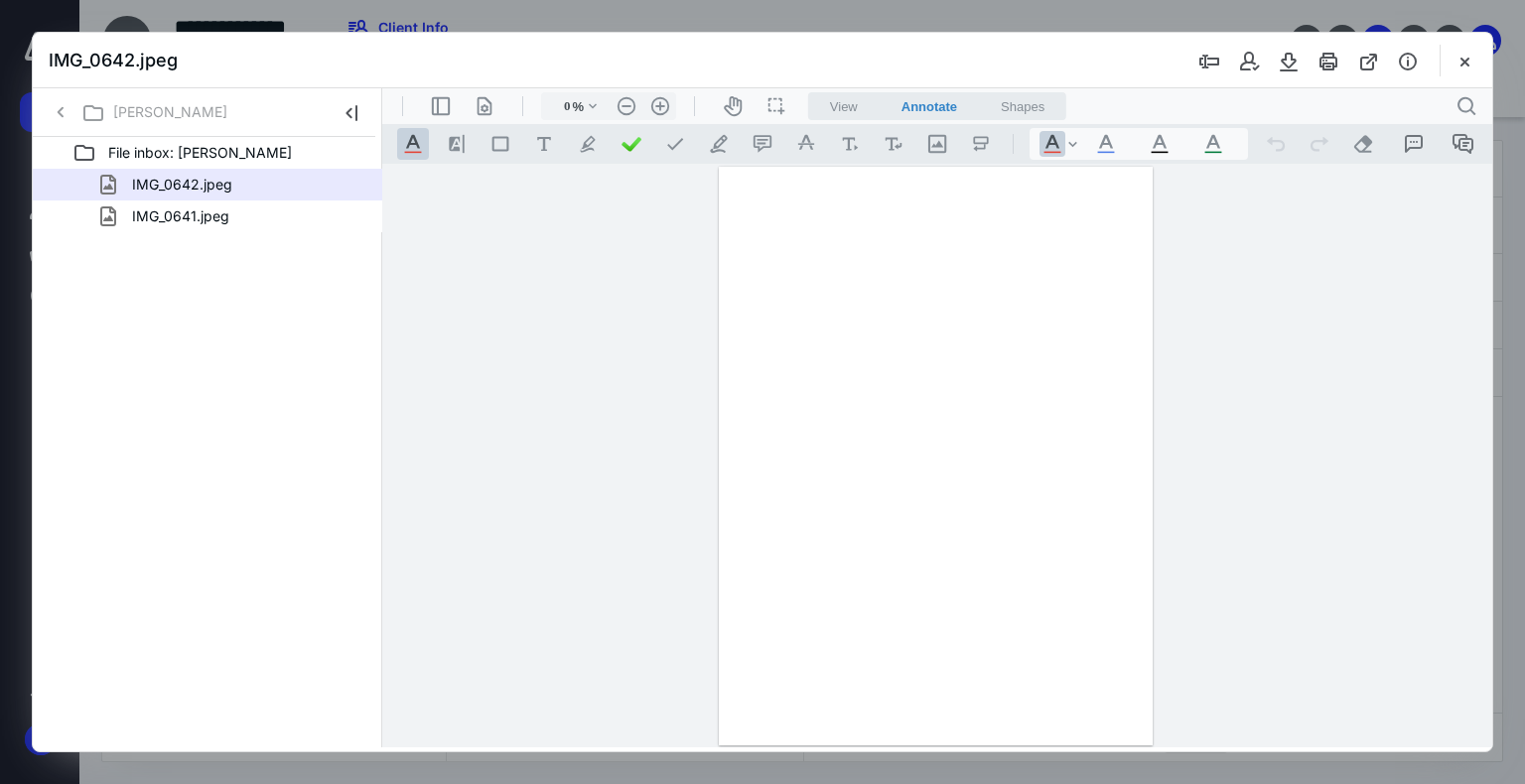 type on "74" 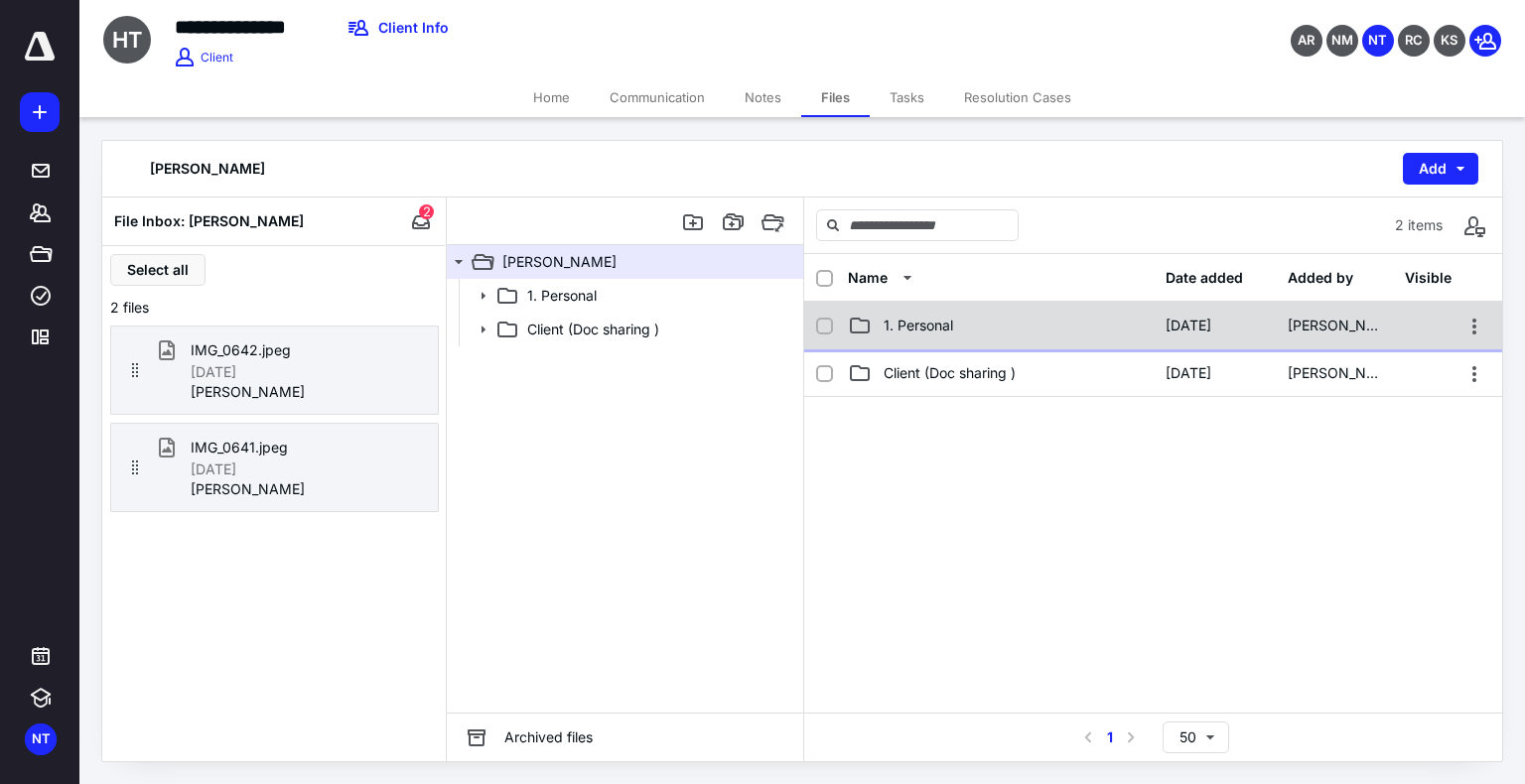 click on "1. Personal [DATE] [PERSON_NAME]" at bounding box center (1153, 326) 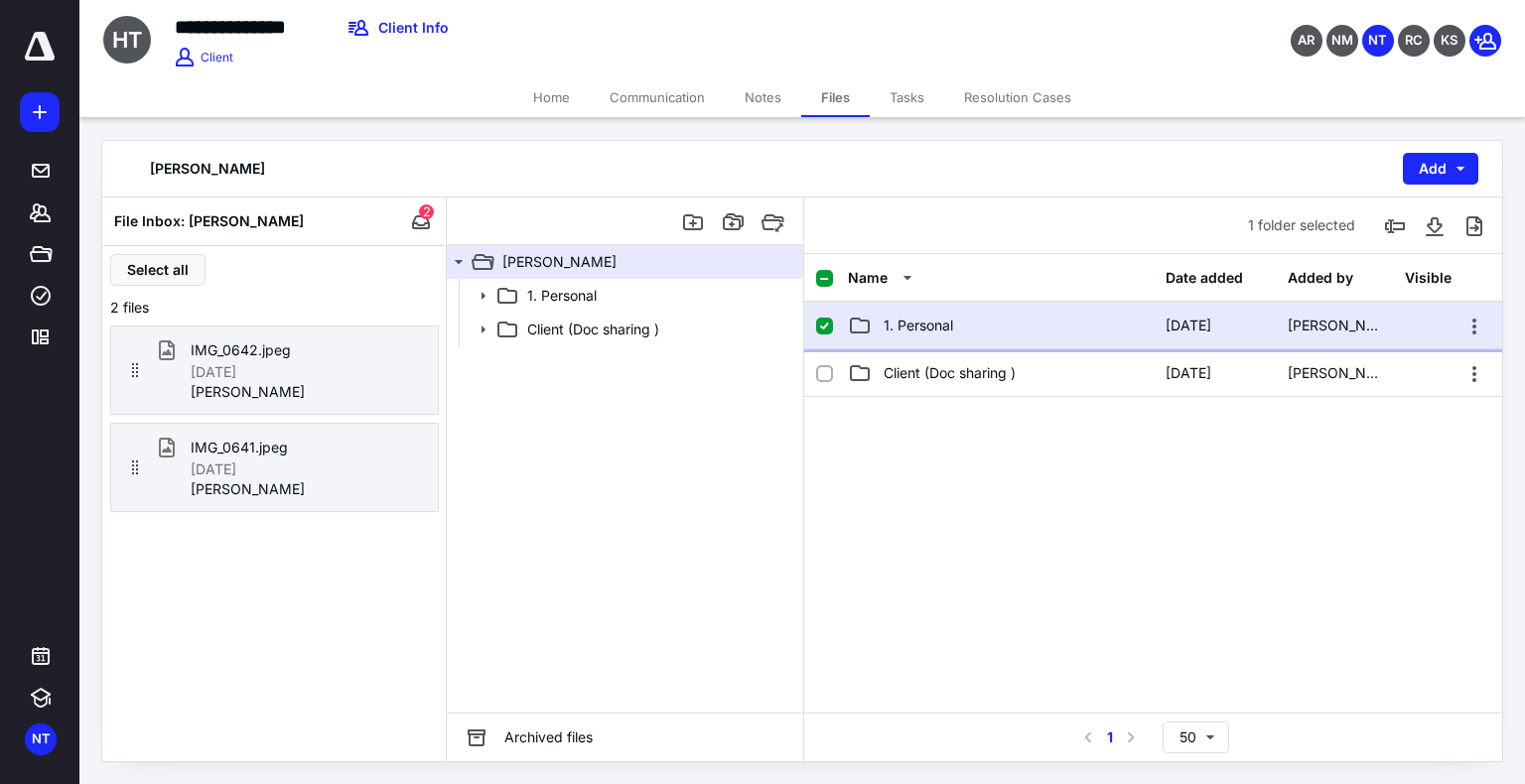 click on "1. Personal [DATE] [PERSON_NAME]" at bounding box center [1153, 326] 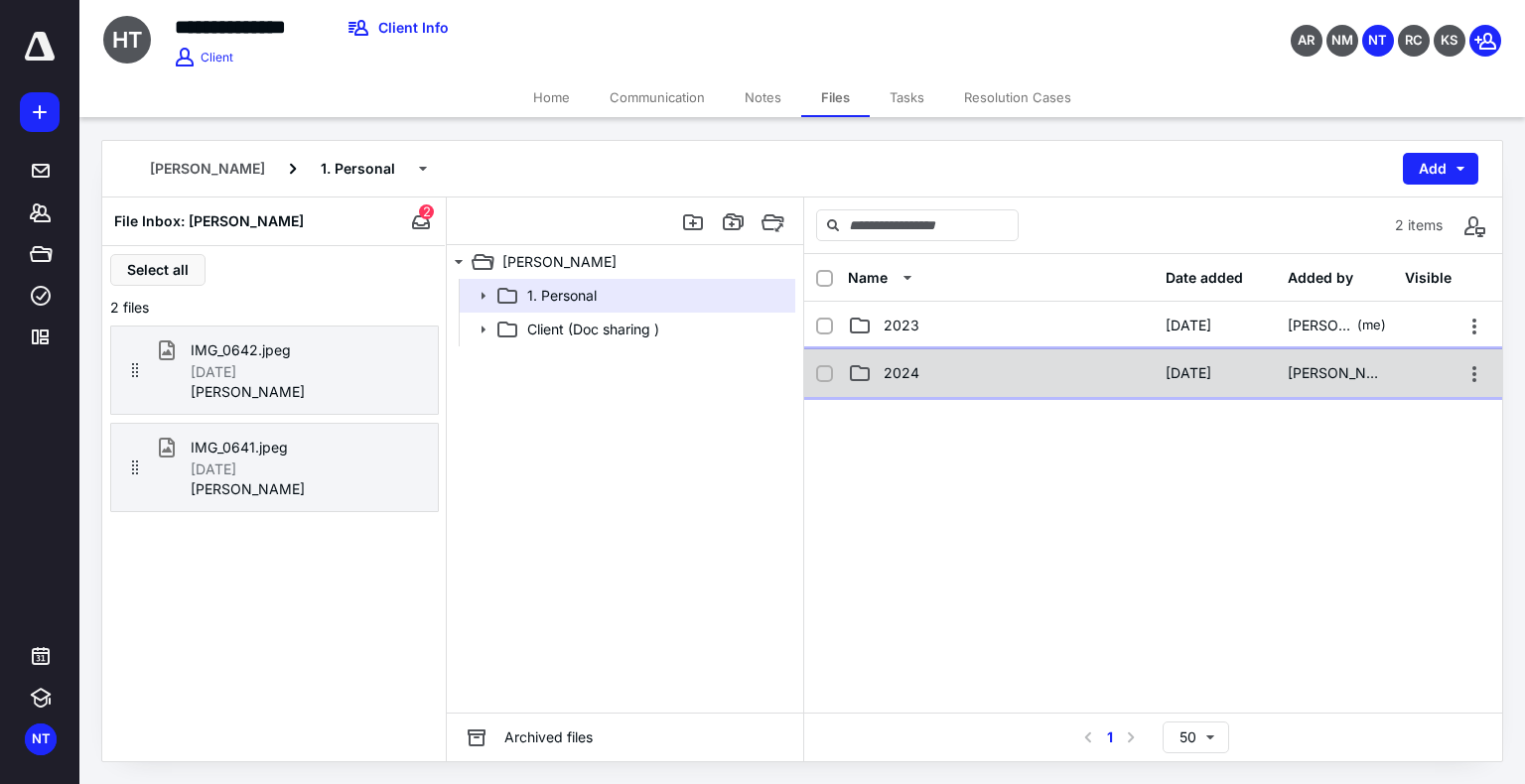 click on "2024 [DATE] [PERSON_NAME]" at bounding box center (1153, 373) 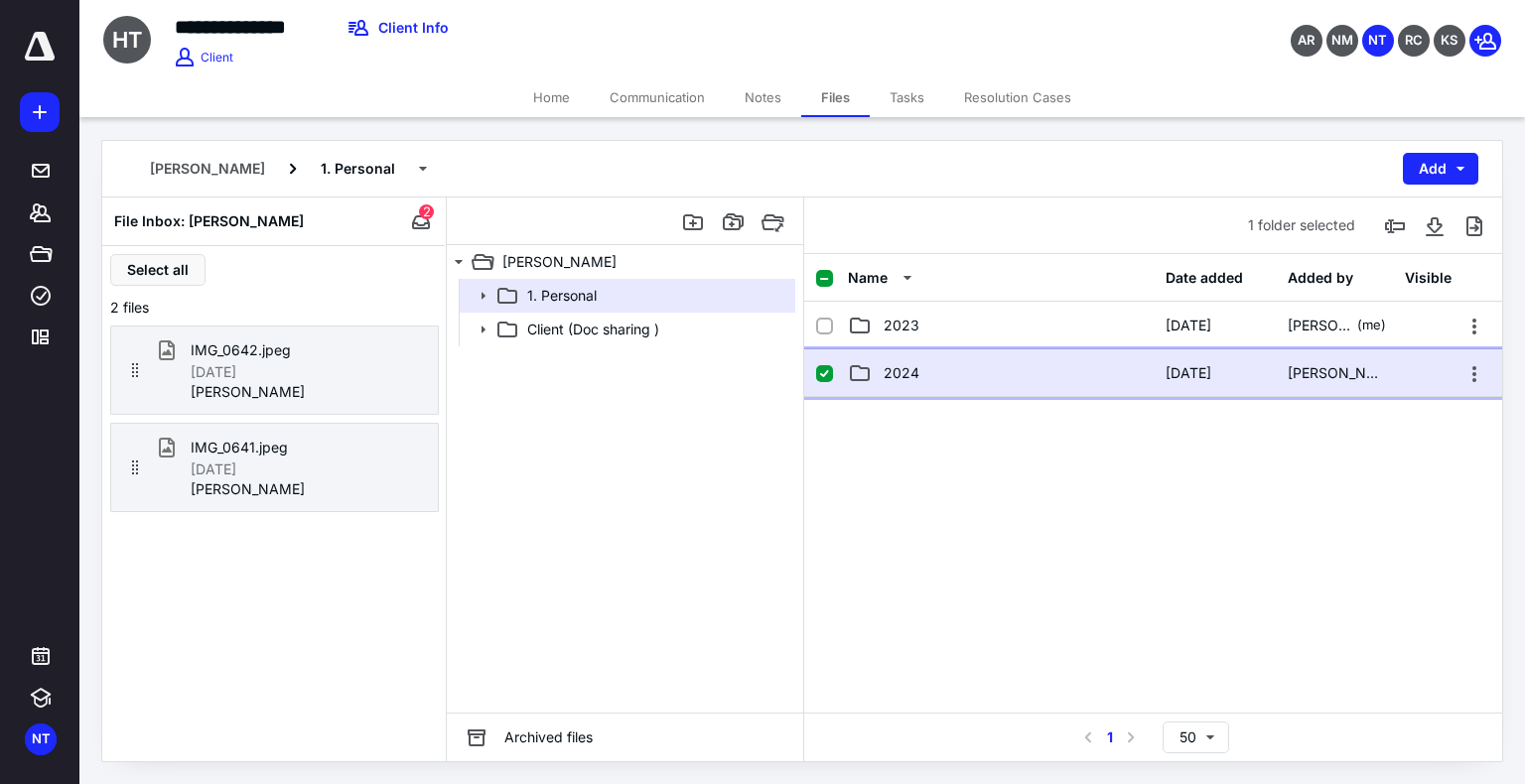 click on "2024 [DATE] [PERSON_NAME]" at bounding box center (1153, 373) 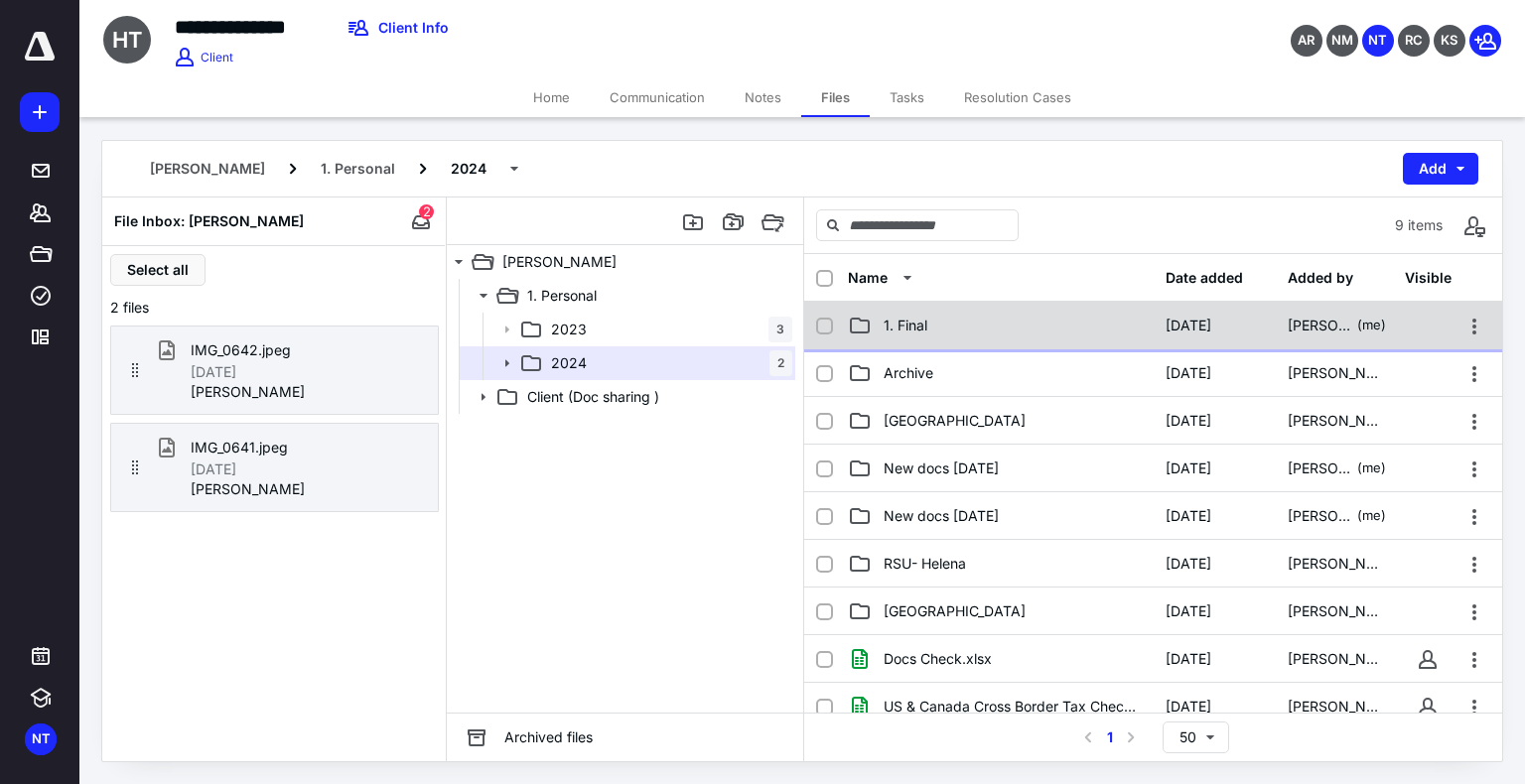 click on "1. Final [DATE] [PERSON_NAME] TK  (me)" at bounding box center [1153, 326] 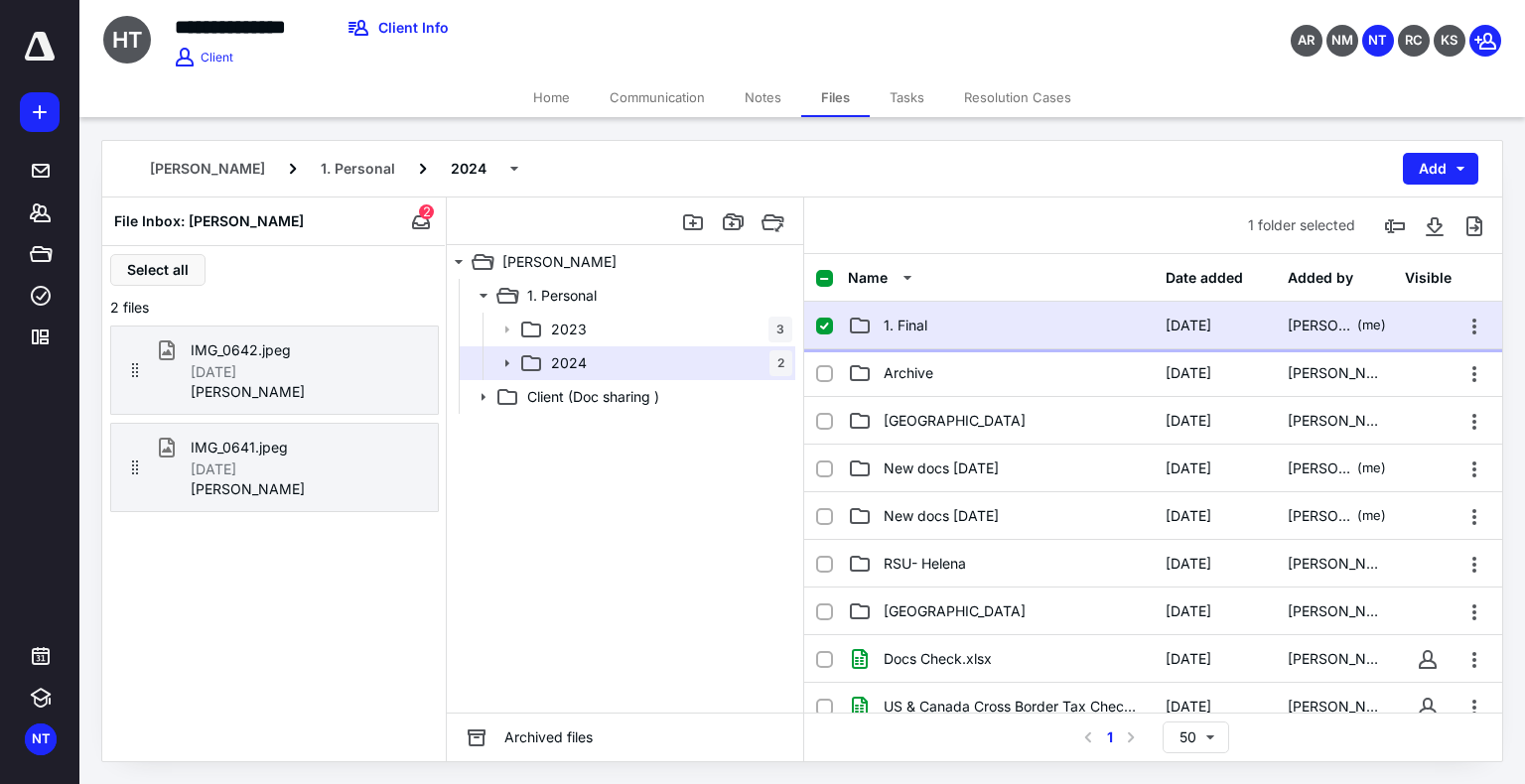 click on "1. Final [DATE] [PERSON_NAME] TK  (me)" at bounding box center (1153, 326) 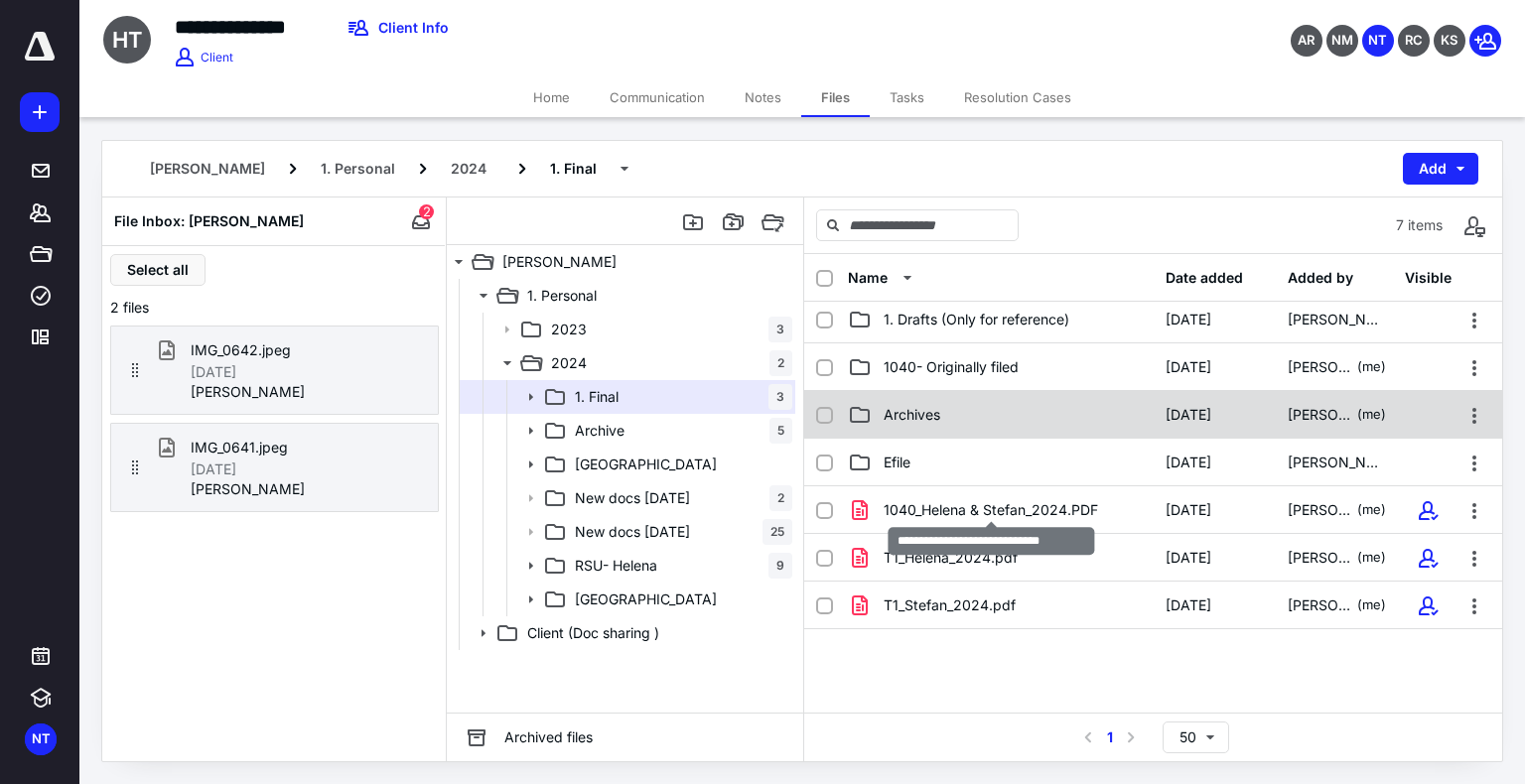 scroll, scrollTop: 6, scrollLeft: 0, axis: vertical 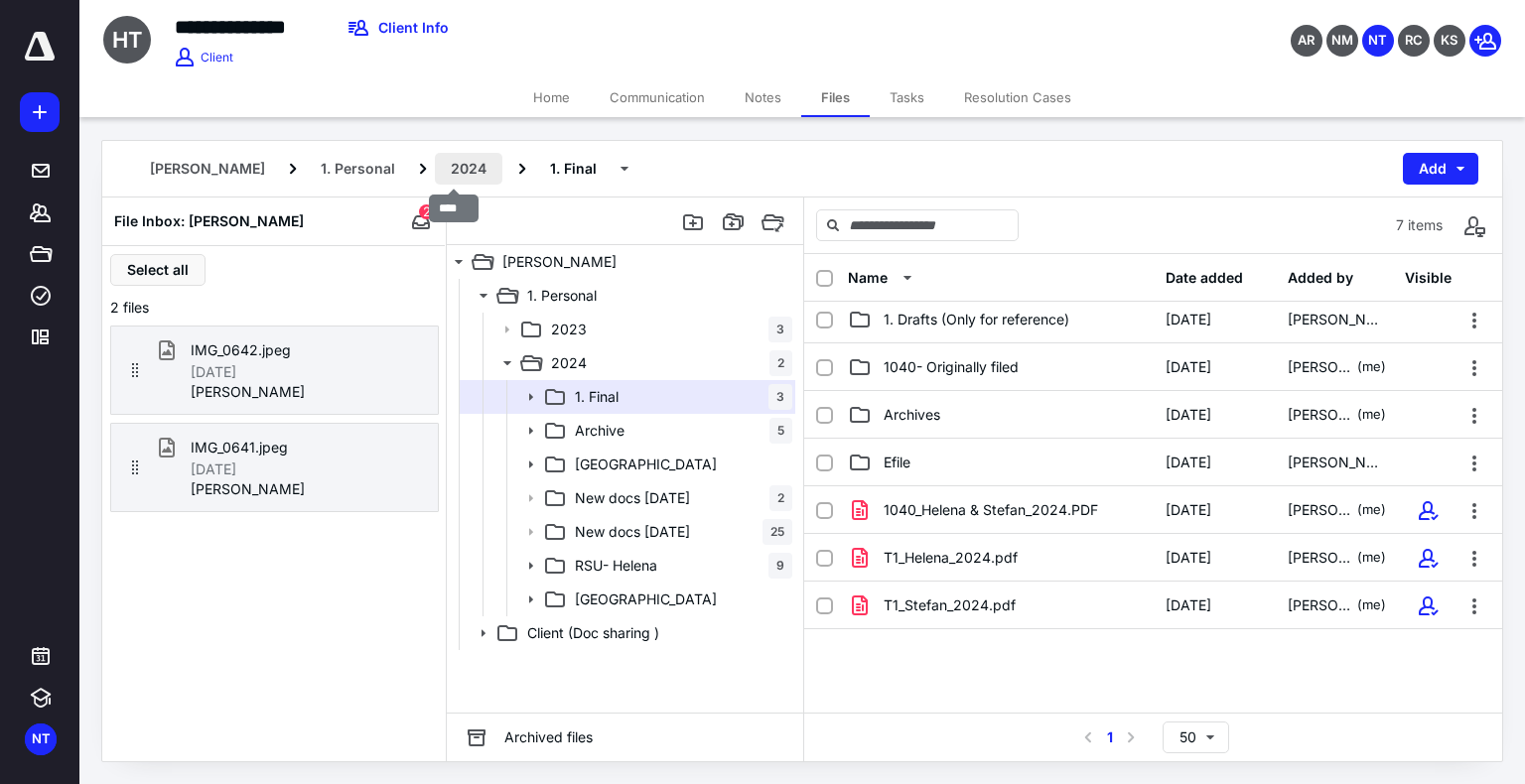 click on "2024" at bounding box center [469, 169] 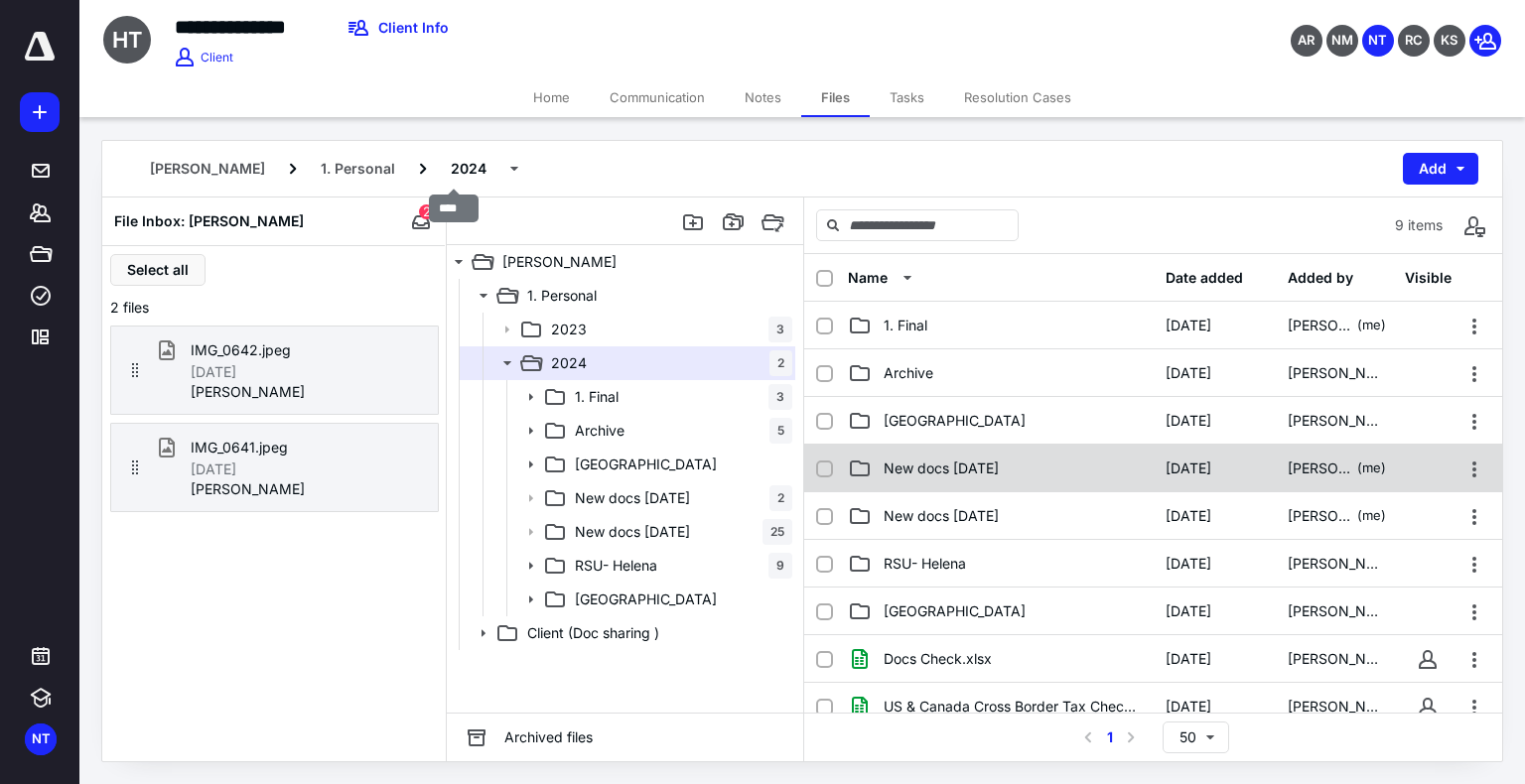 scroll, scrollTop: 0, scrollLeft: 0, axis: both 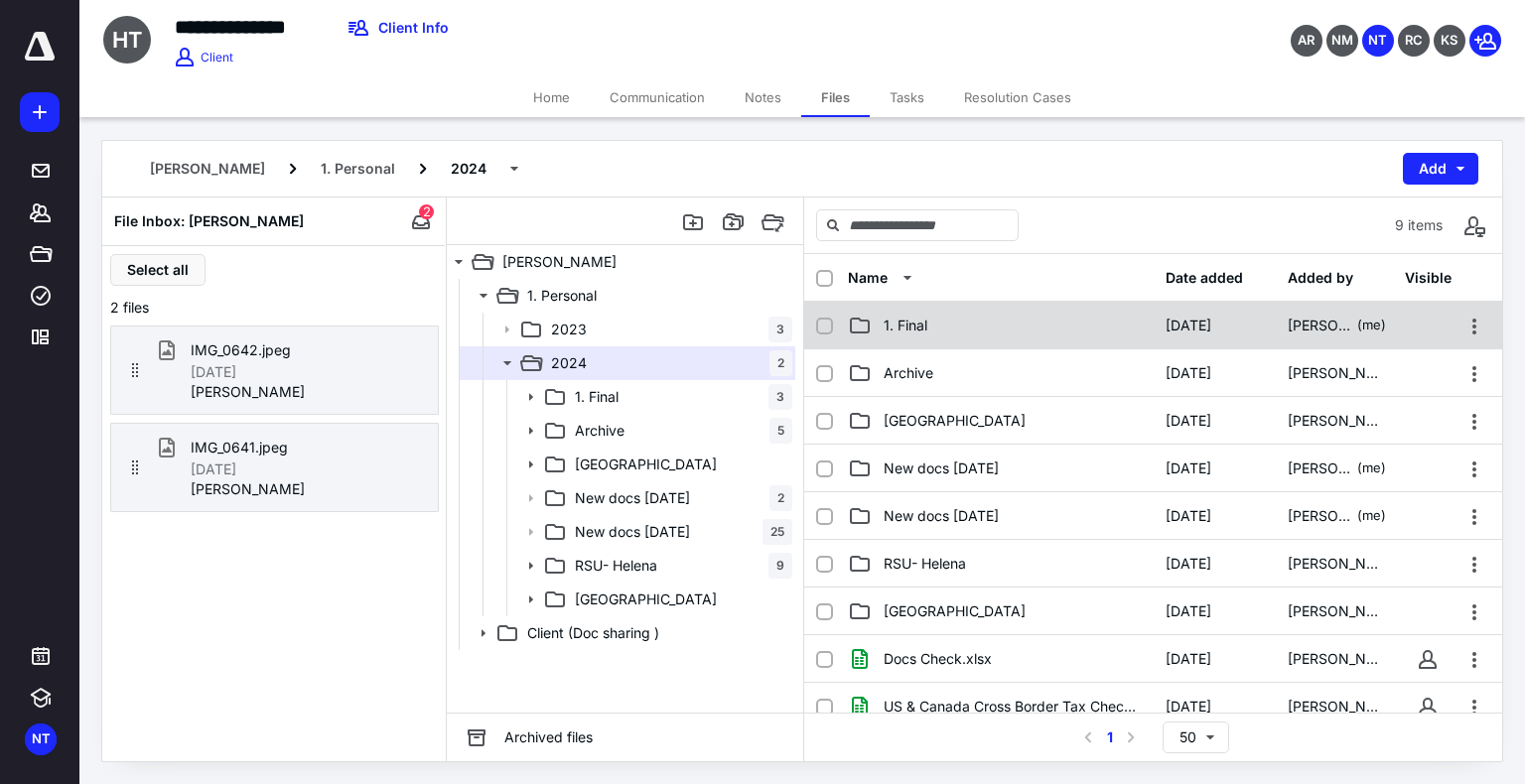click on "1. Final" at bounding box center [1001, 326] 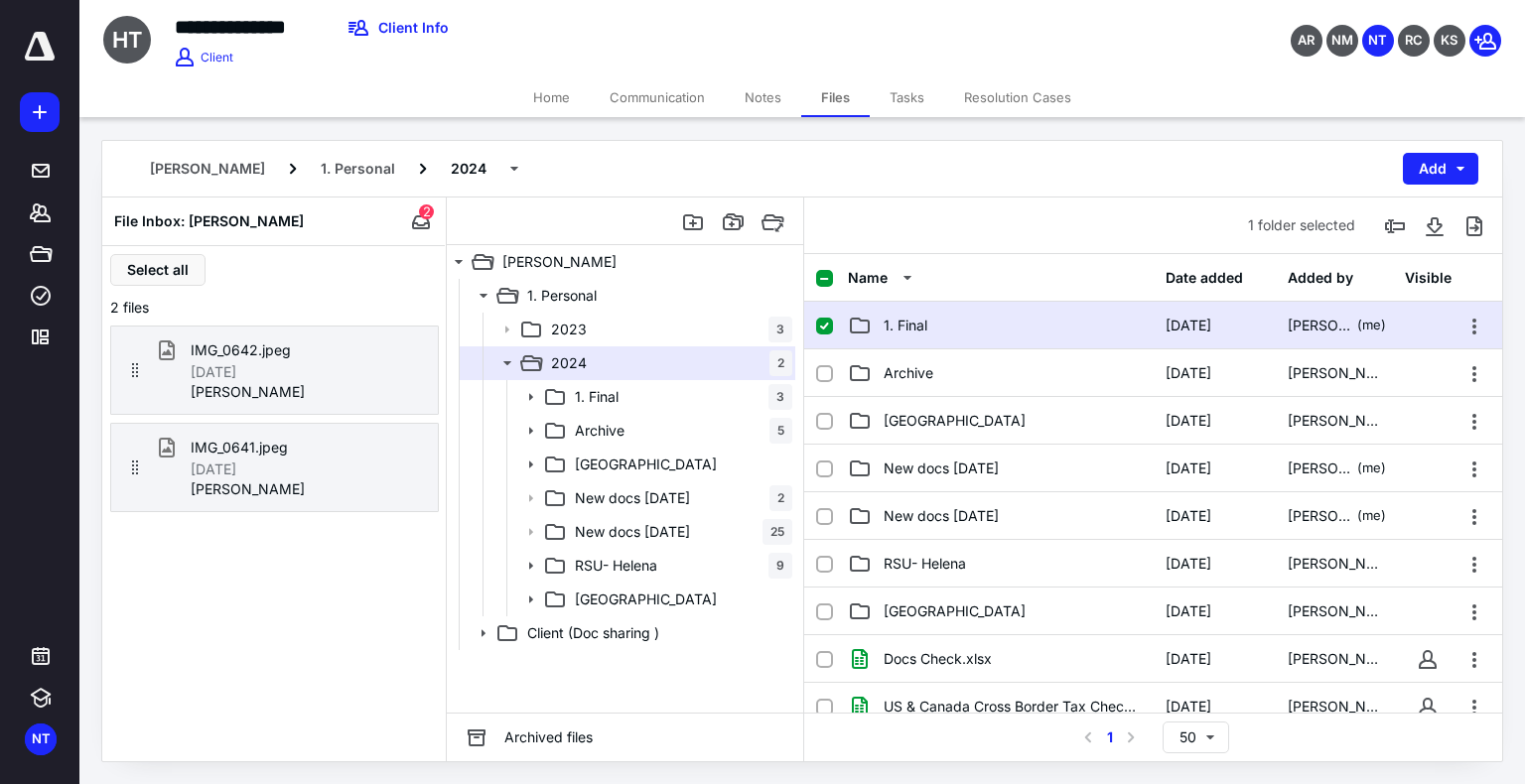 click on "1. Final" at bounding box center [1001, 326] 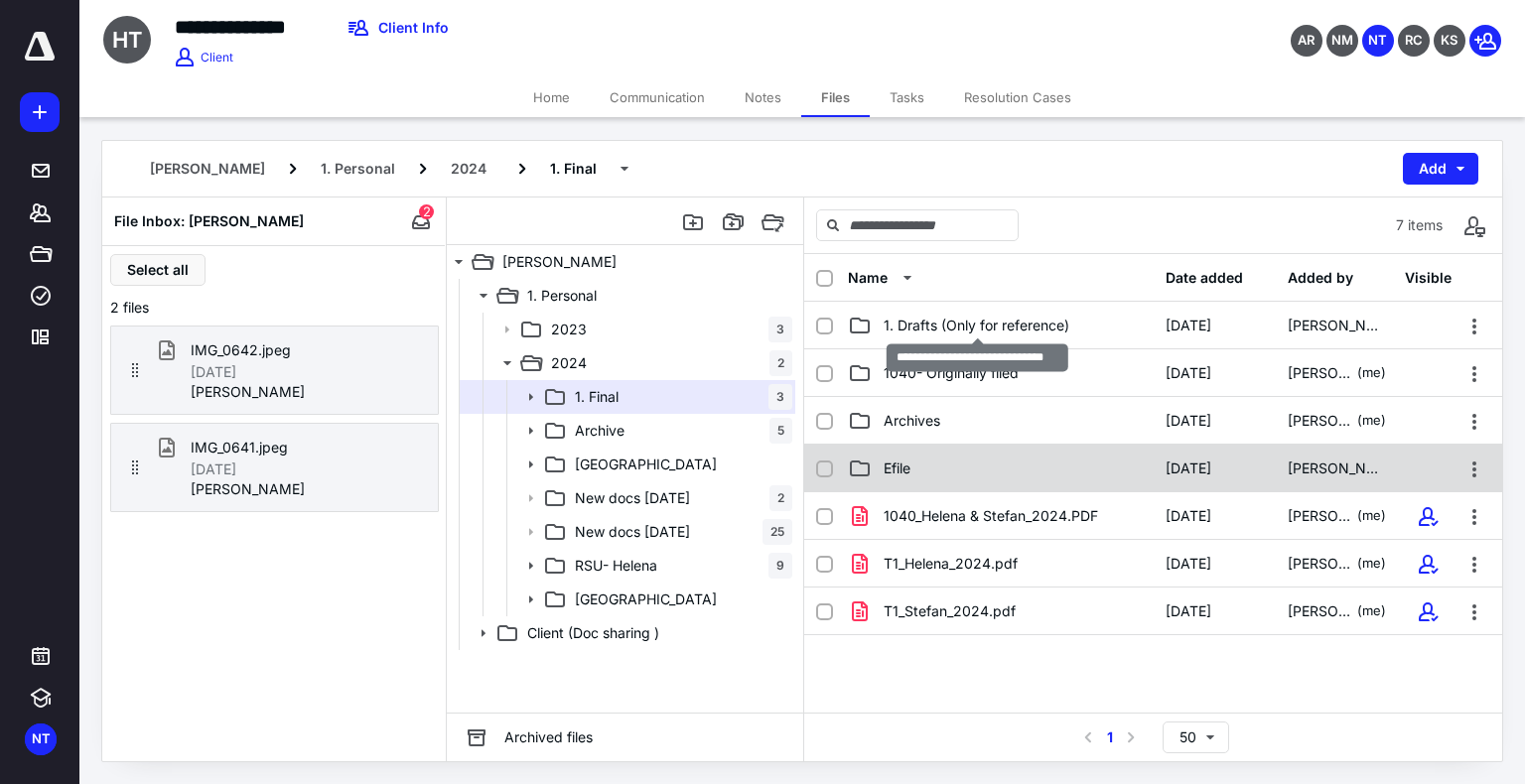 scroll, scrollTop: 0, scrollLeft: 0, axis: both 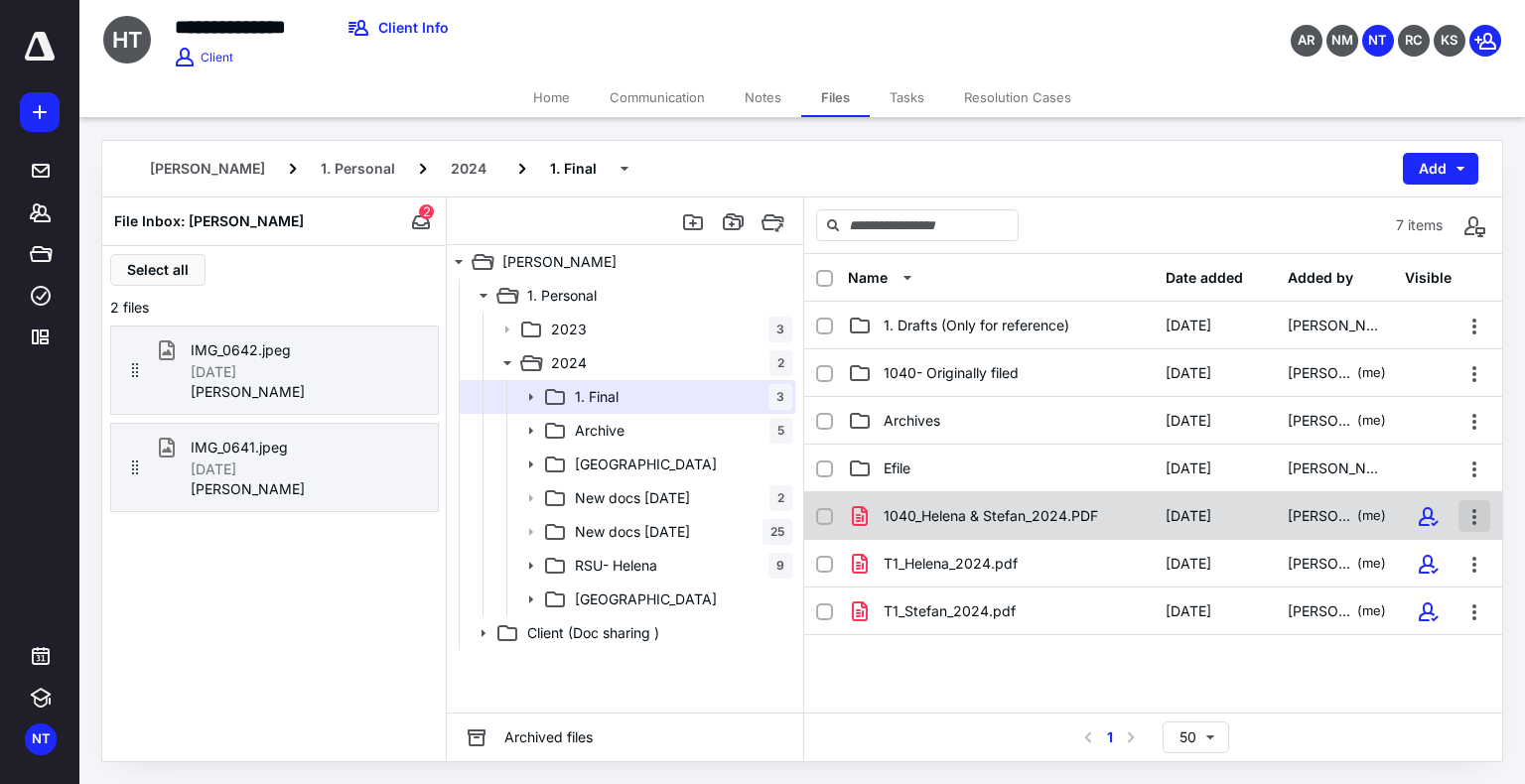 click at bounding box center (1474, 516) 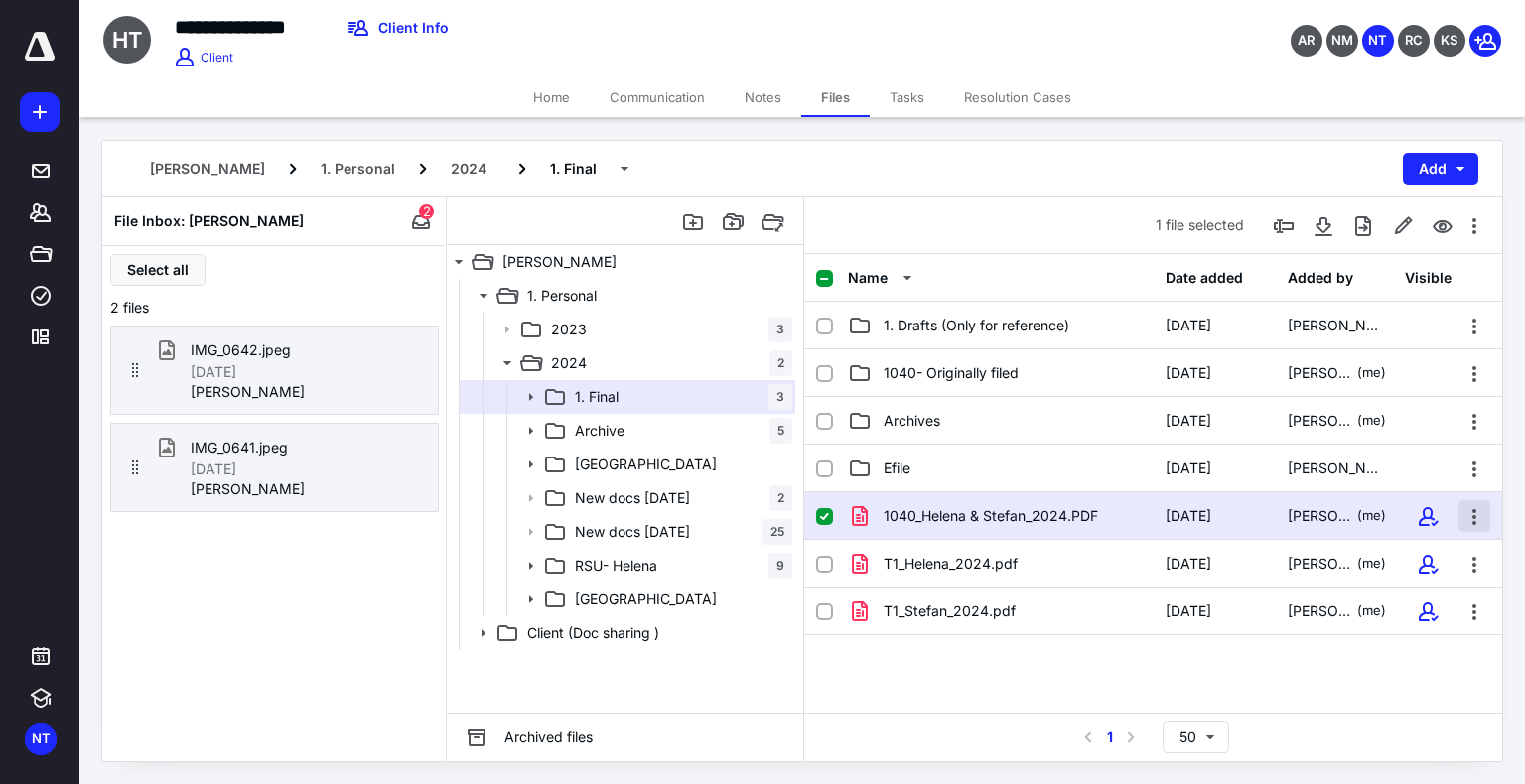checkbox on "true" 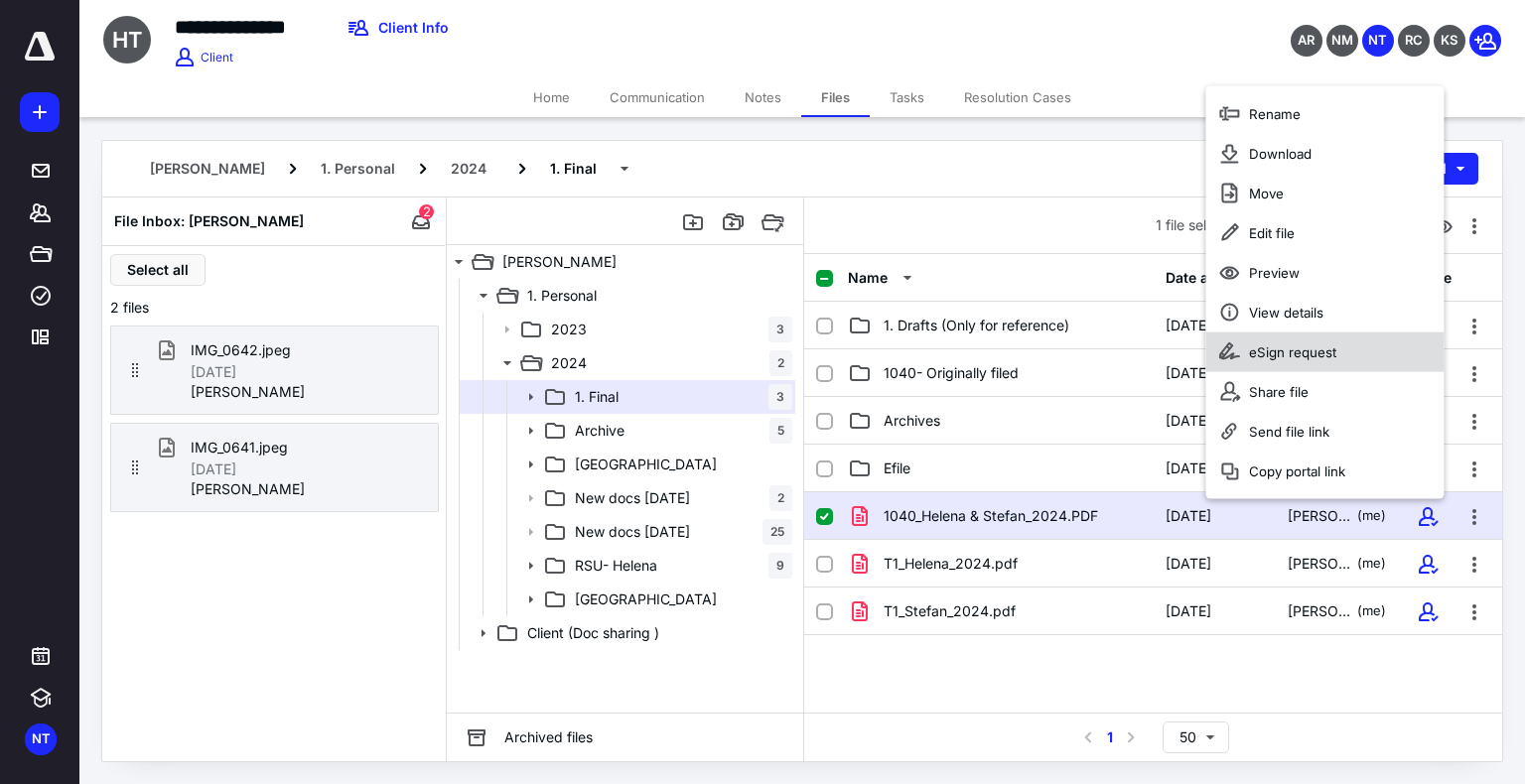 click on "eSign request" at bounding box center (1324, 352) 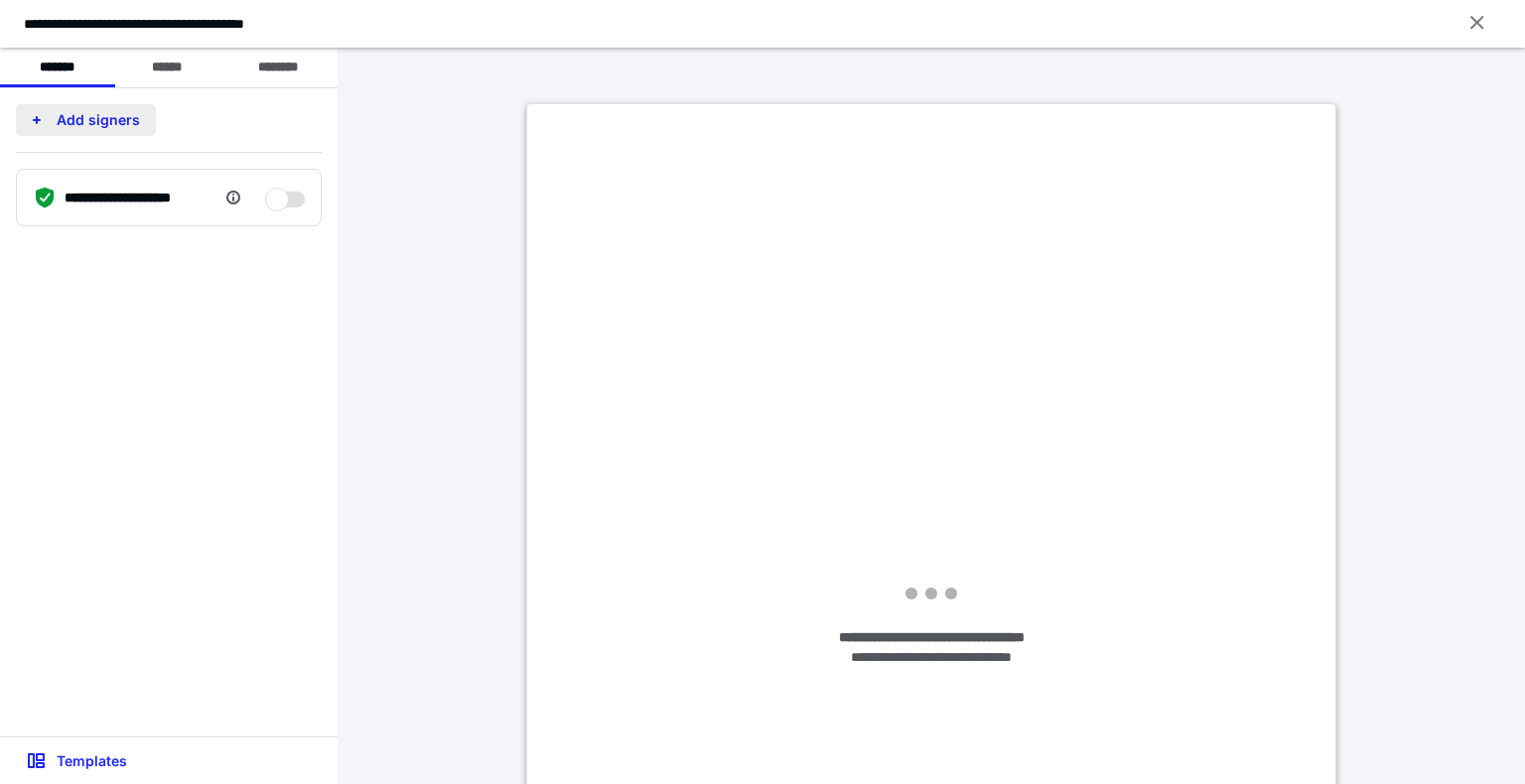 click on "Add signers" at bounding box center (85, 120) 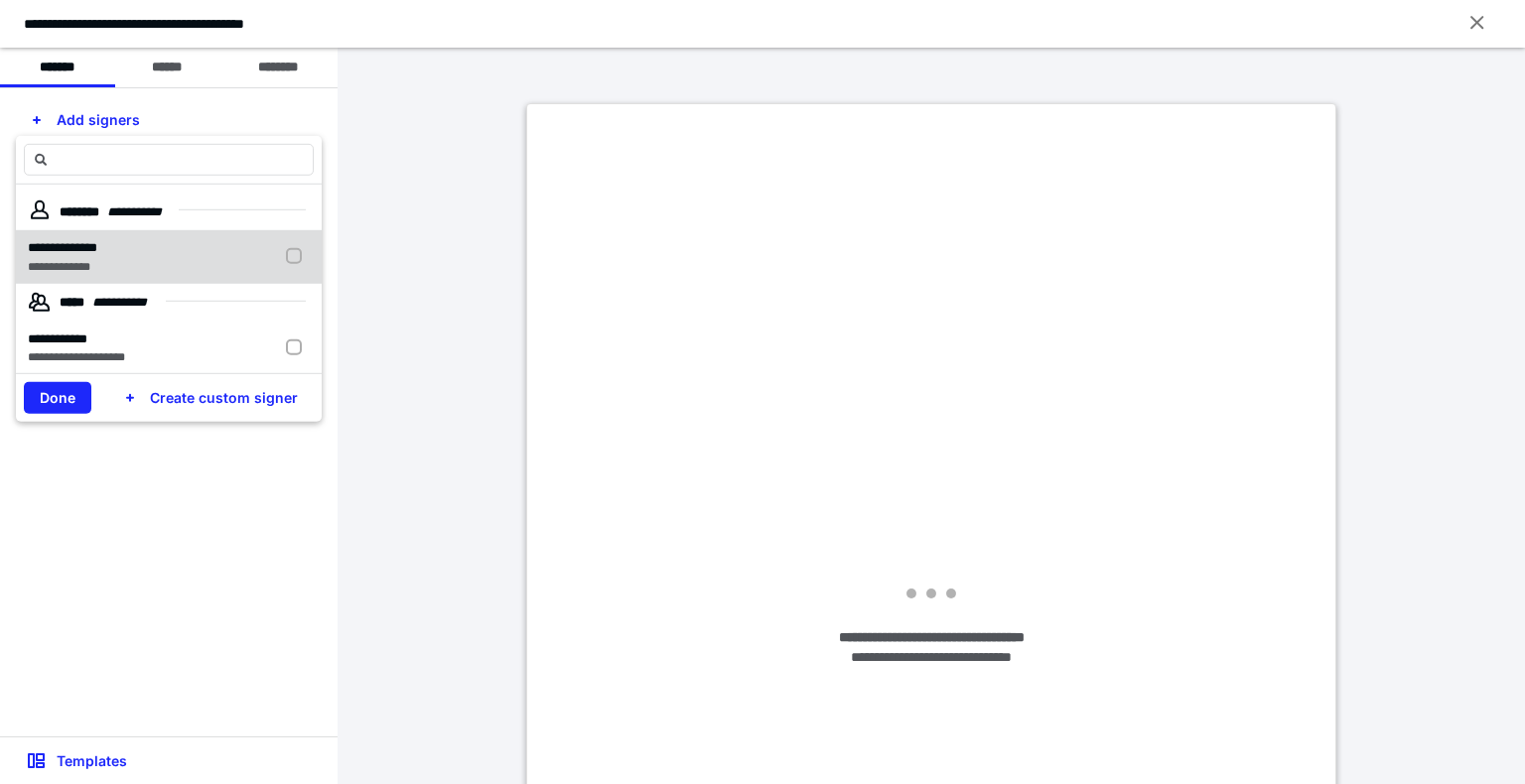 click on "**********" at bounding box center (63, 247) 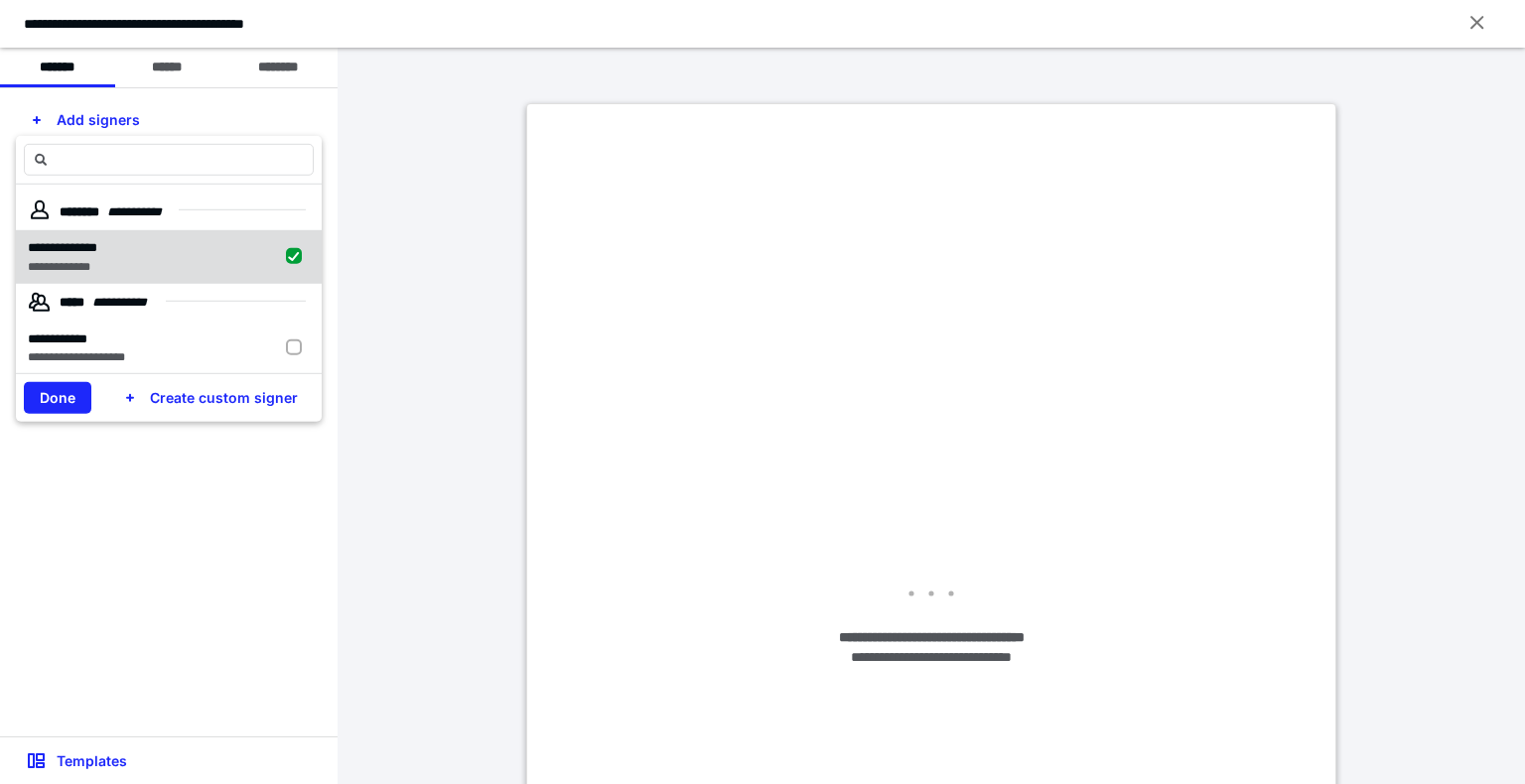 checkbox on "true" 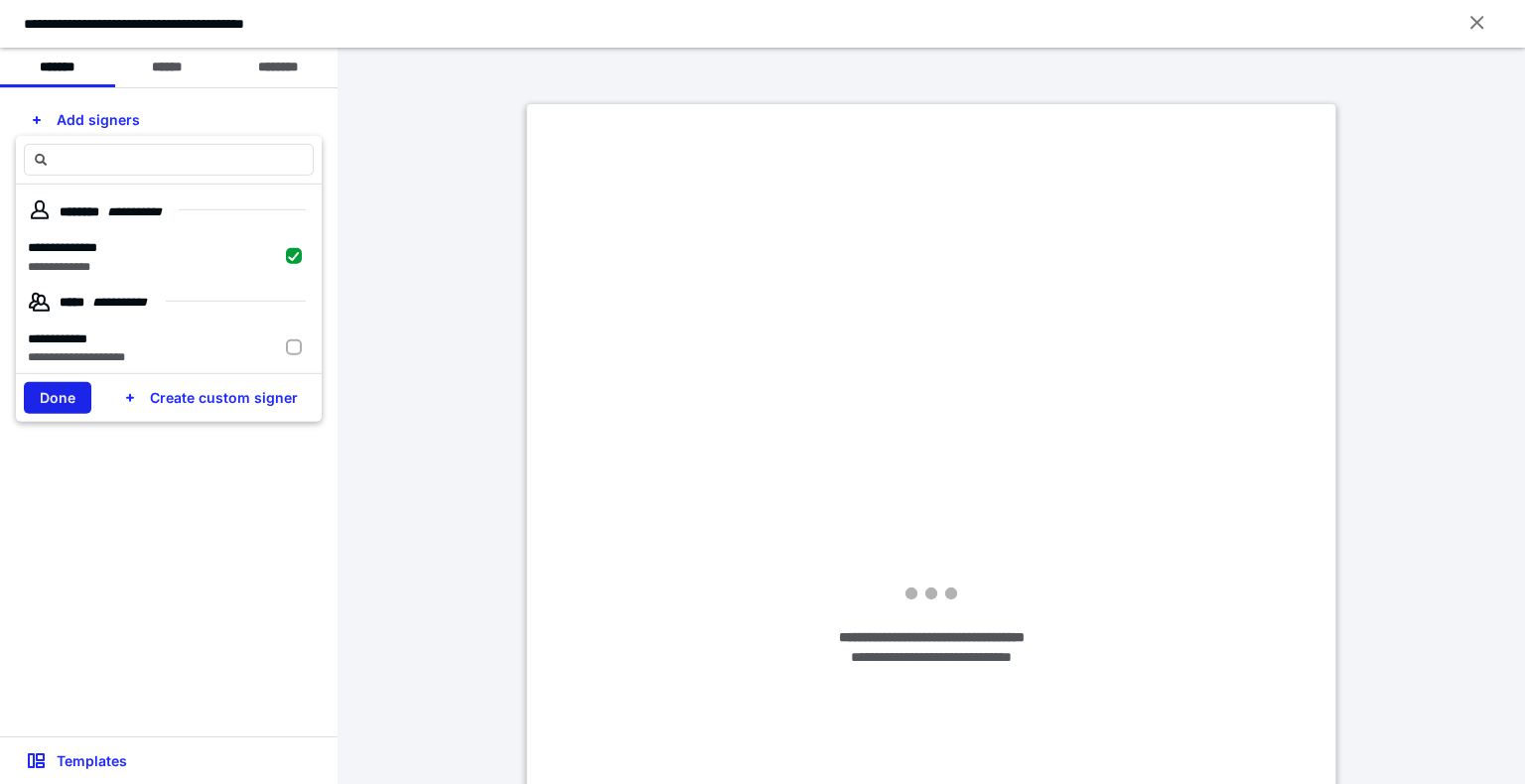 click on "Done" at bounding box center (58, 398) 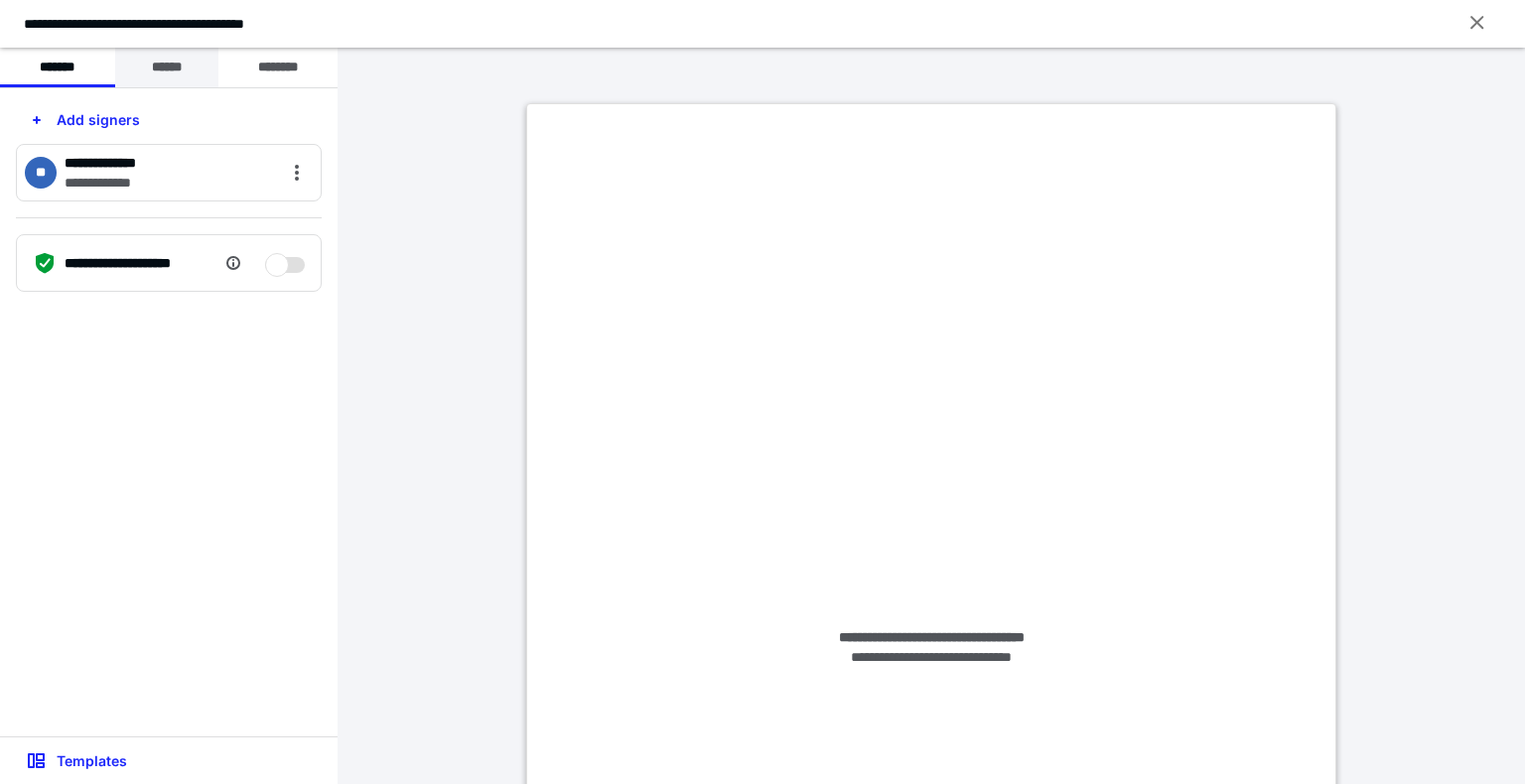 click on "******" at bounding box center [167, 67] 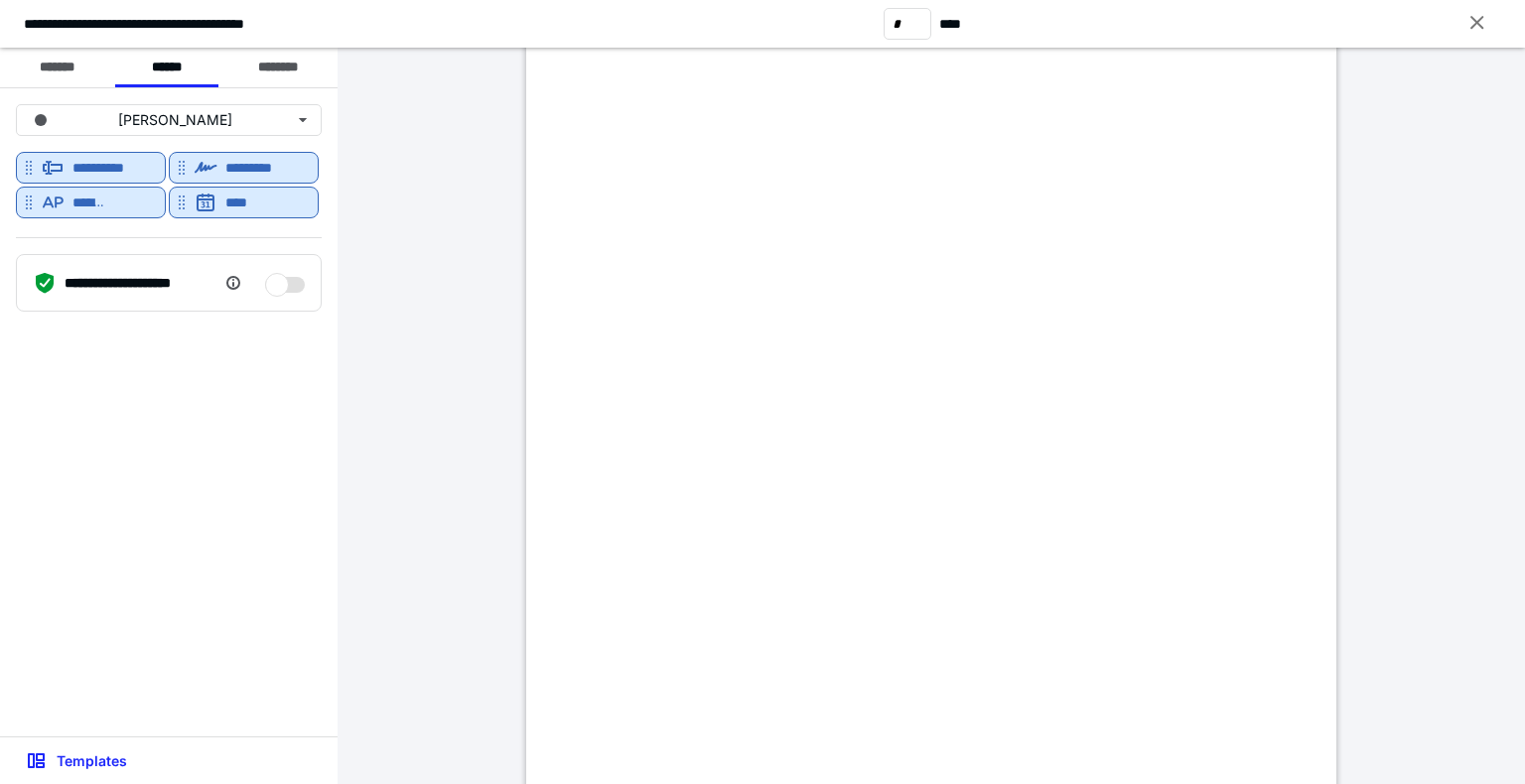 scroll, scrollTop: 234, scrollLeft: 0, axis: vertical 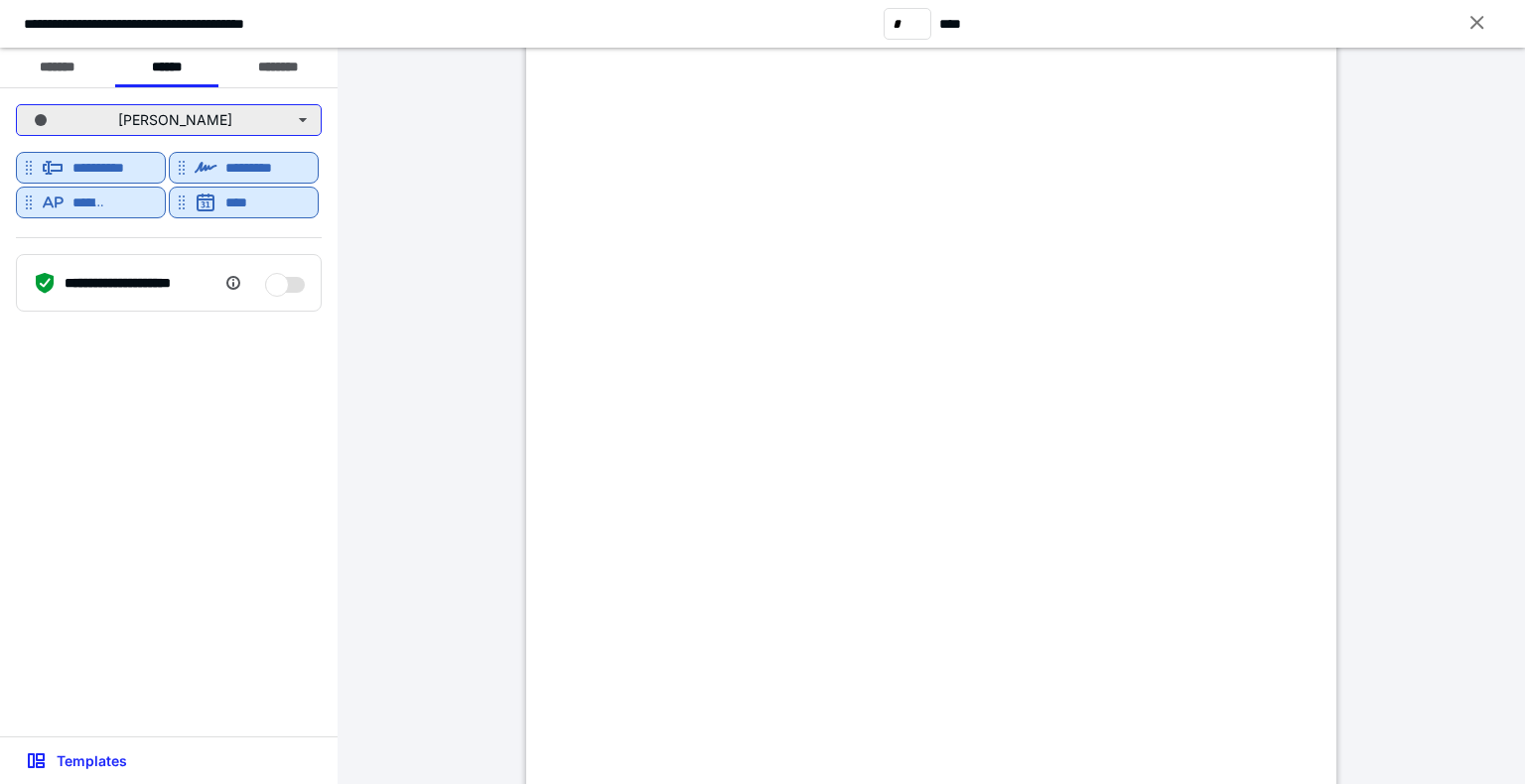click on "[PERSON_NAME]" at bounding box center [169, 120] 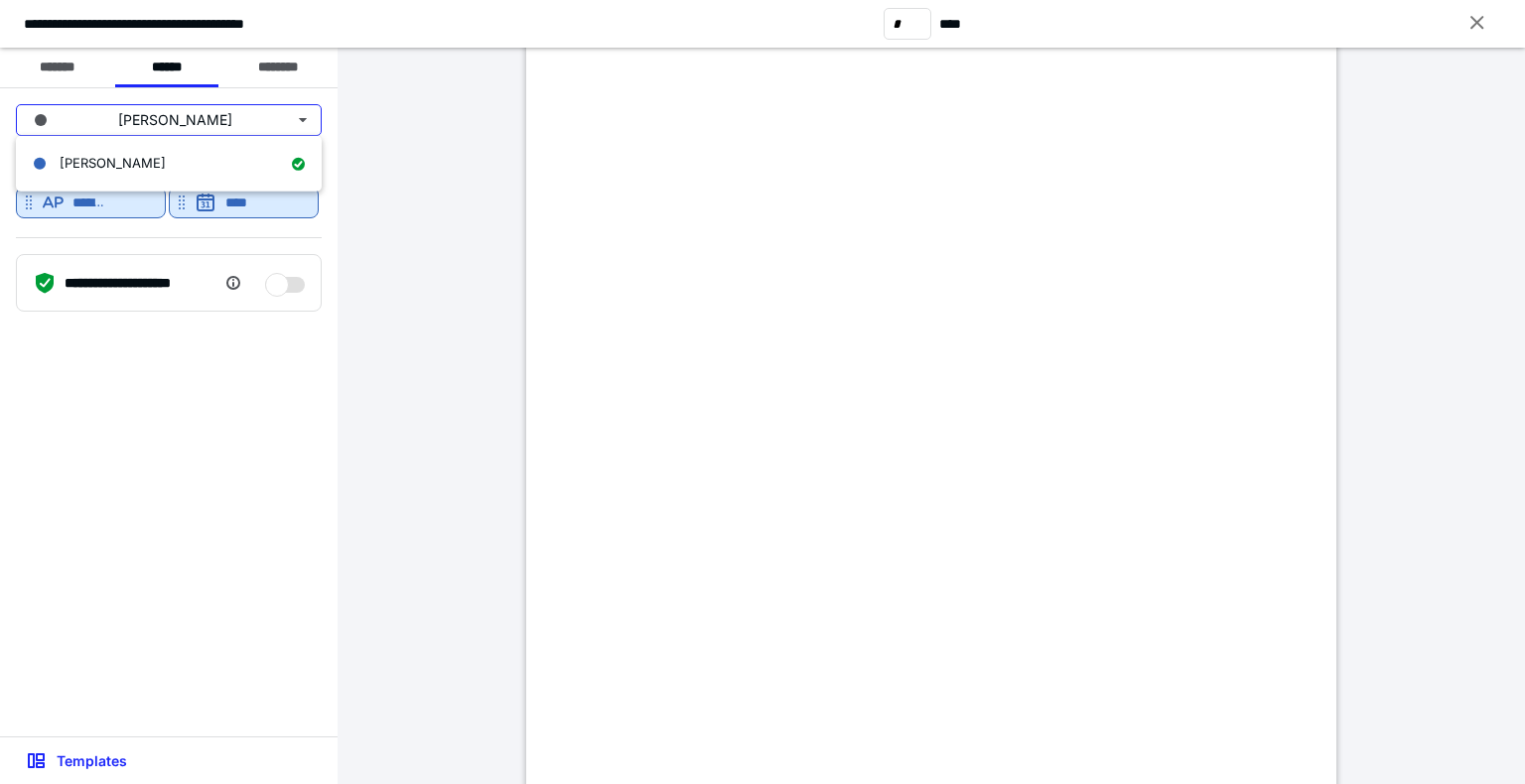 type 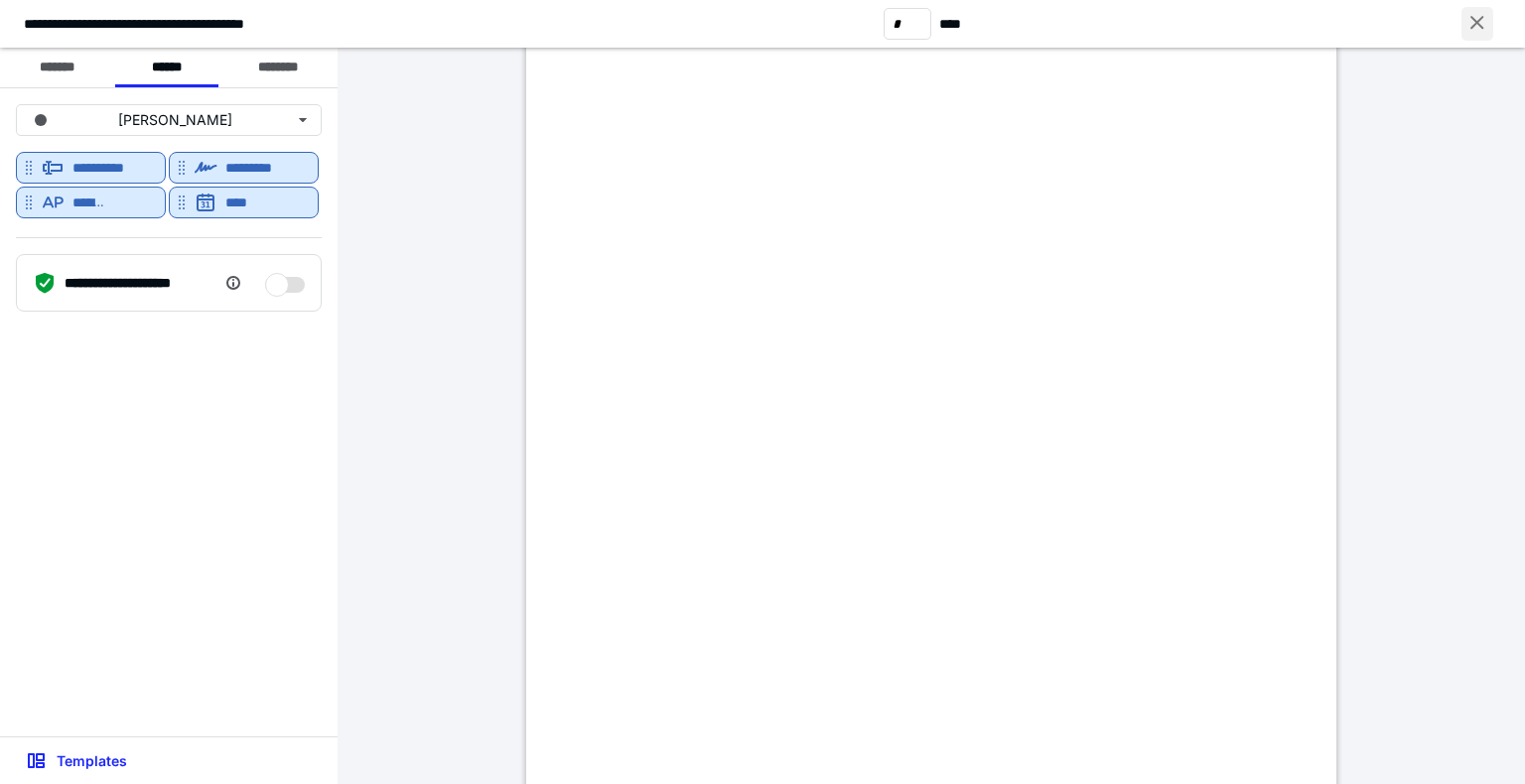 click at bounding box center (1477, 24) 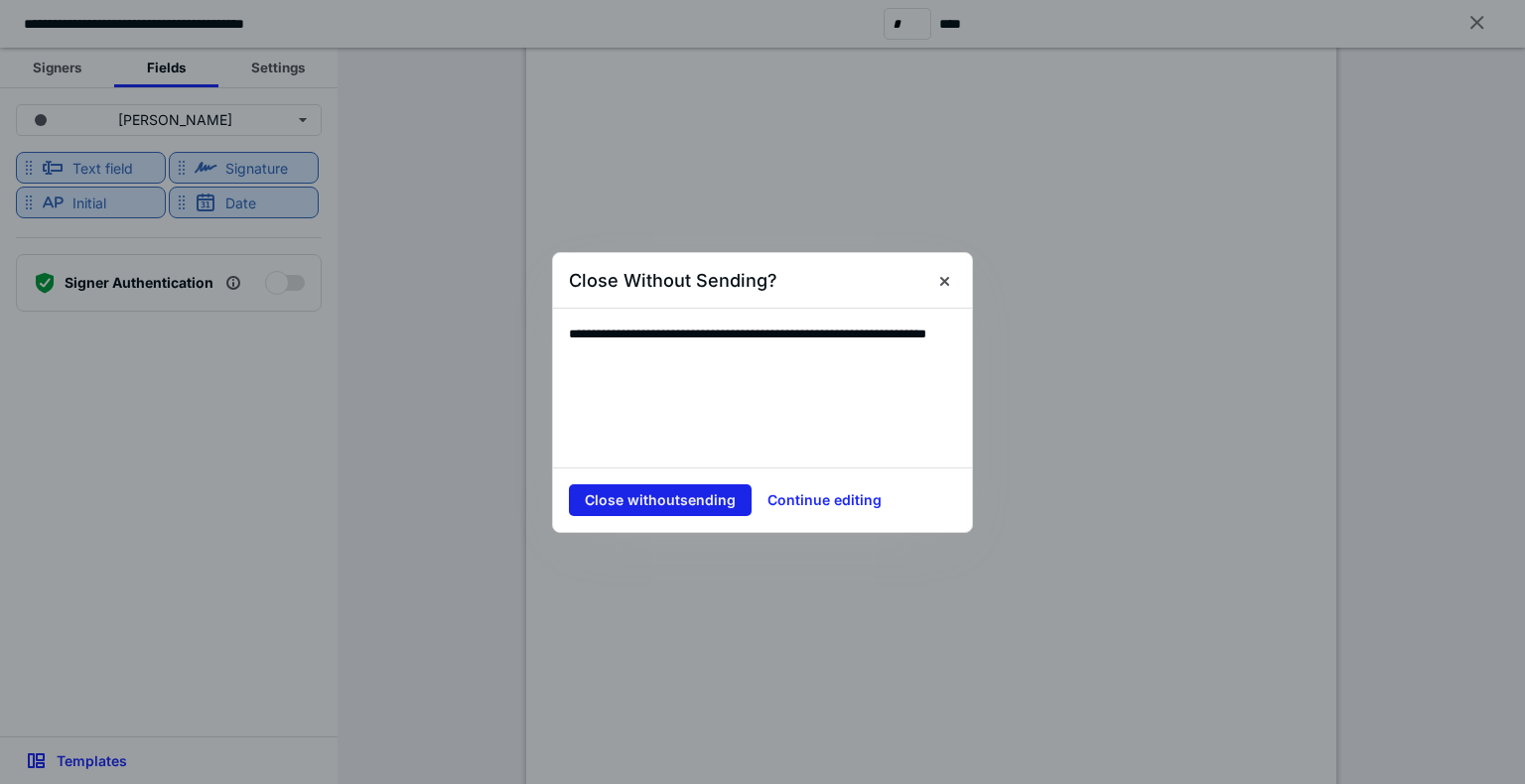 click on "Close without  sending" at bounding box center (660, 500) 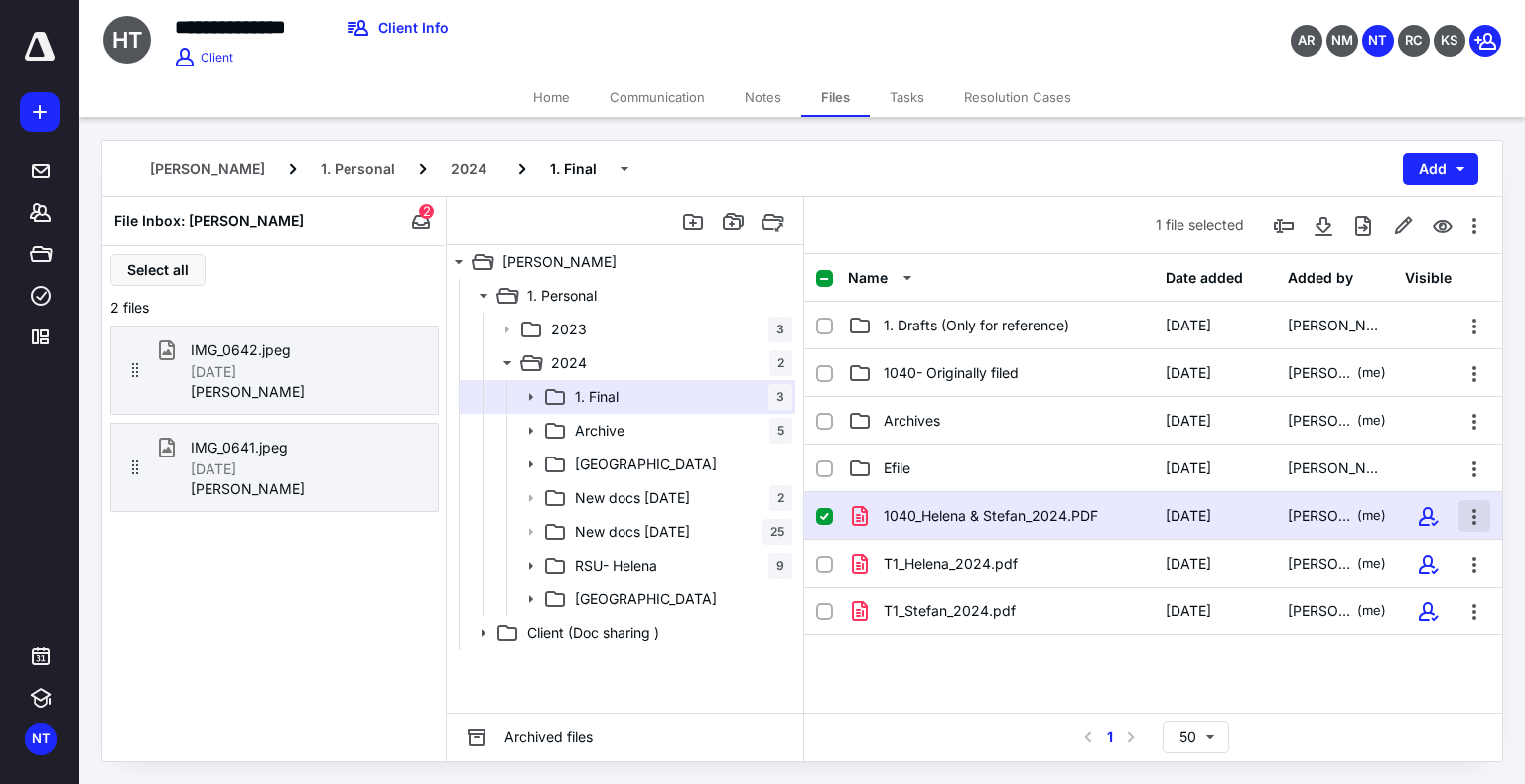 click at bounding box center [1474, 516] 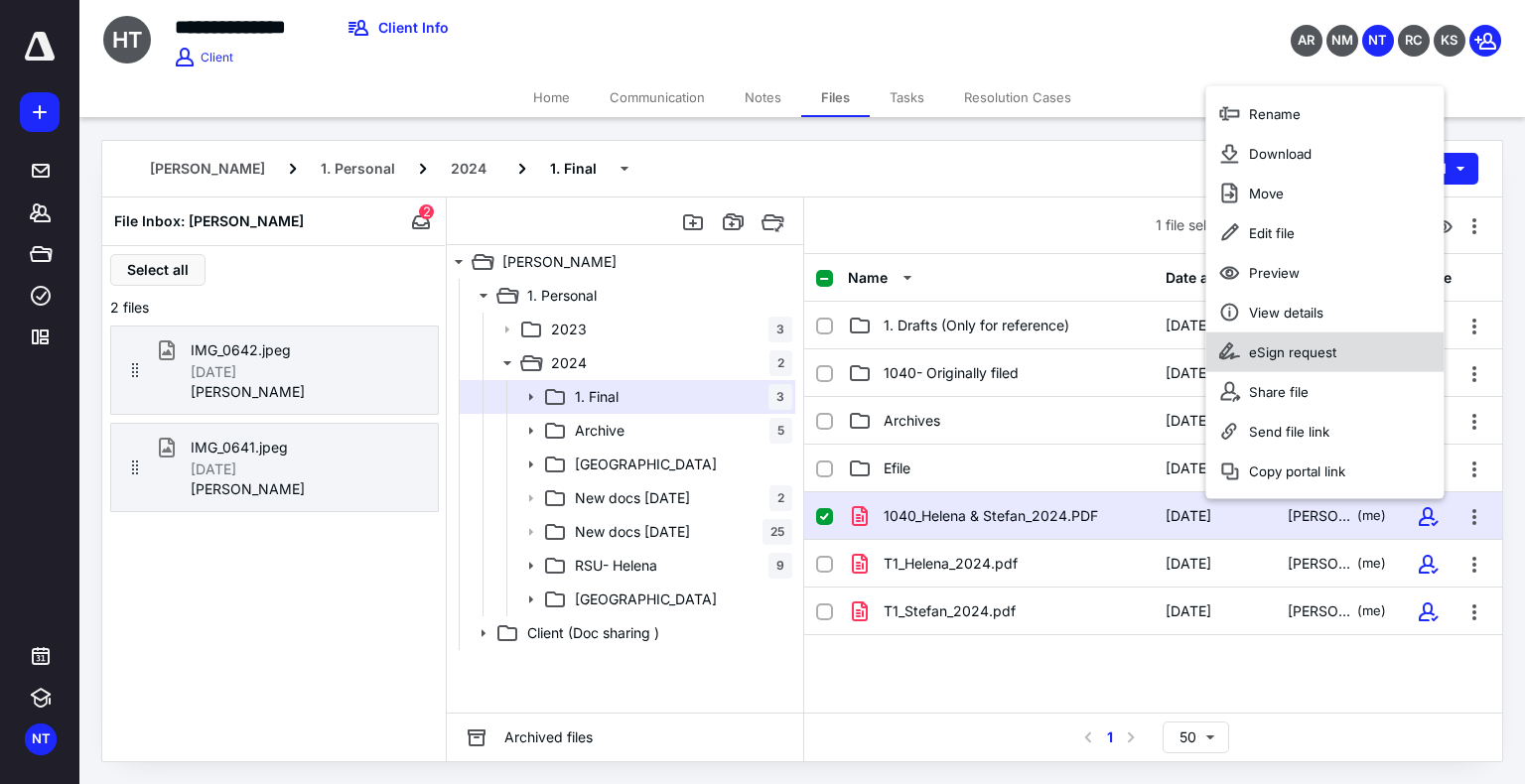 click on "eSign request" at bounding box center (1324, 352) 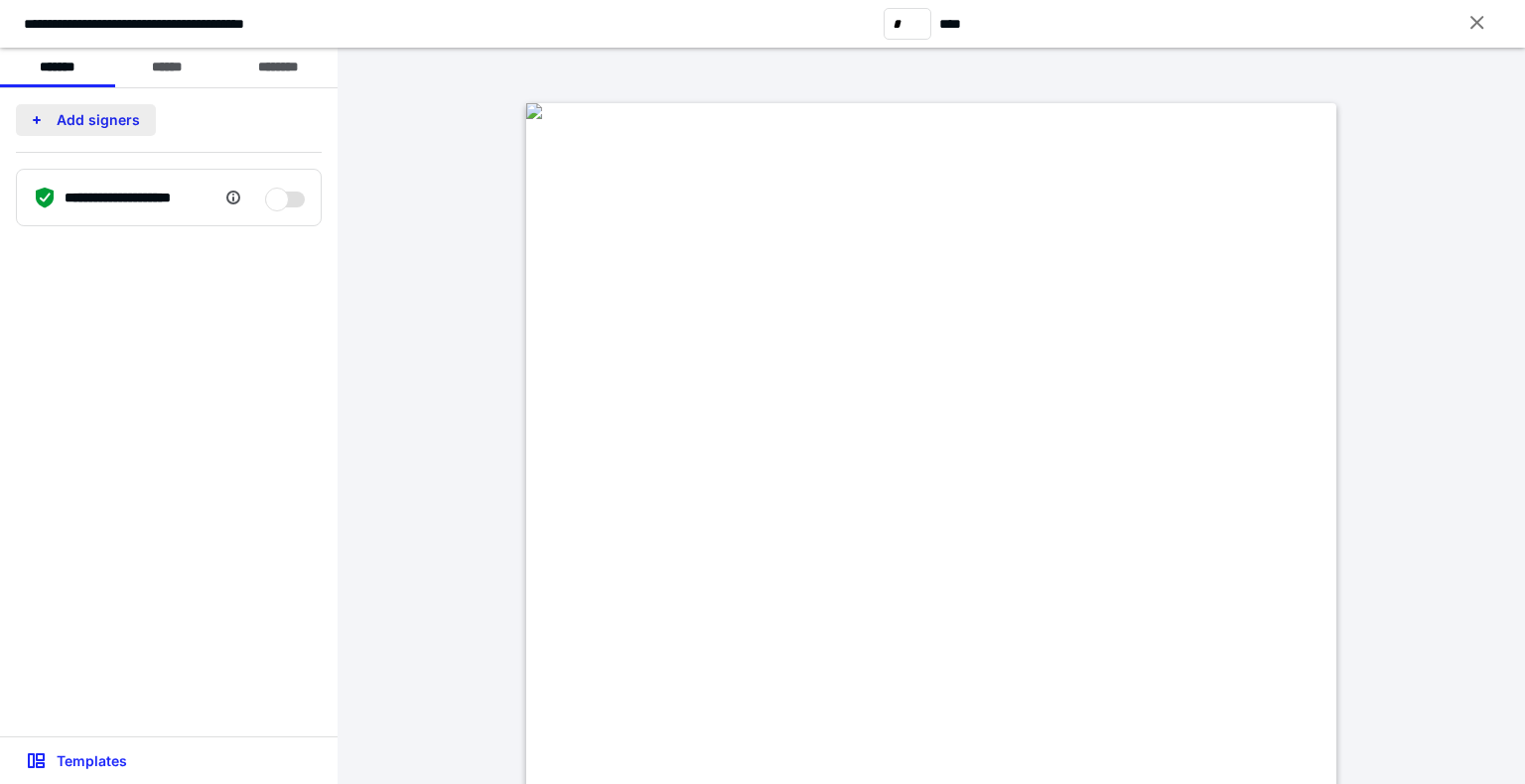 click on "Add signers" at bounding box center (85, 120) 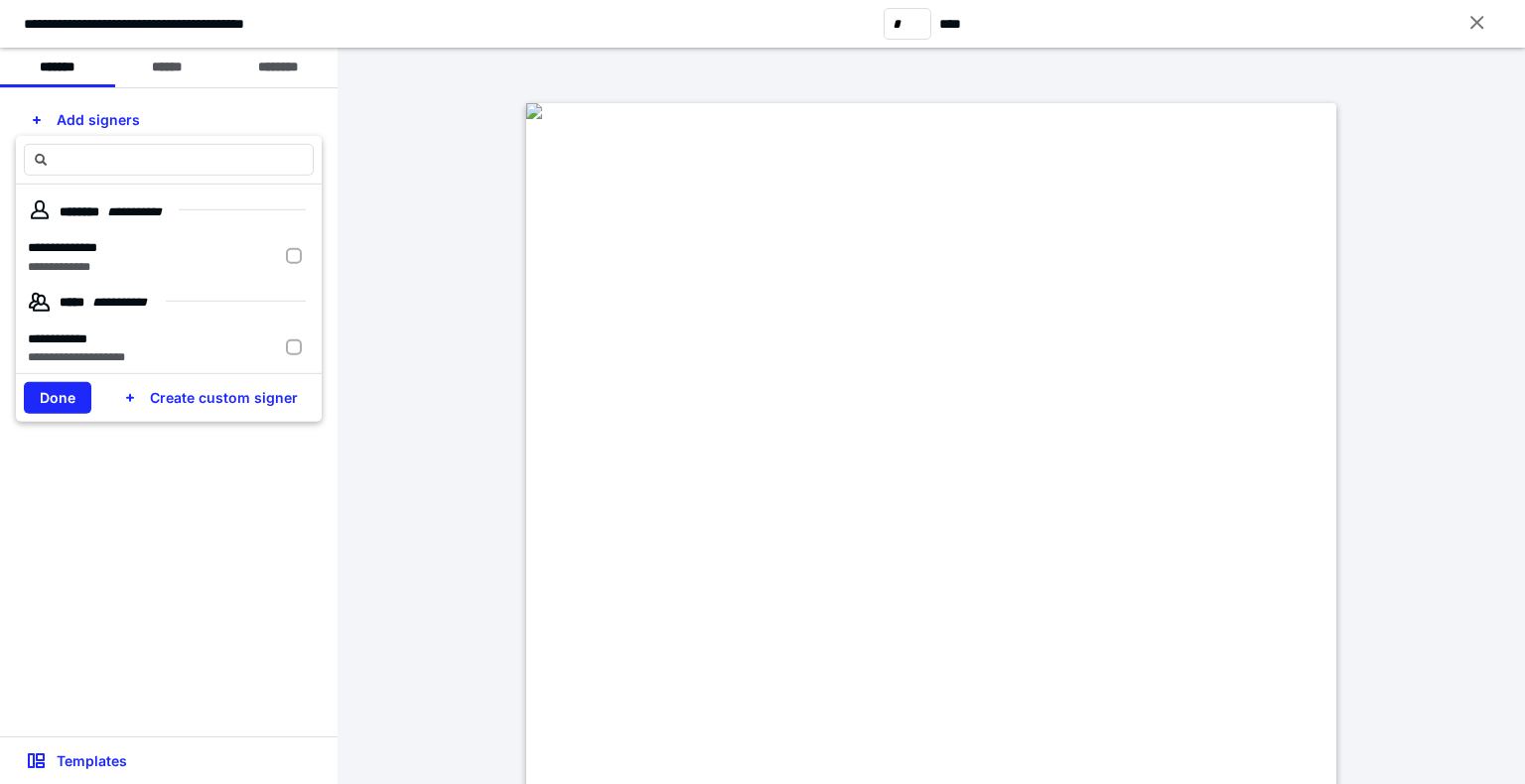 click on "Create custom signer" at bounding box center (211, 398) 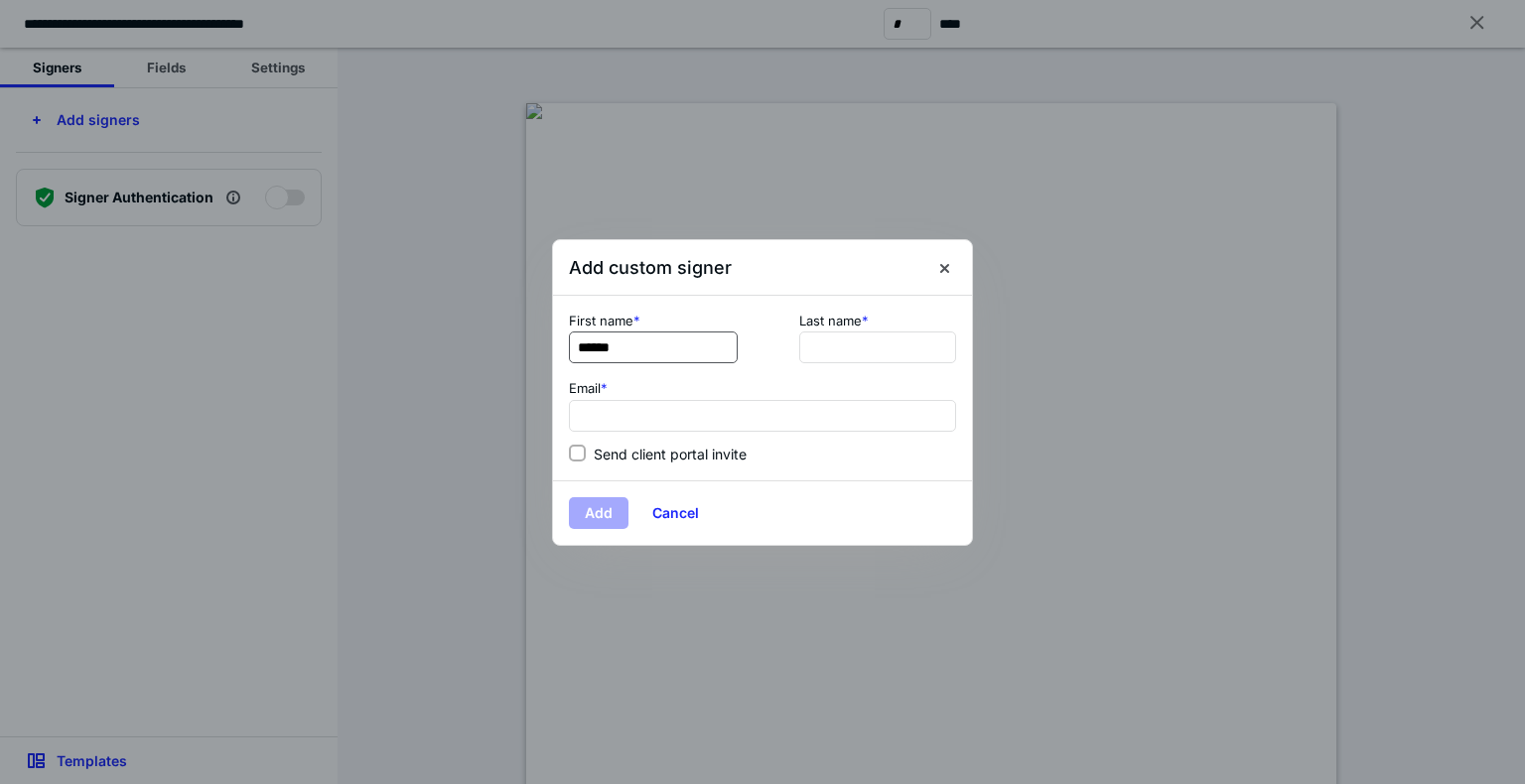 type on "******" 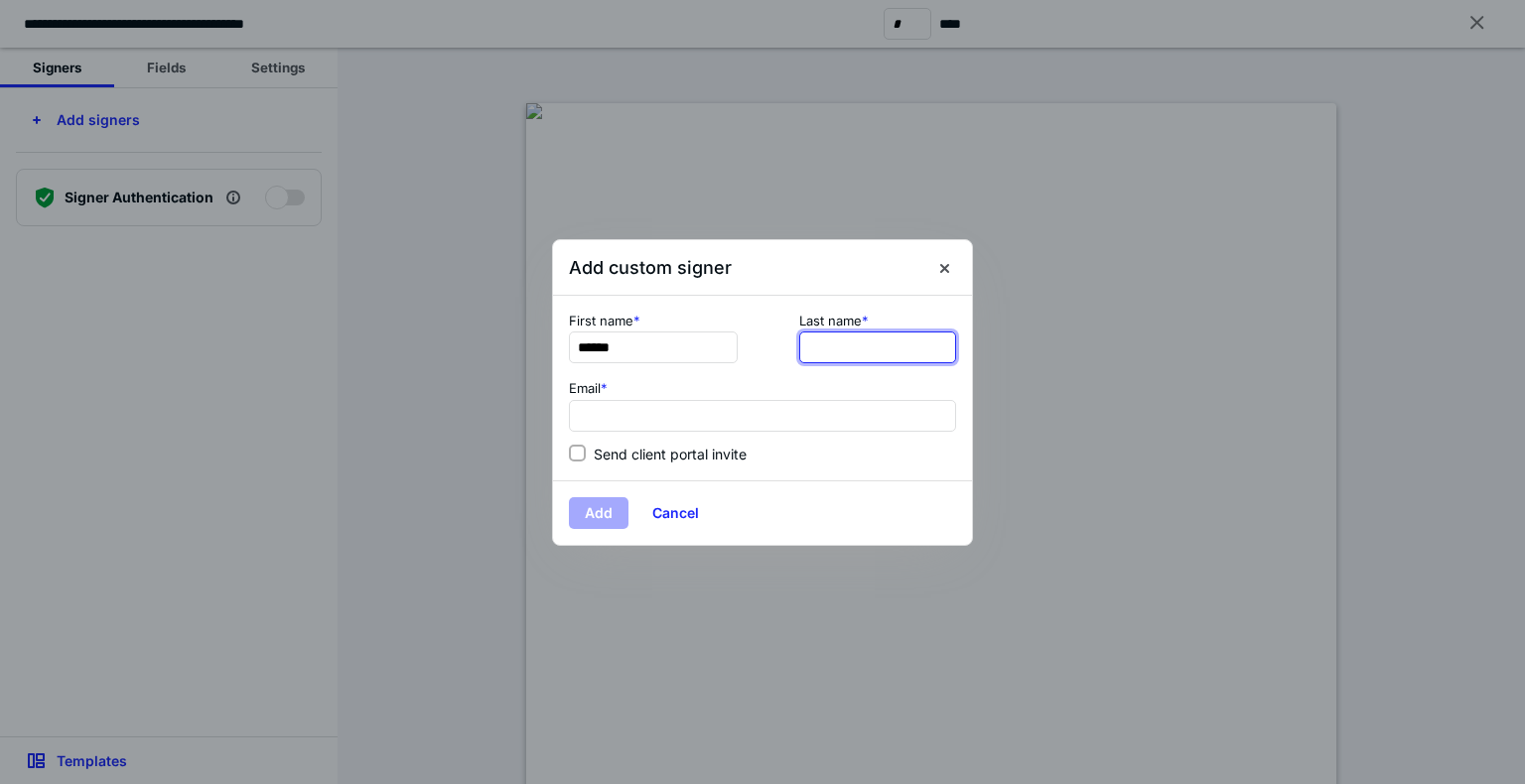 click at bounding box center [878, 347] 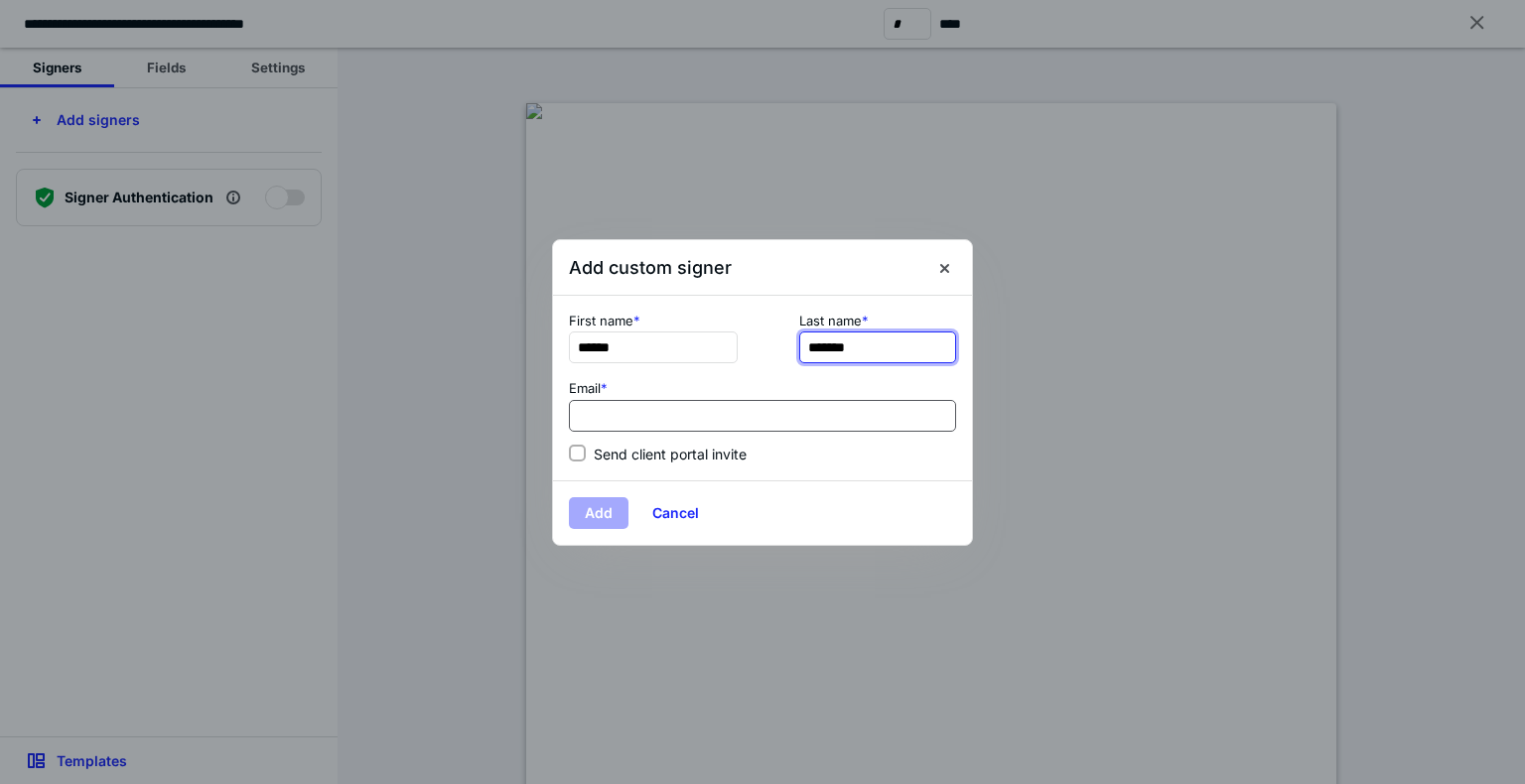 type on "*******" 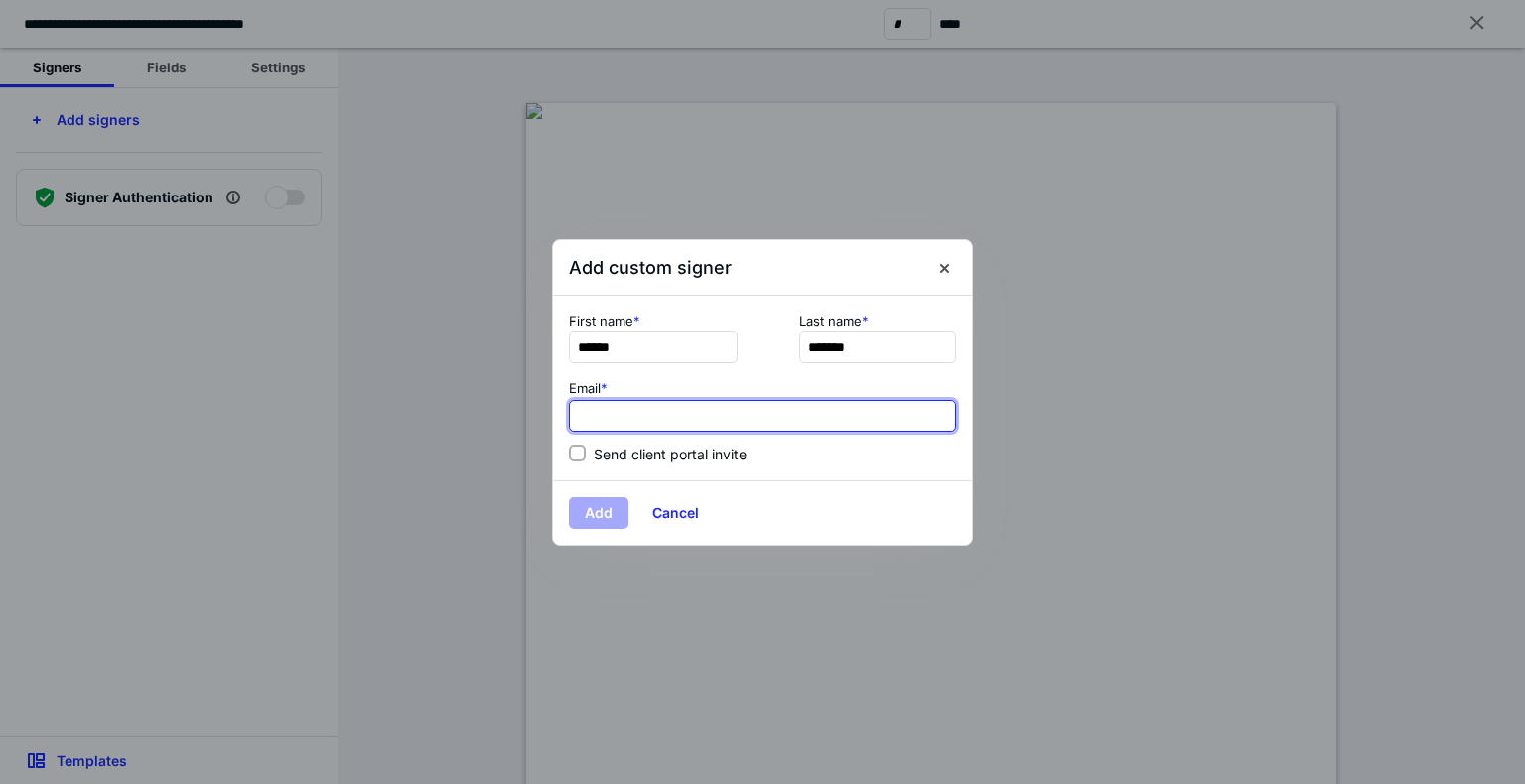click at bounding box center [762, 416] 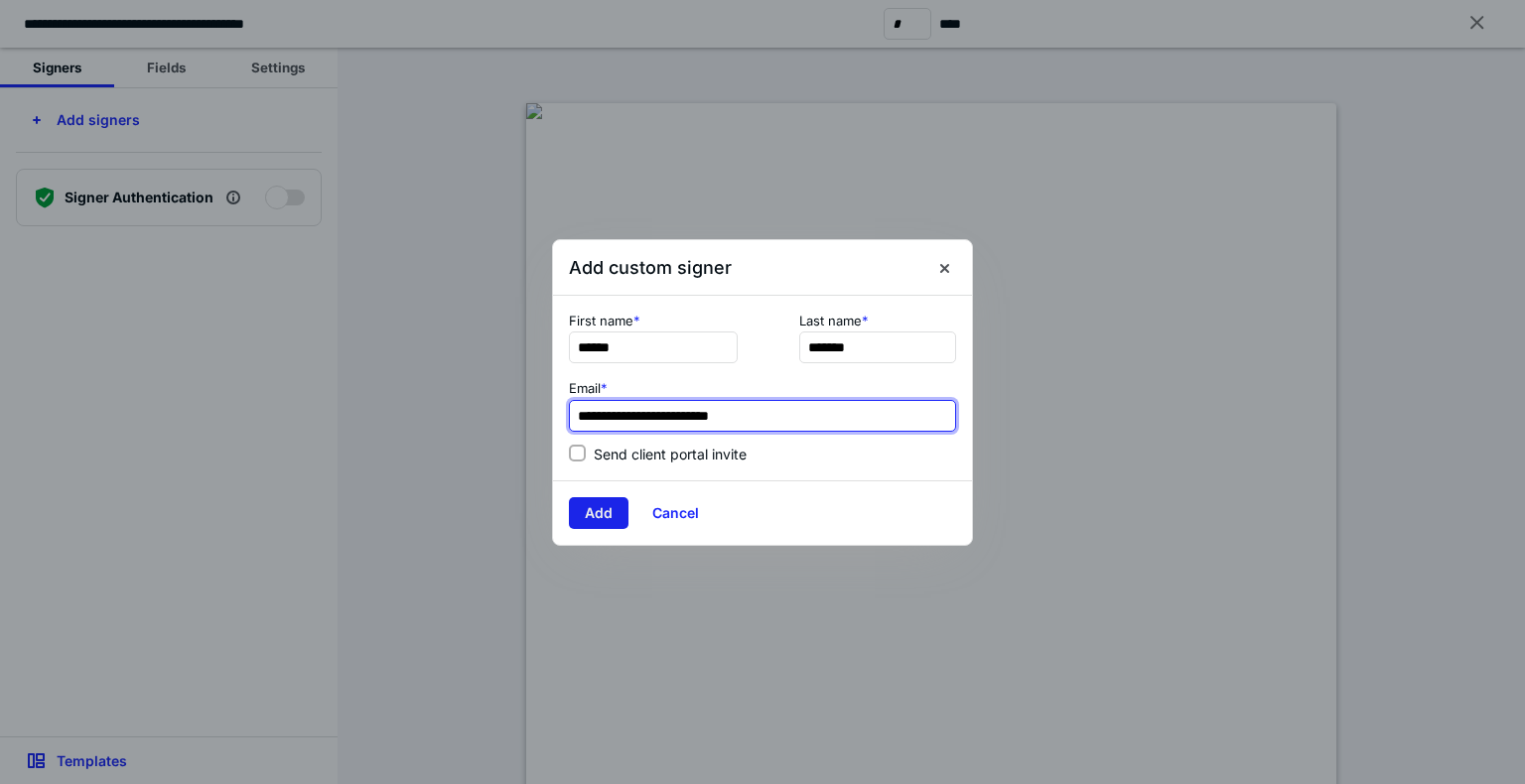 type on "**********" 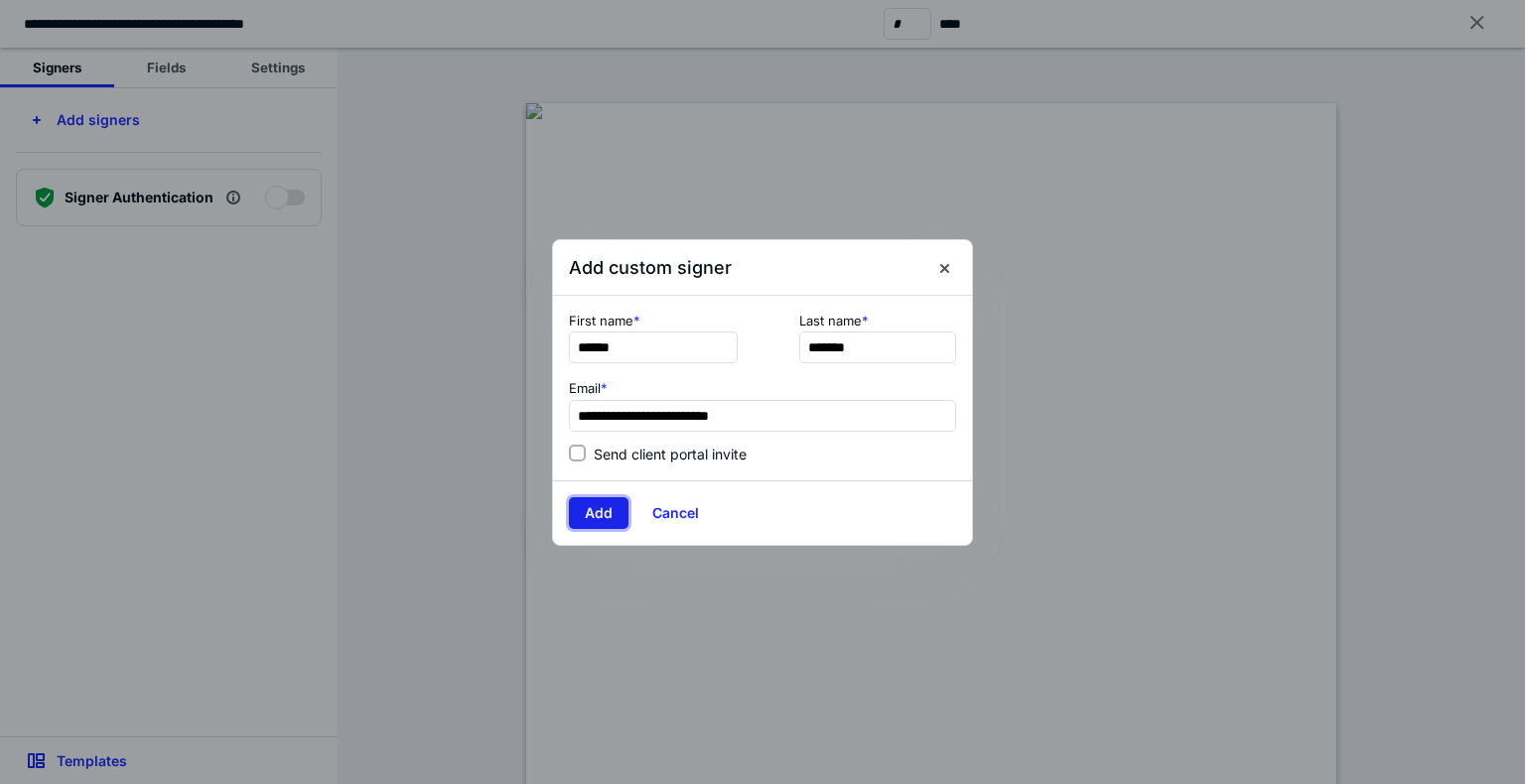 click on "Add" at bounding box center (599, 513) 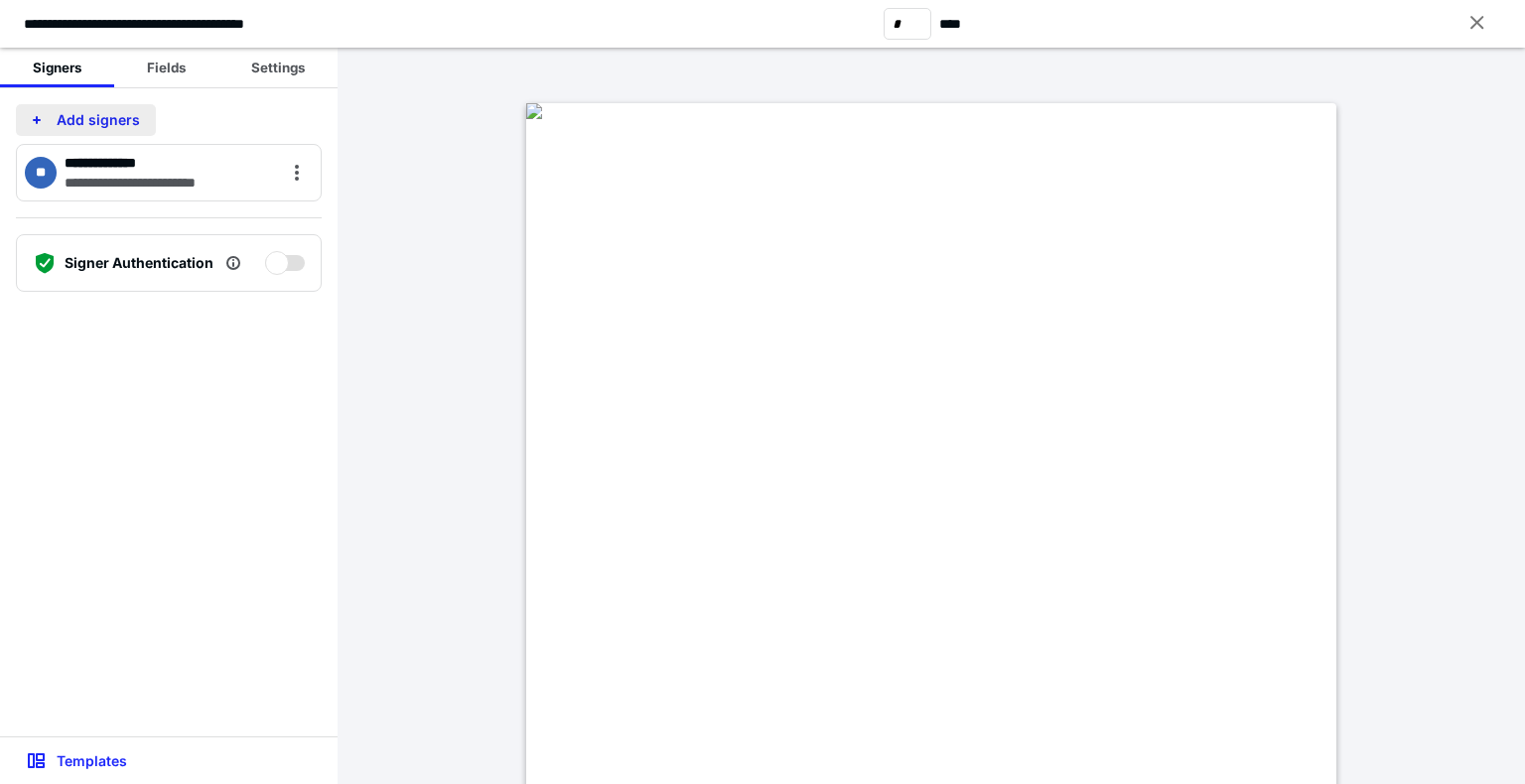 click on "Add signers" at bounding box center [85, 120] 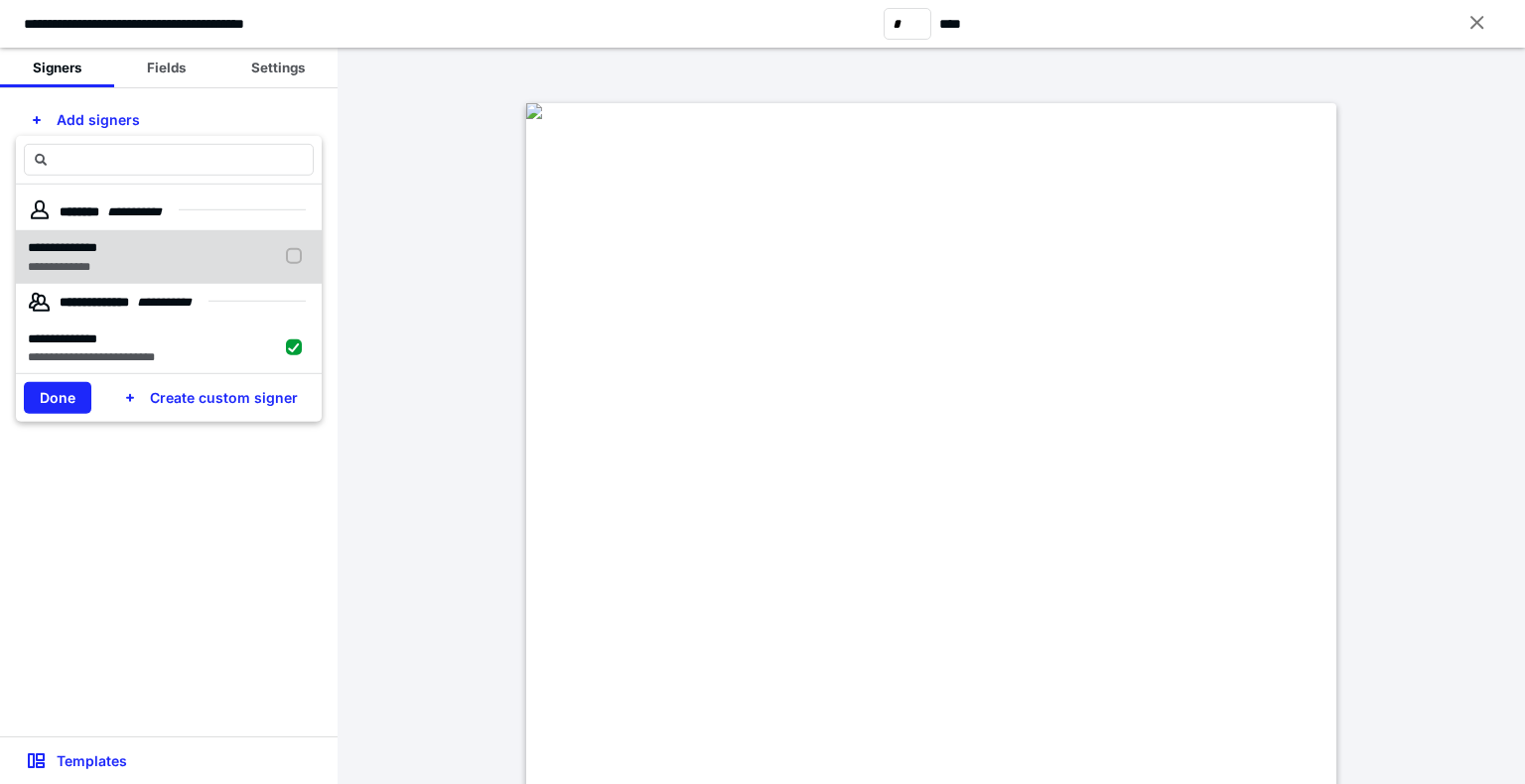 click on "**********" at bounding box center (59, 266) 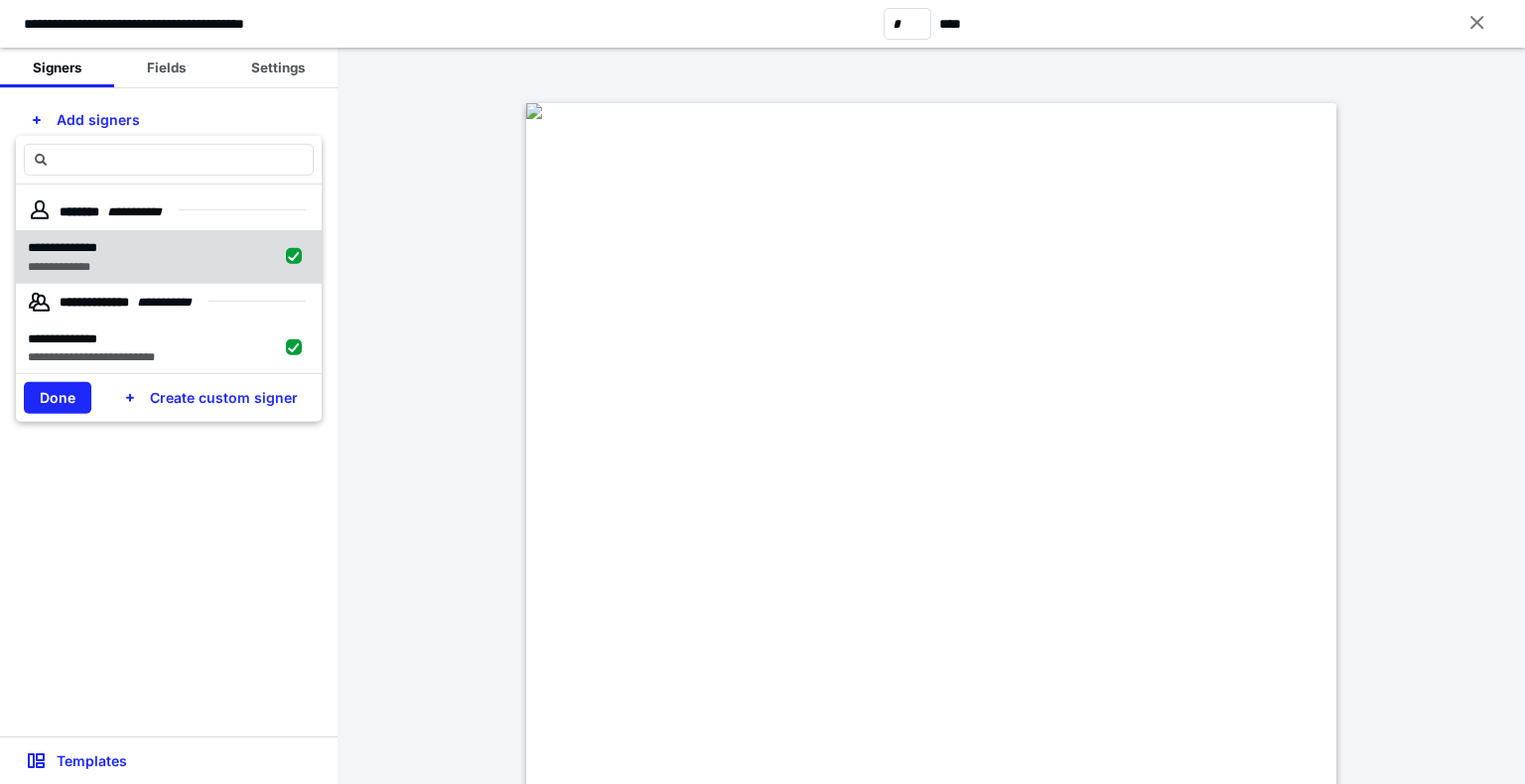 checkbox on "true" 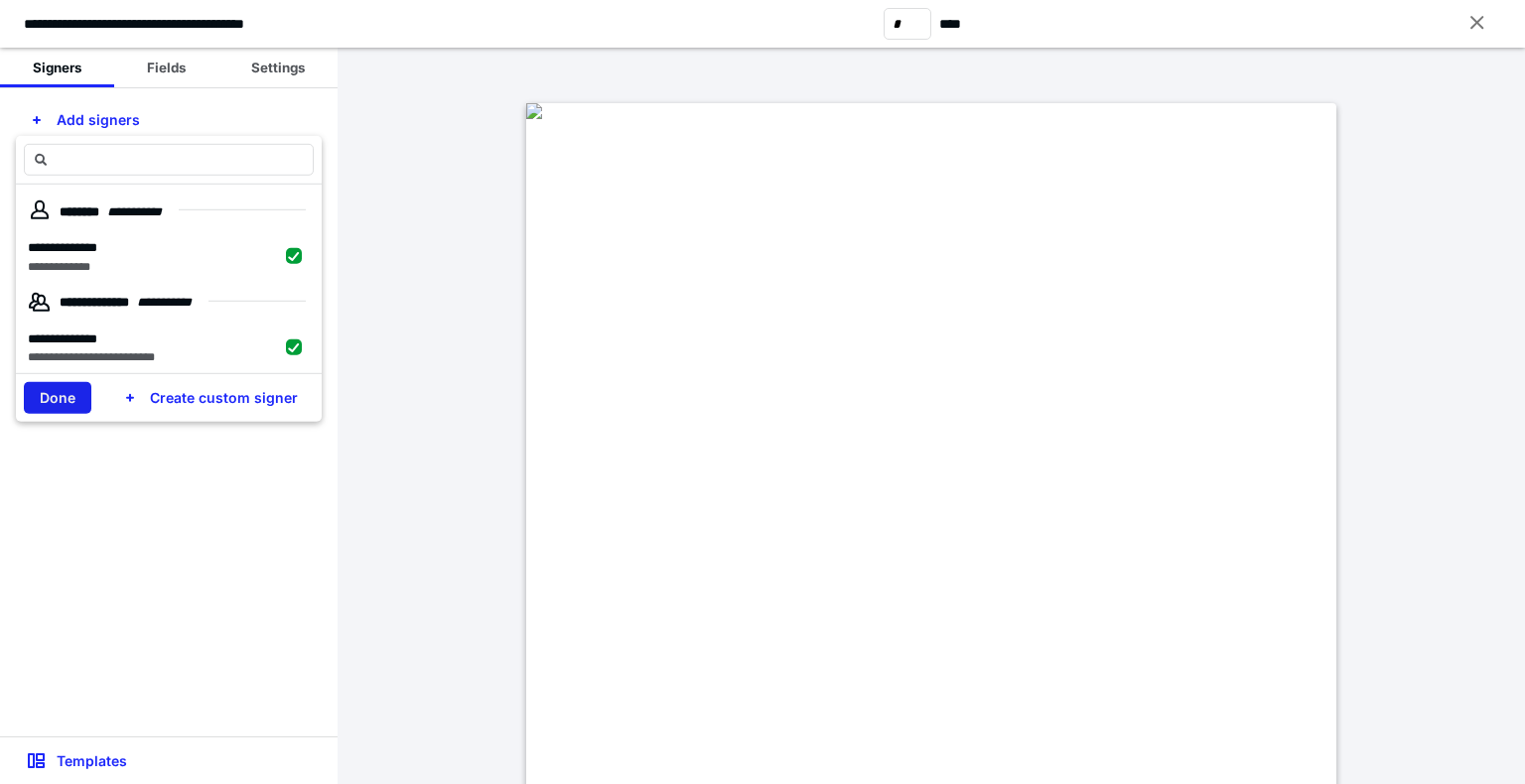 click on "Done" at bounding box center [58, 398] 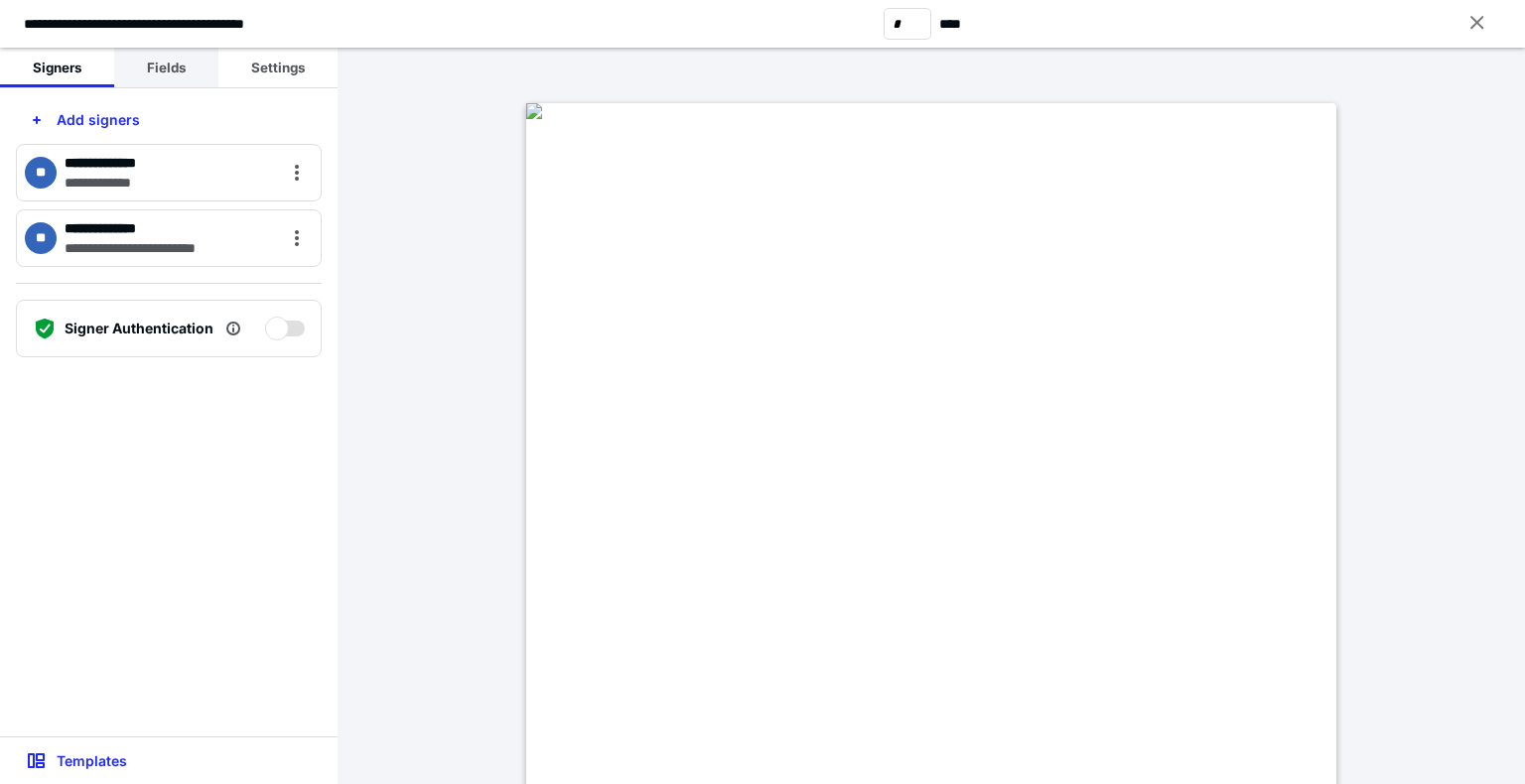 click on "Fields" at bounding box center [166, 67] 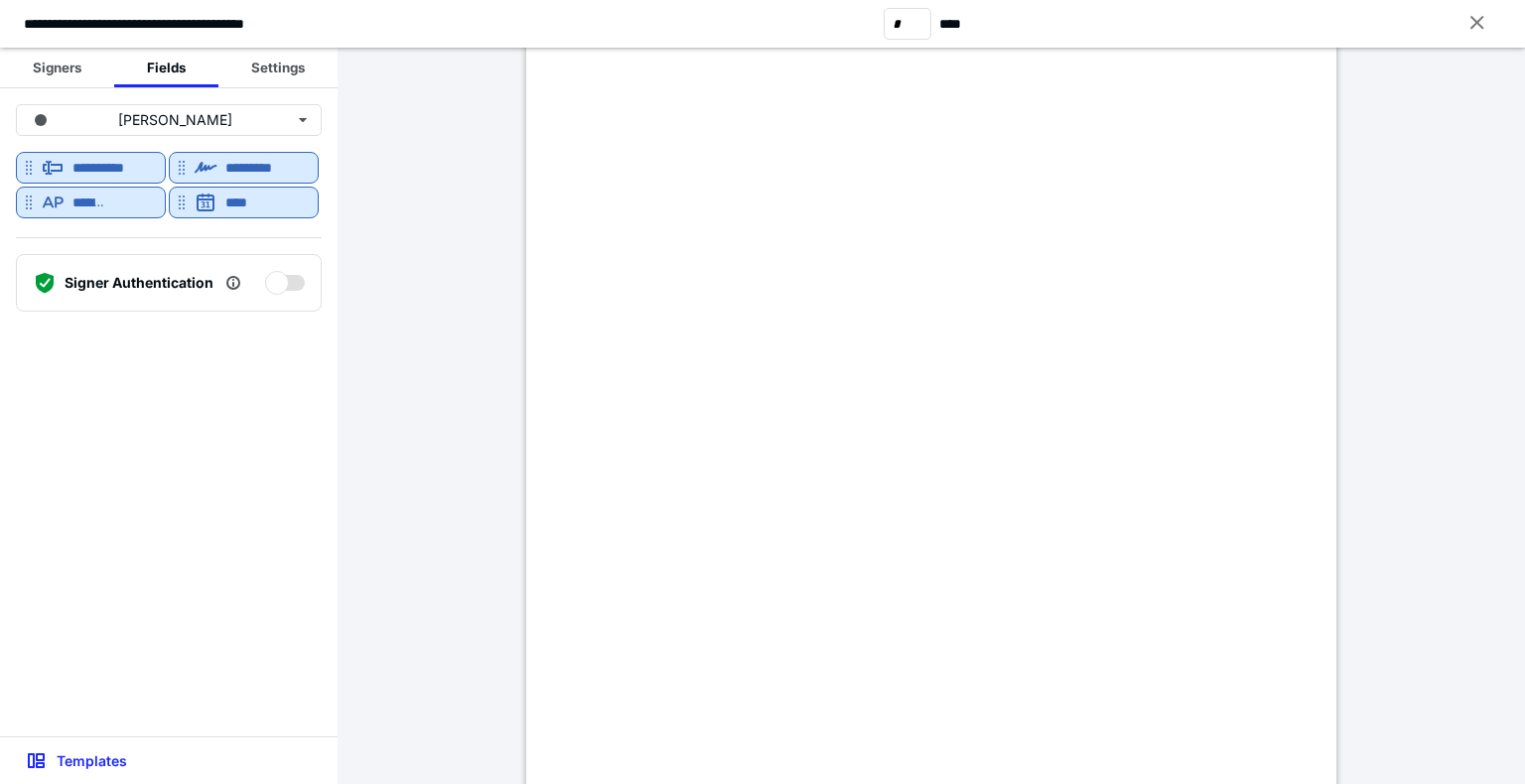scroll, scrollTop: 105, scrollLeft: 0, axis: vertical 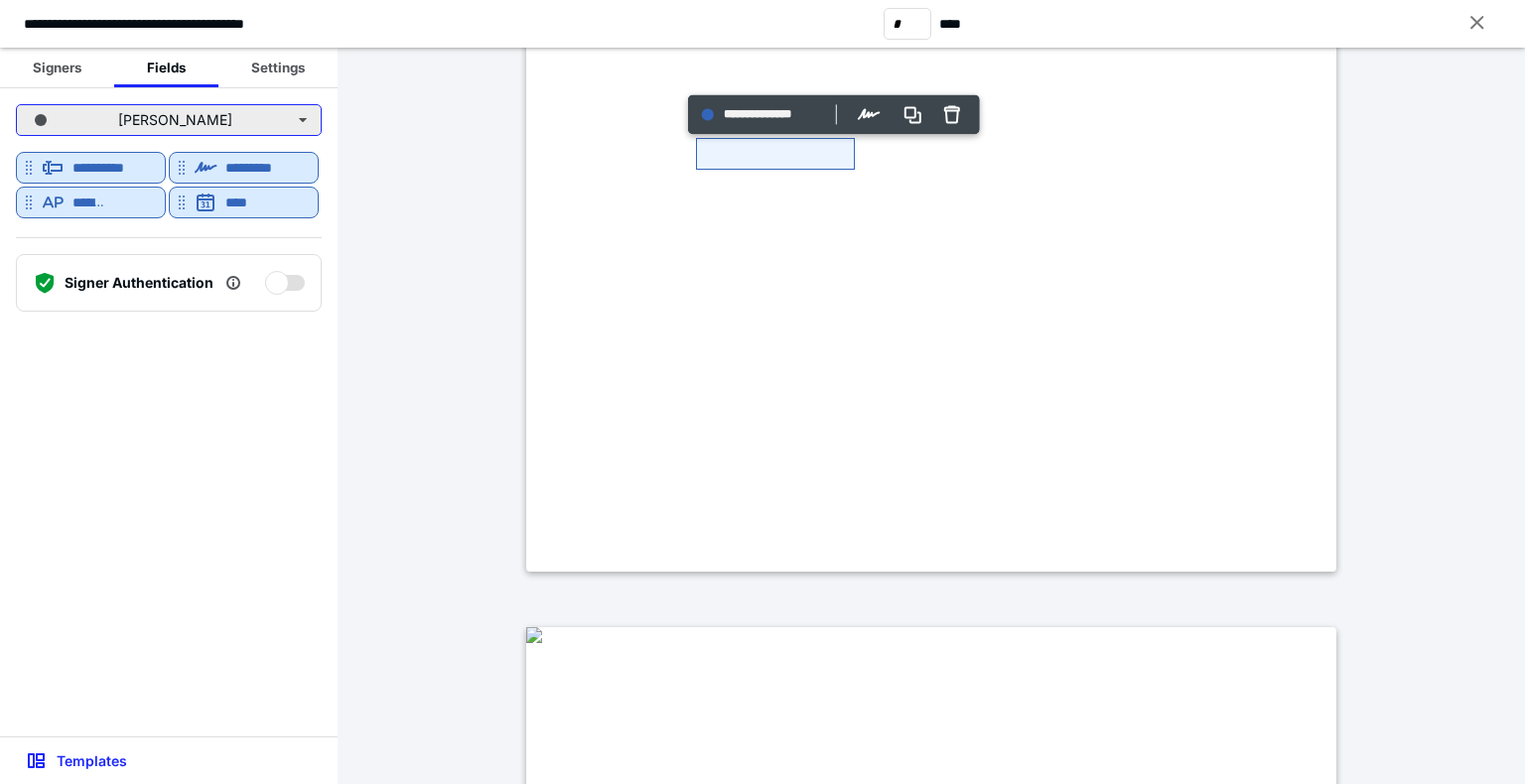 click on "[PERSON_NAME]" at bounding box center (169, 120) 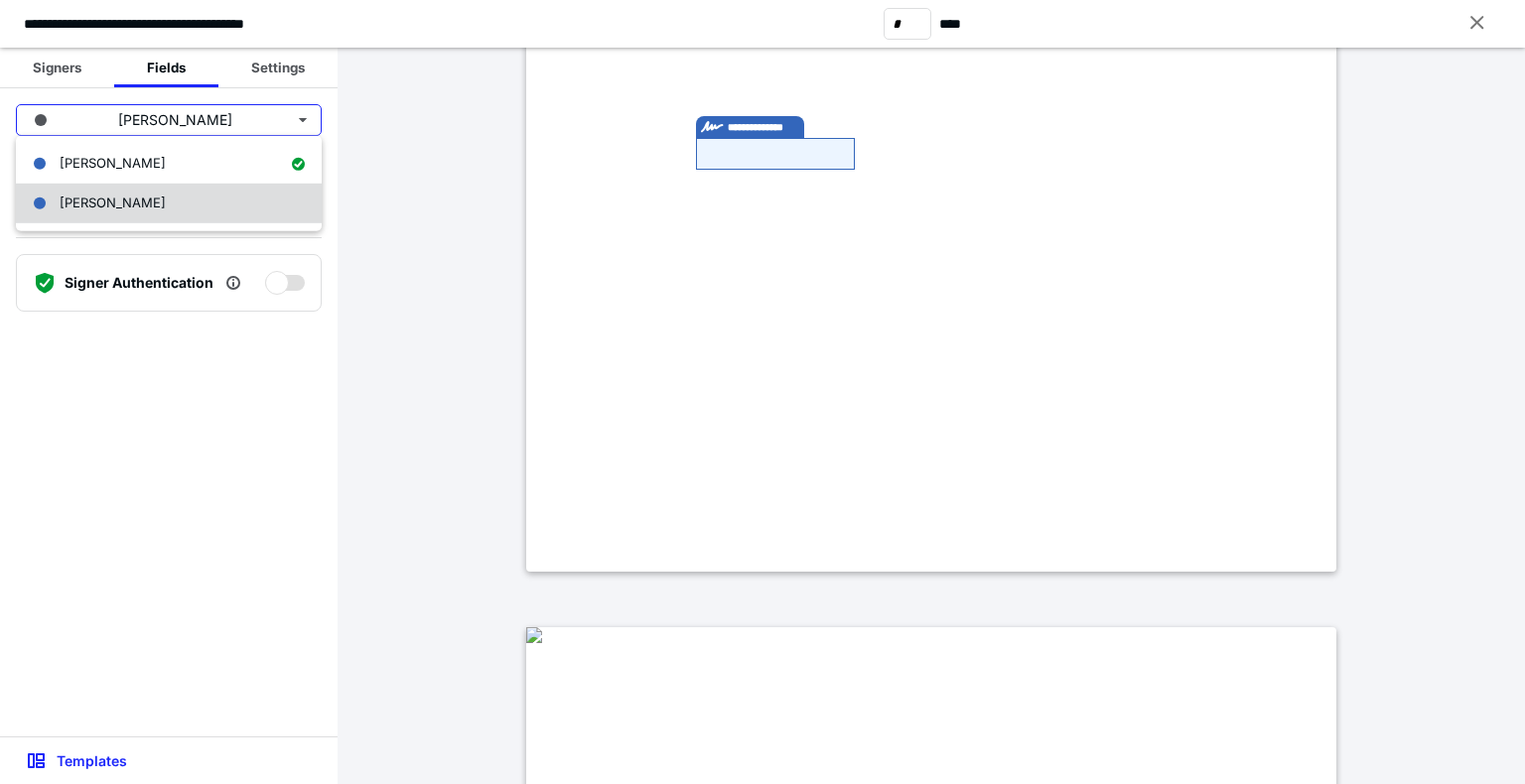 click on "[PERSON_NAME]" at bounding box center [169, 203] 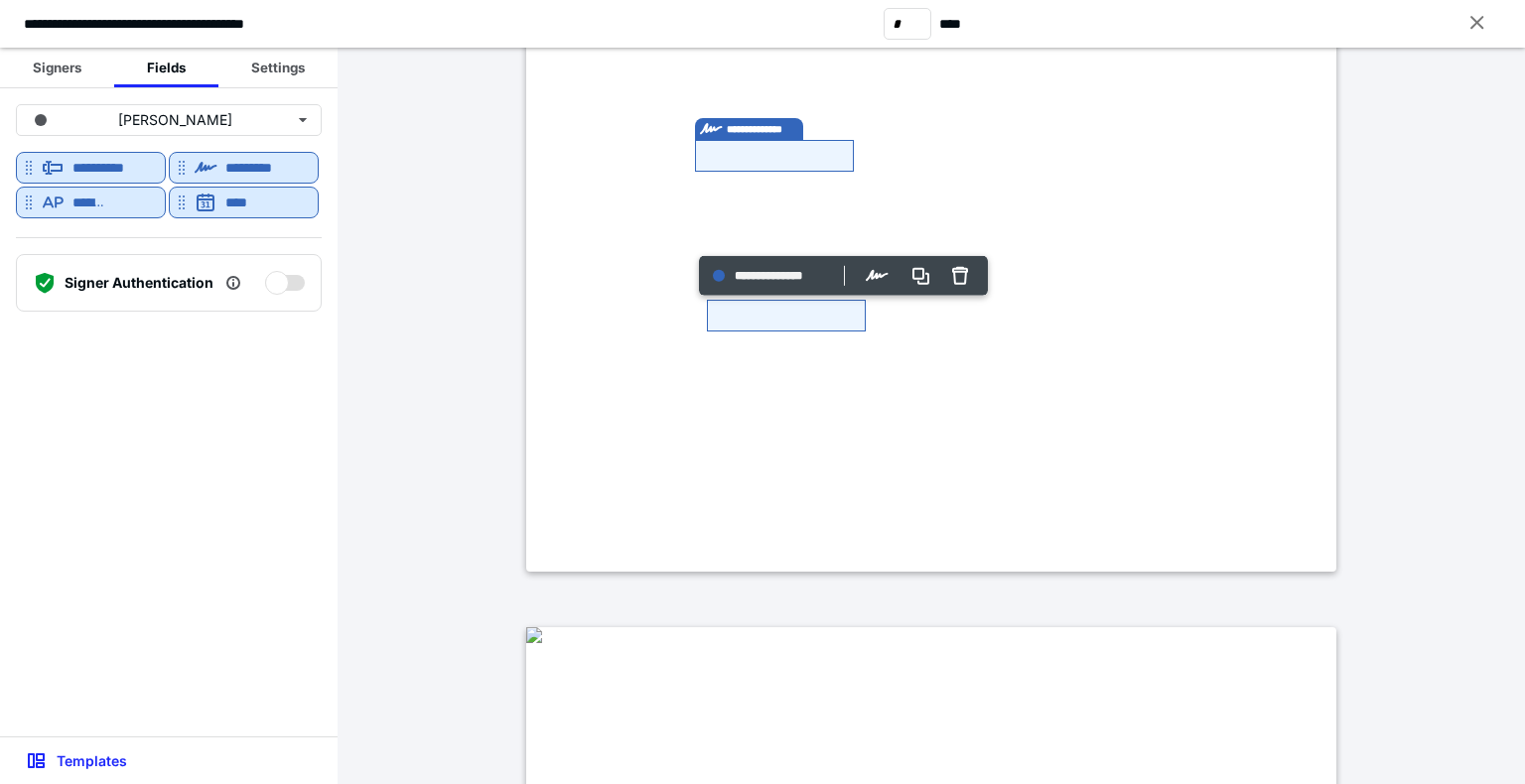 click at bounding box center [534, -468] 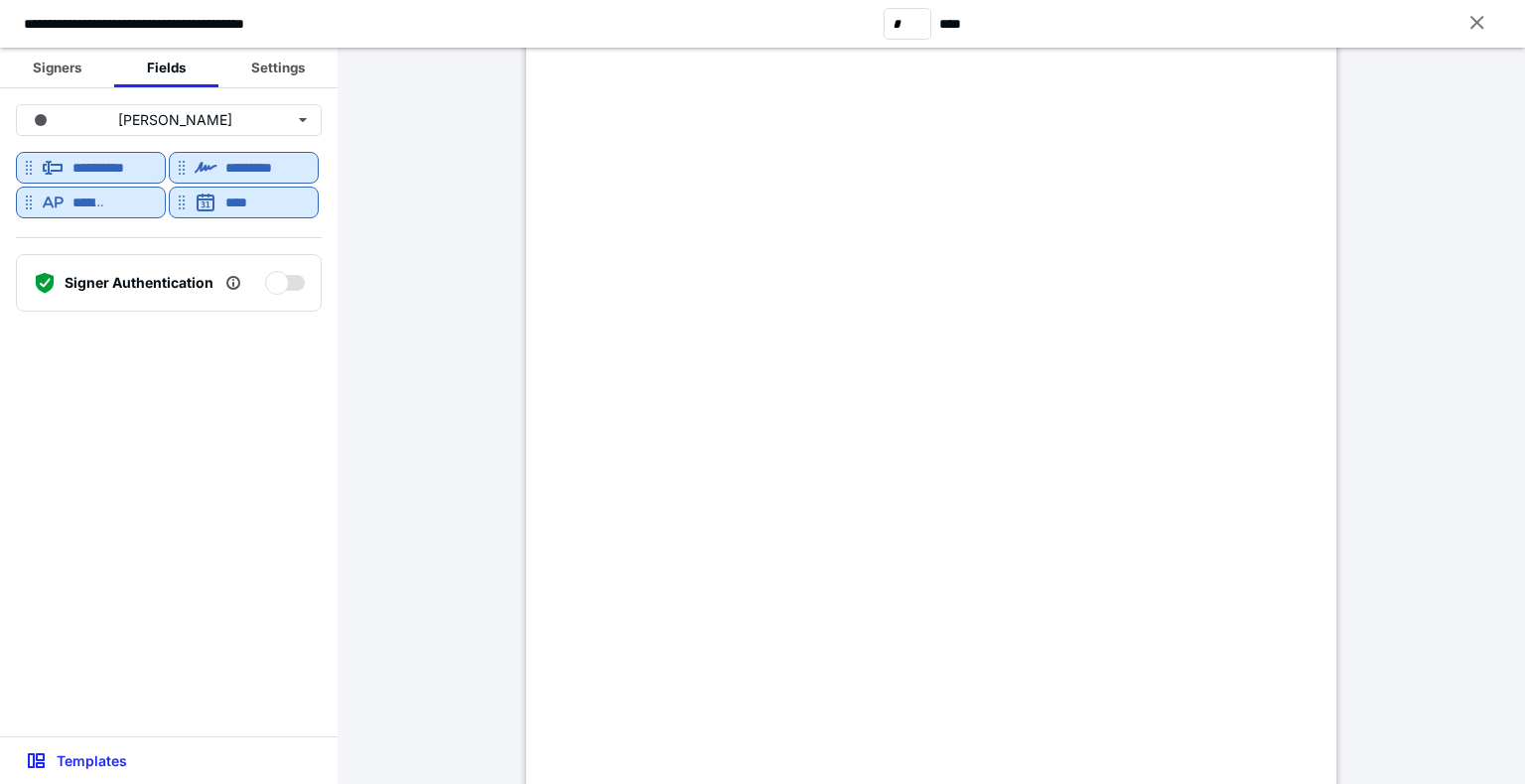 scroll, scrollTop: 2513, scrollLeft: 0, axis: vertical 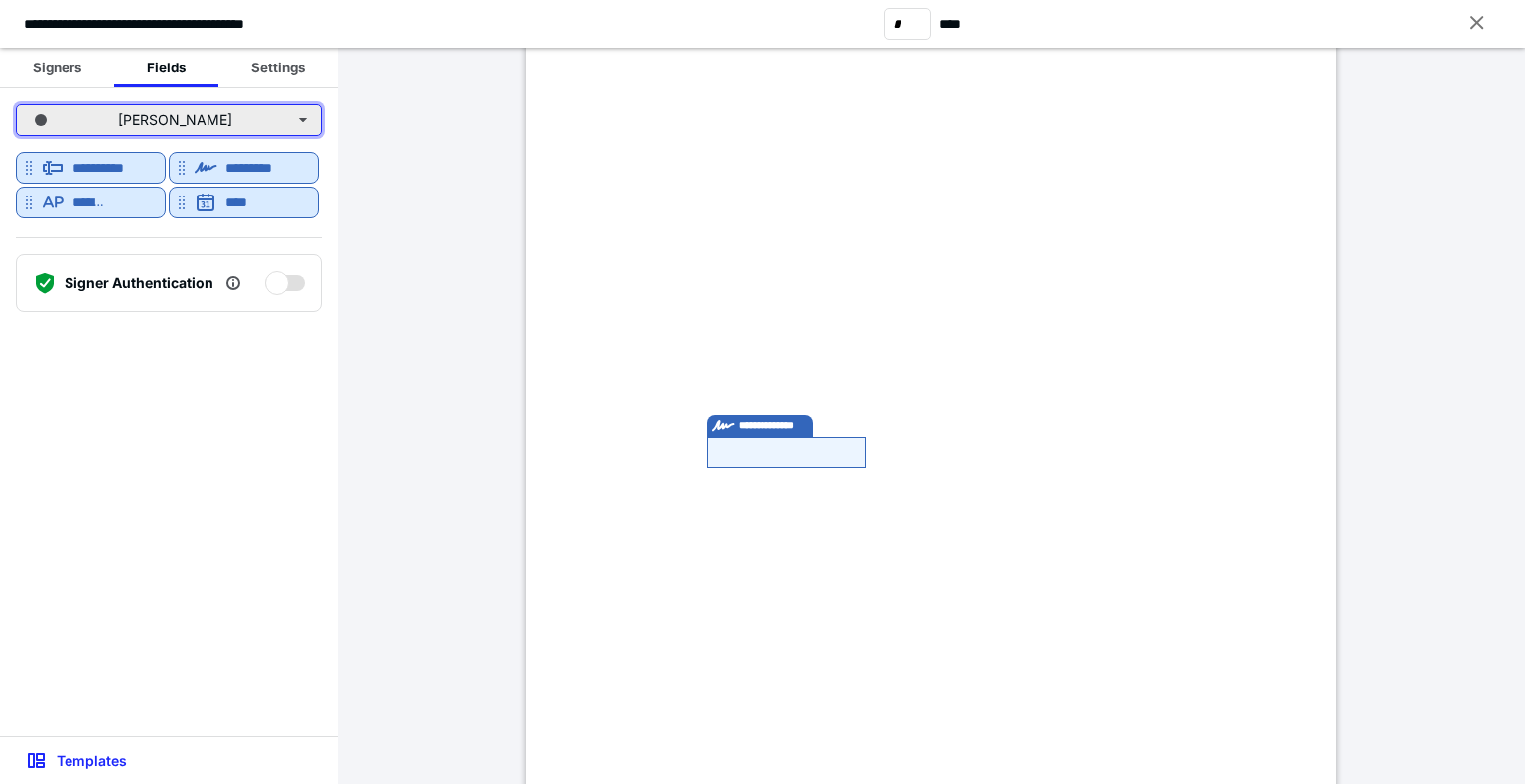 click on "[PERSON_NAME]" at bounding box center [169, 120] 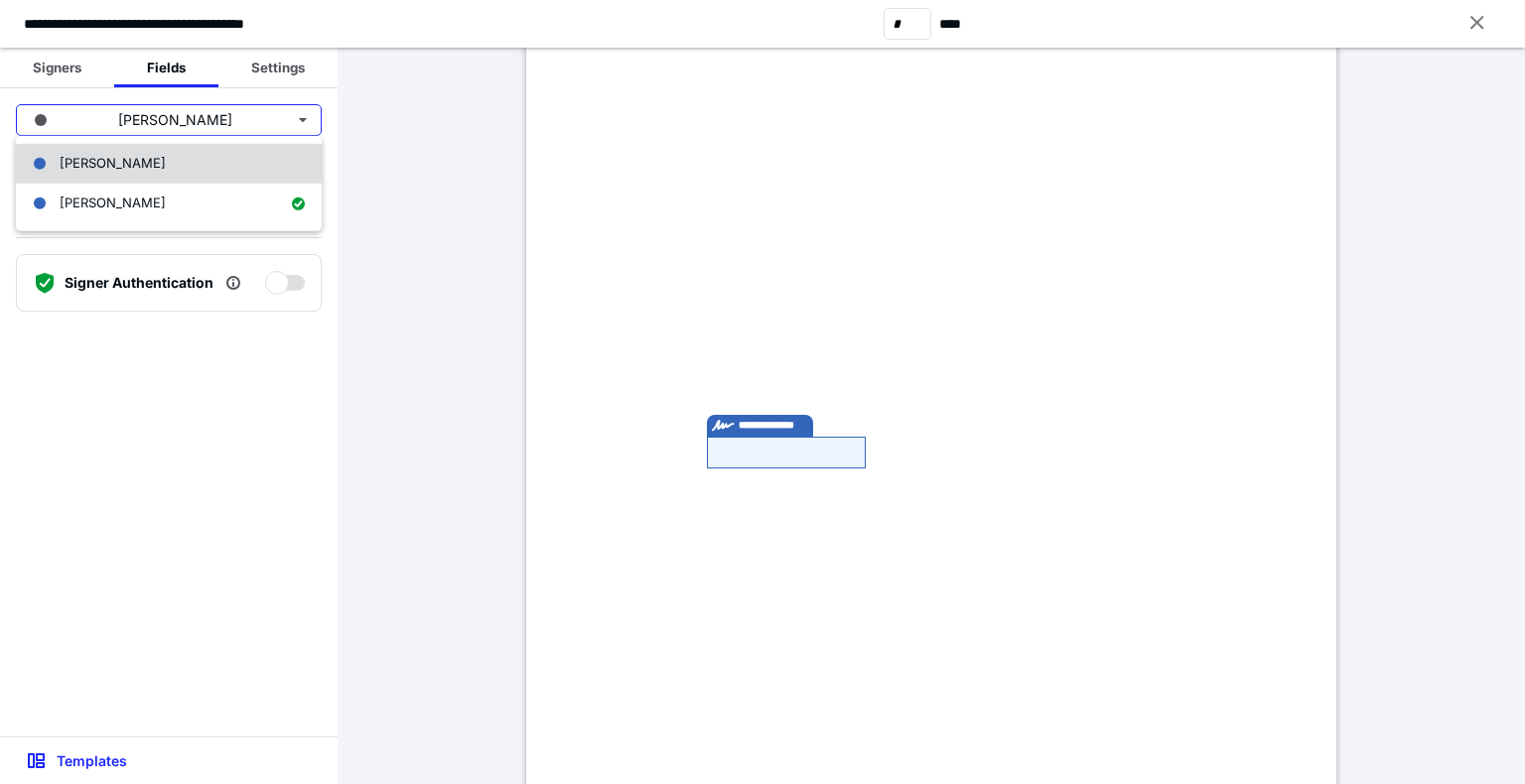 click on "[PERSON_NAME]" at bounding box center [169, 164] 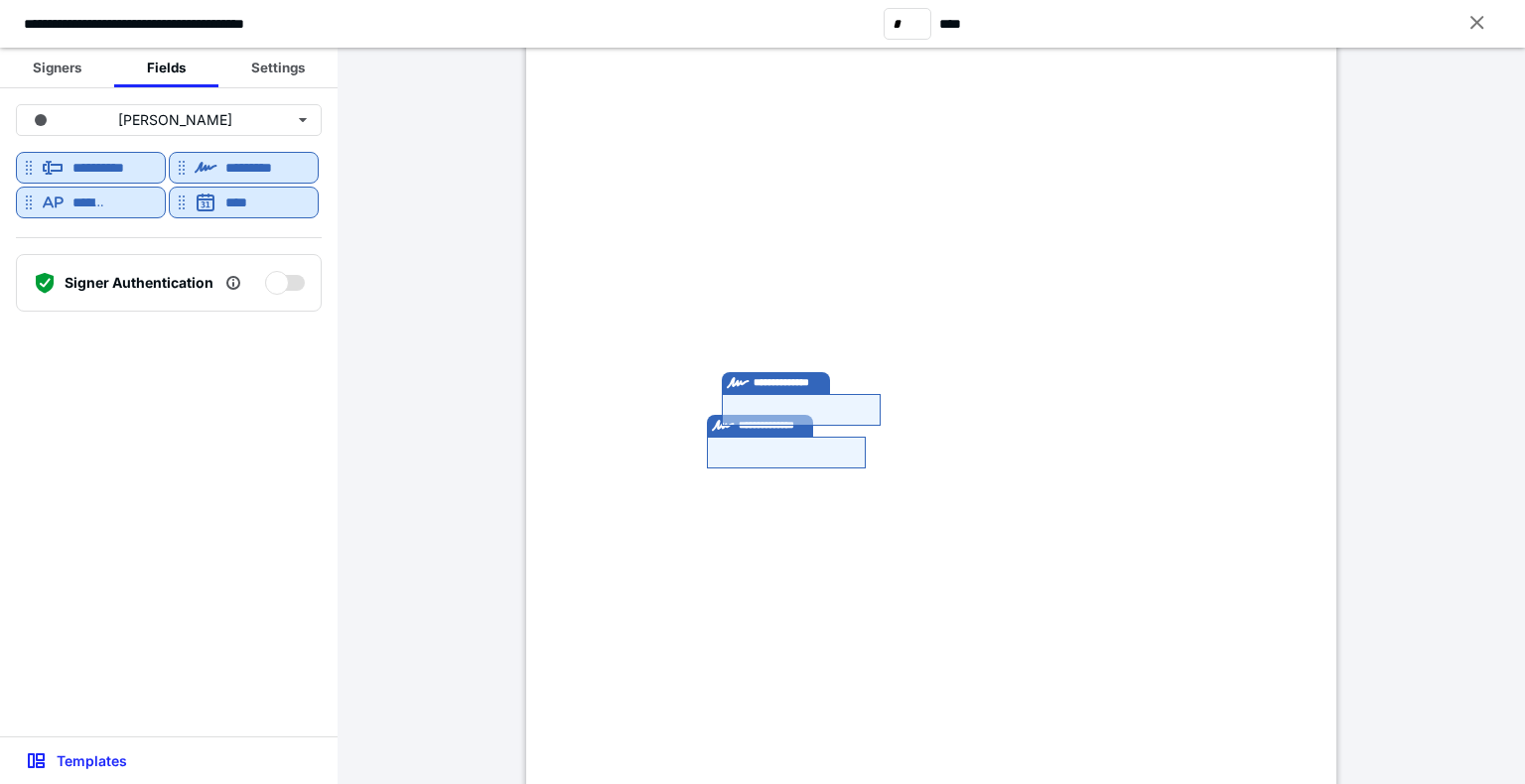 click at bounding box center [534, -195] 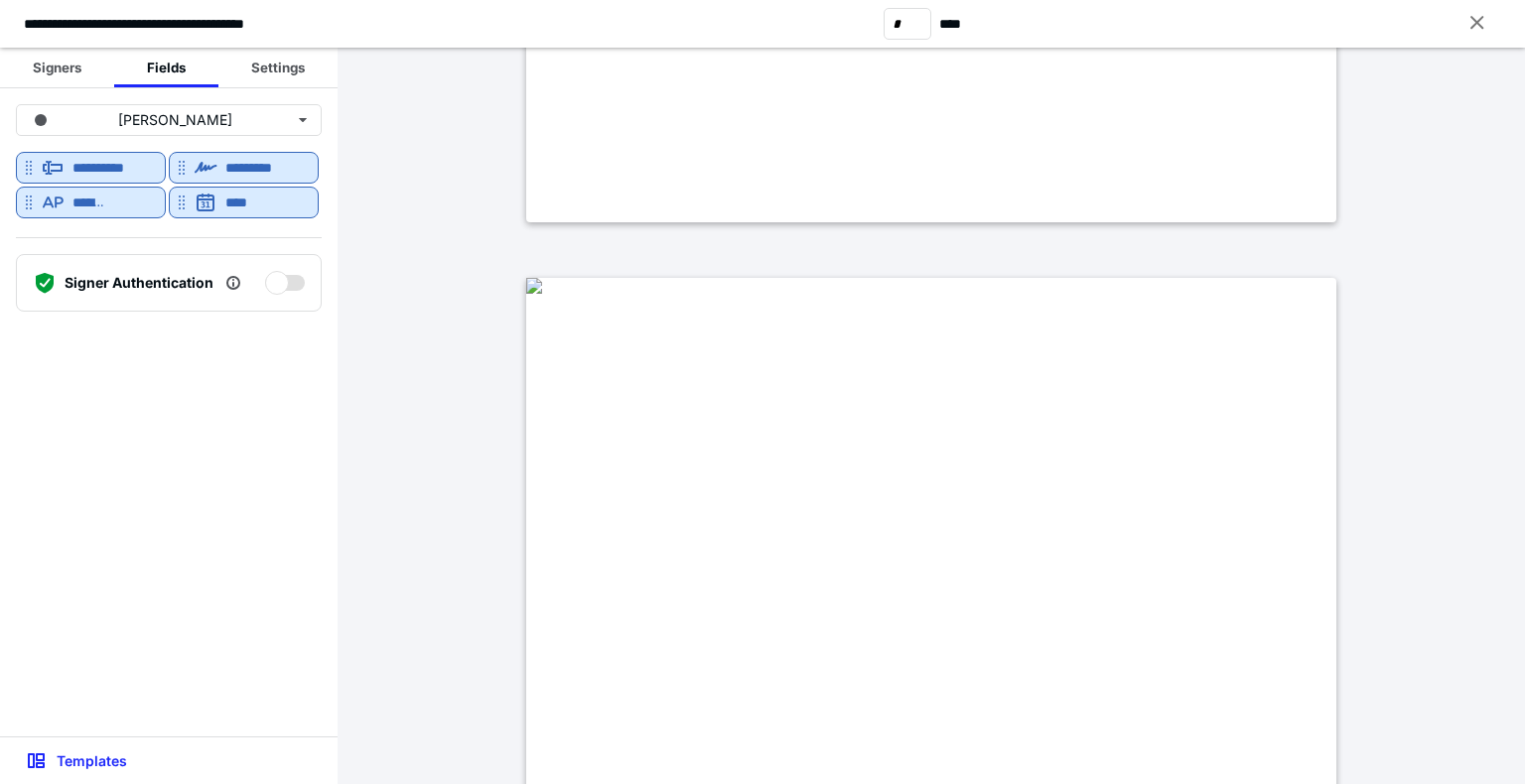 scroll, scrollTop: 4884, scrollLeft: 0, axis: vertical 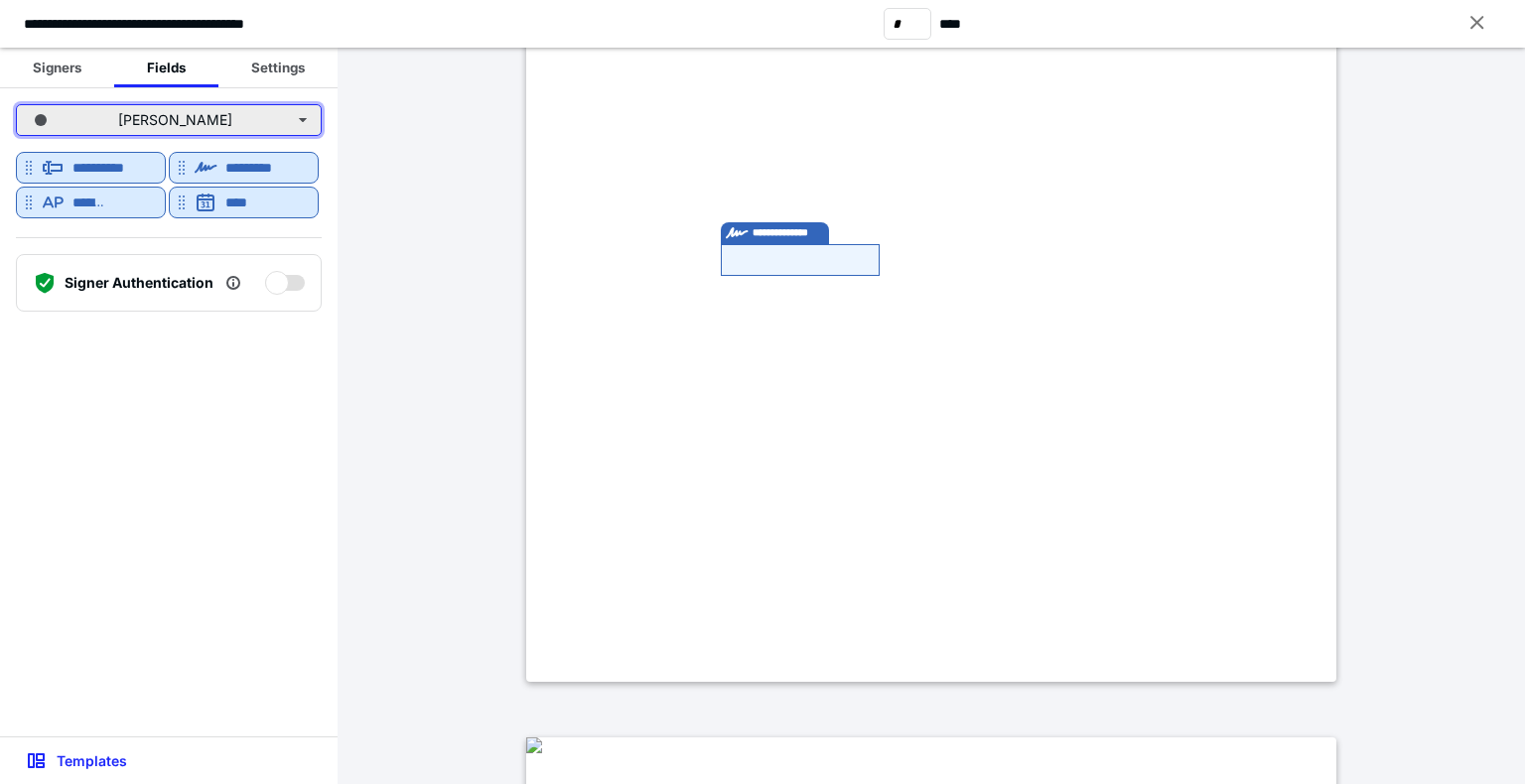 click on "[PERSON_NAME]" at bounding box center (169, 120) 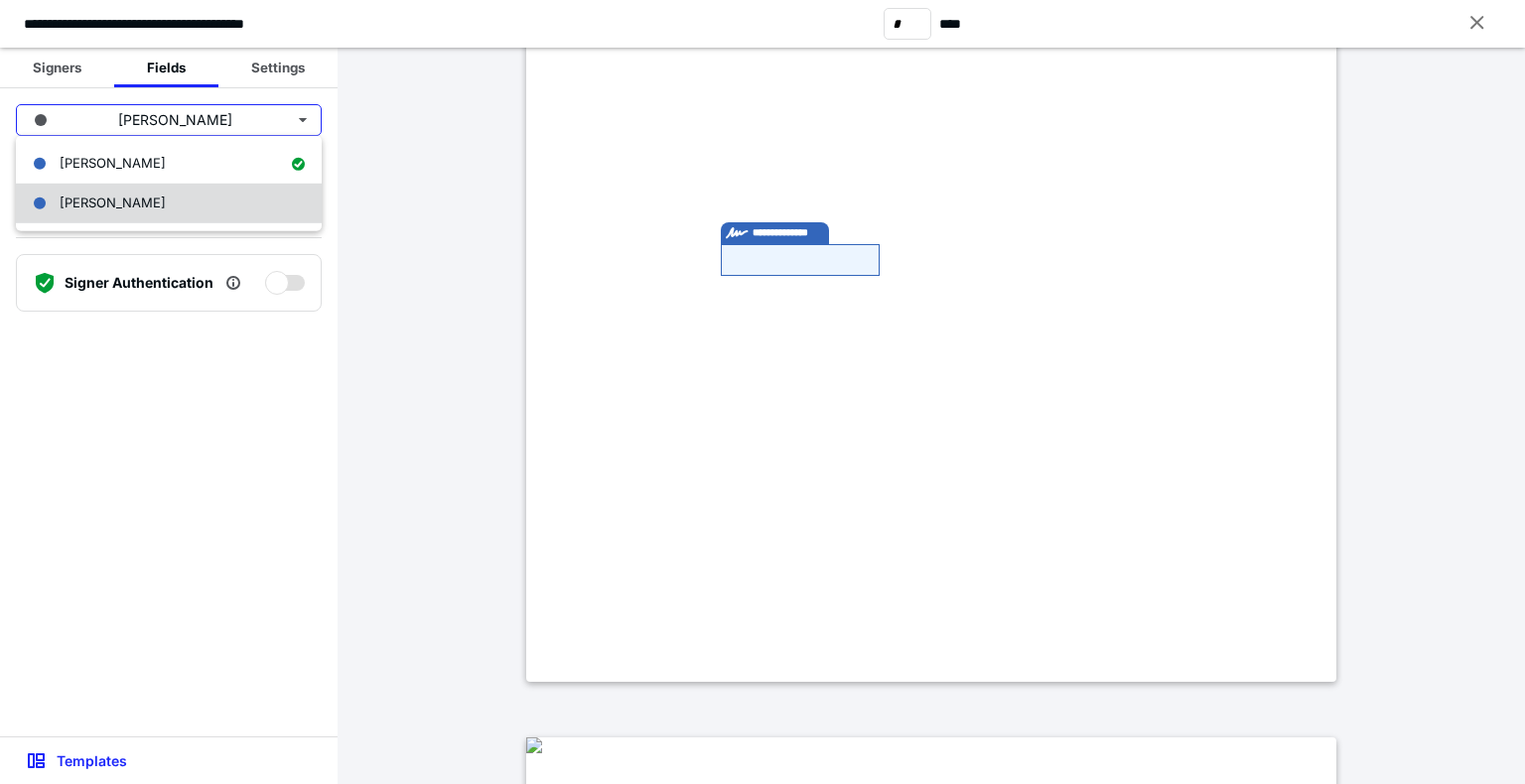 click on "[PERSON_NAME]" at bounding box center (169, 203) 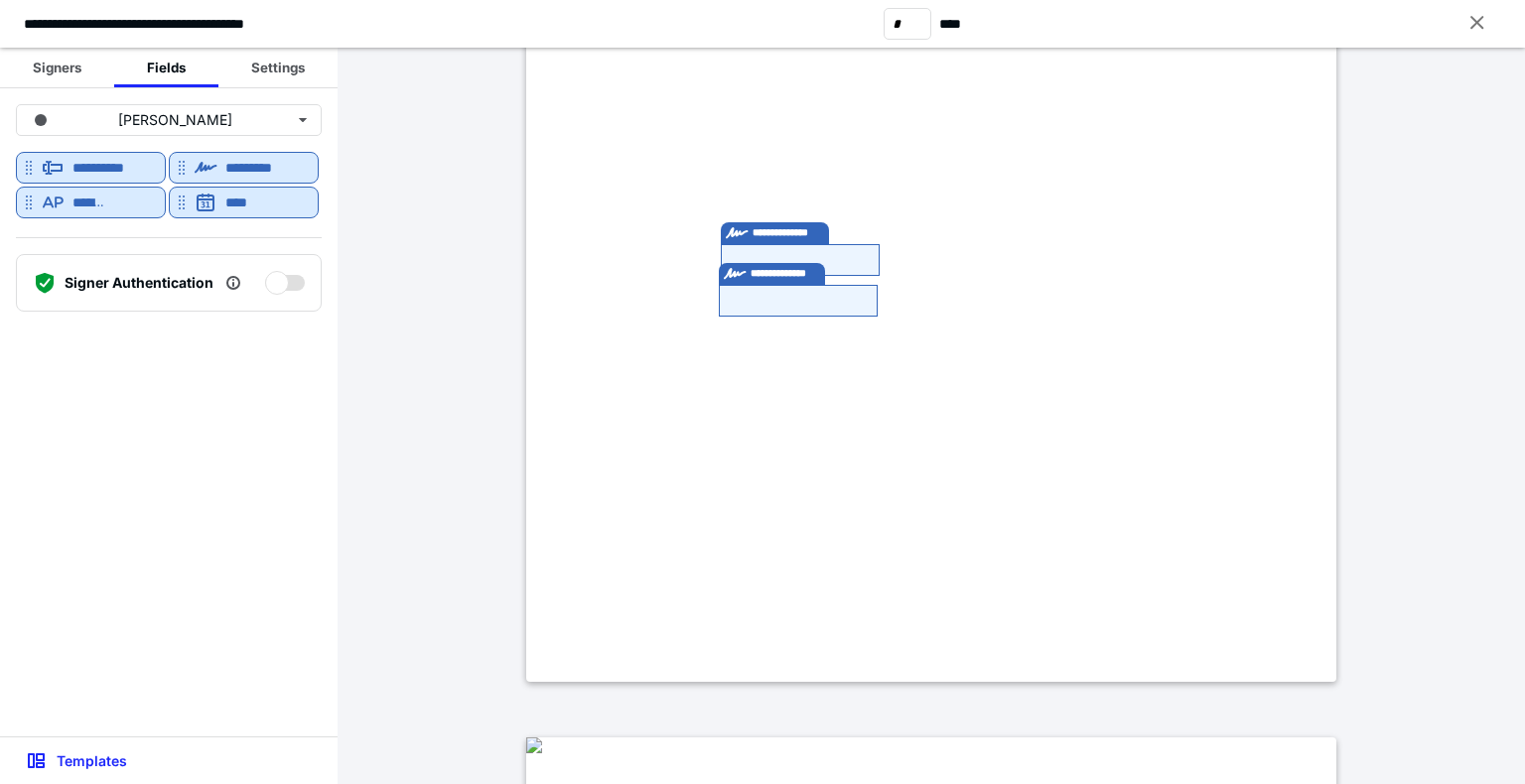 click at bounding box center (534, -358) 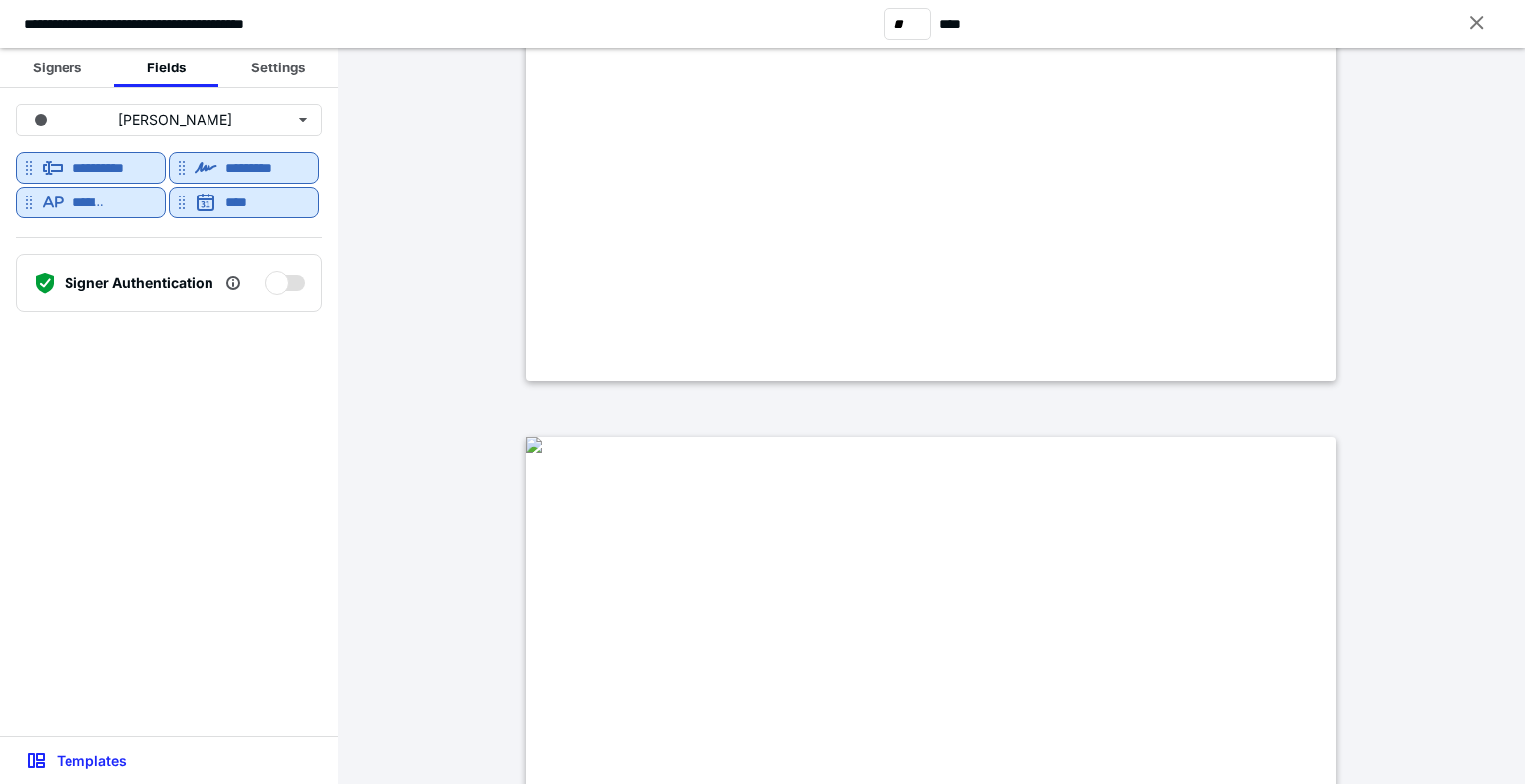 scroll, scrollTop: 63285, scrollLeft: 0, axis: vertical 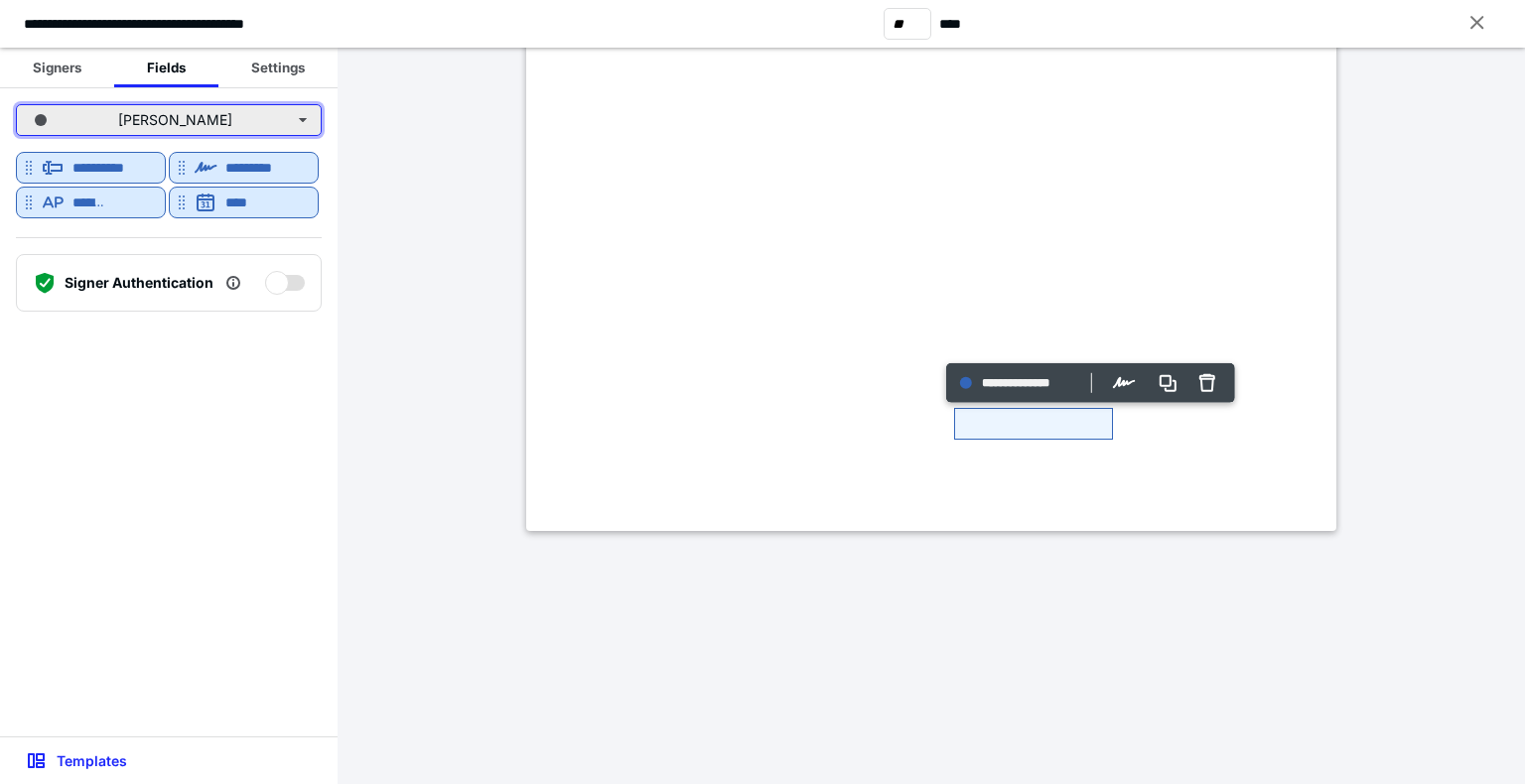 click on "[PERSON_NAME]" at bounding box center (169, 120) 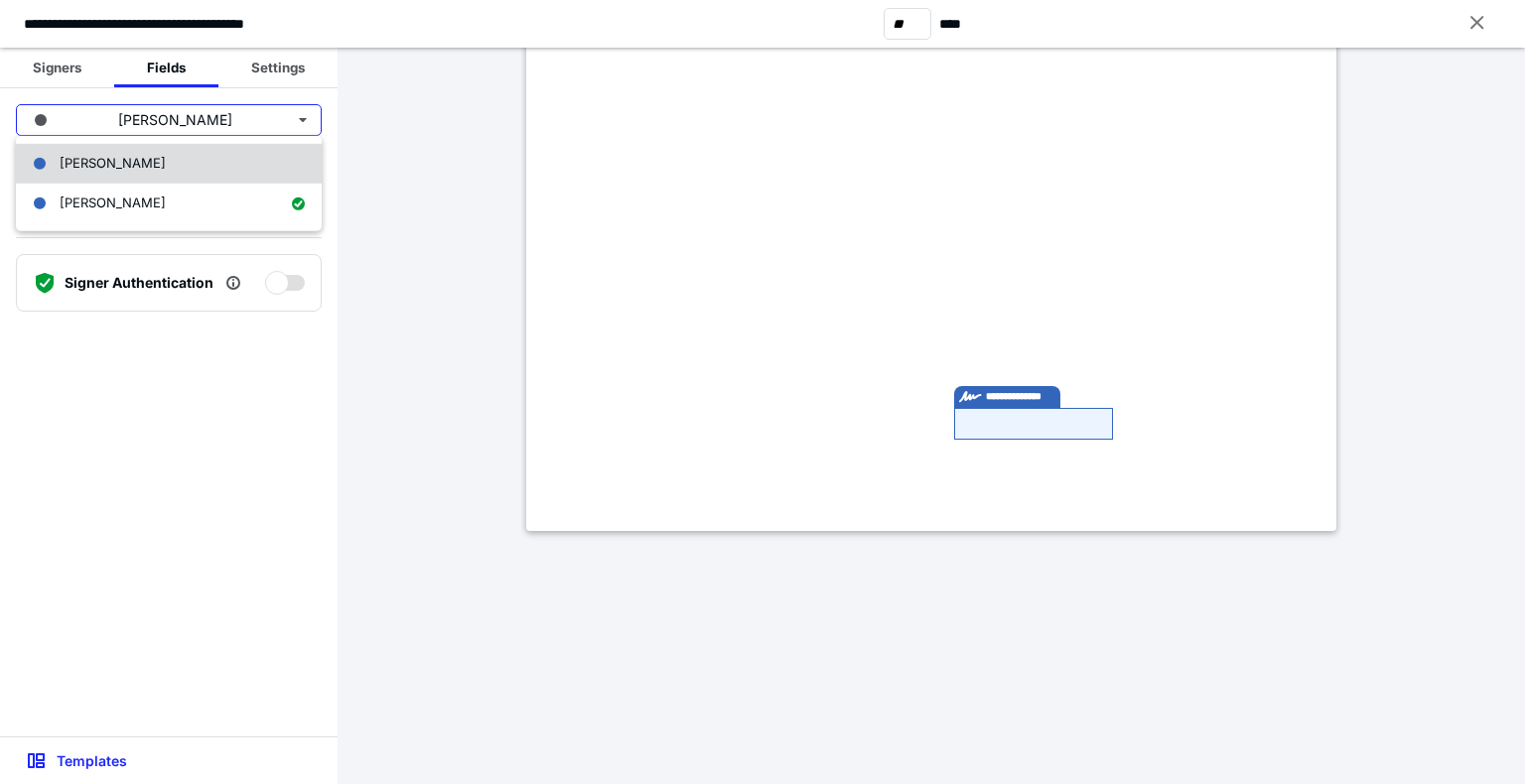 click on "[PERSON_NAME]" at bounding box center (169, 164) 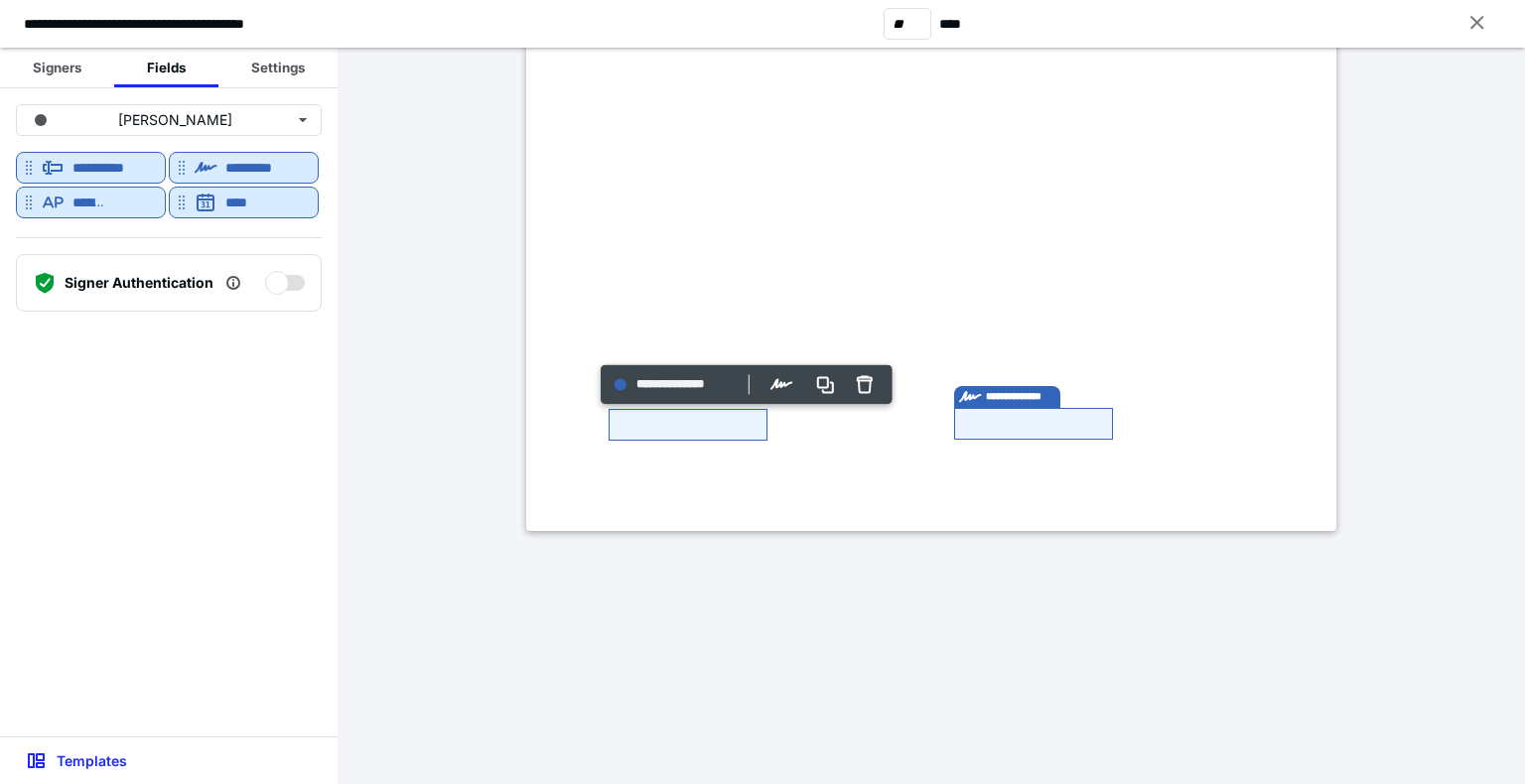 click at bounding box center [534, -509] 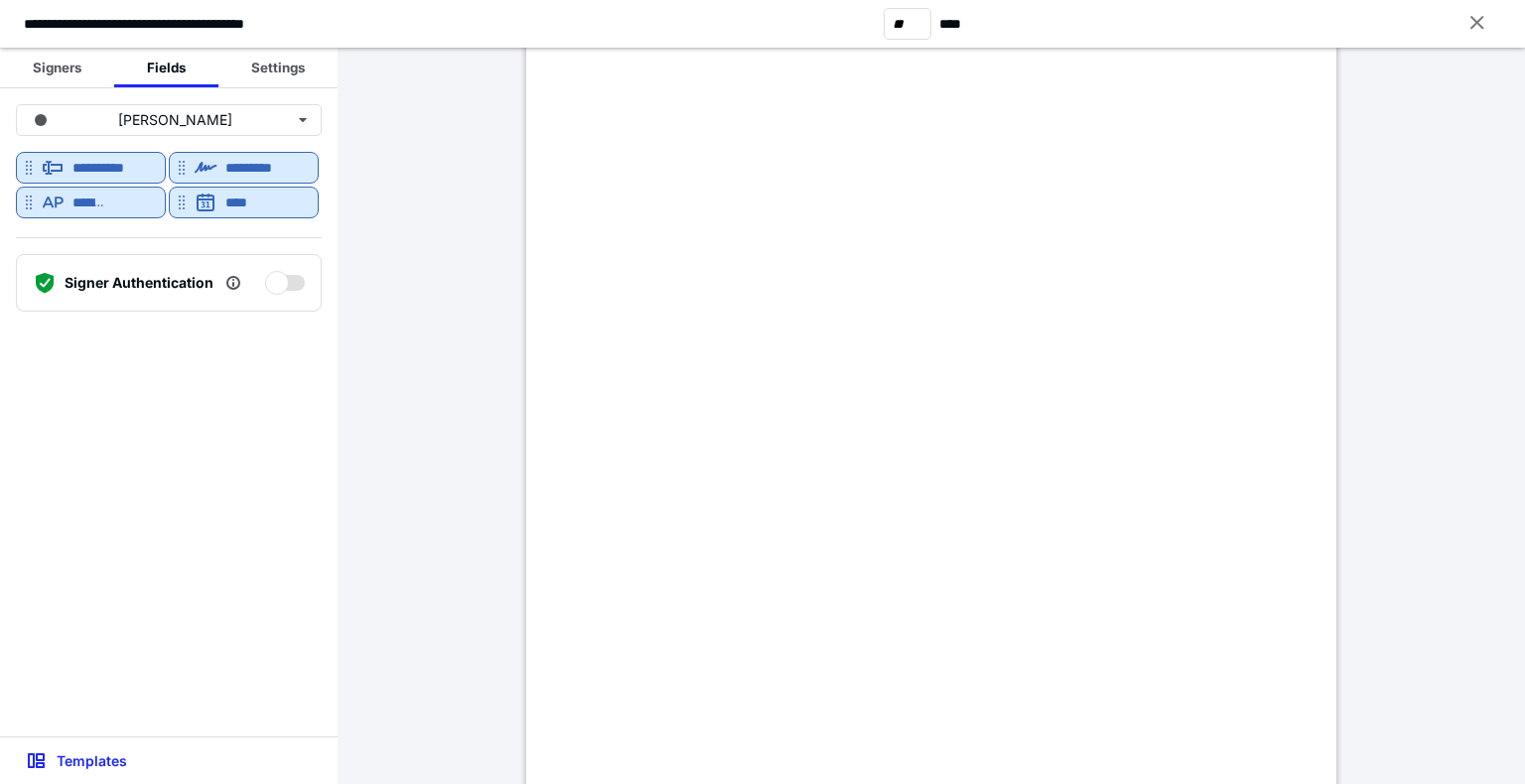scroll, scrollTop: 56418, scrollLeft: 0, axis: vertical 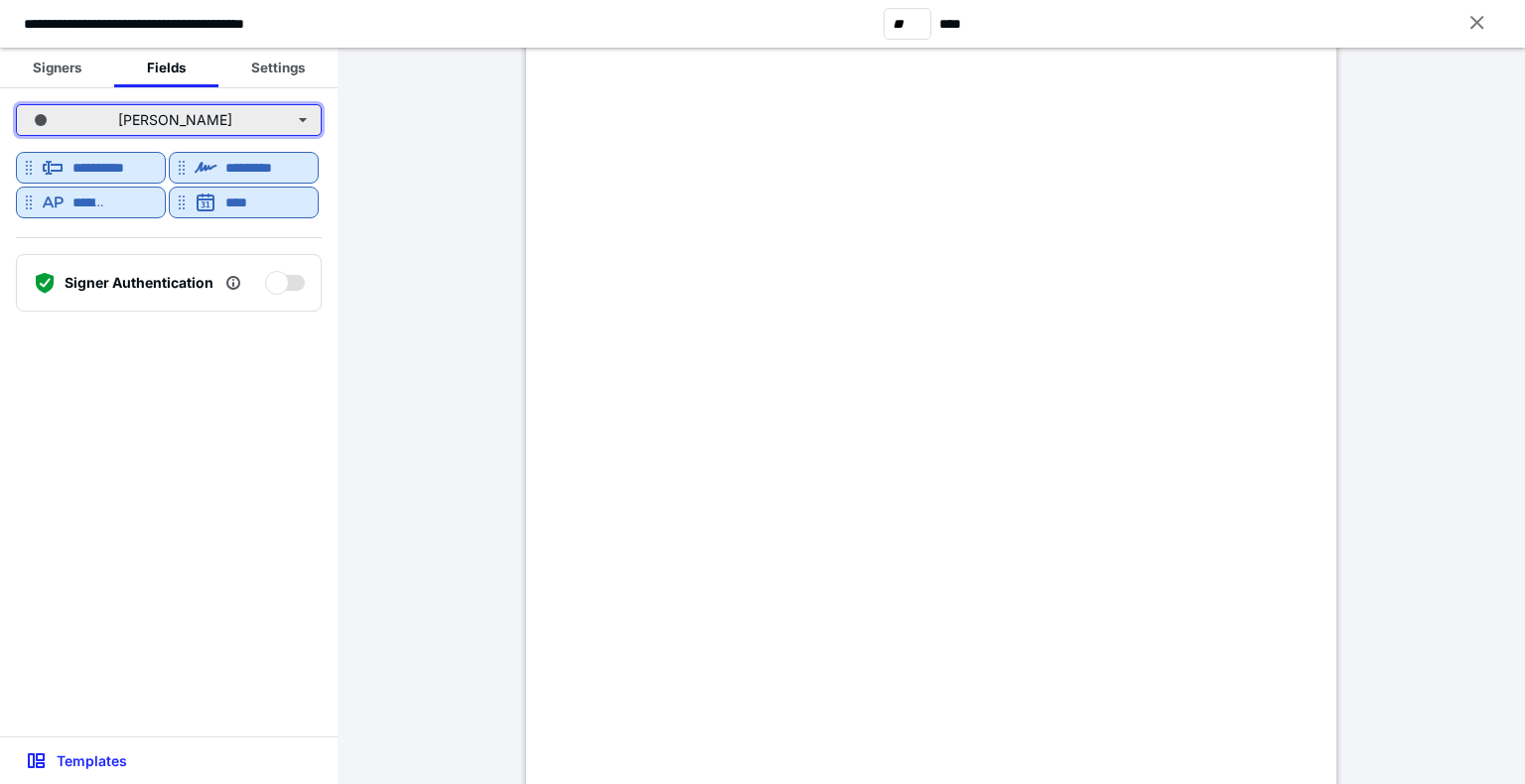 click on "[PERSON_NAME]" at bounding box center [169, 120] 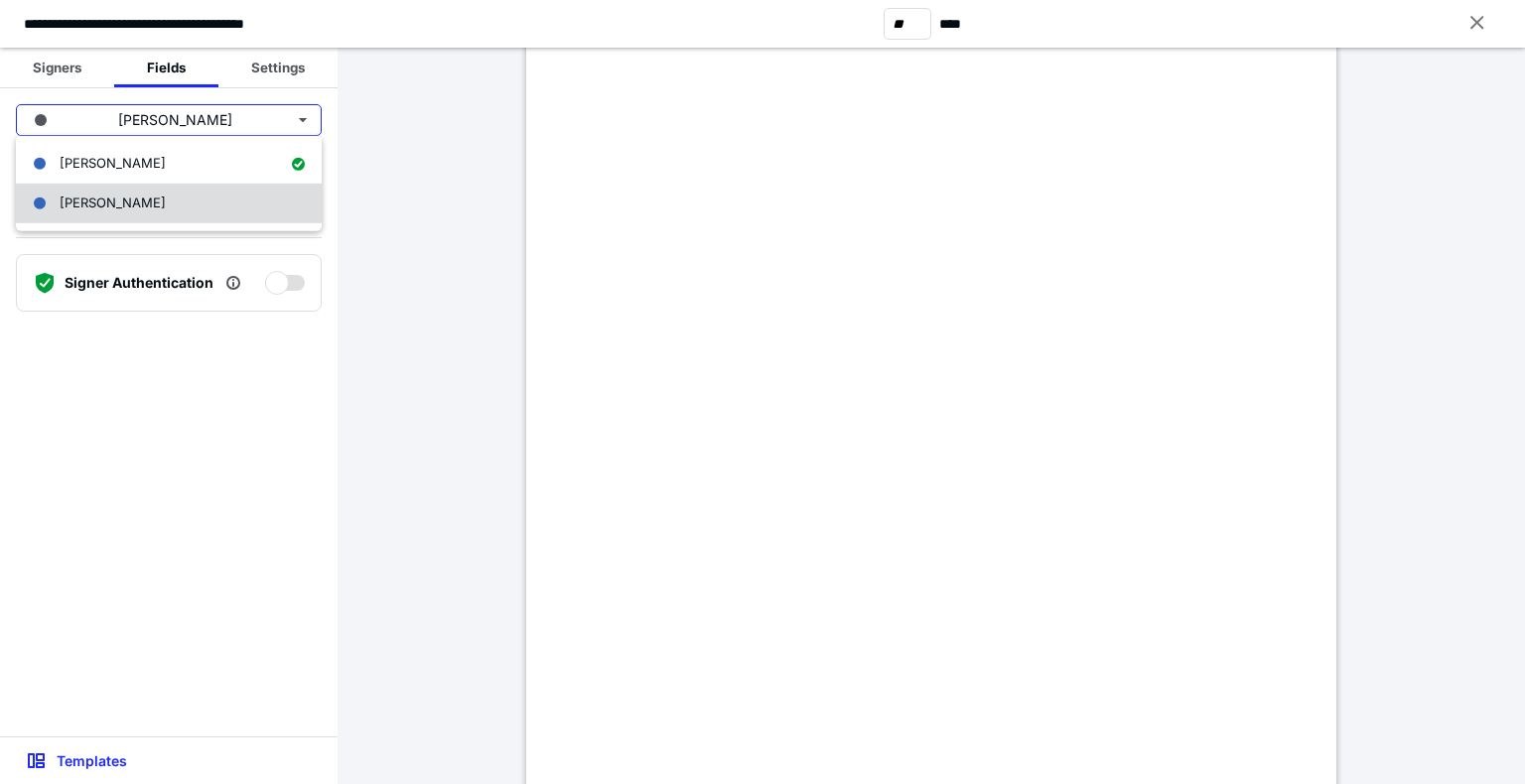 click on "[PERSON_NAME]" at bounding box center (169, 203) 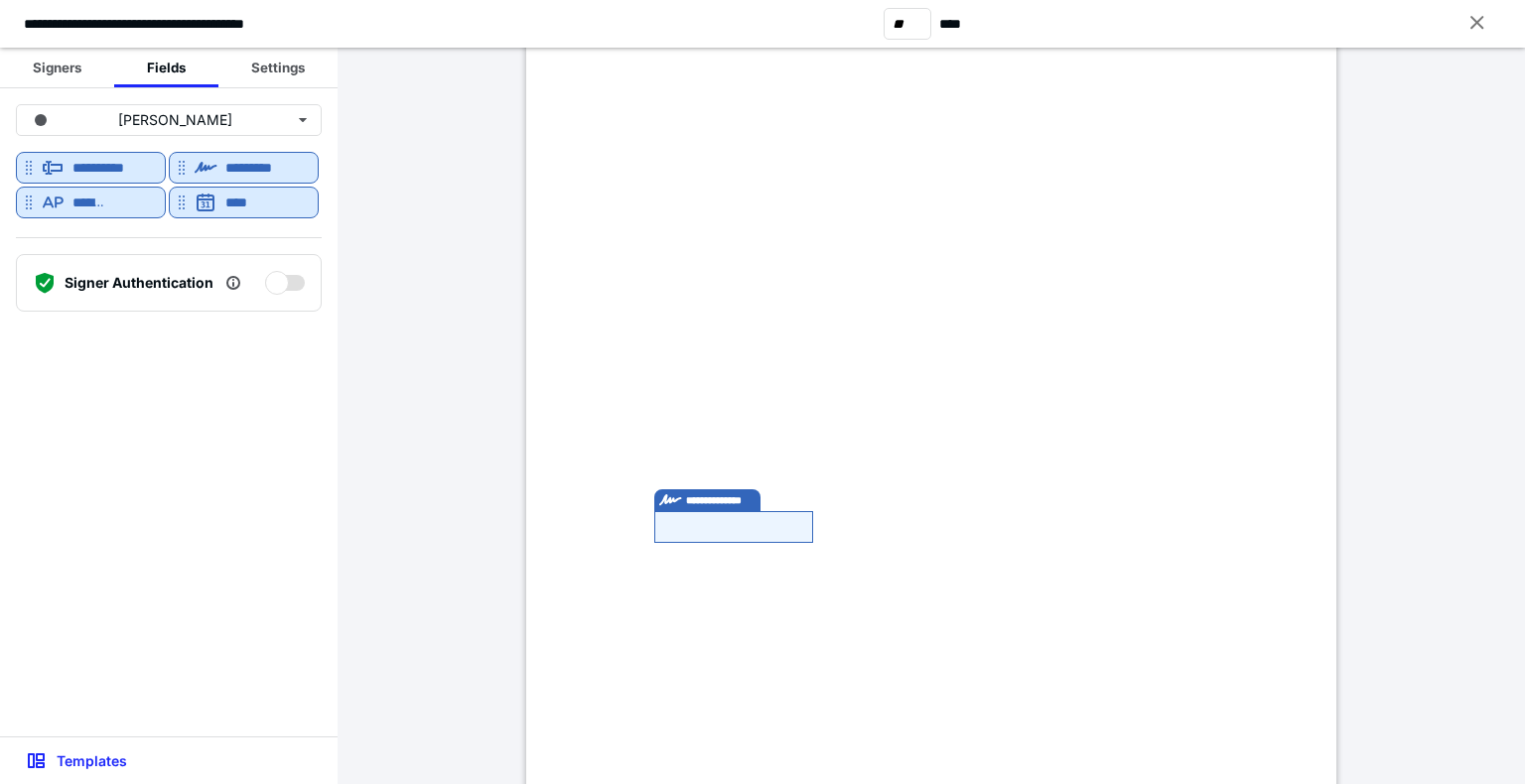 click at bounding box center (534, -26) 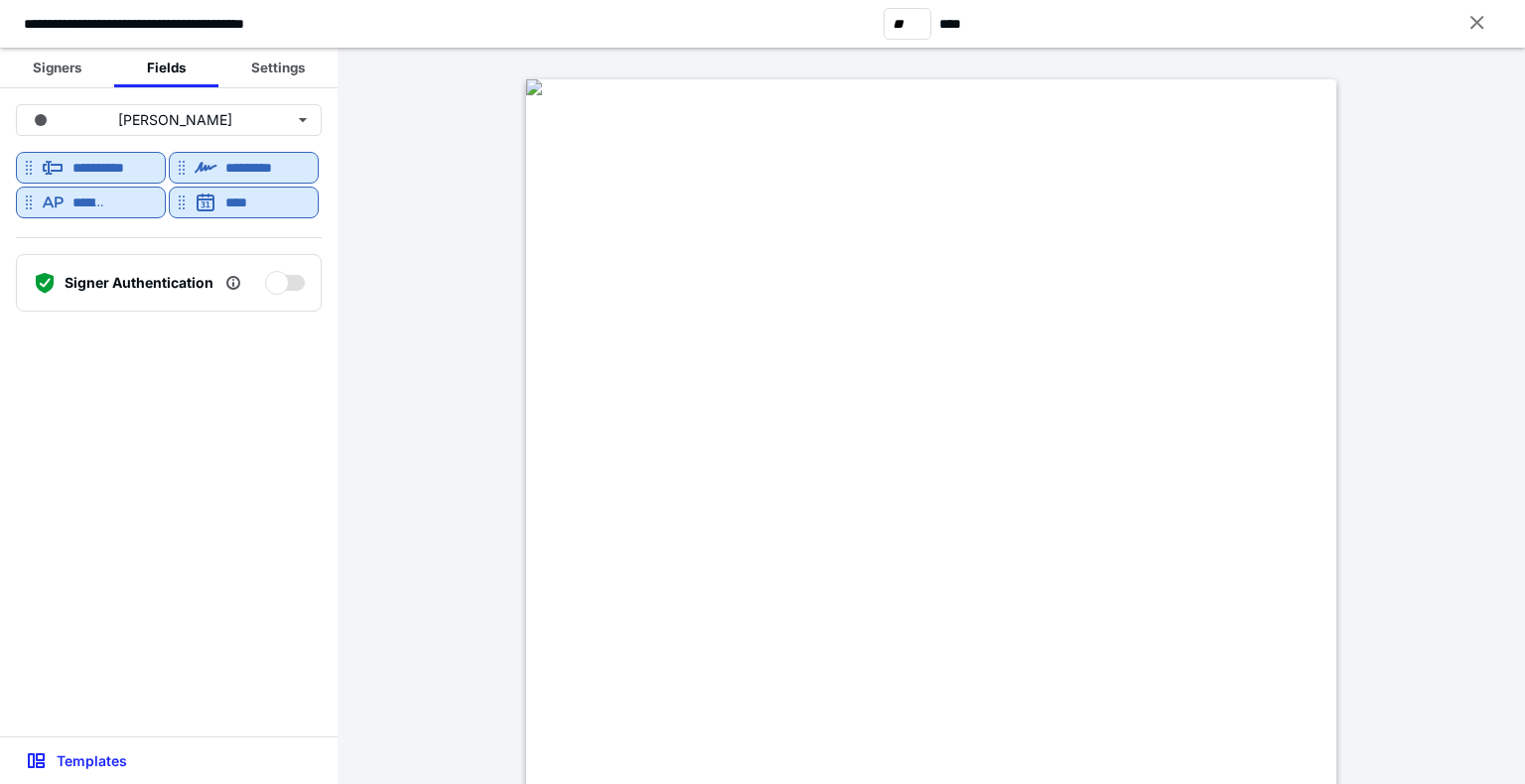 scroll, scrollTop: 53003, scrollLeft: 0, axis: vertical 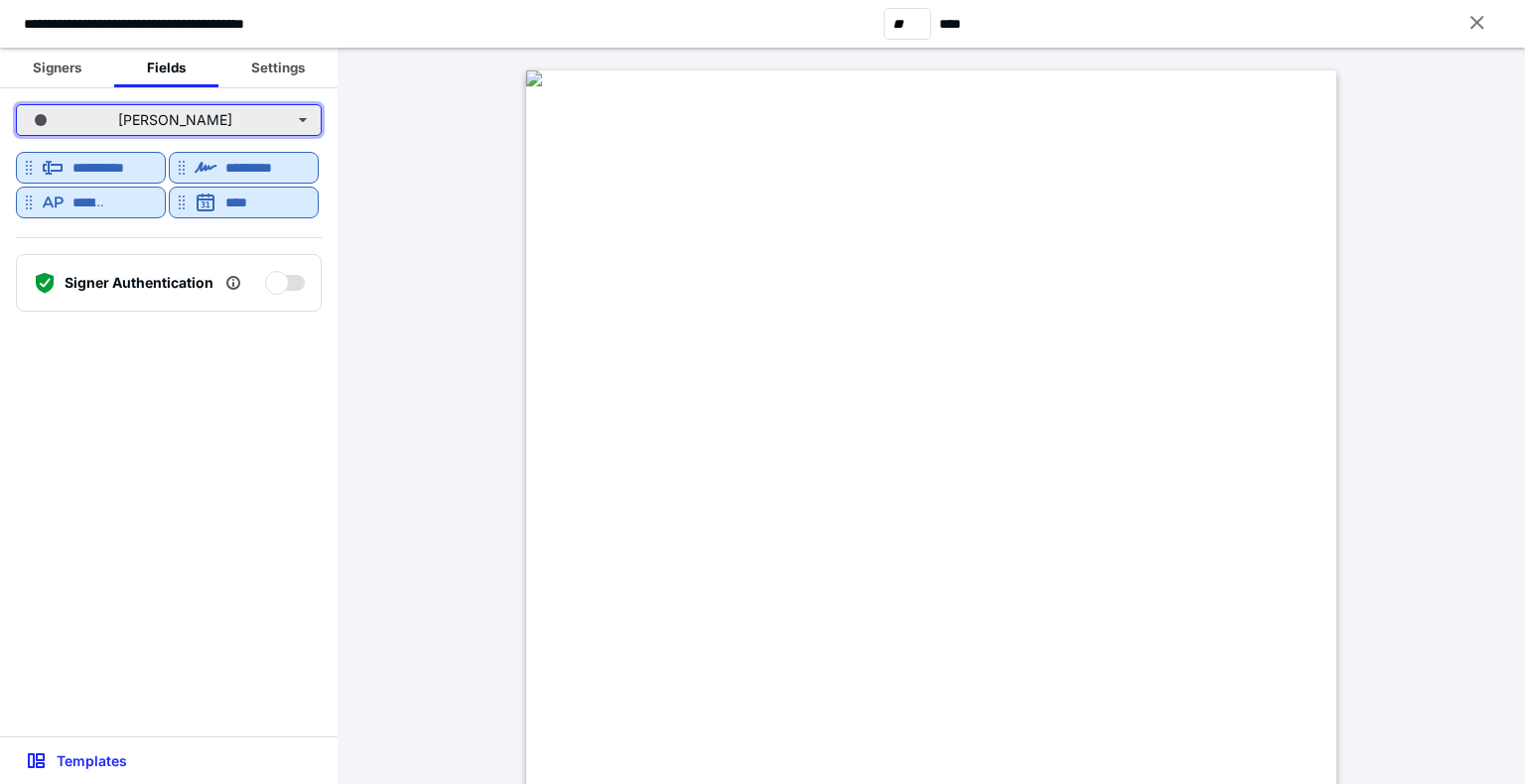 click on "[PERSON_NAME]" at bounding box center [169, 120] 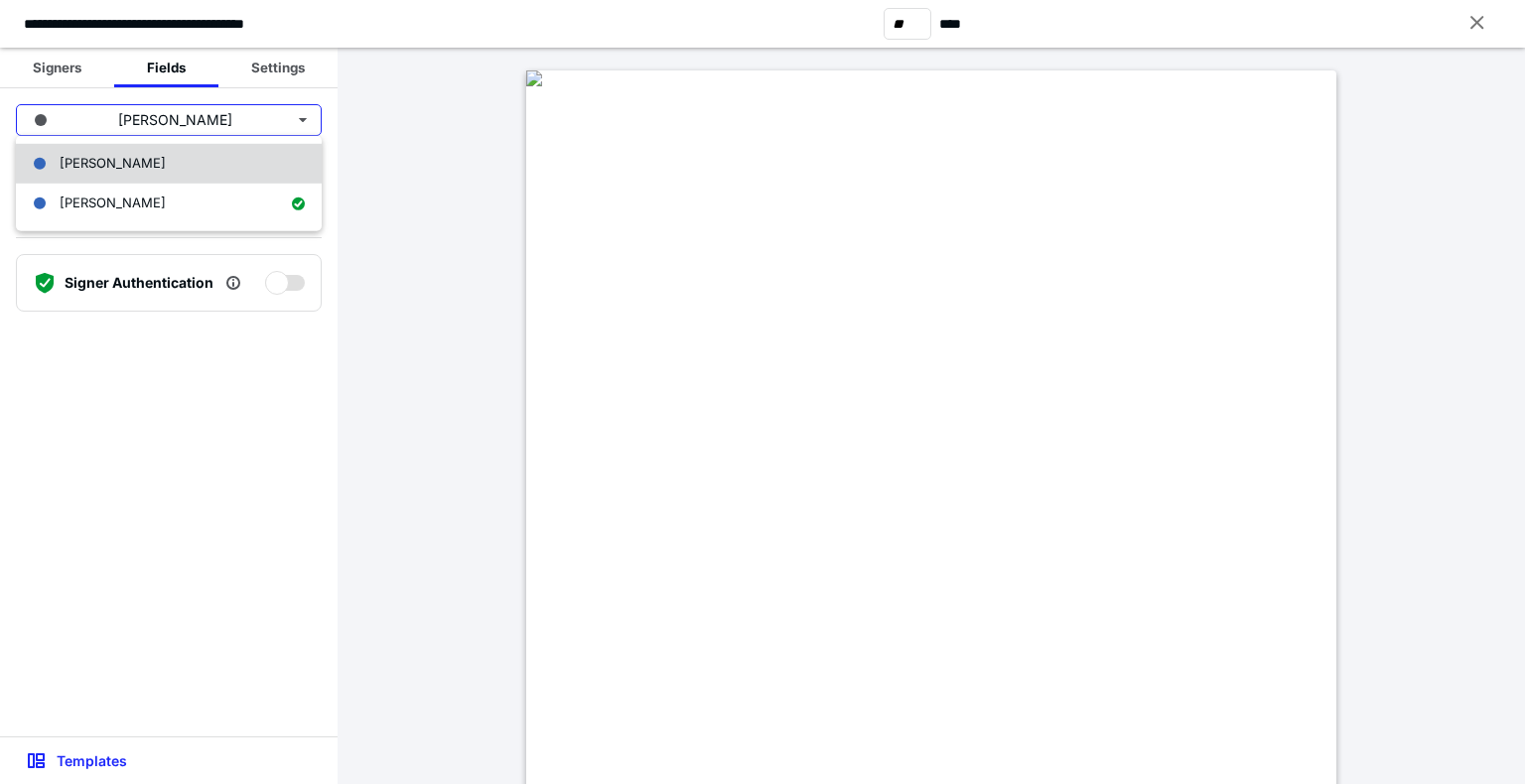 click on "[PERSON_NAME]" at bounding box center (112, 163) 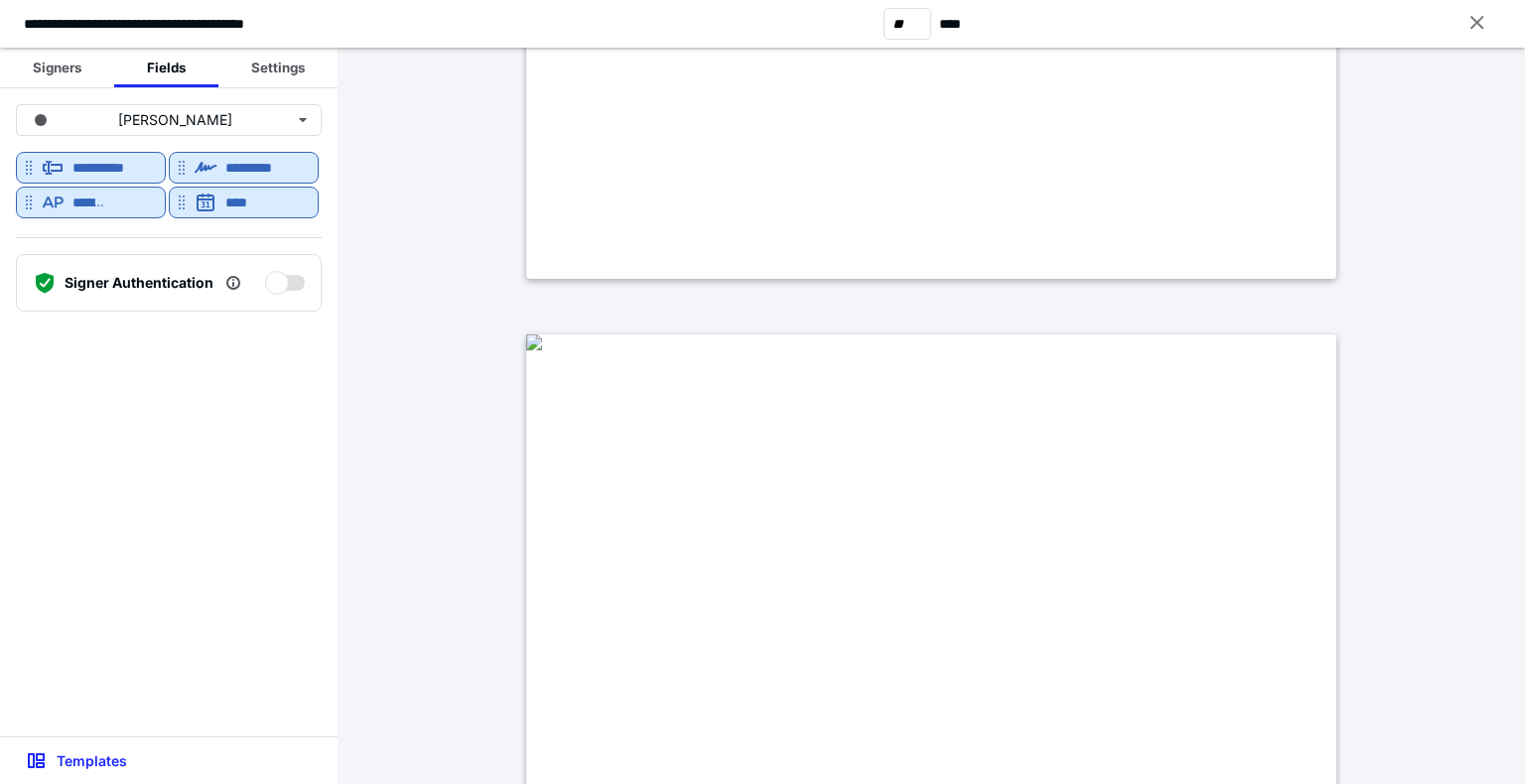 type on "**" 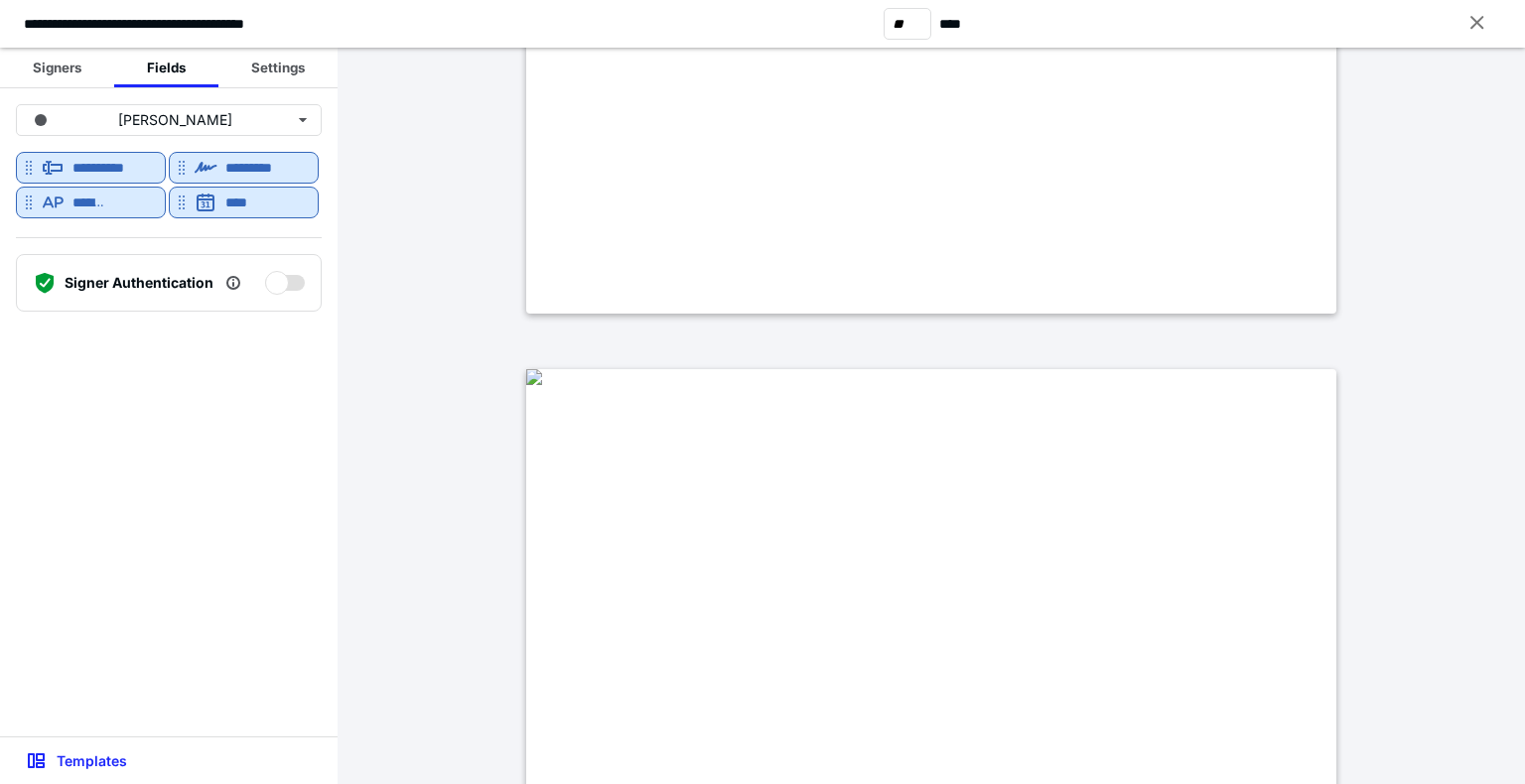 scroll, scrollTop: 32833, scrollLeft: 0, axis: vertical 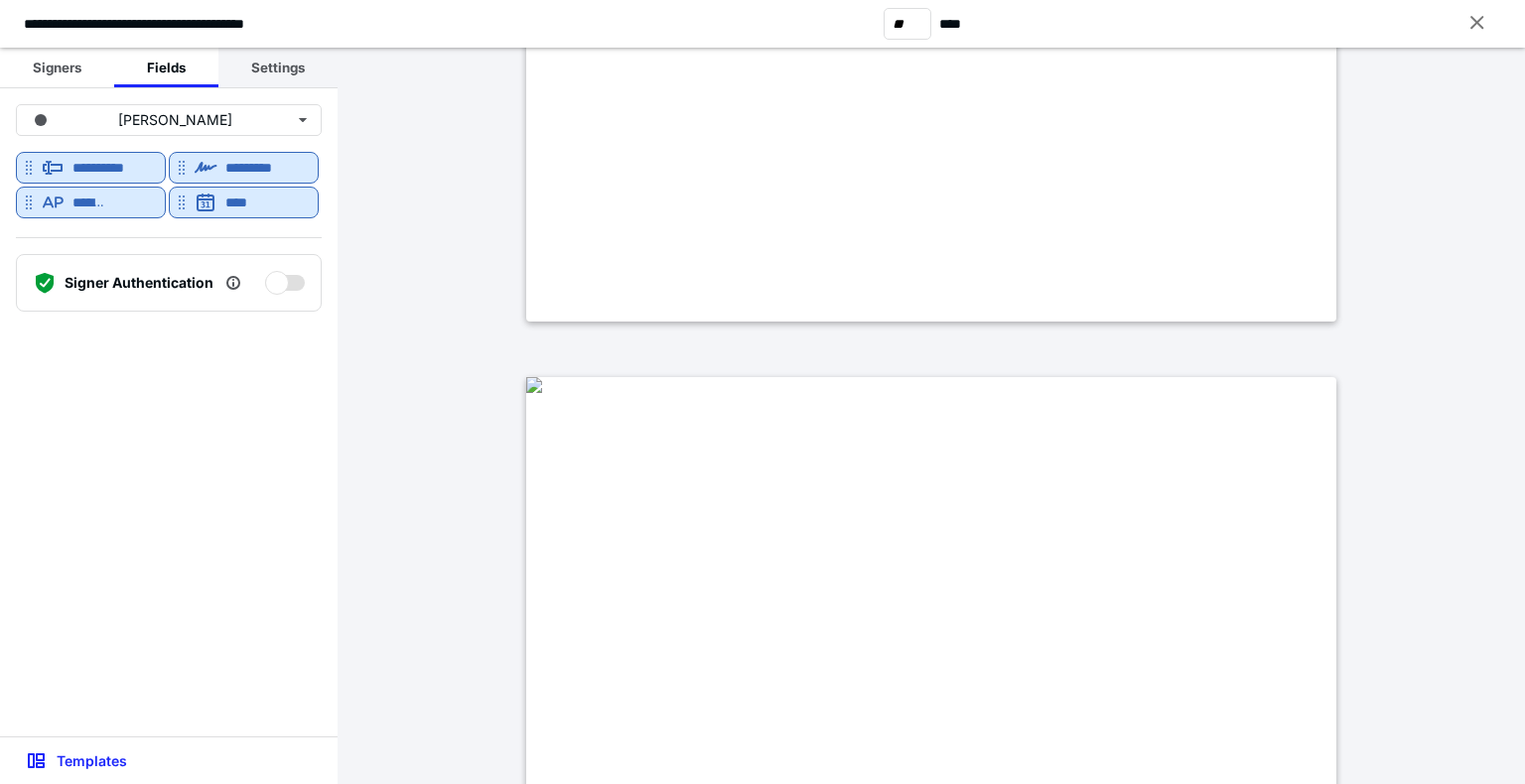 click on "Settings" at bounding box center (278, 67) 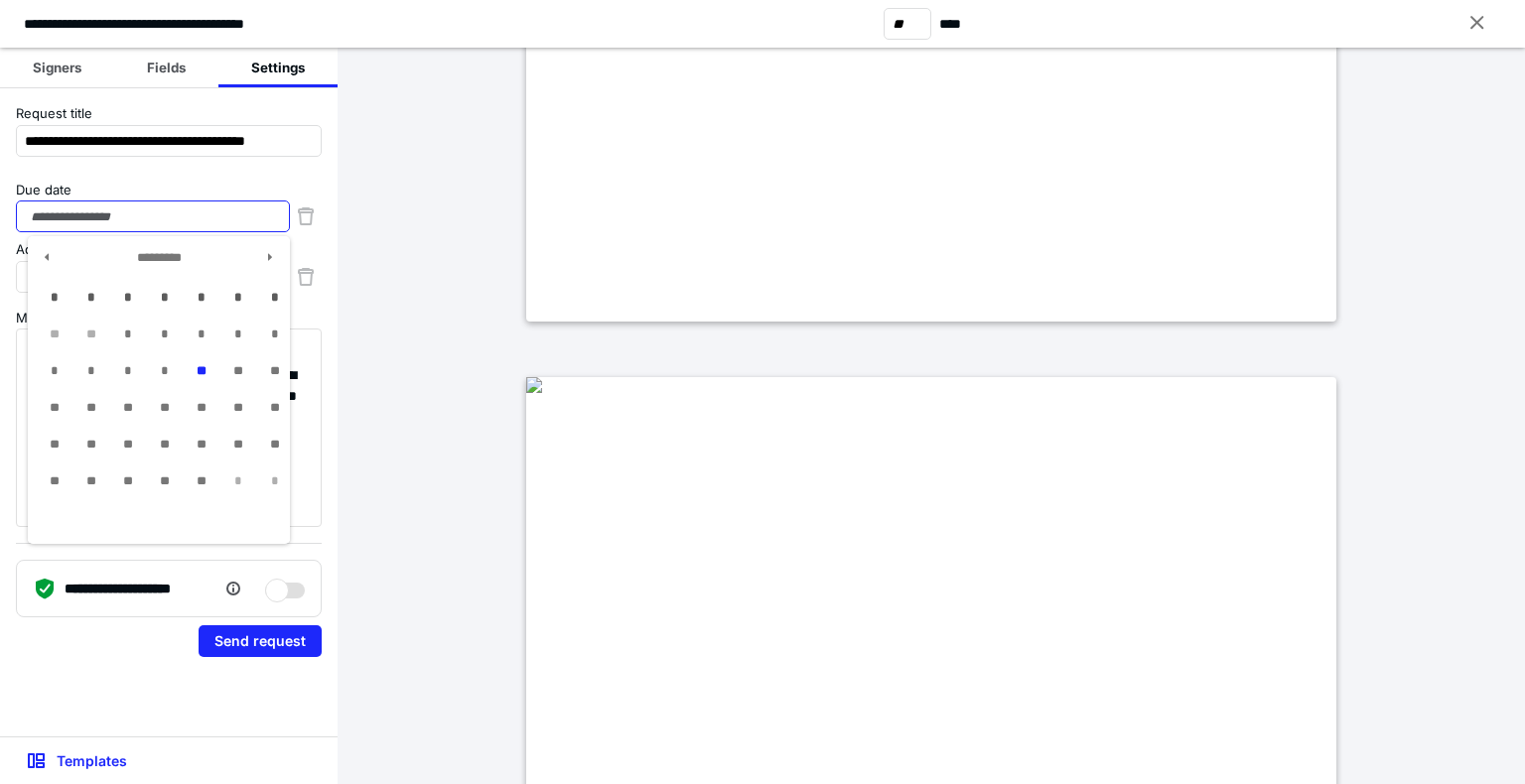 click on "Due date" at bounding box center [153, 216] 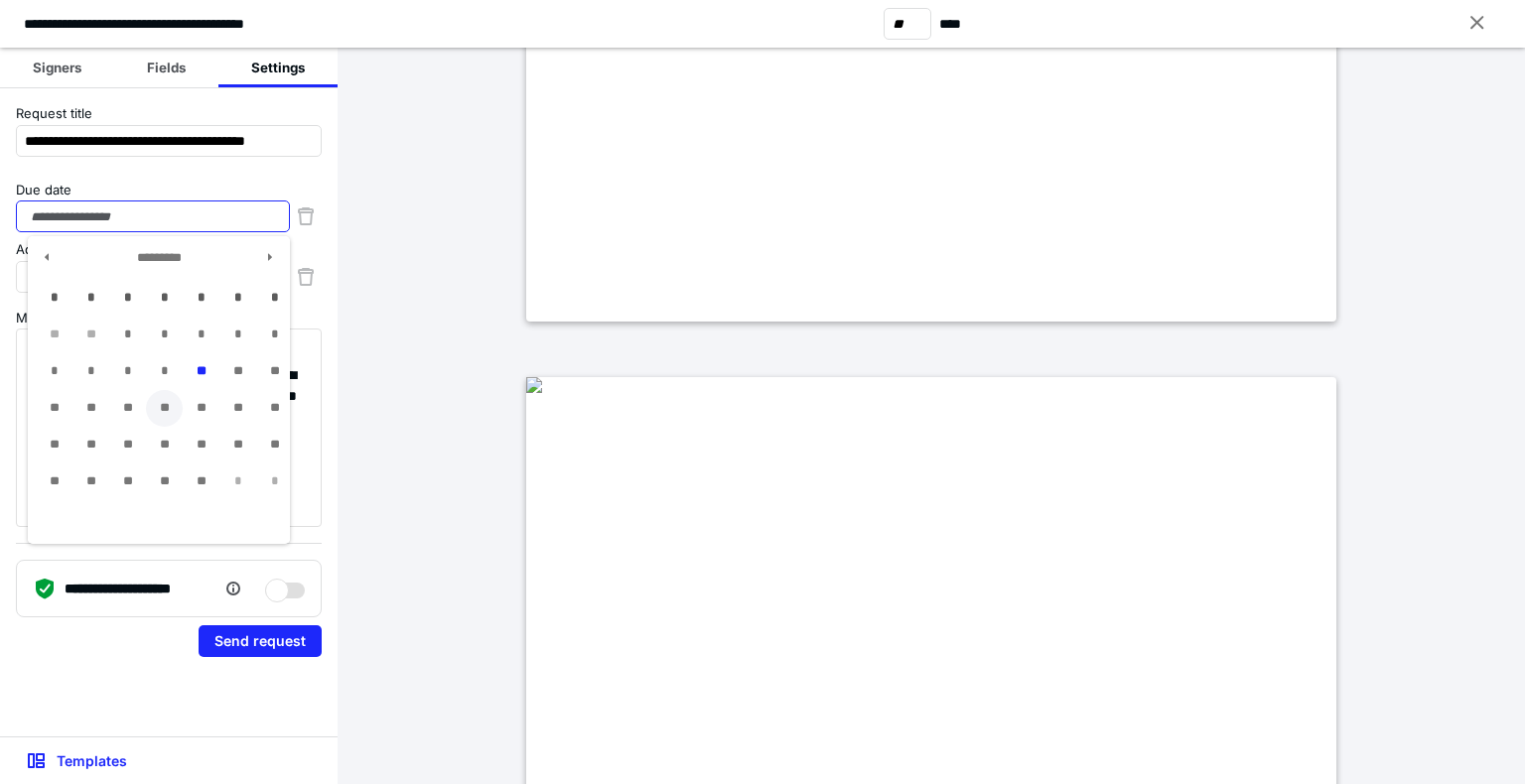 click on "**" at bounding box center (164, 408) 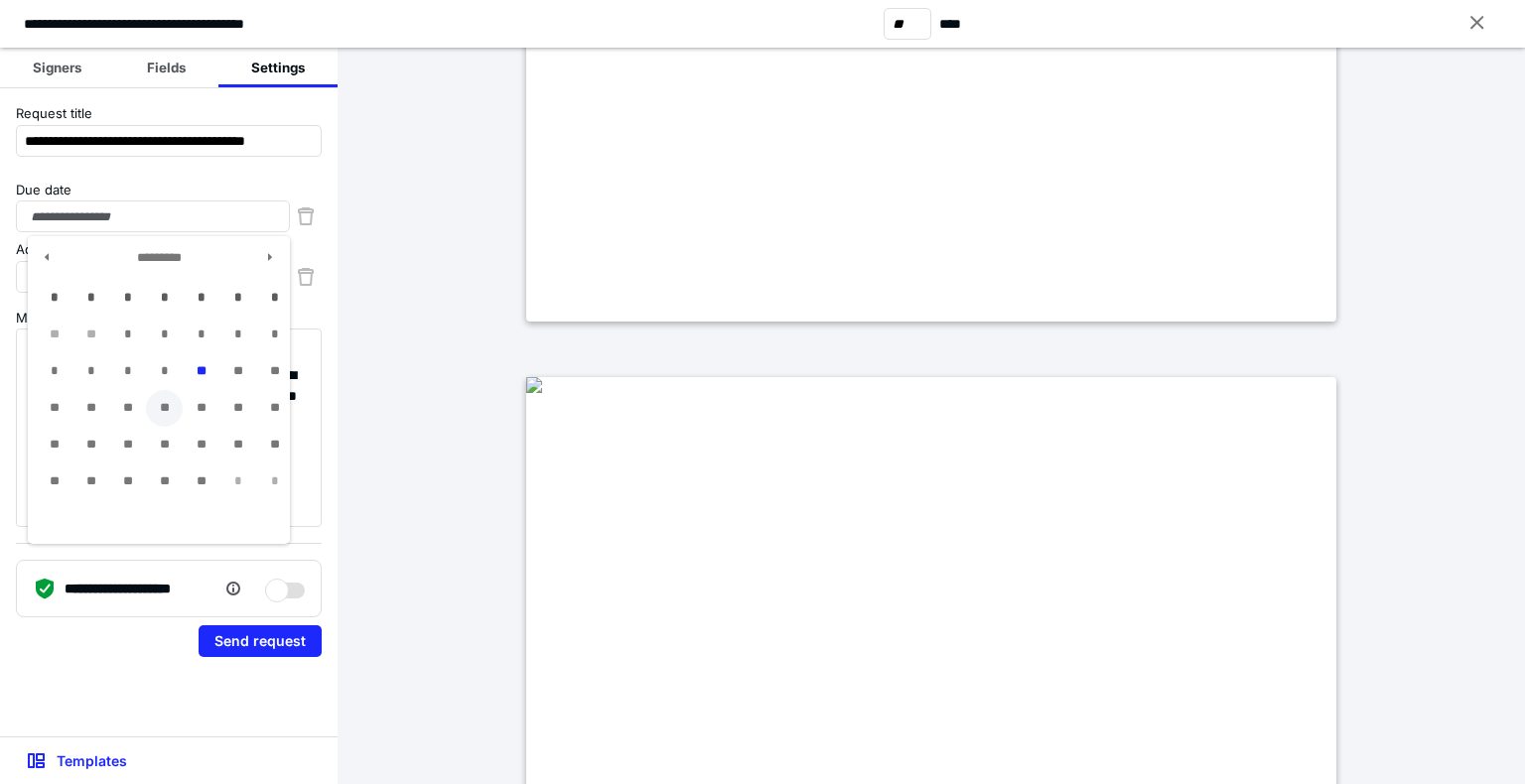 type on "**********" 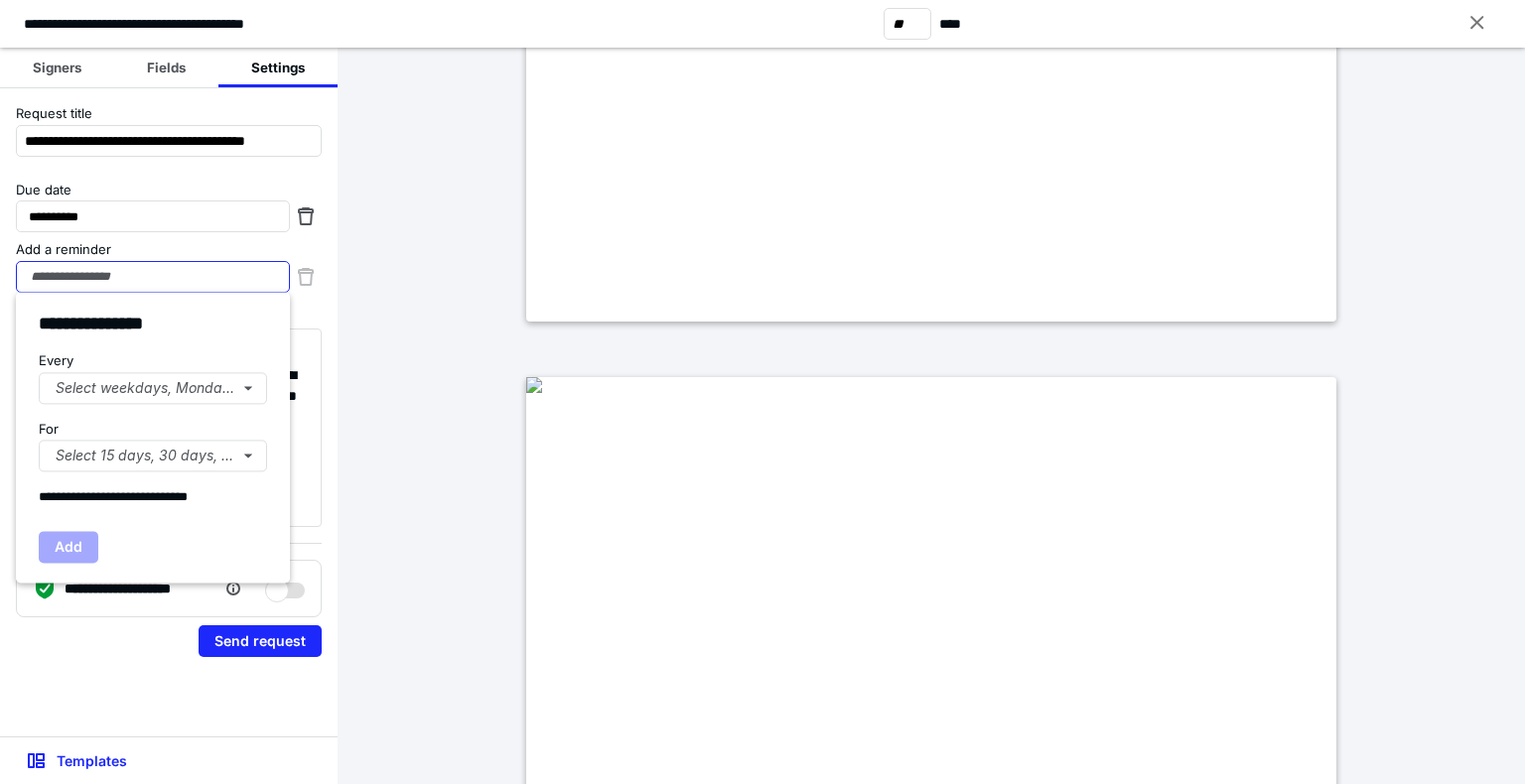 click on "Add a reminder" at bounding box center [153, 277] 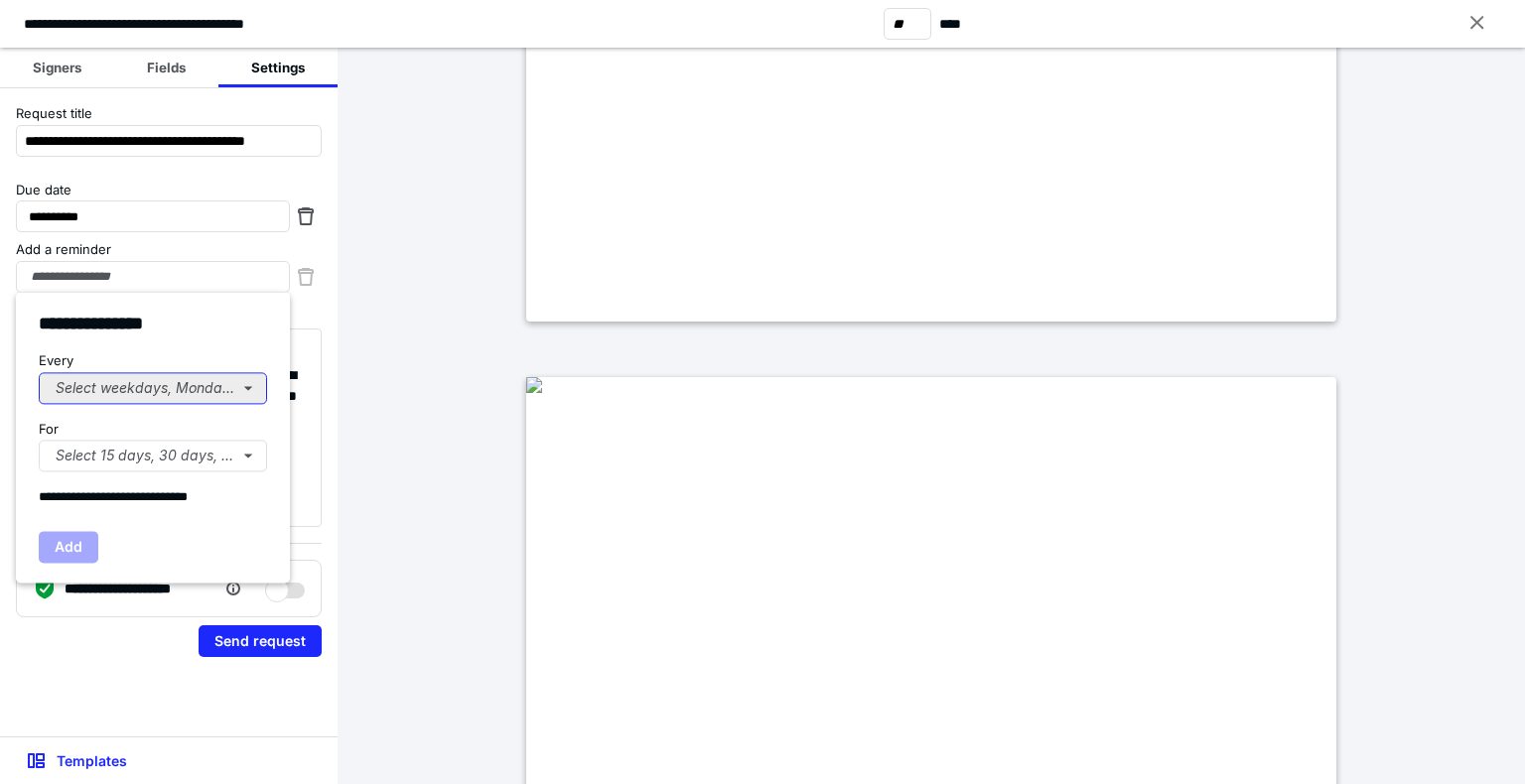 click on "Select weekdays, Mondays, or Tues..." at bounding box center (153, 388) 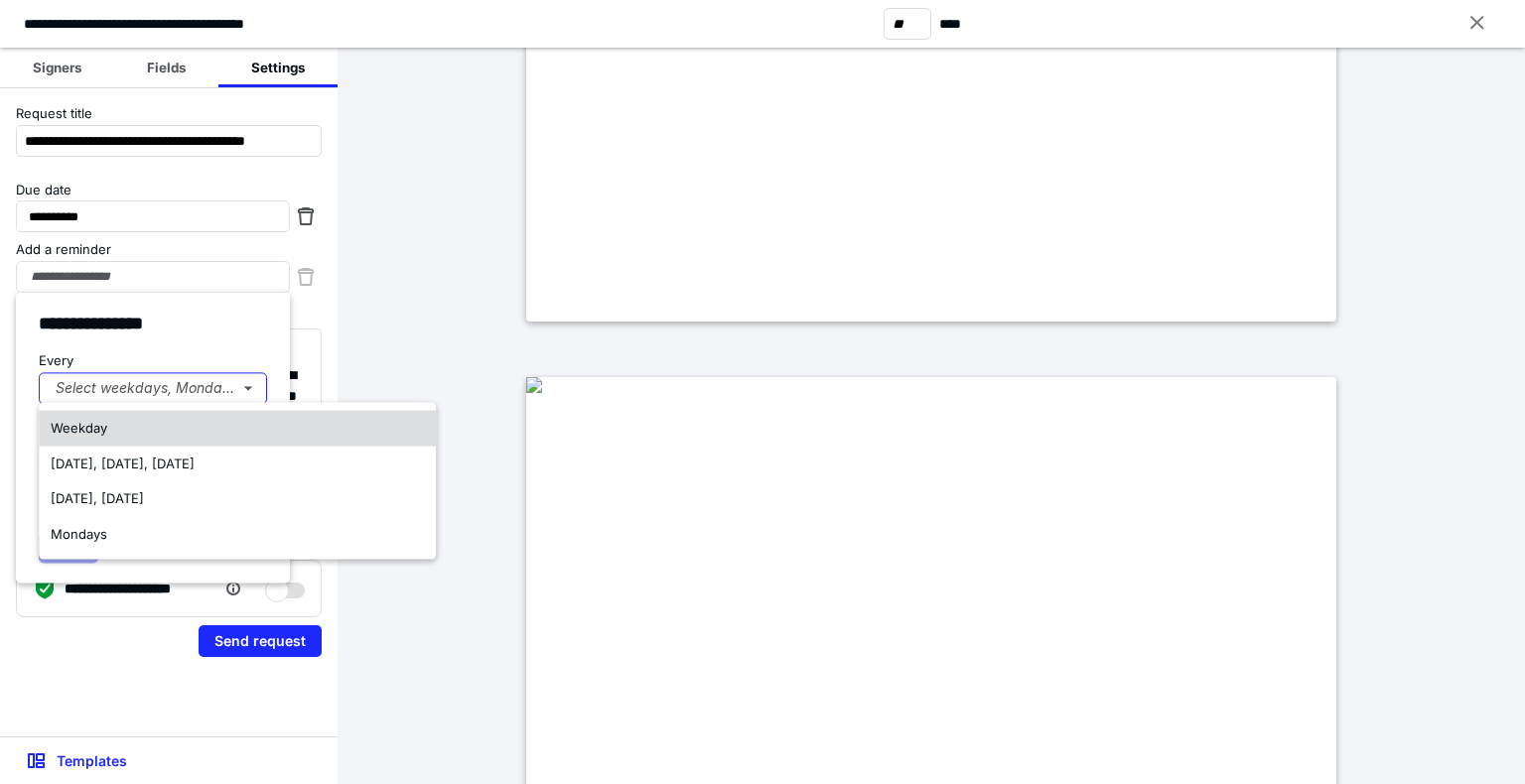 click on "Weekday" at bounding box center [237, 429] 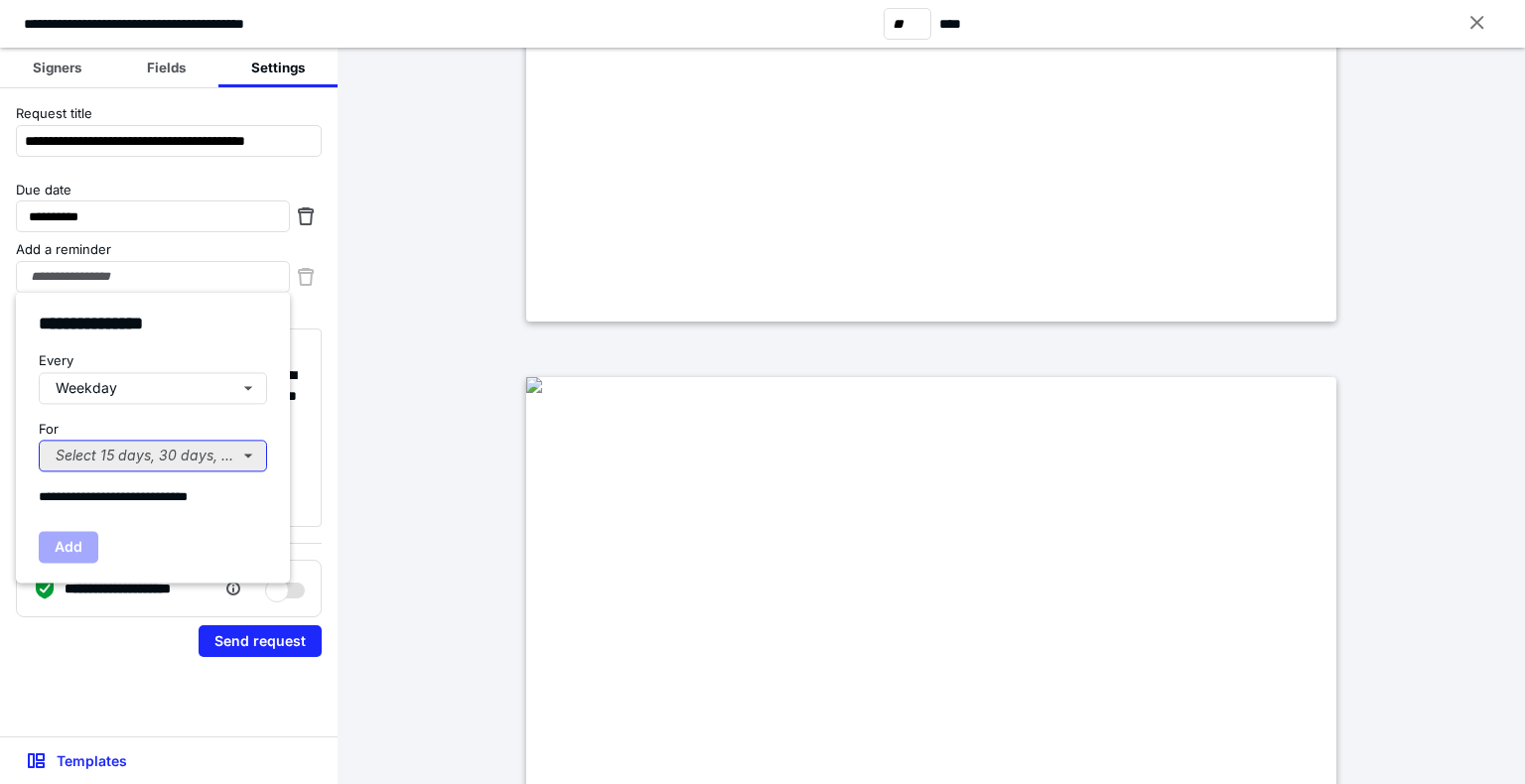 click on "Select 15 days, 30 days, or 45 days..." at bounding box center [153, 456] 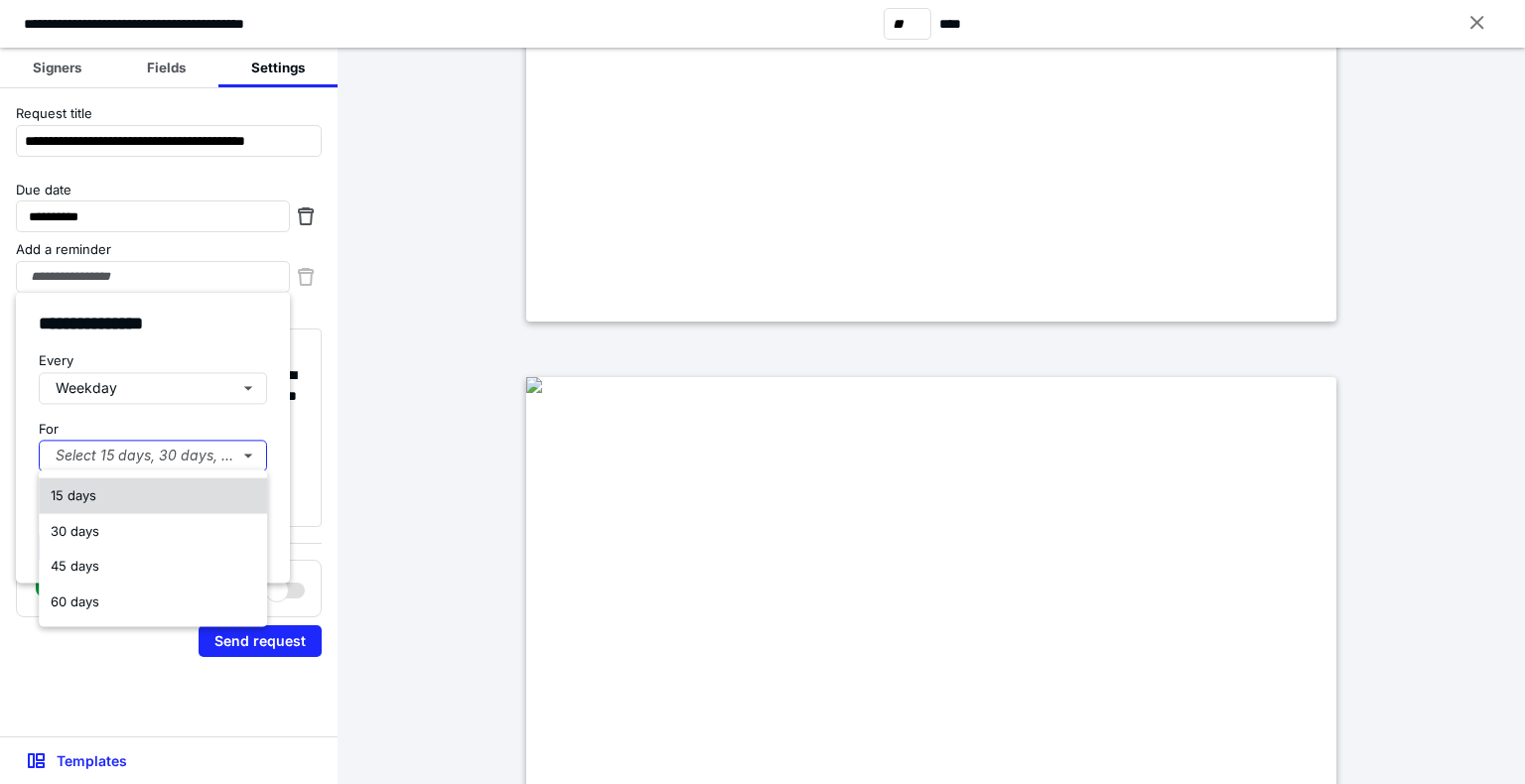 click on "15 days" at bounding box center (153, 496) 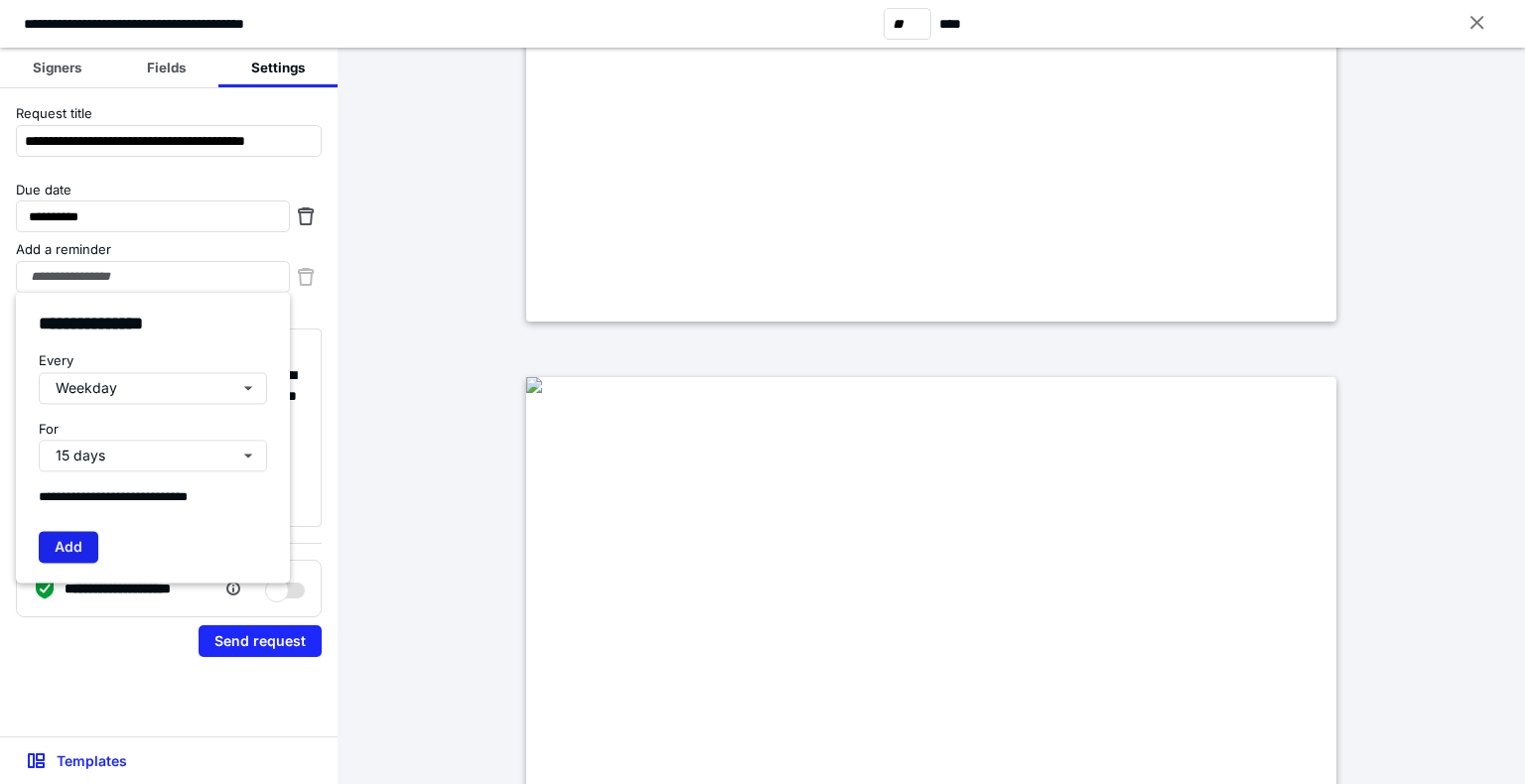 click on "Add" at bounding box center [69, 547] 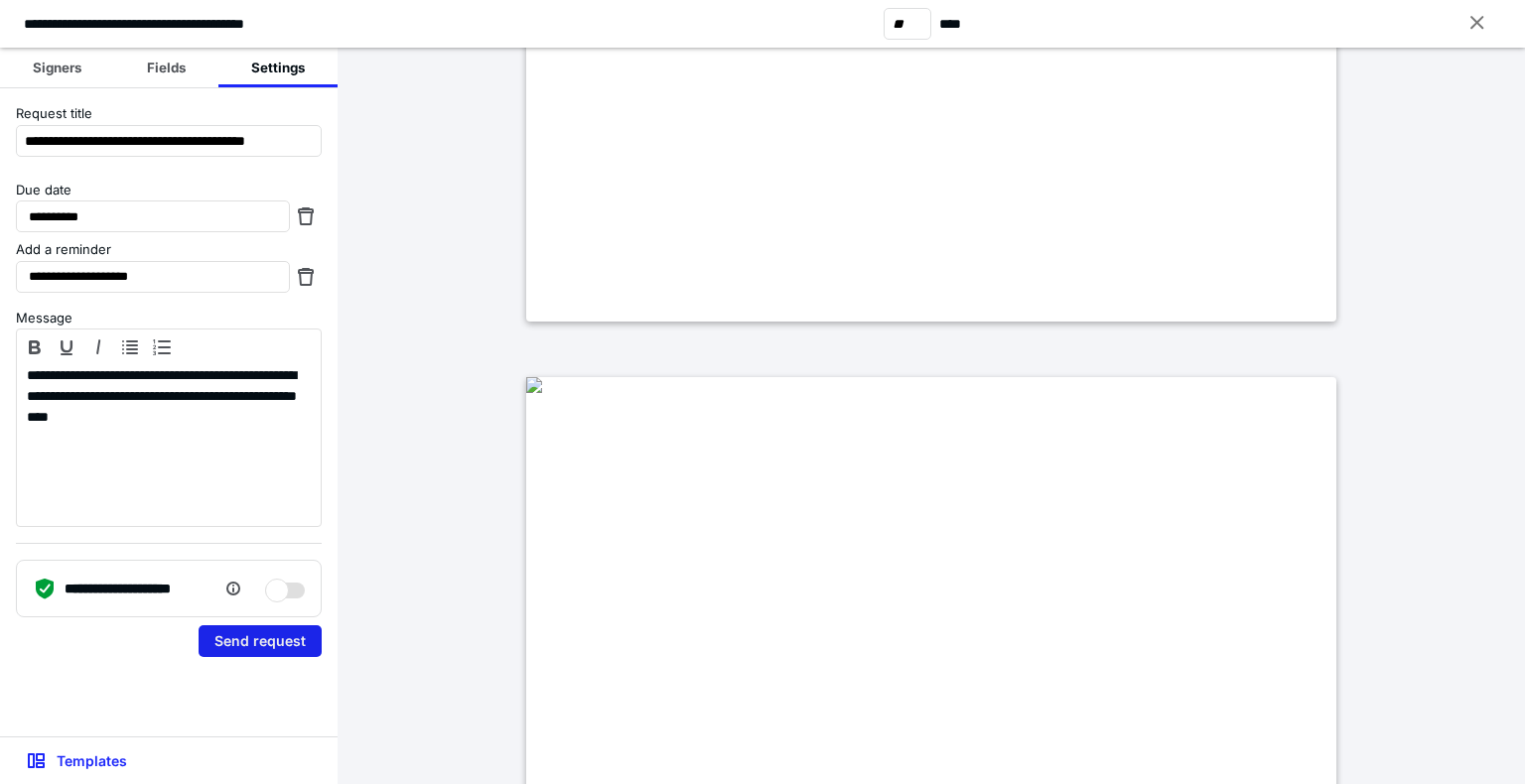 click on "Send request" at bounding box center [260, 641] 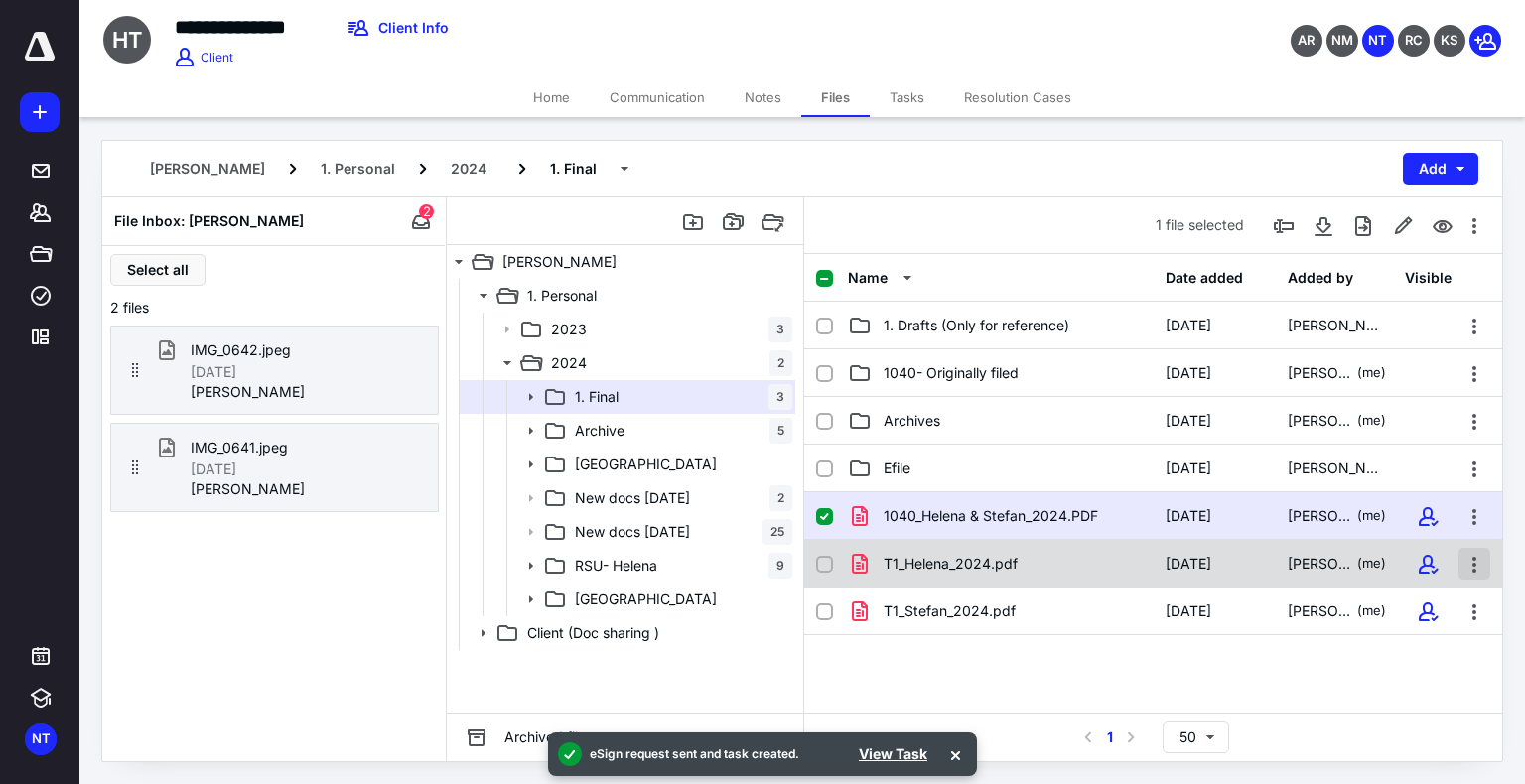 click at bounding box center (1474, 564) 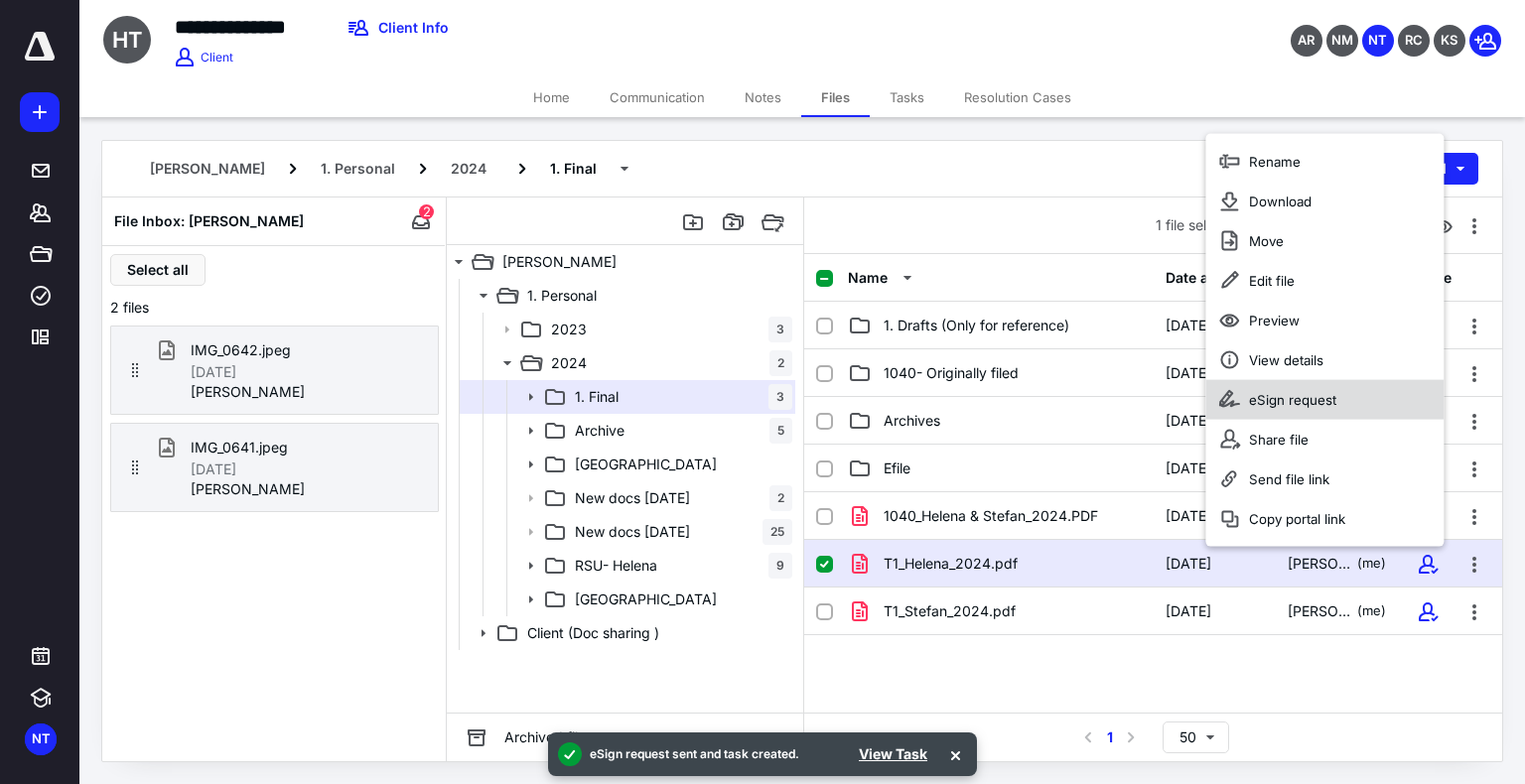 click on "eSign request" at bounding box center (1293, 400) 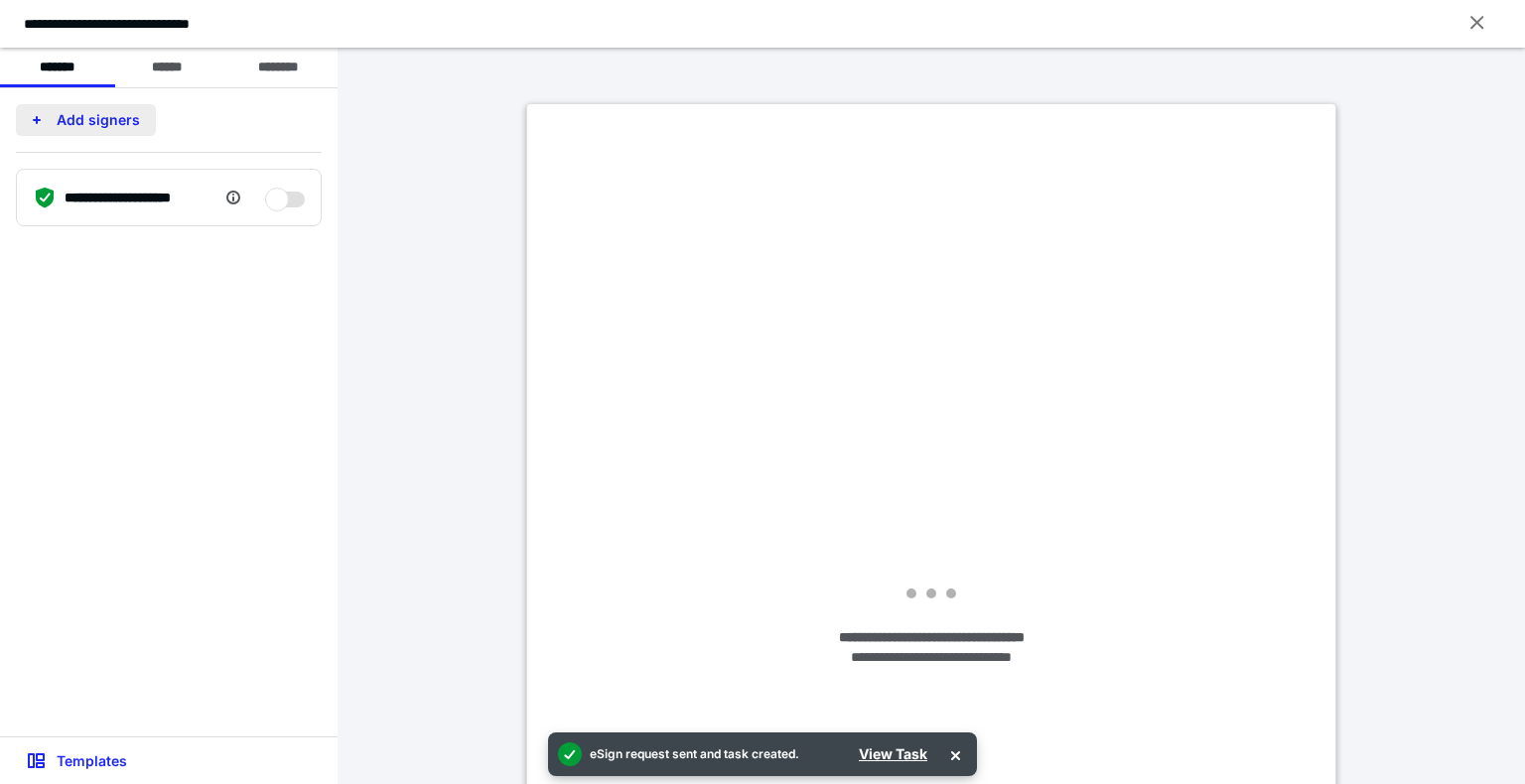 click on "Add signers" at bounding box center [85, 120] 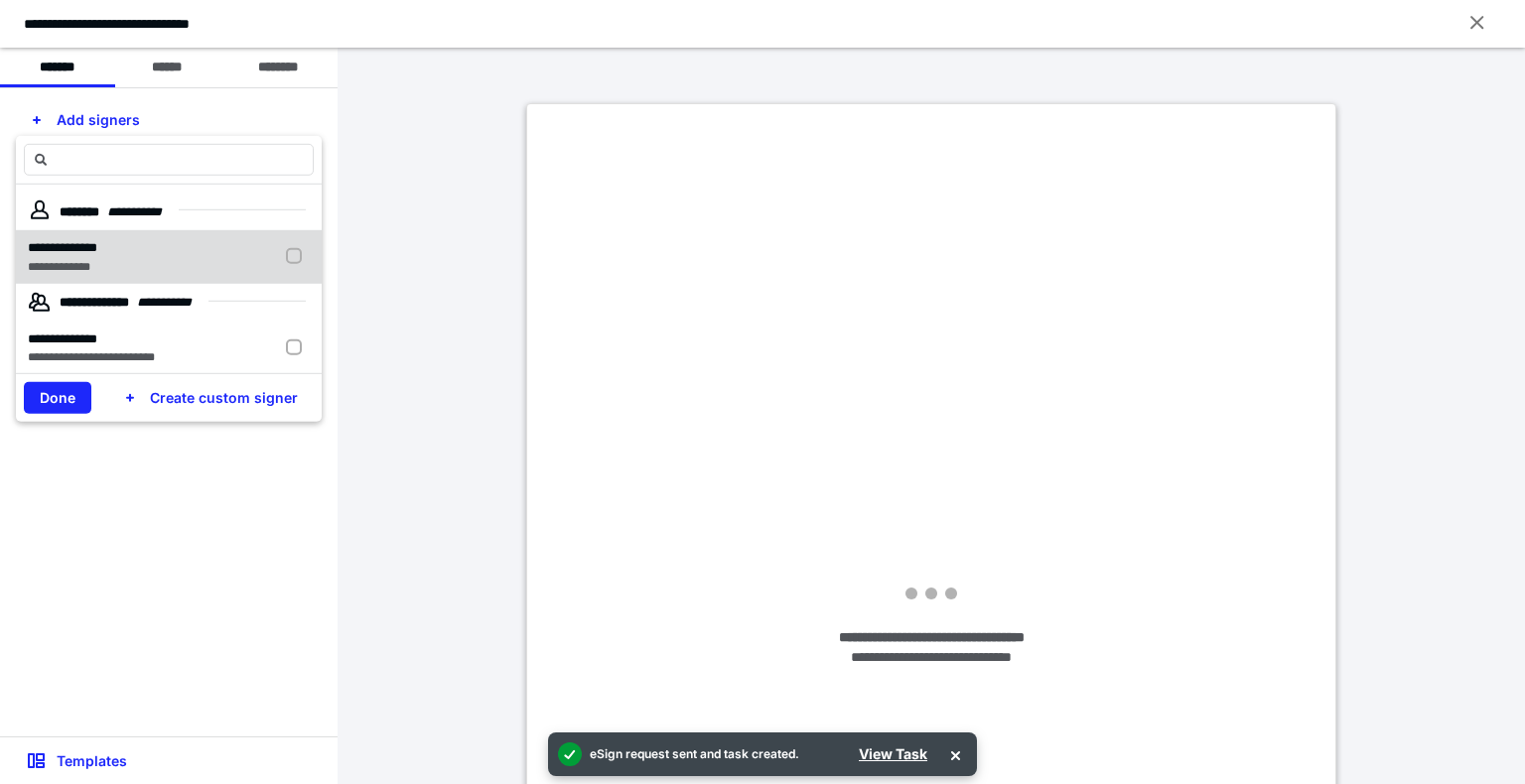 click on "**********" at bounding box center (63, 247) 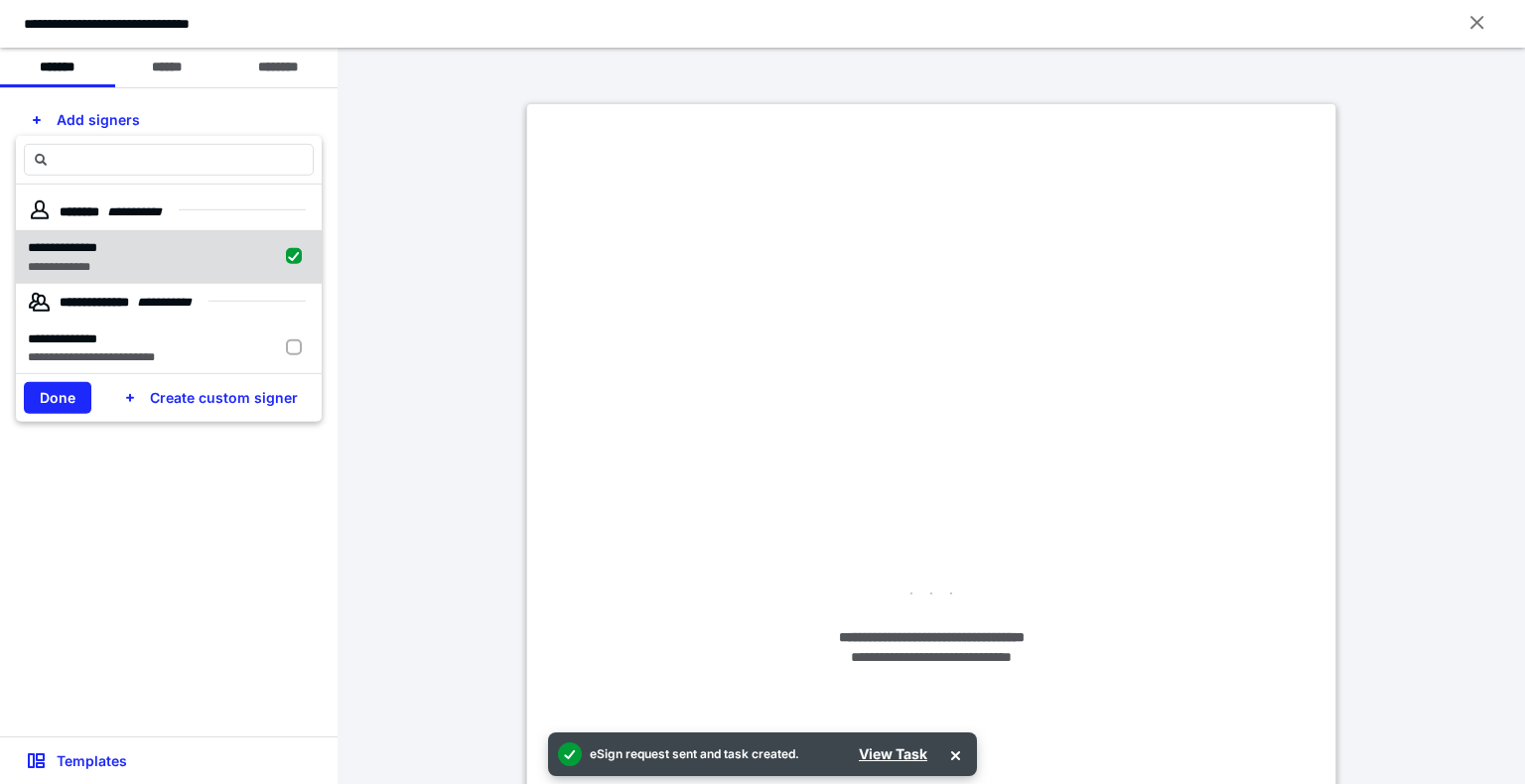 checkbox on "true" 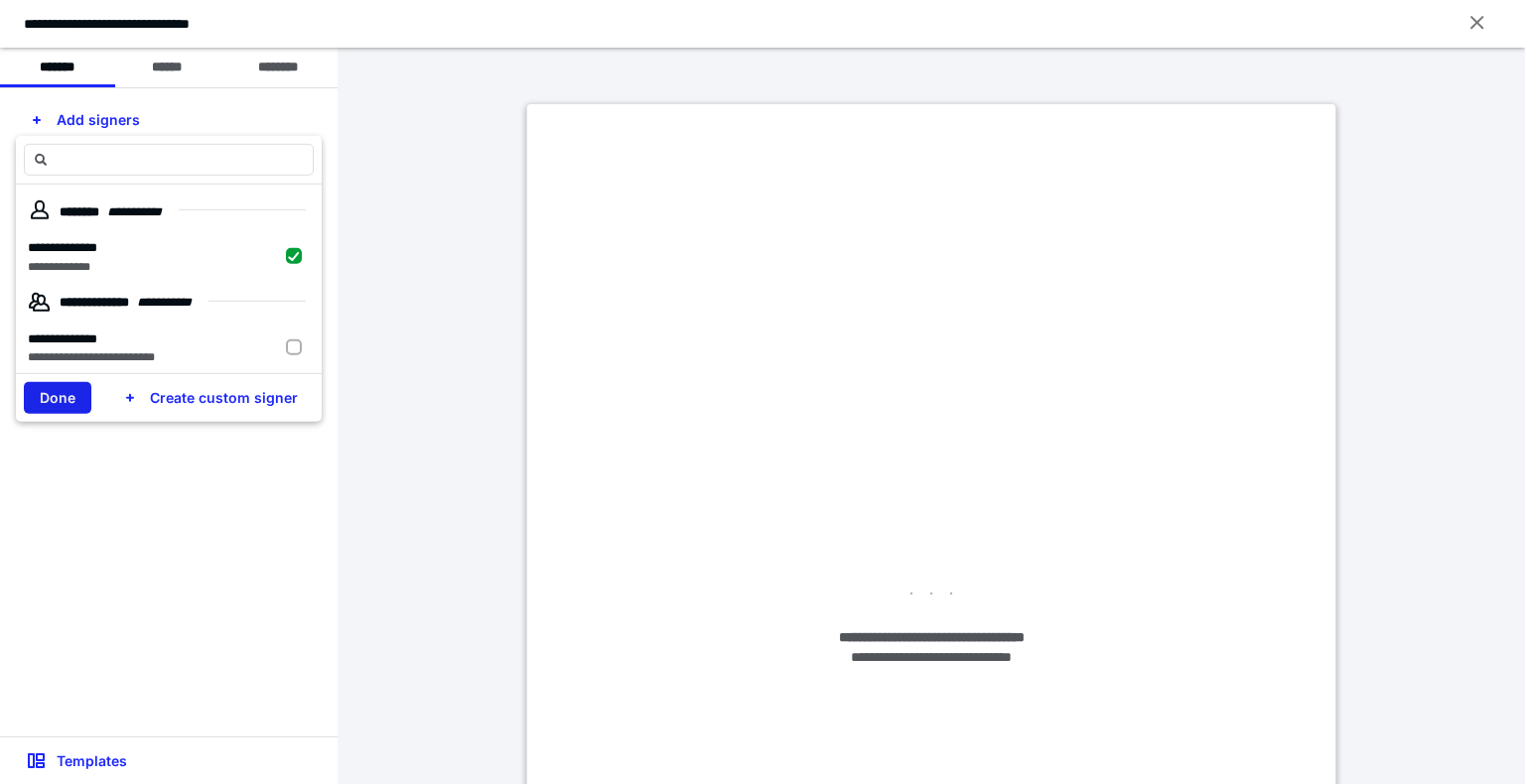 click on "Done" at bounding box center (58, 398) 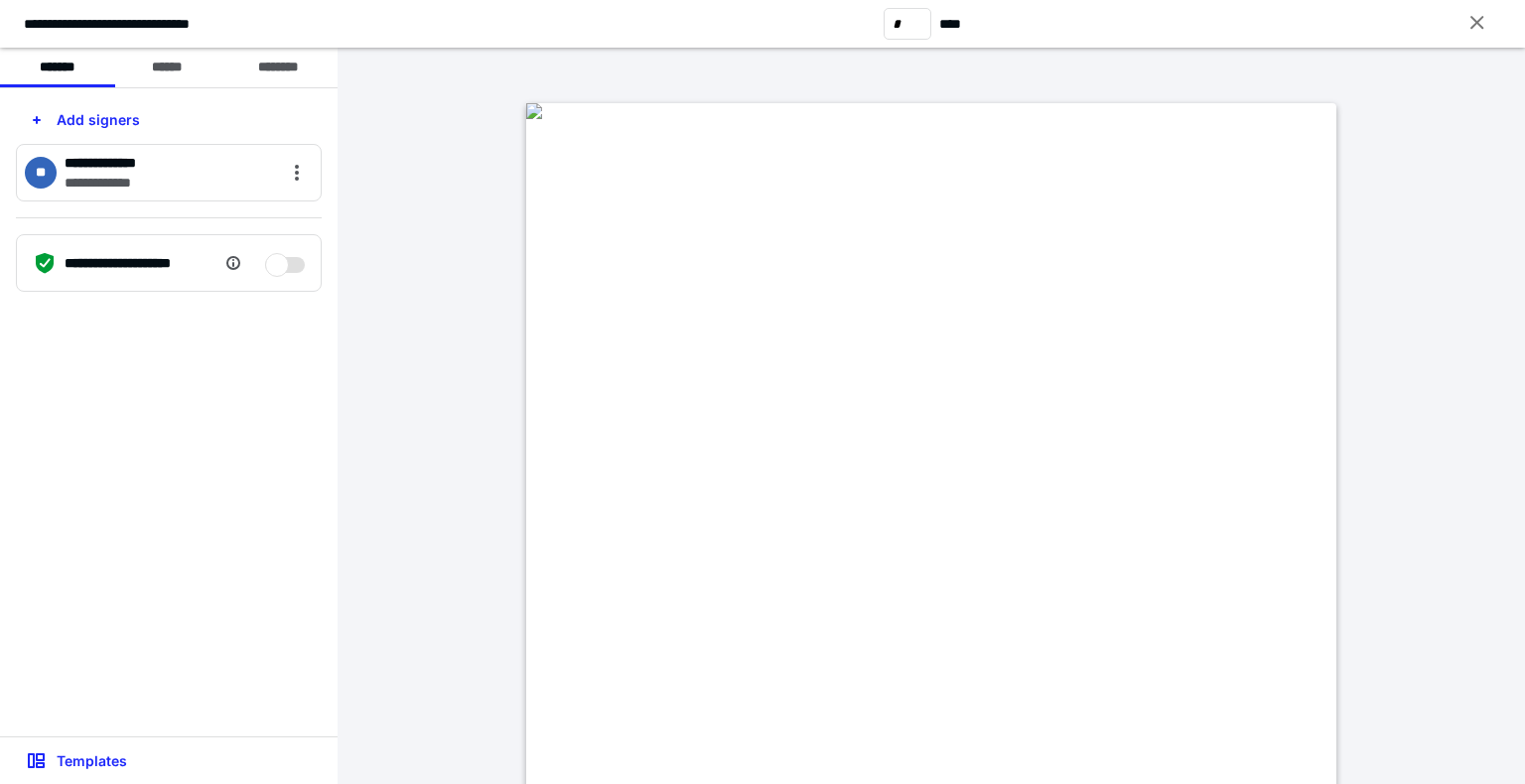 click at bounding box center (534, 111) 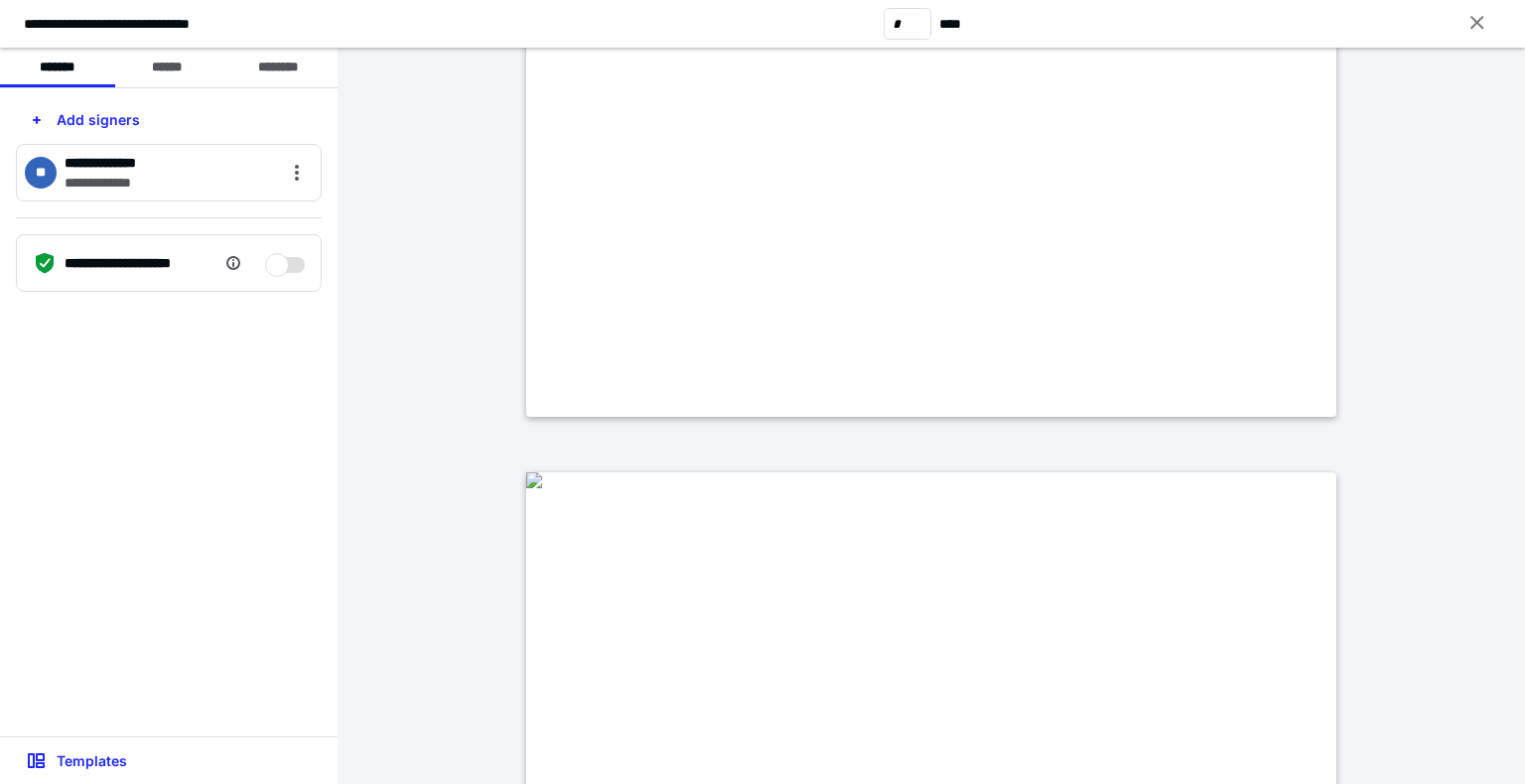 scroll, scrollTop: 669, scrollLeft: 0, axis: vertical 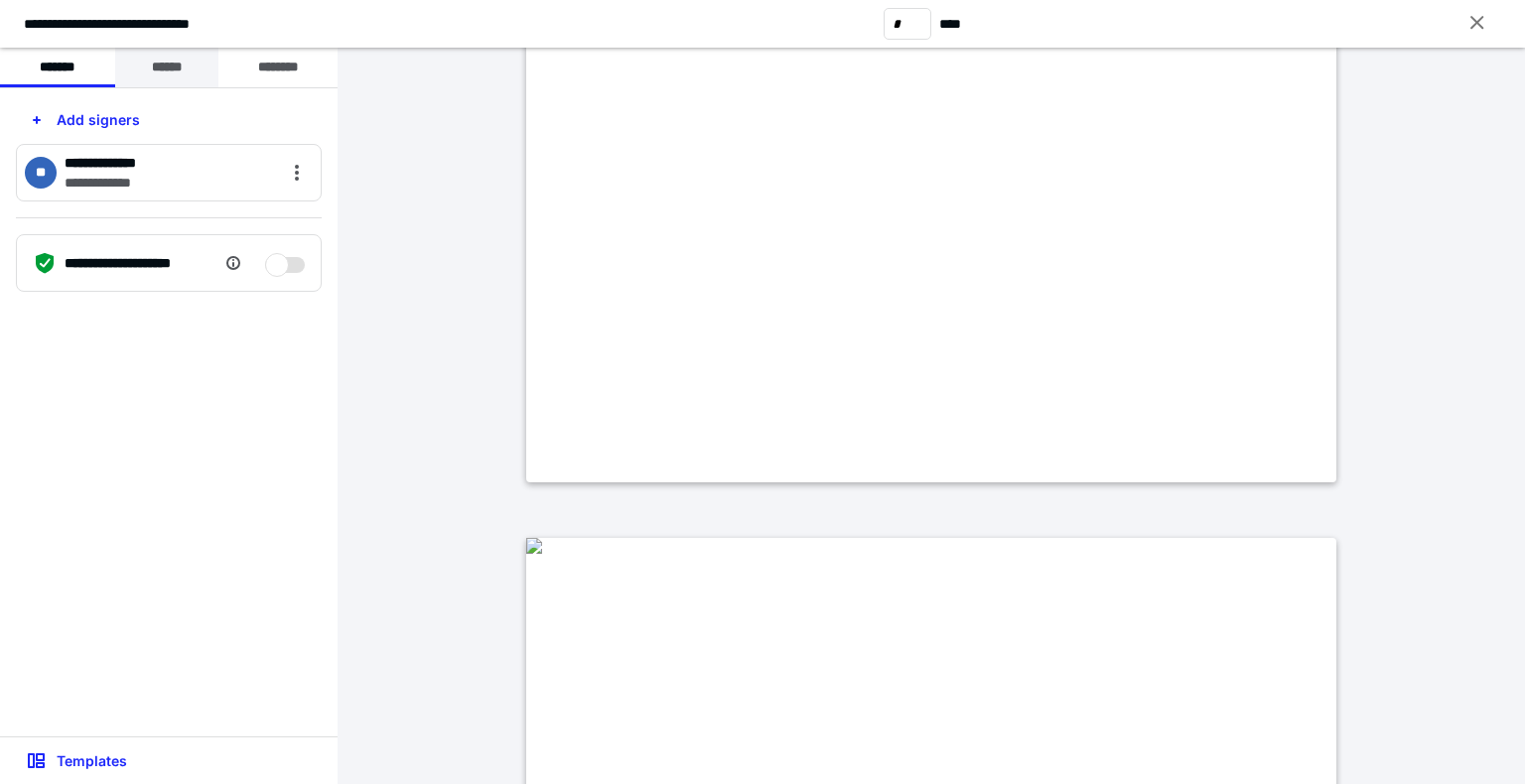 click on "******" at bounding box center (167, 67) 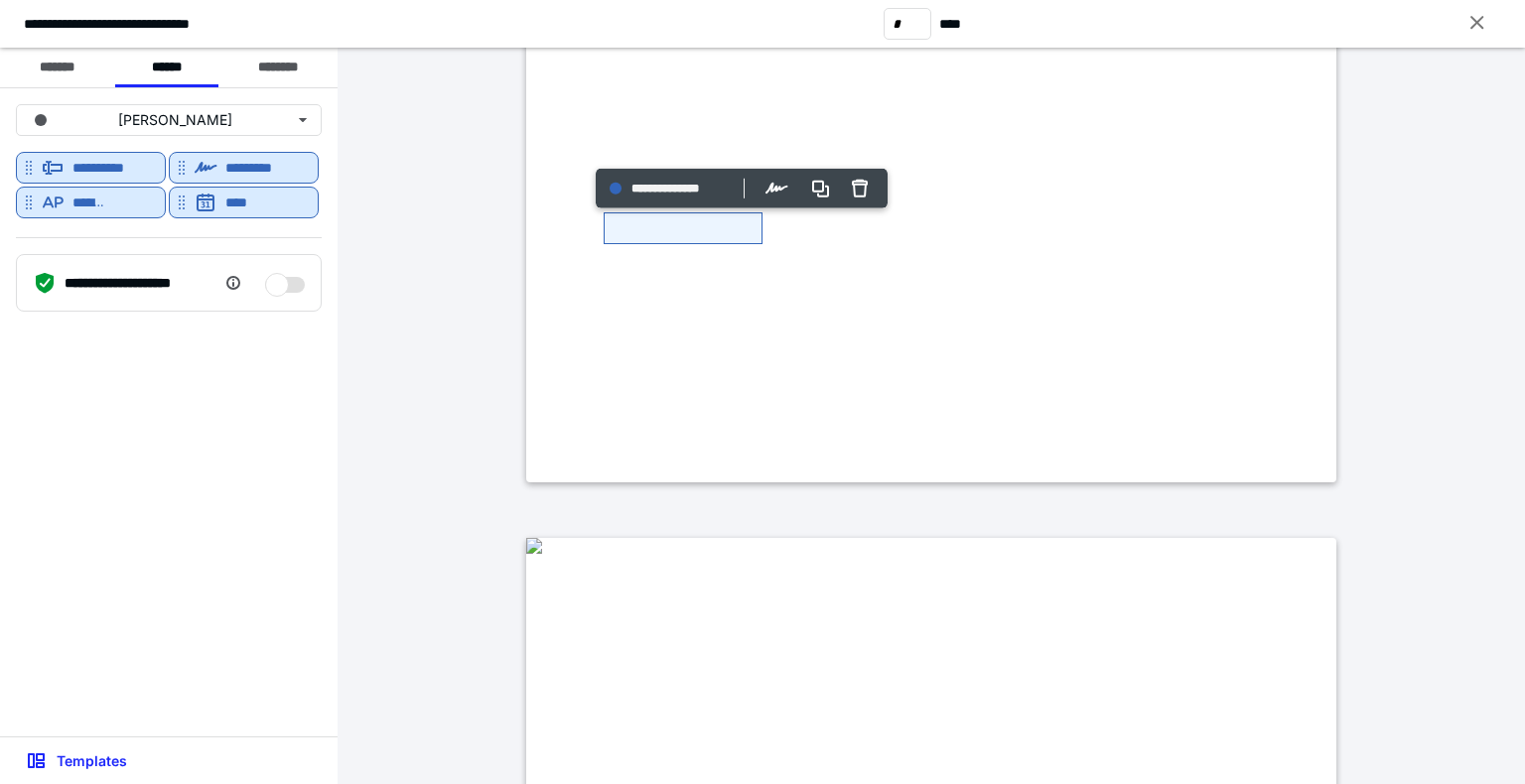 click at bounding box center (534, -558) 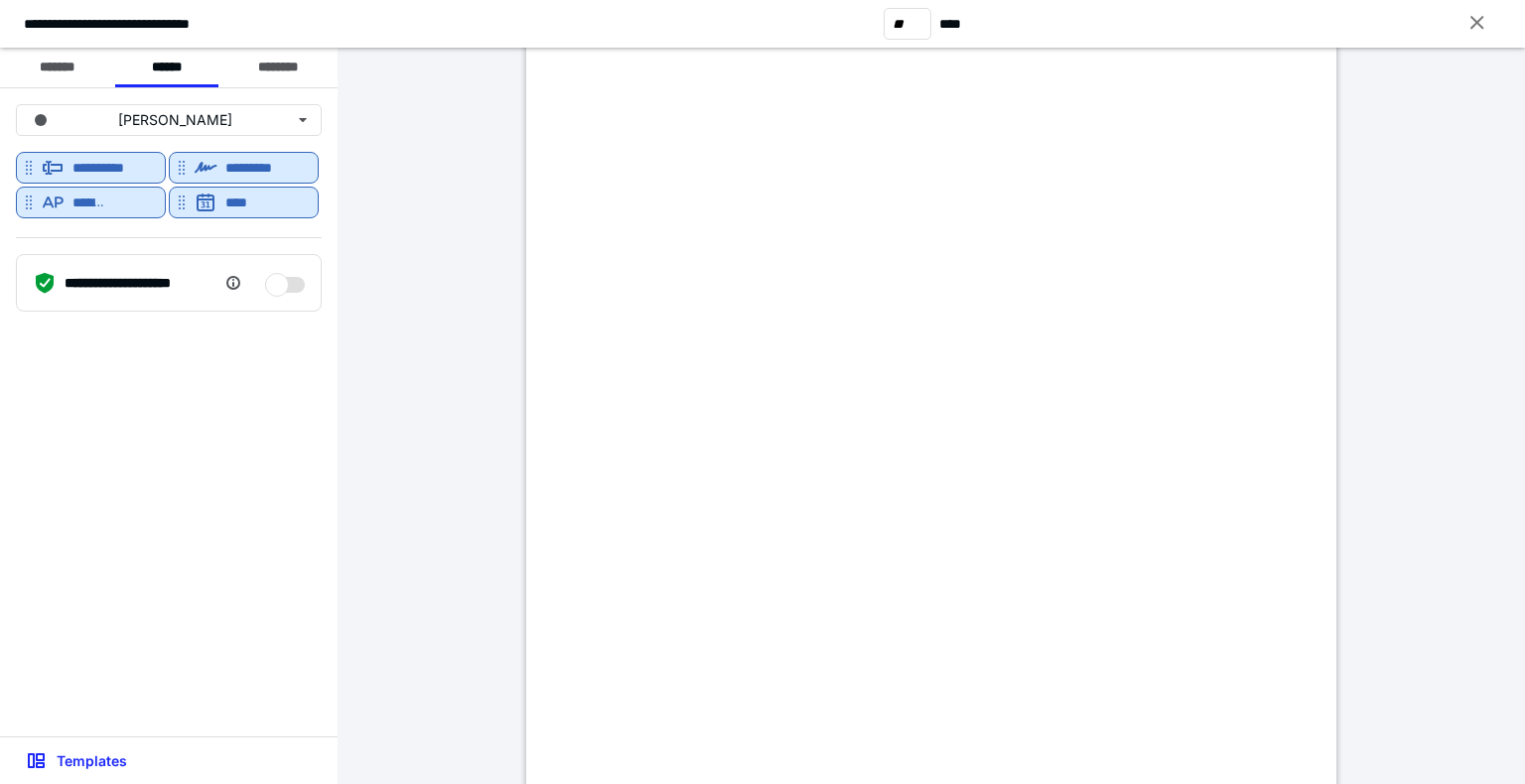 scroll, scrollTop: 10339, scrollLeft: 0, axis: vertical 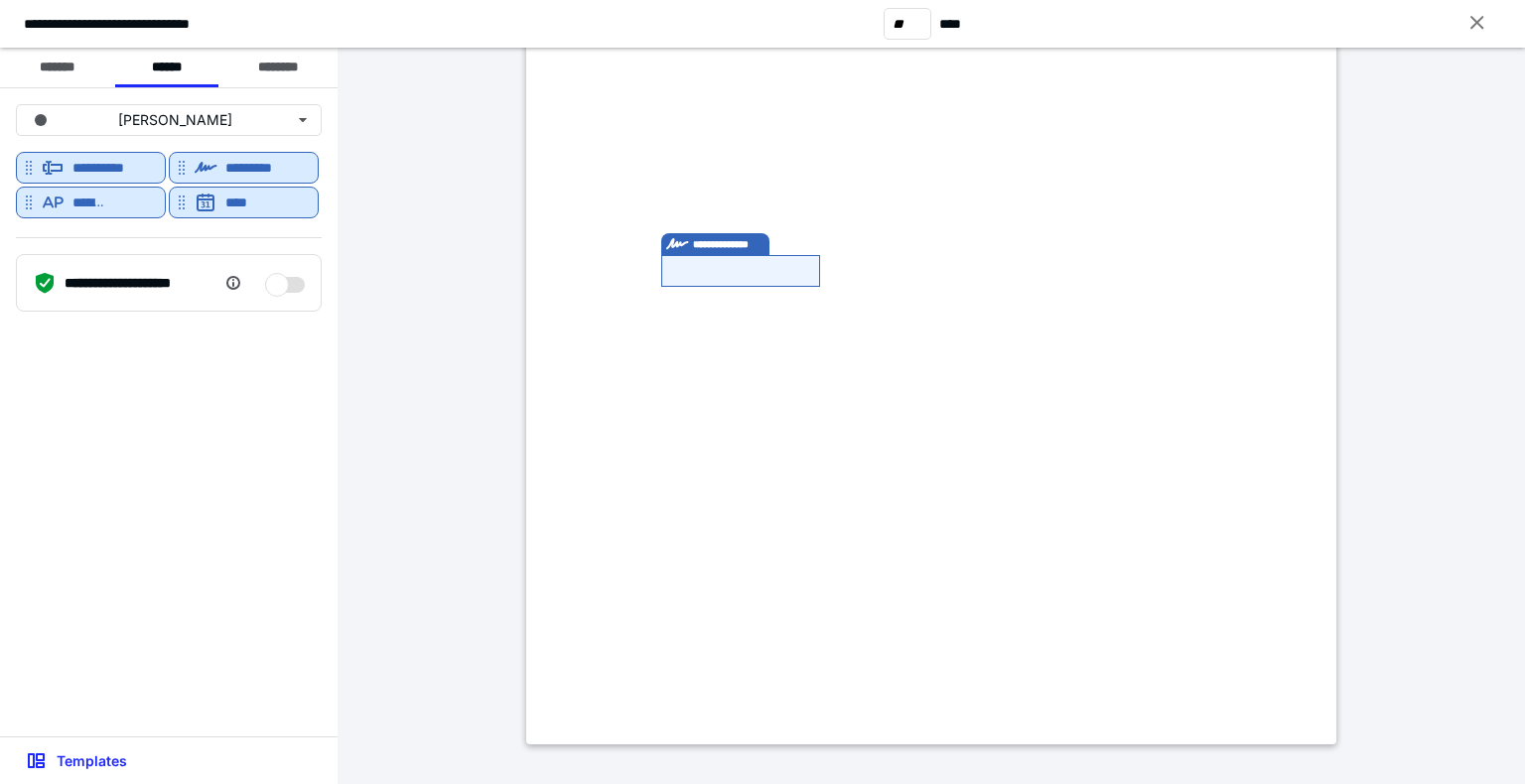 click at bounding box center (534, -296) 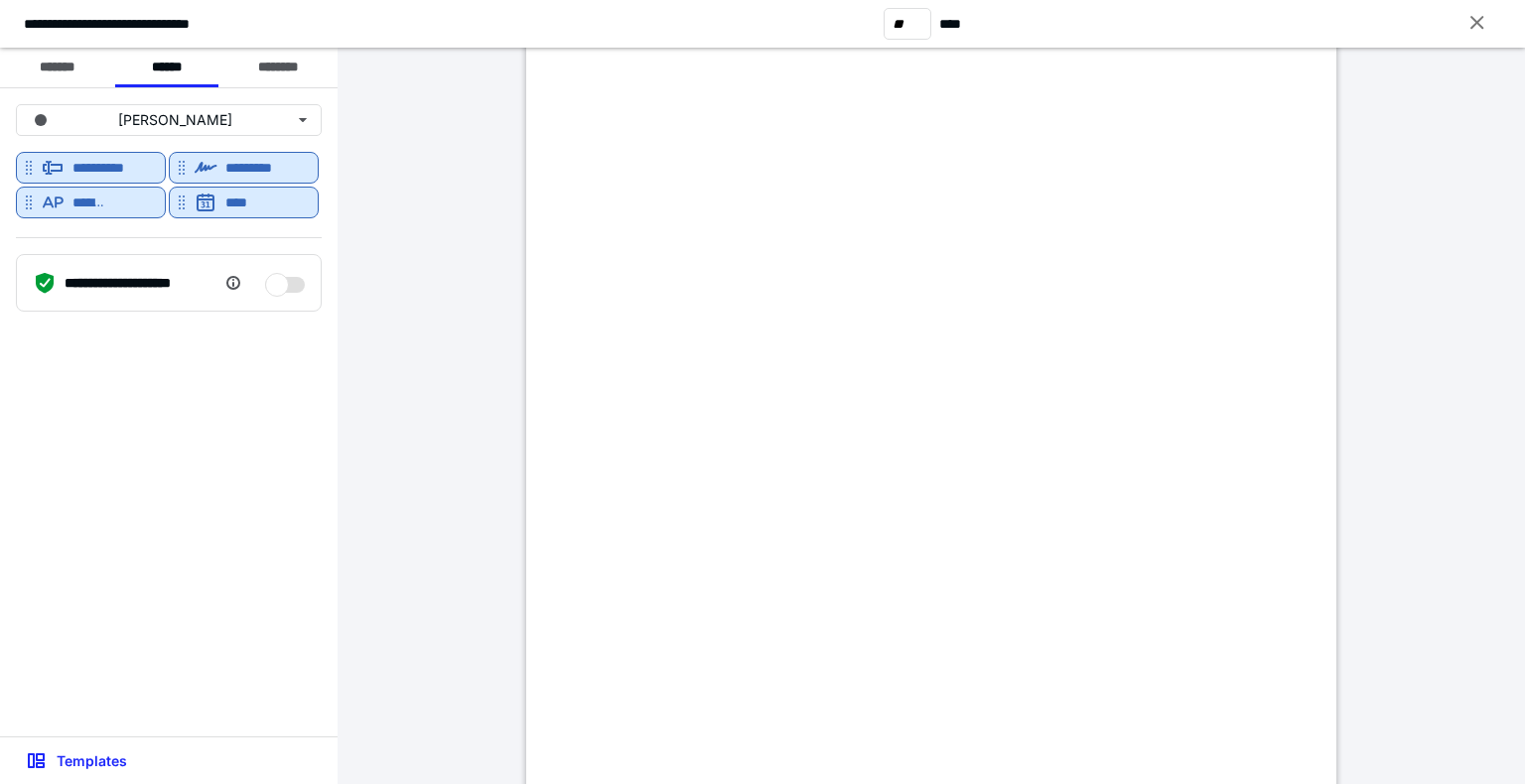 scroll, scrollTop: 76766, scrollLeft: 0, axis: vertical 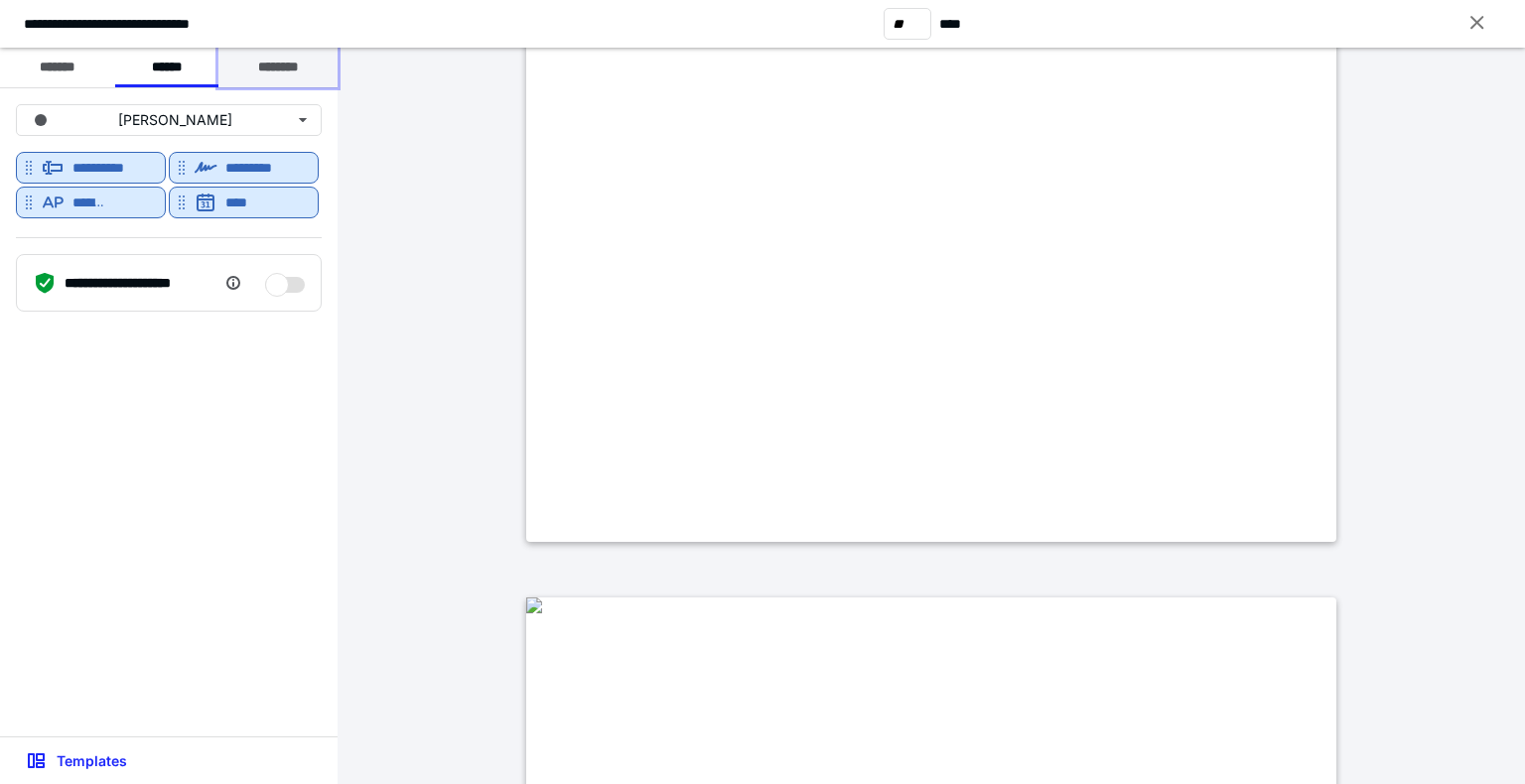 click on "********" at bounding box center [278, 67] 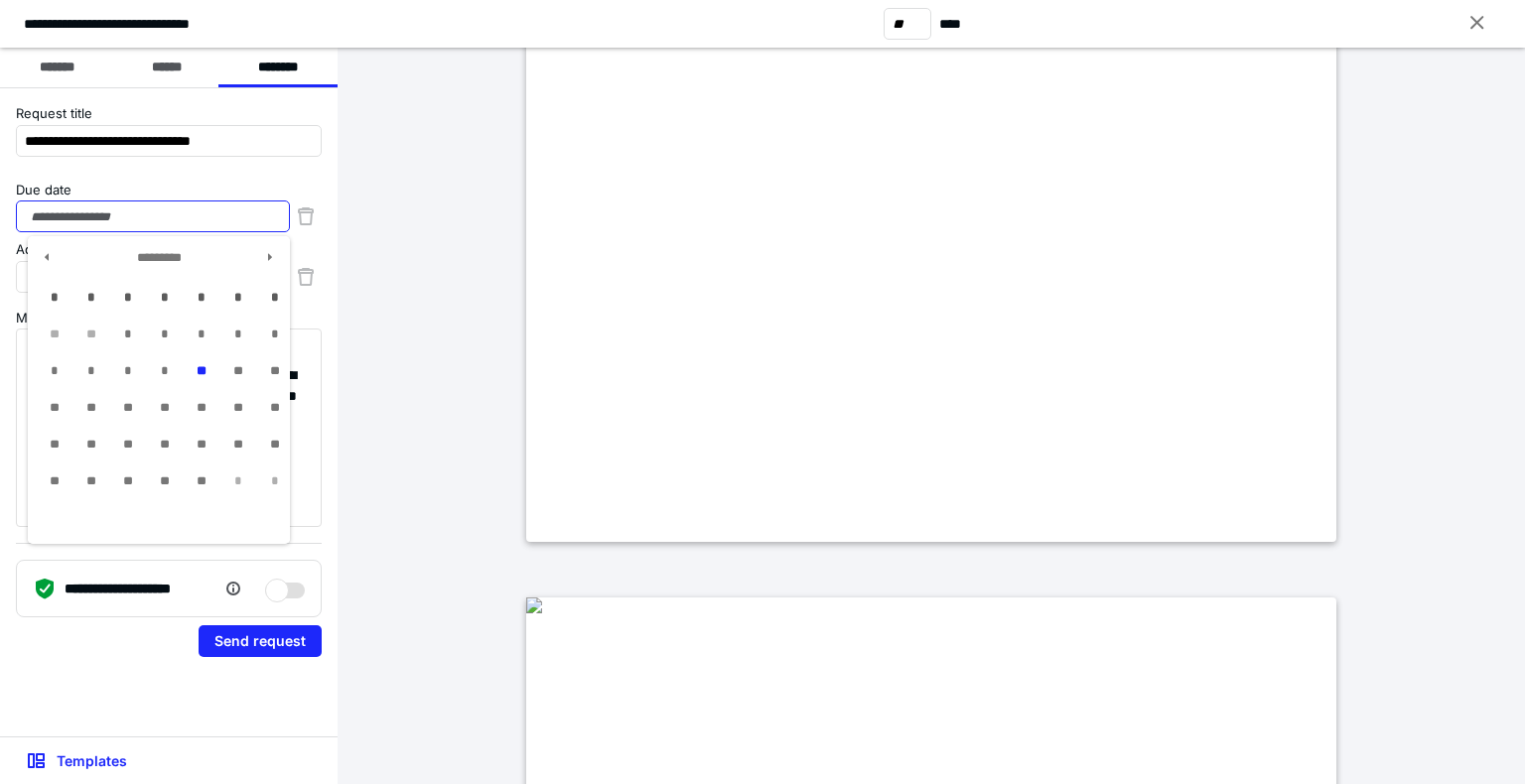 click on "Due date" at bounding box center (153, 216) 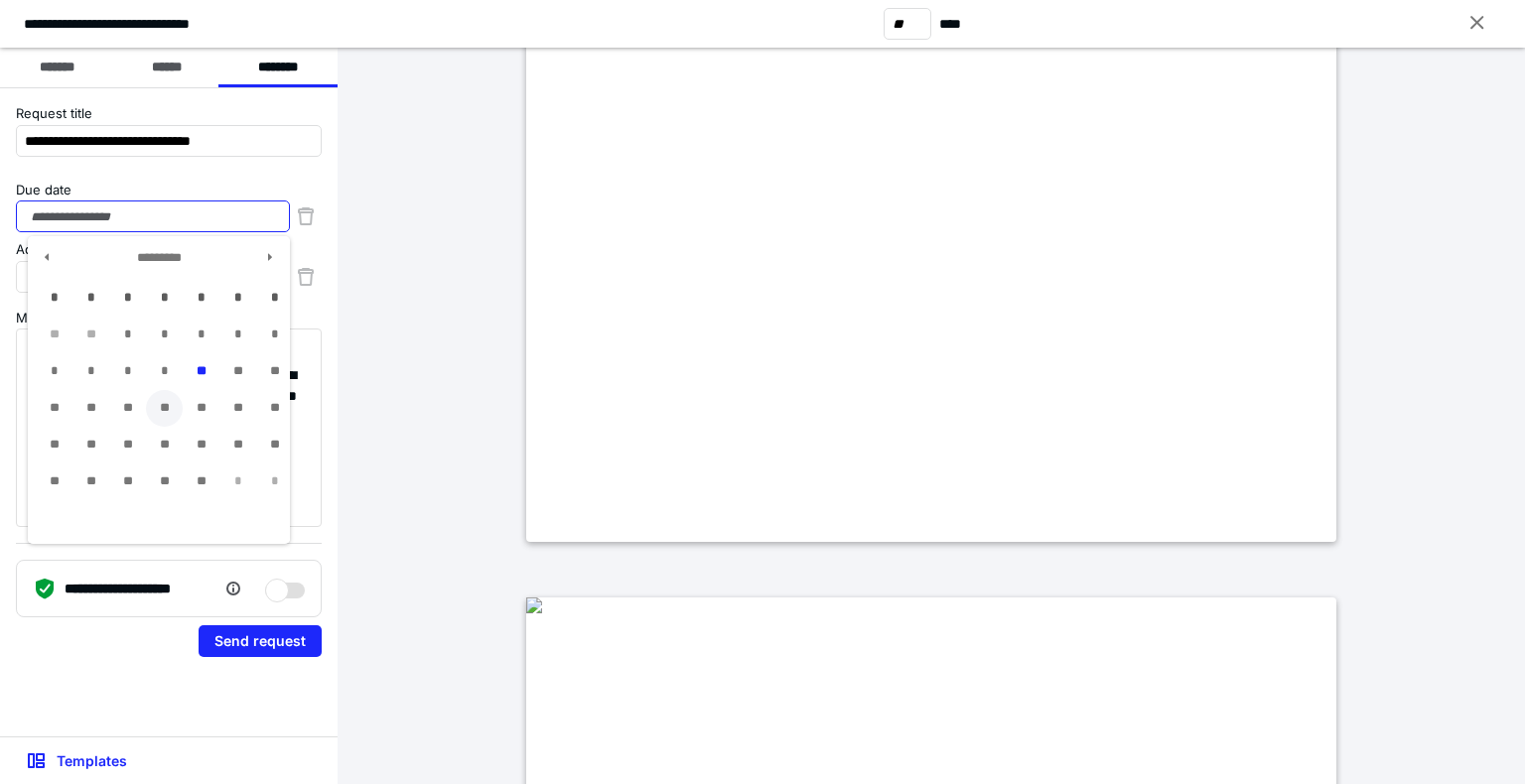 click on "**" at bounding box center (164, 408) 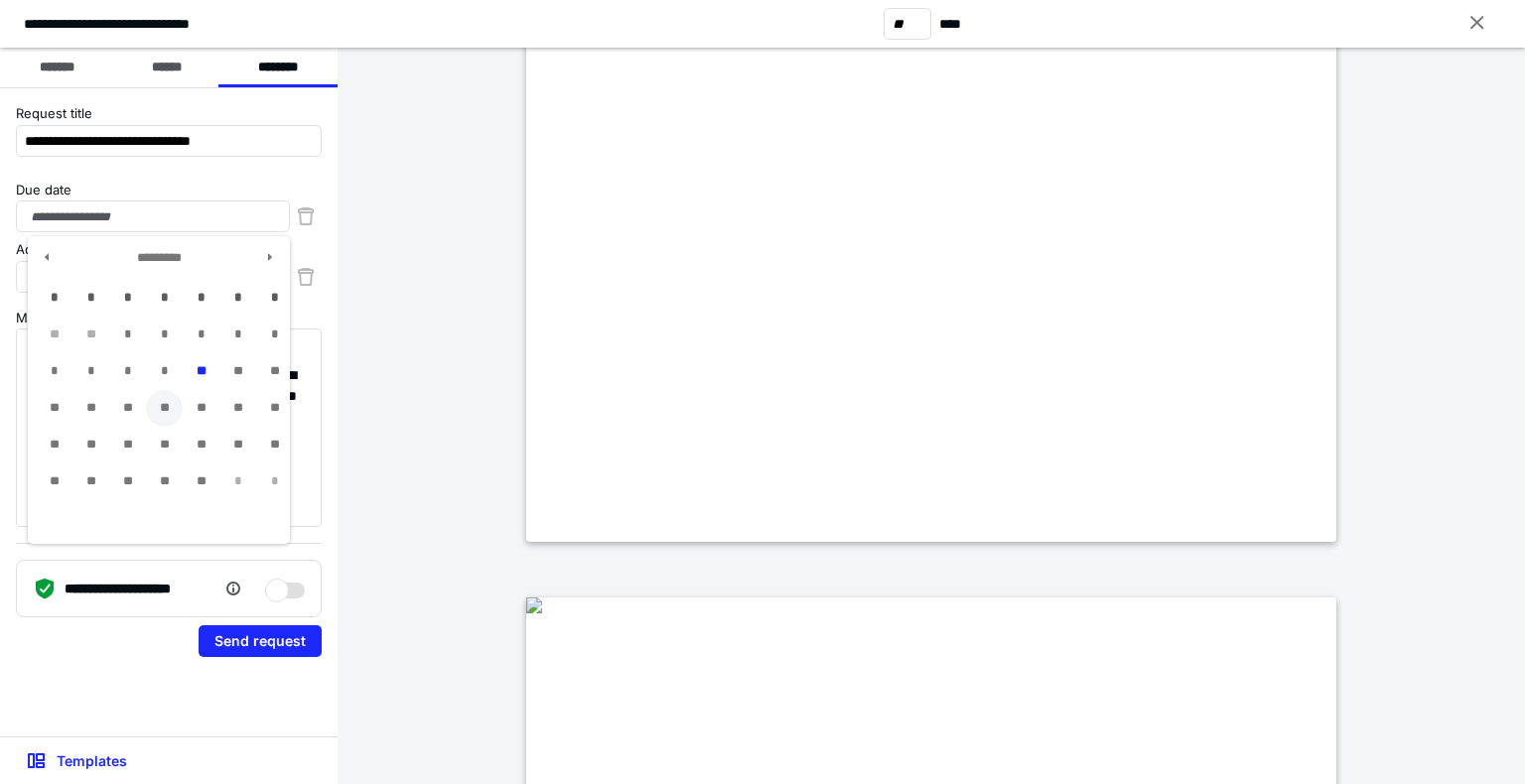 type on "**********" 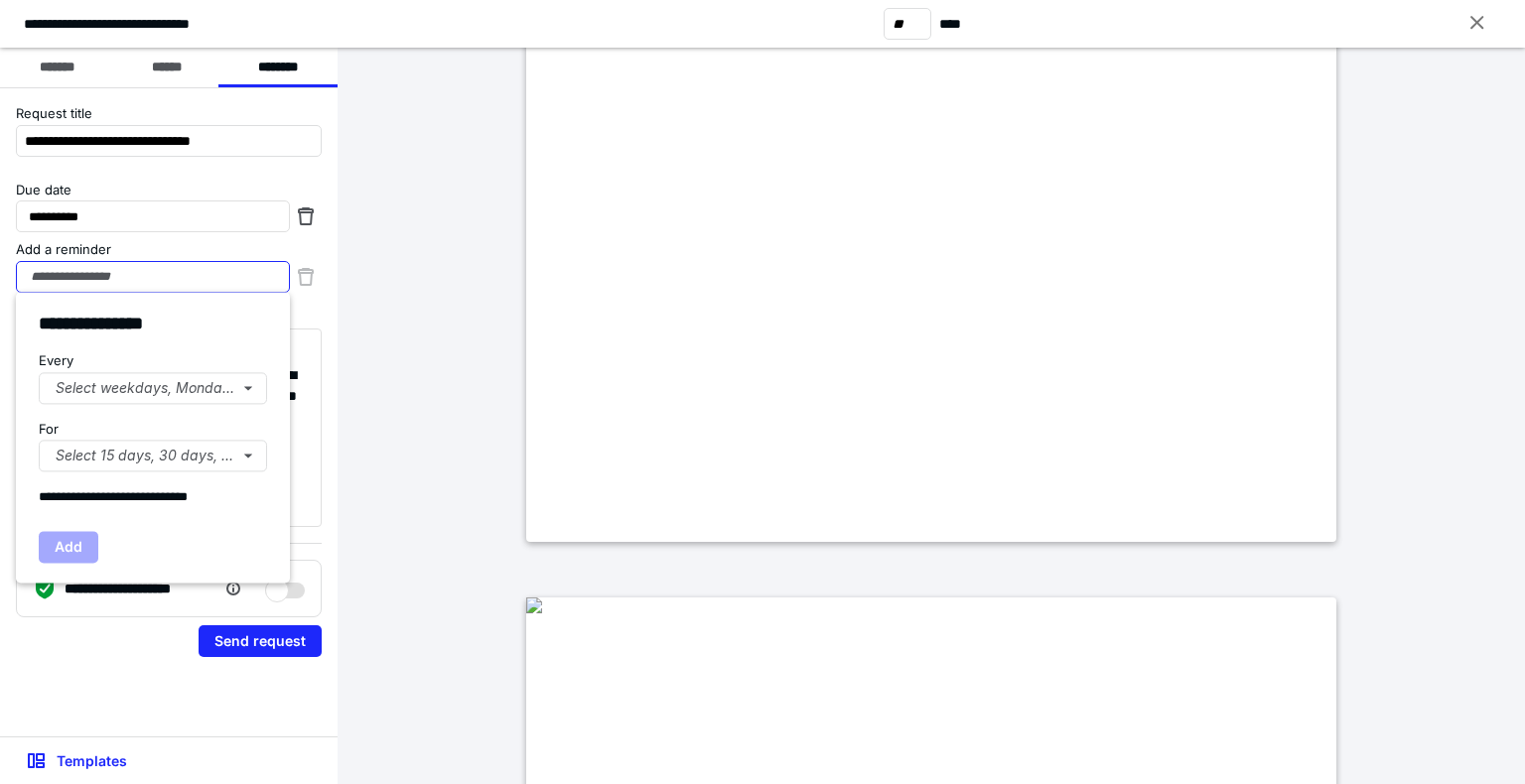 click on "Add a reminder" at bounding box center [153, 277] 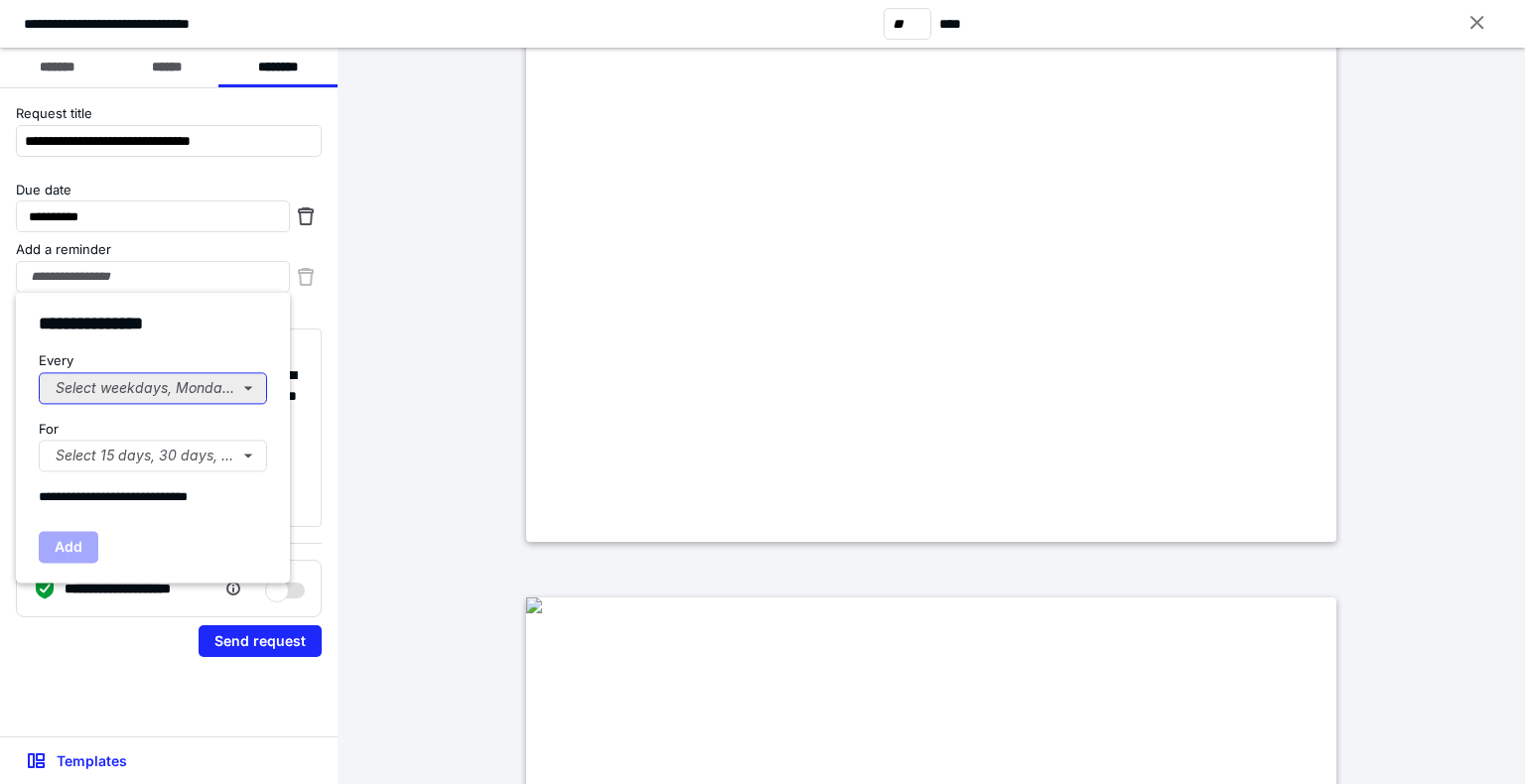 click on "Select weekdays, Mondays, or Tues..." at bounding box center [153, 388] 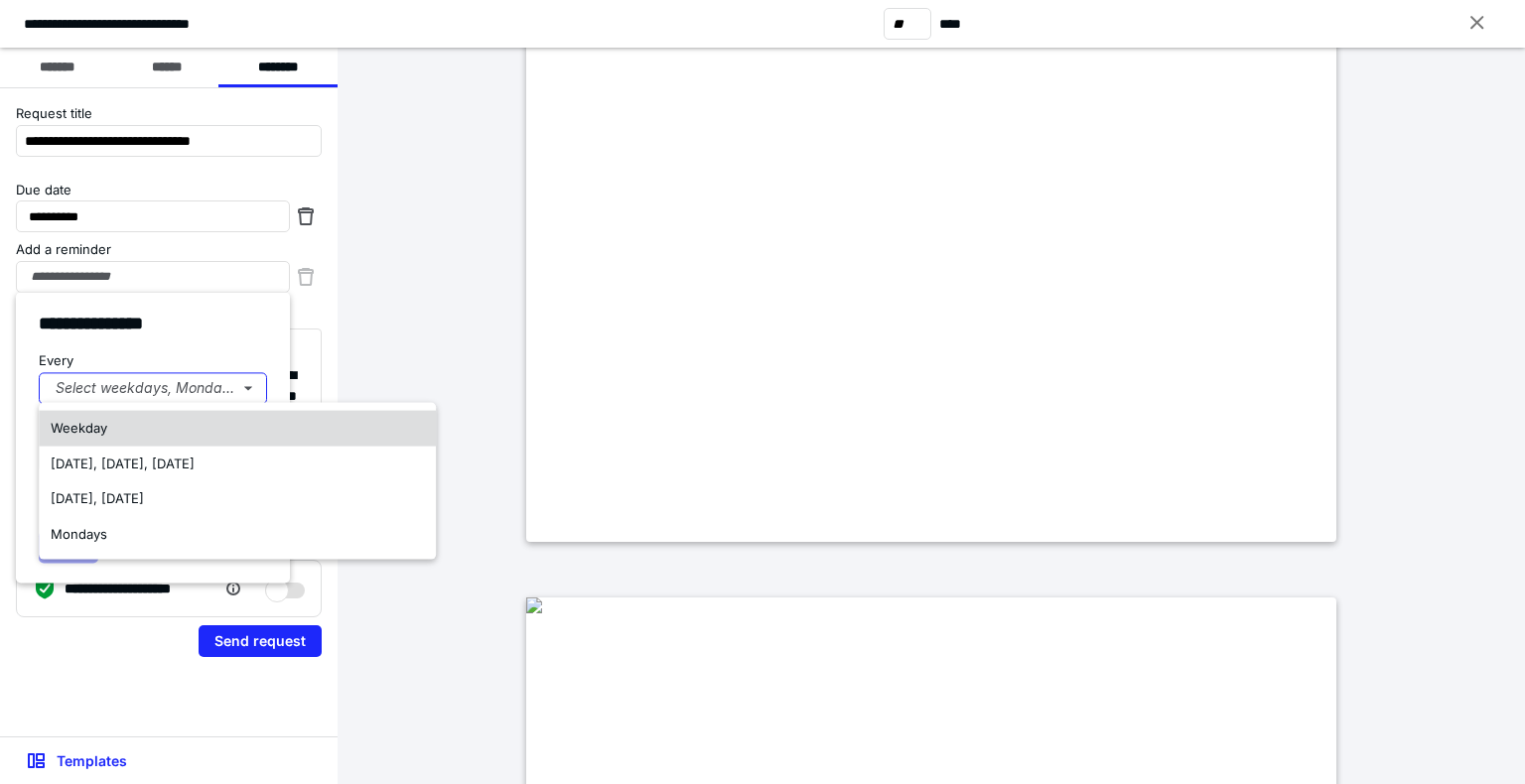 click on "Weekday" at bounding box center (237, 429) 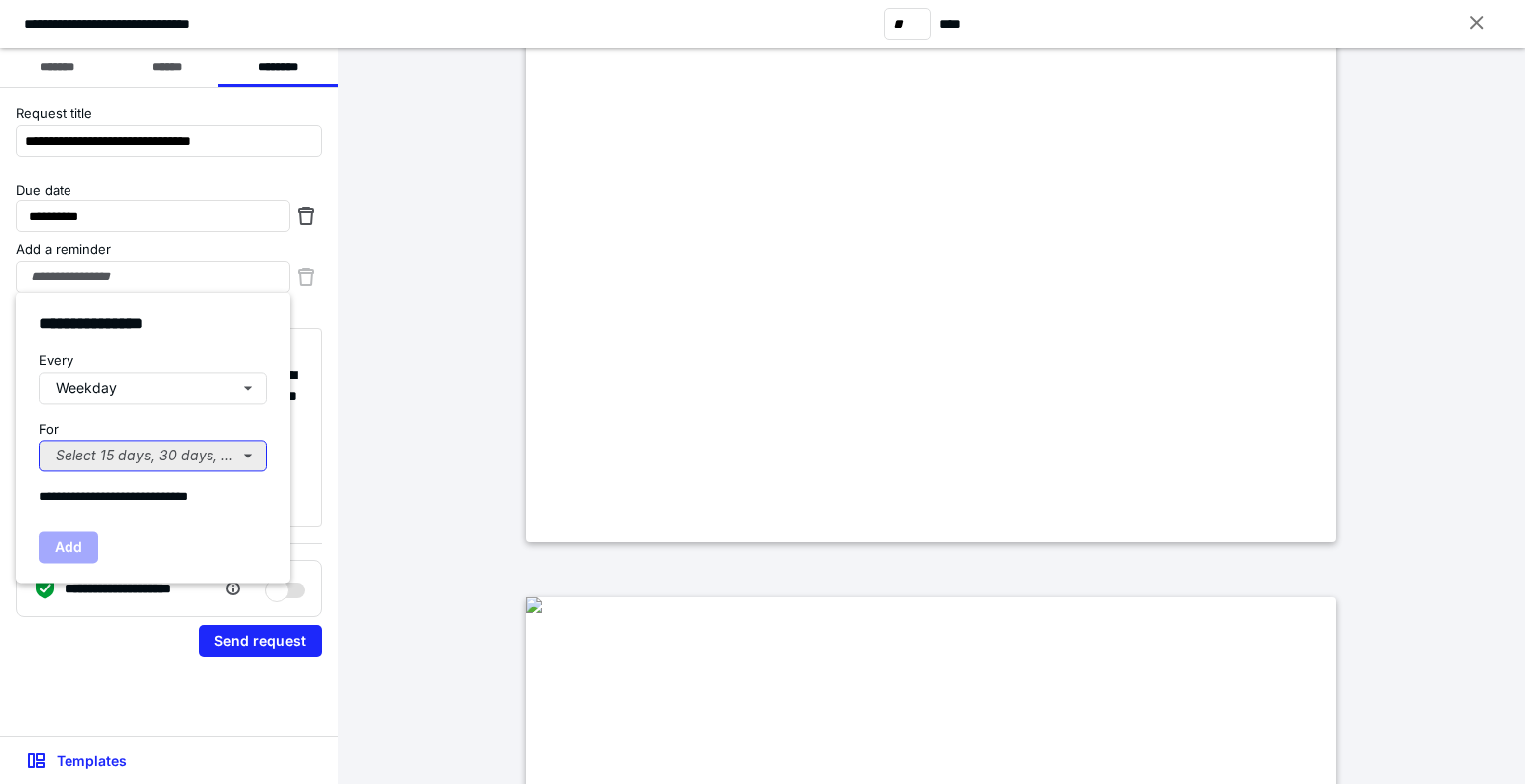 click on "Select 15 days, 30 days, or 45 days..." at bounding box center (153, 456) 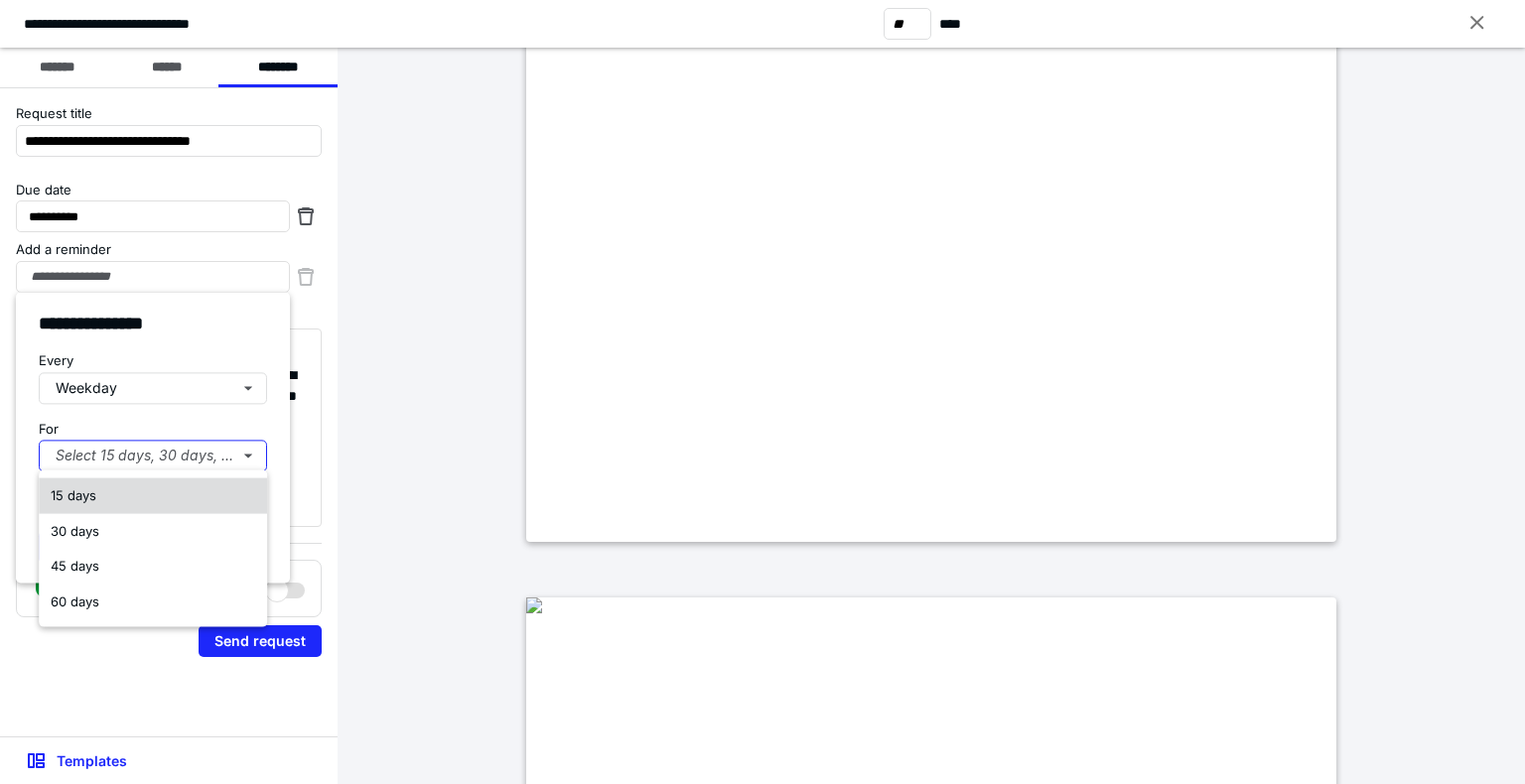 click on "15 days" at bounding box center (73, 495) 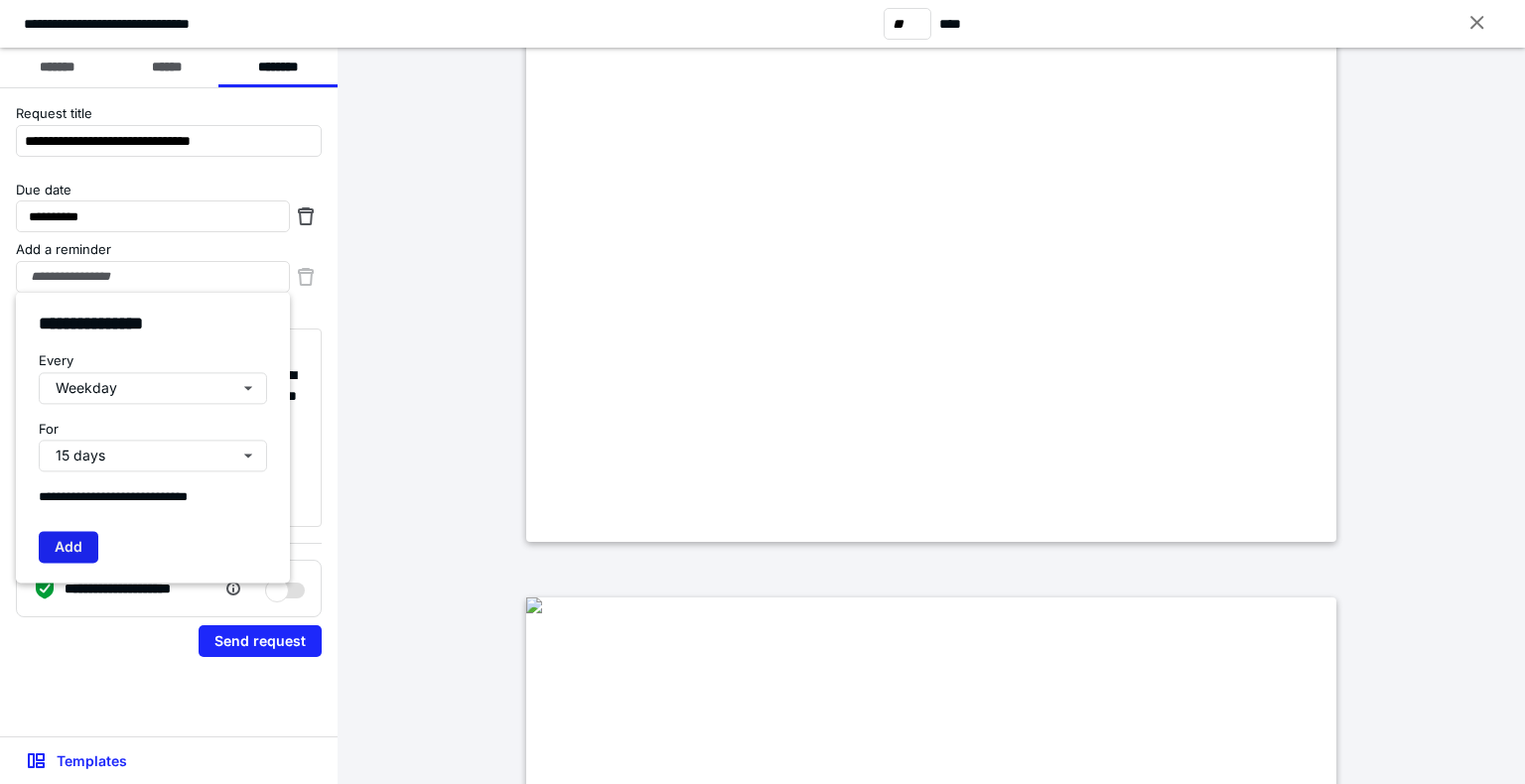 click on "Add" at bounding box center (69, 547) 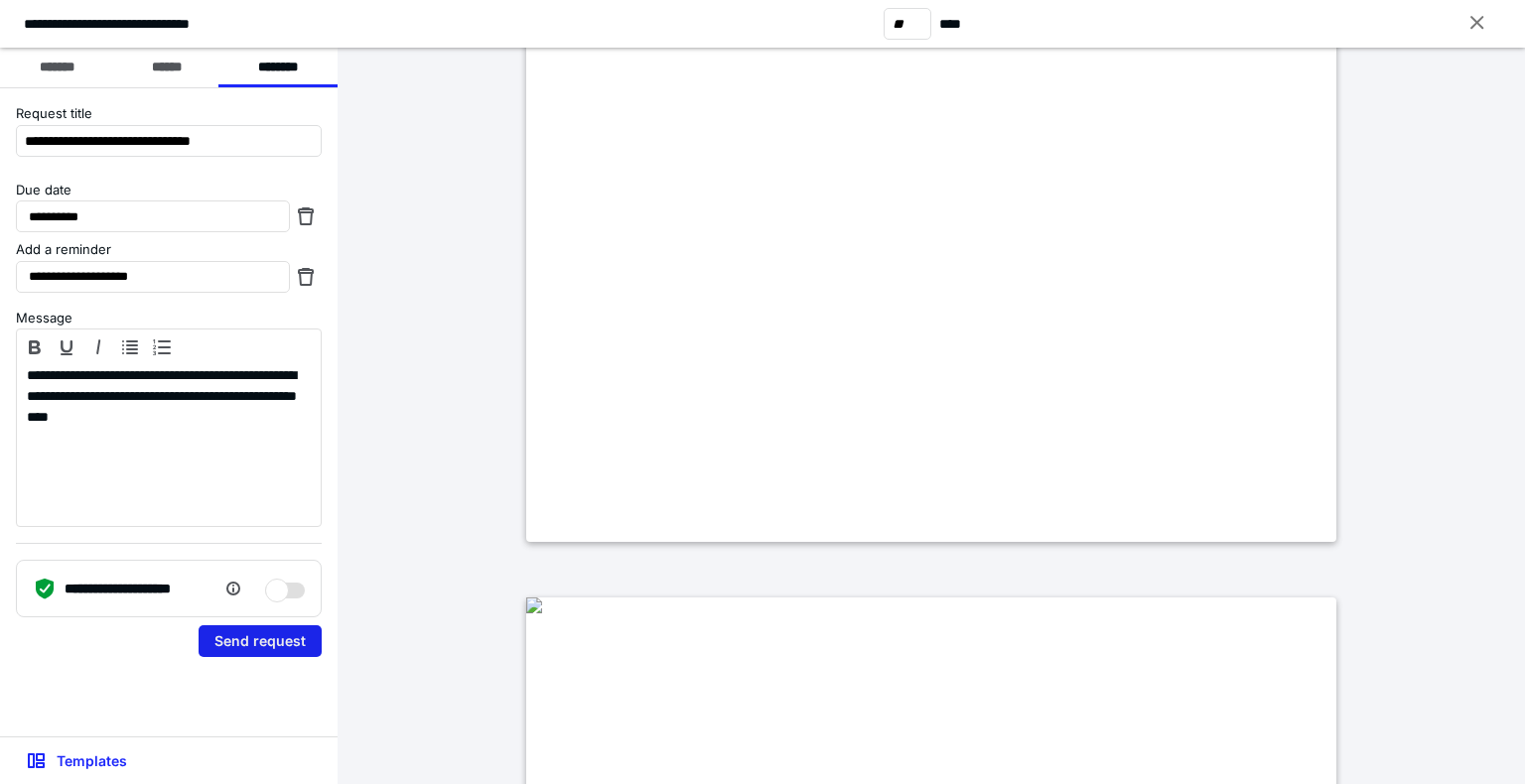 click on "Send request" at bounding box center [260, 641] 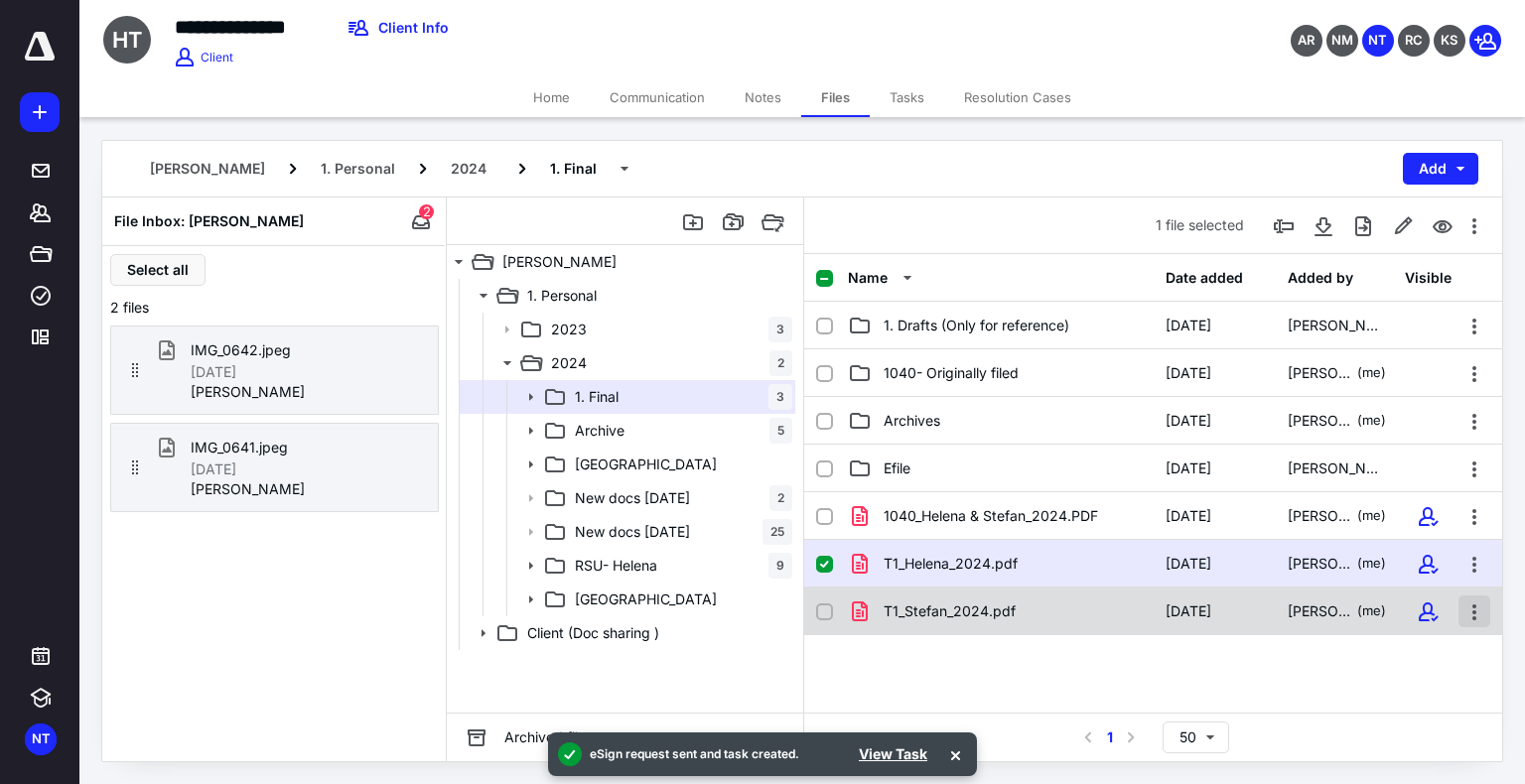 click at bounding box center (1474, 611) 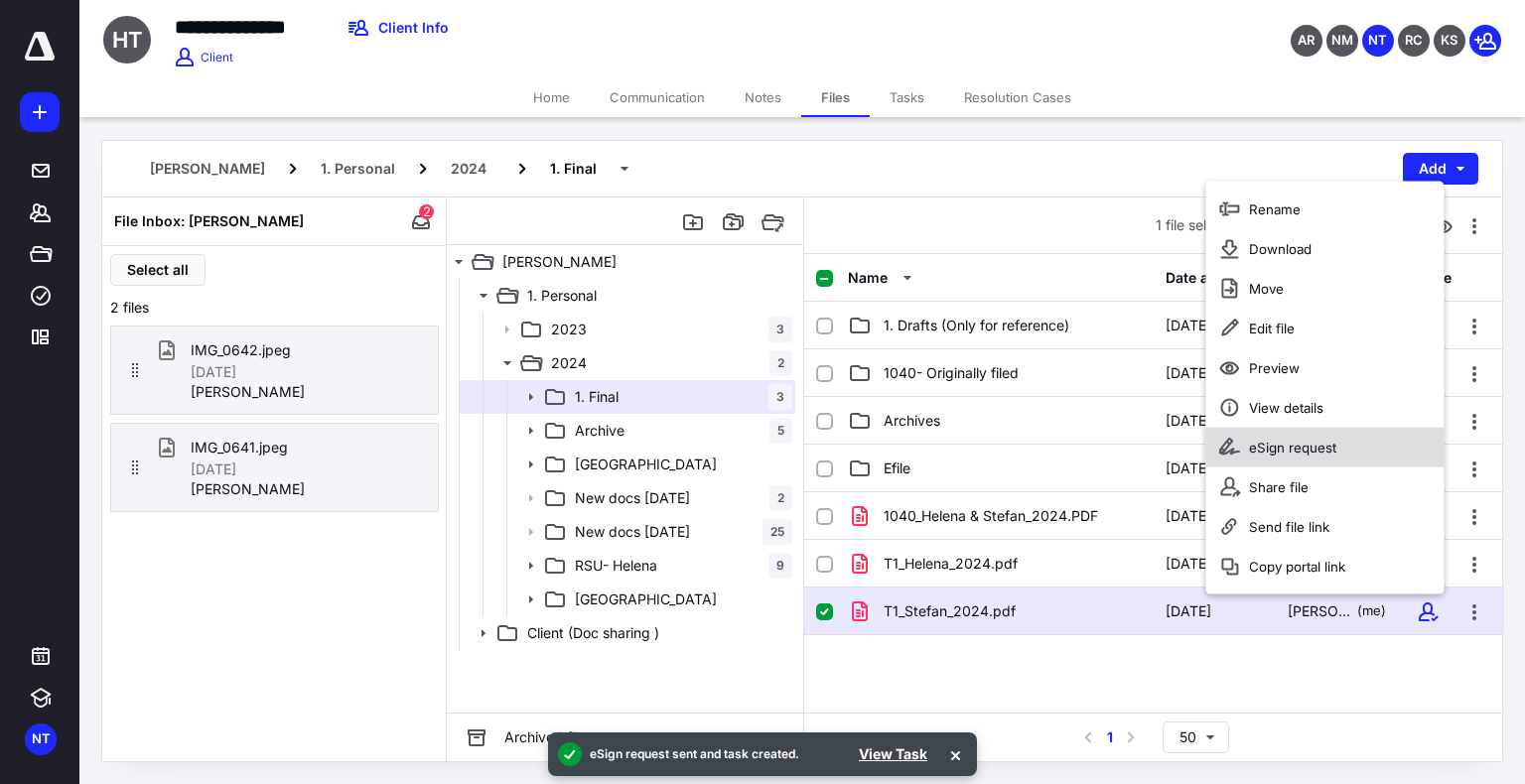 click on "eSign request" at bounding box center [1293, 448] 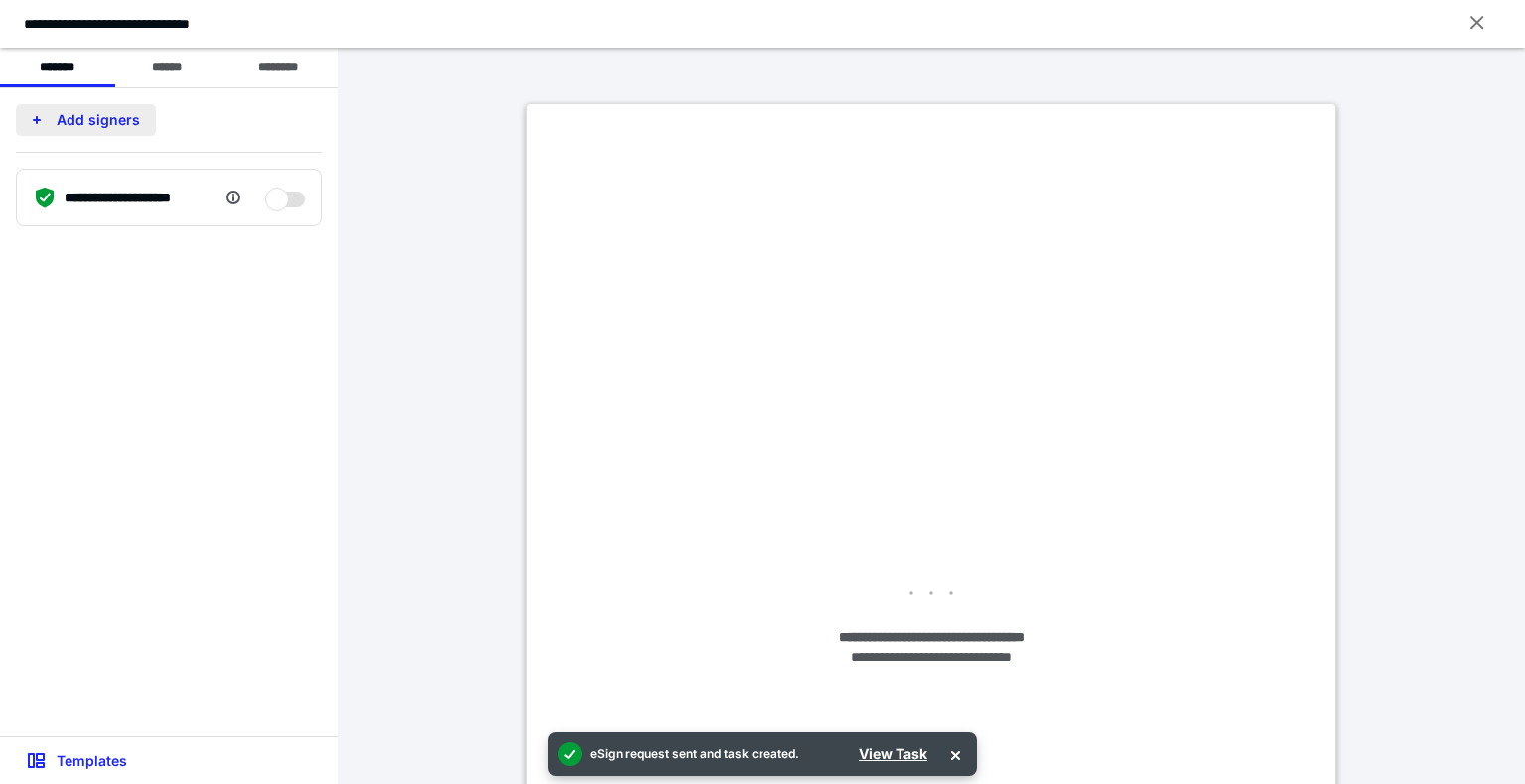 click on "Add signers" at bounding box center [85, 120] 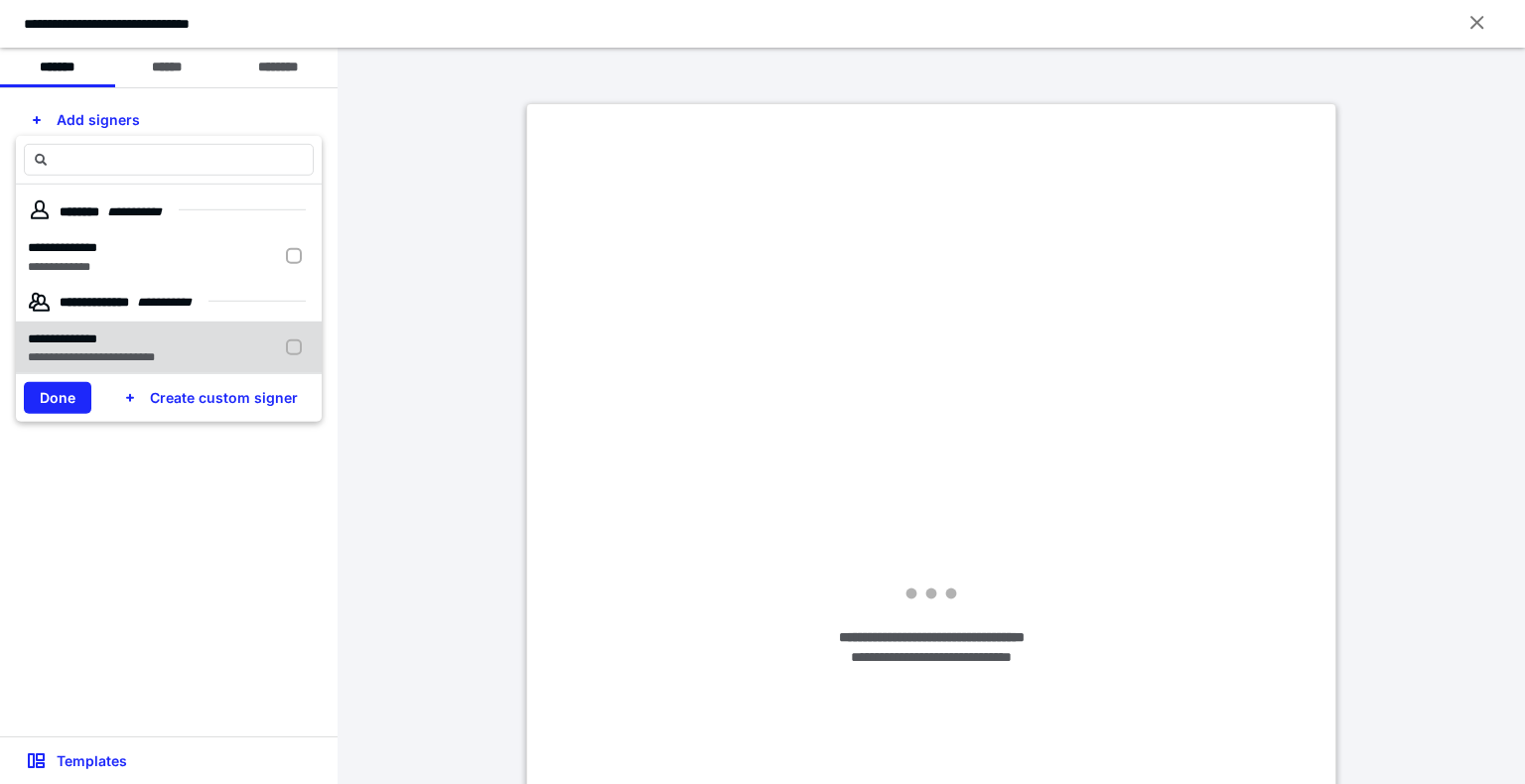 click on "**********" at bounding box center [91, 357] 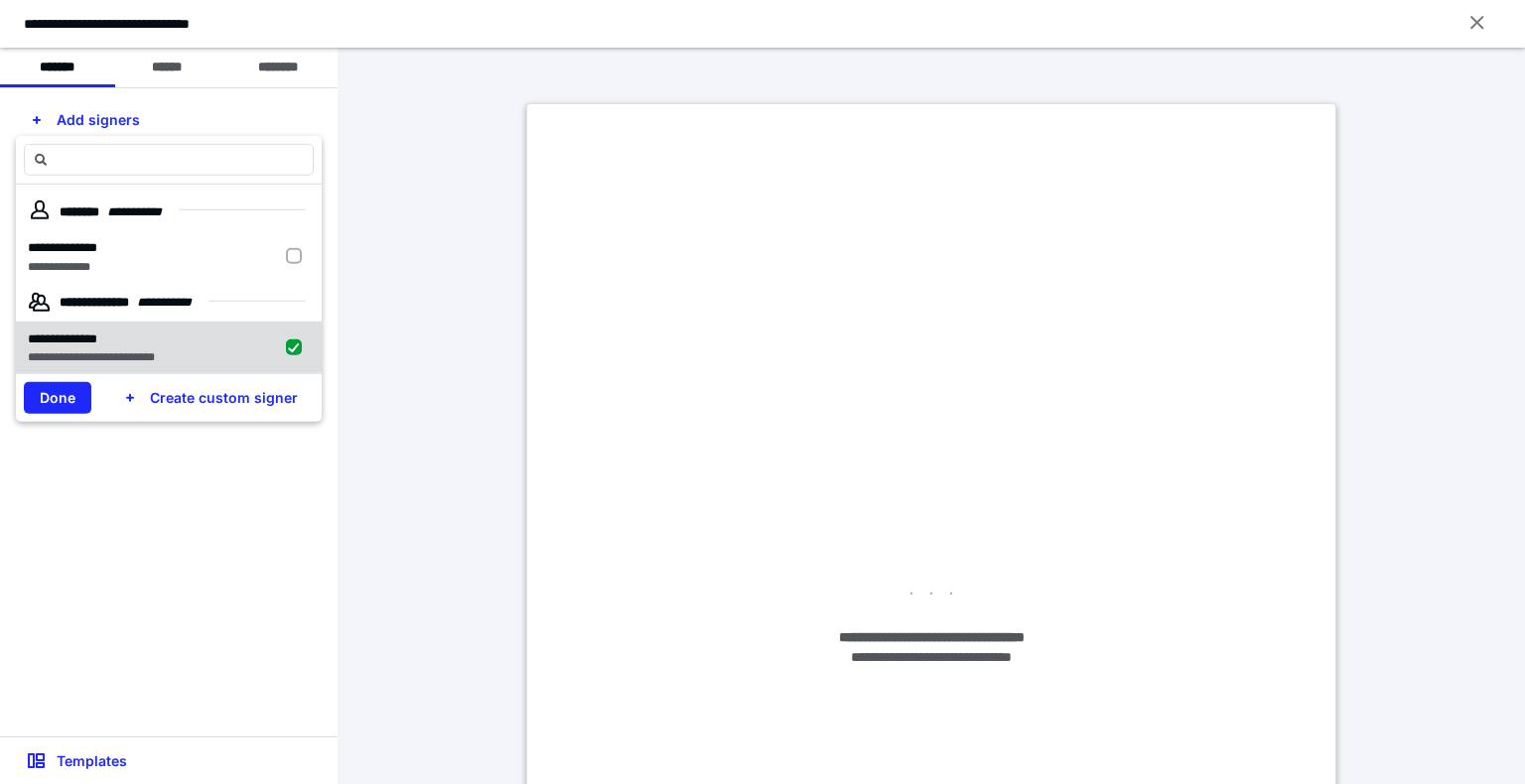checkbox on "true" 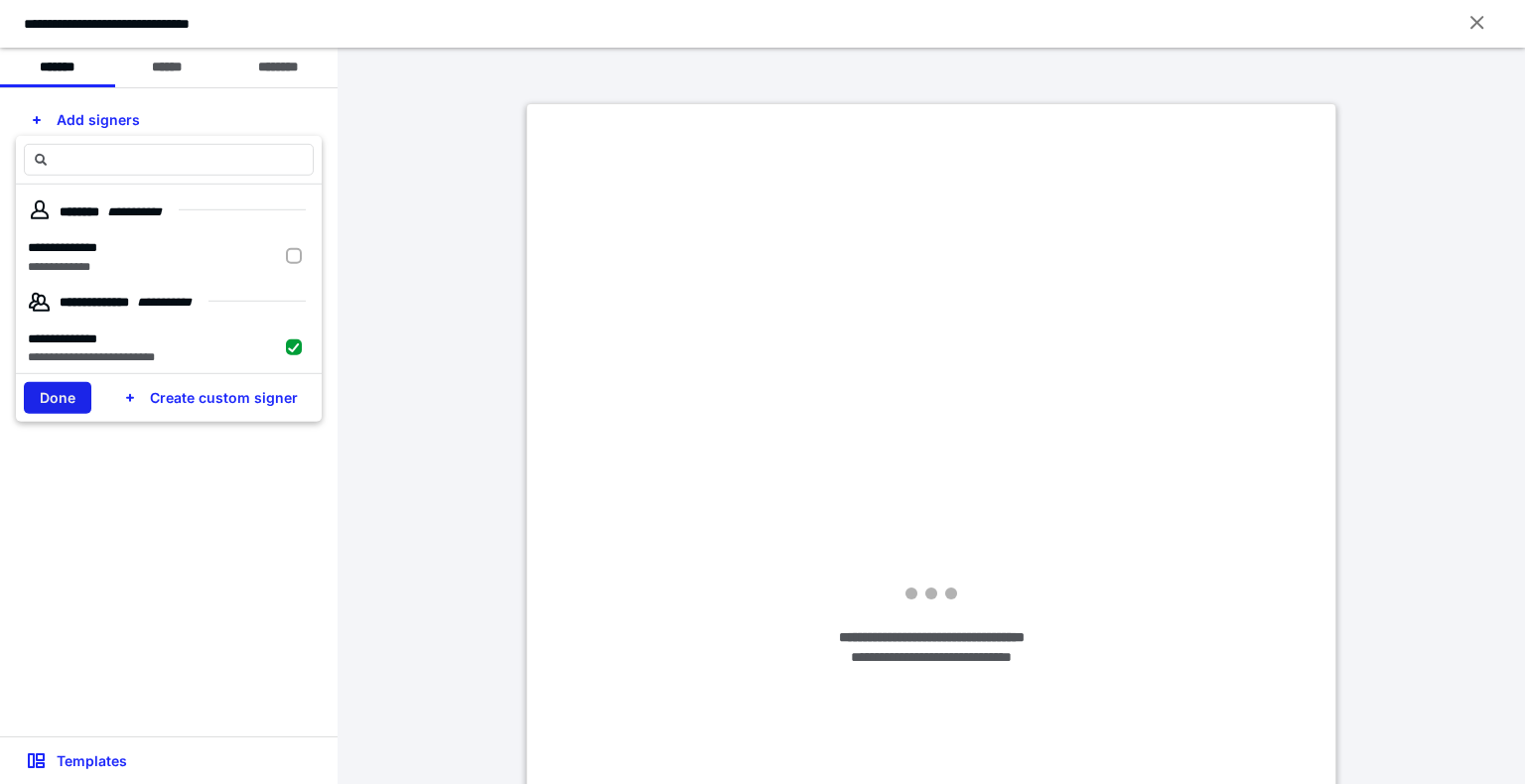 click on "Done" at bounding box center [58, 398] 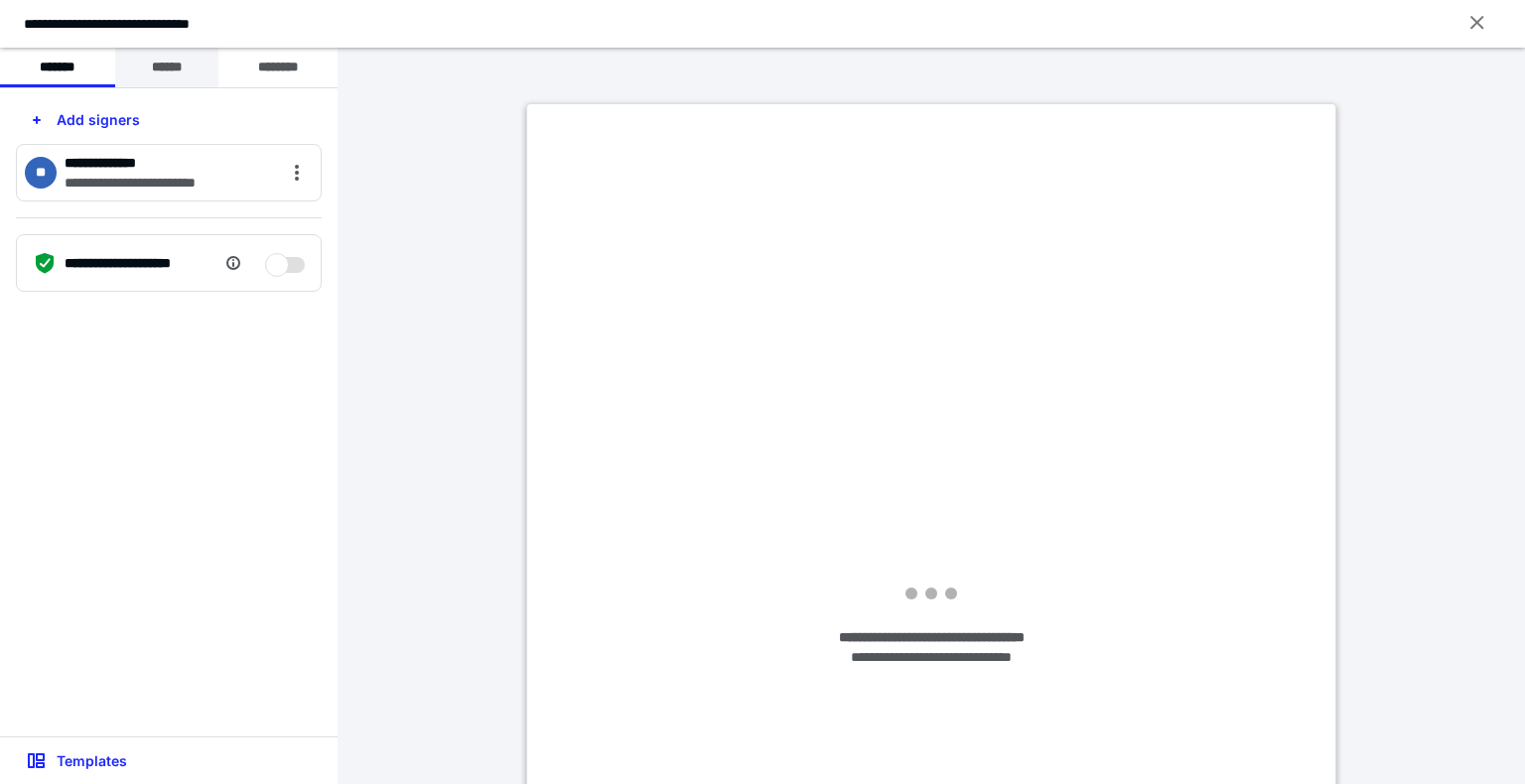 click on "******" at bounding box center [167, 67] 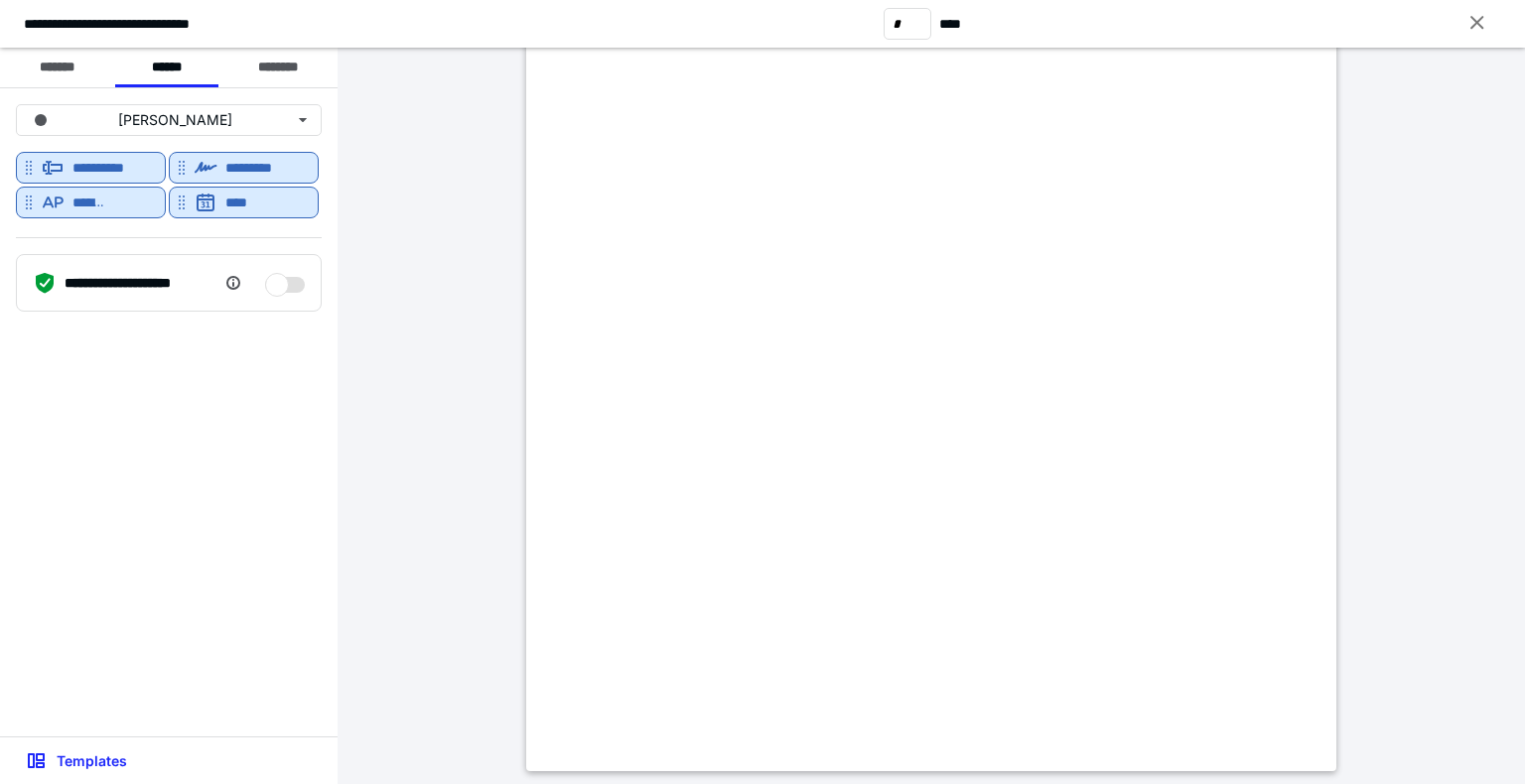scroll, scrollTop: 389, scrollLeft: 0, axis: vertical 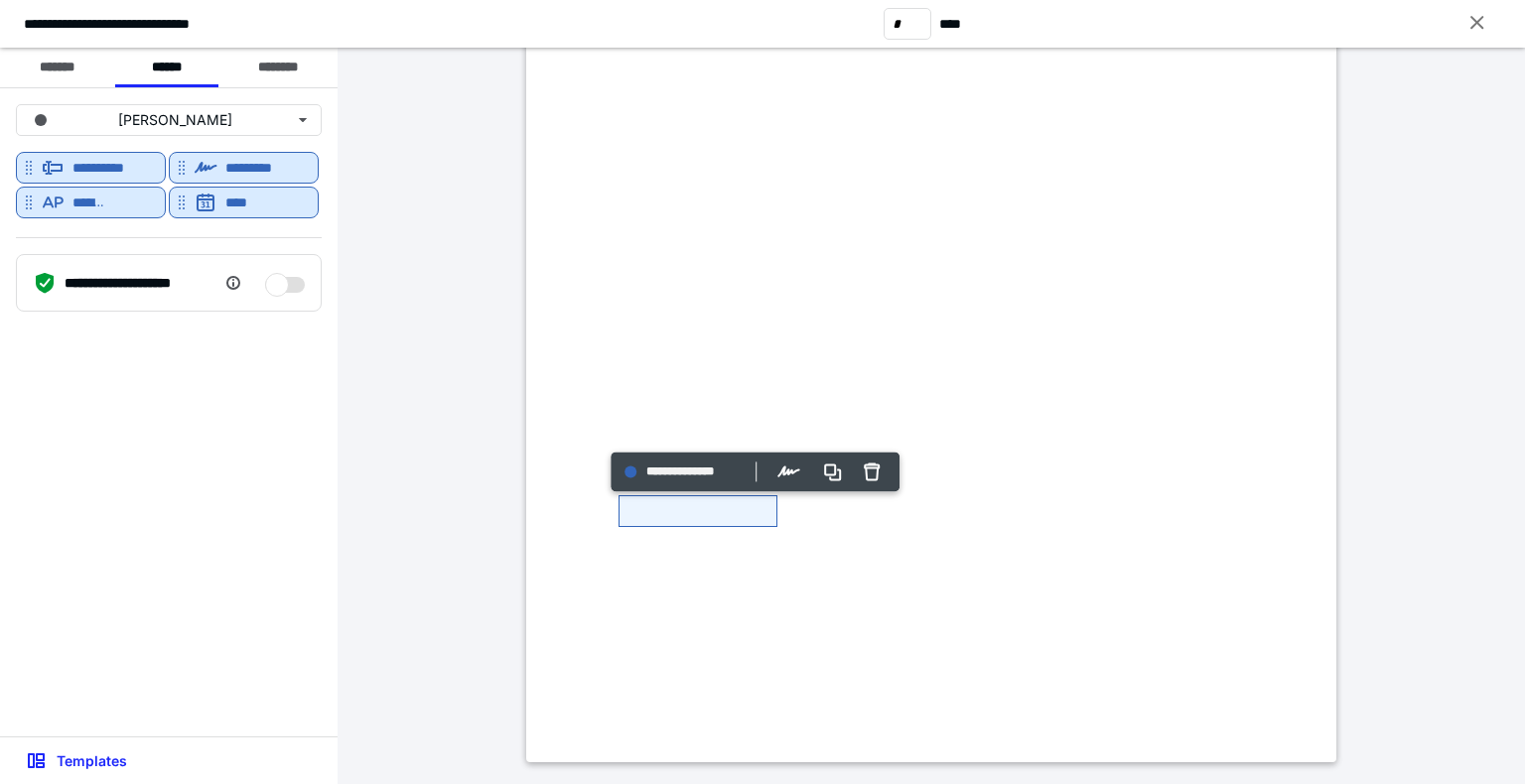 click at bounding box center (534, -278) 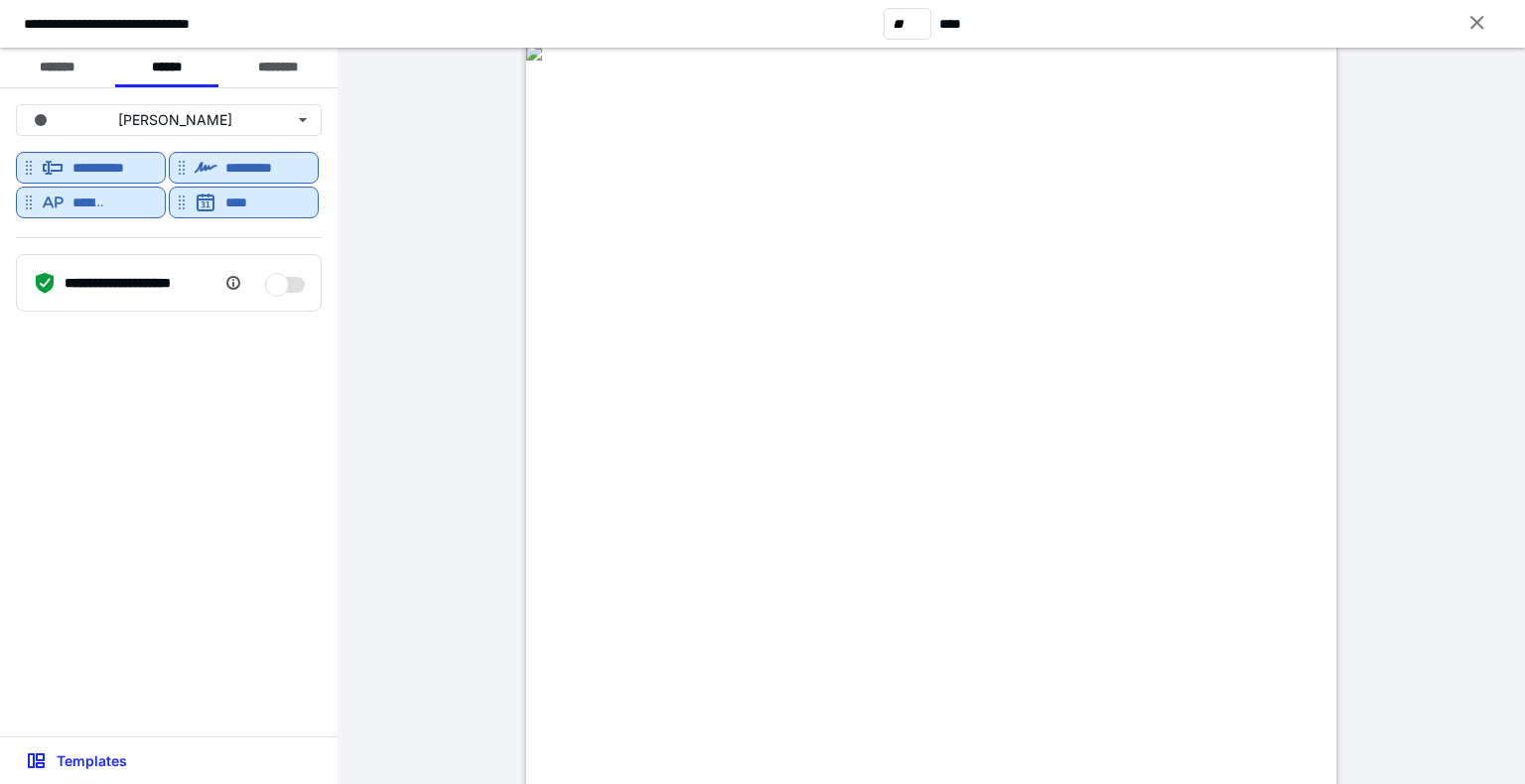 scroll, scrollTop: 10059, scrollLeft: 0, axis: vertical 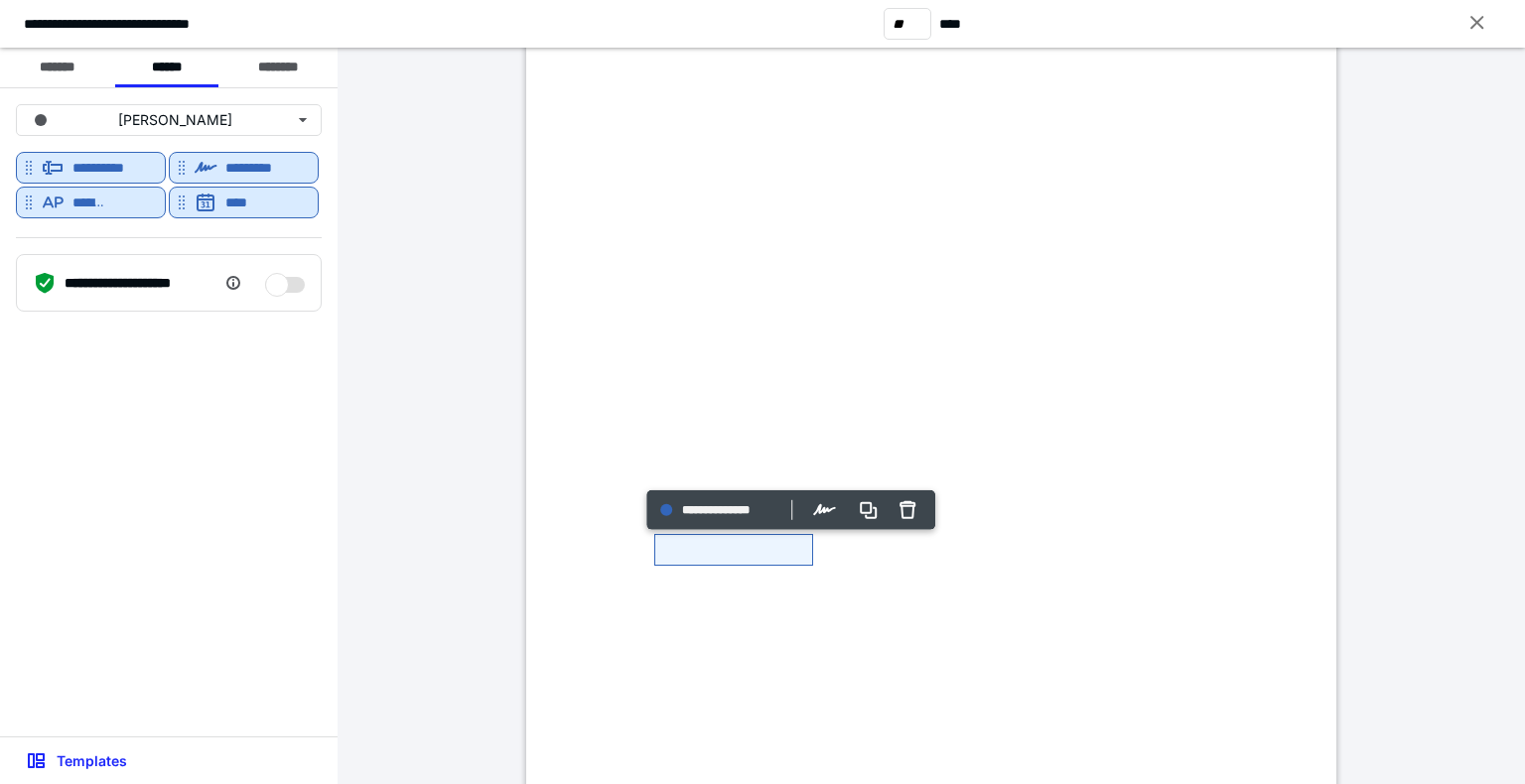 click at bounding box center (734, 550) 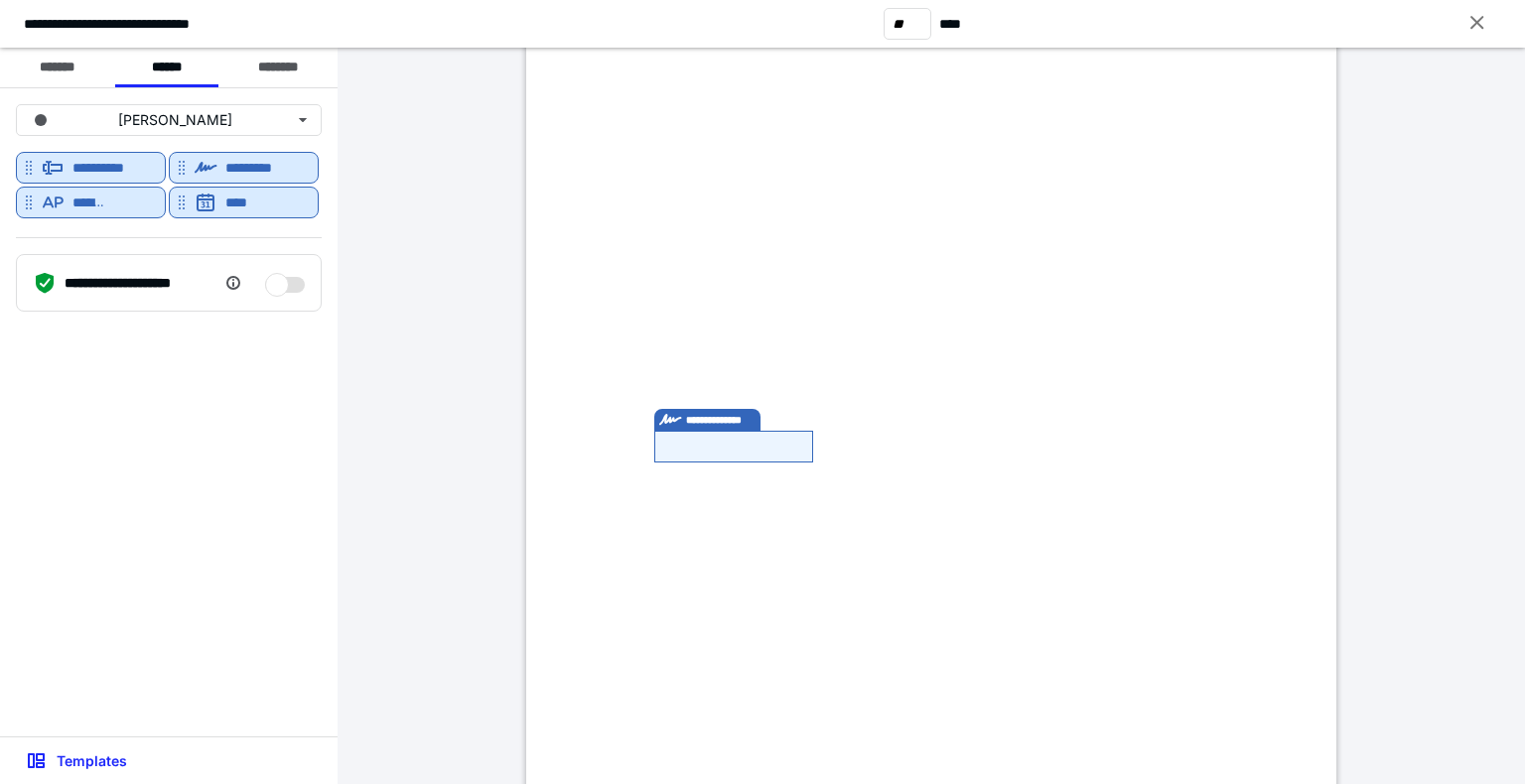 scroll, scrollTop: 10059, scrollLeft: 0, axis: vertical 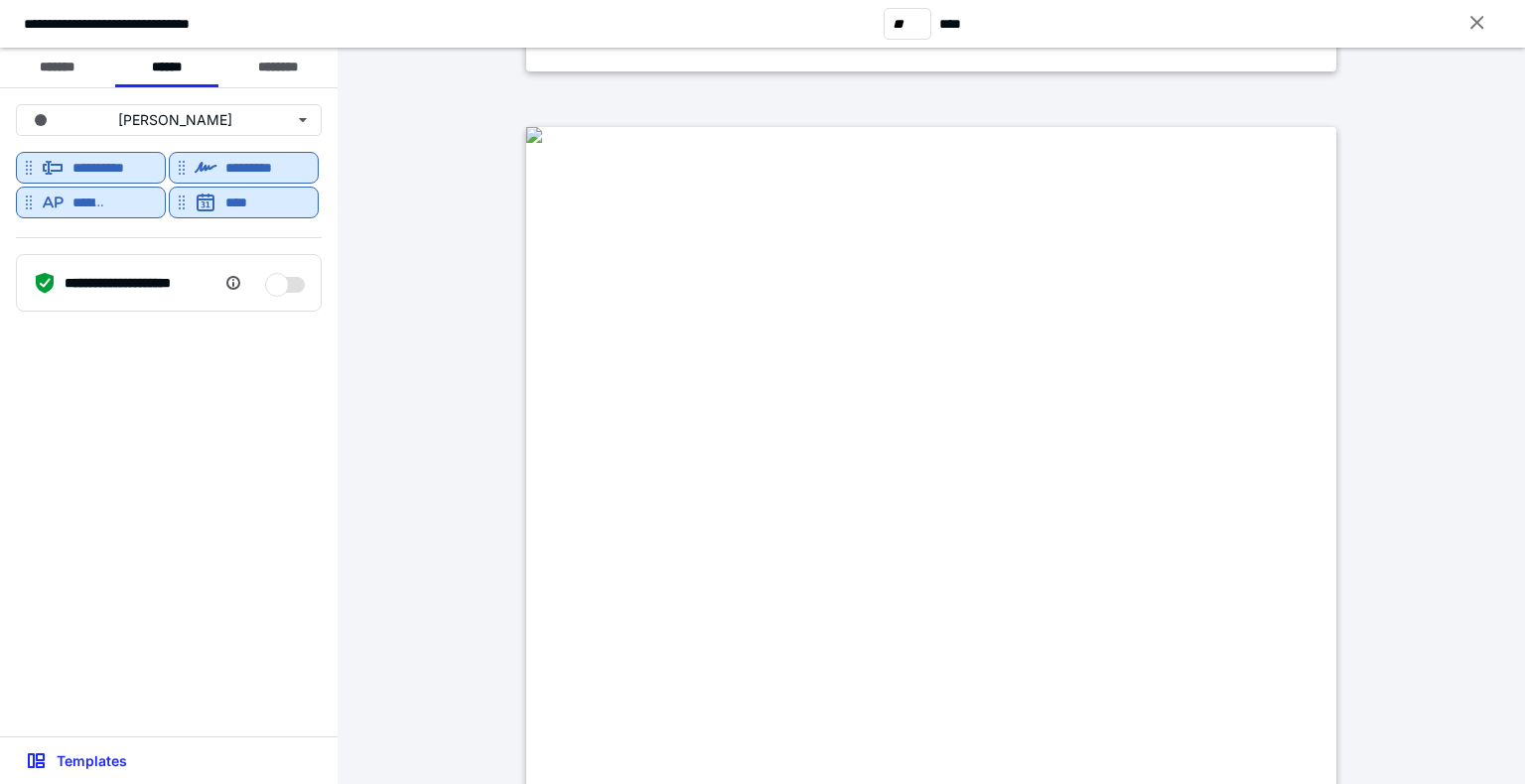 type on "**" 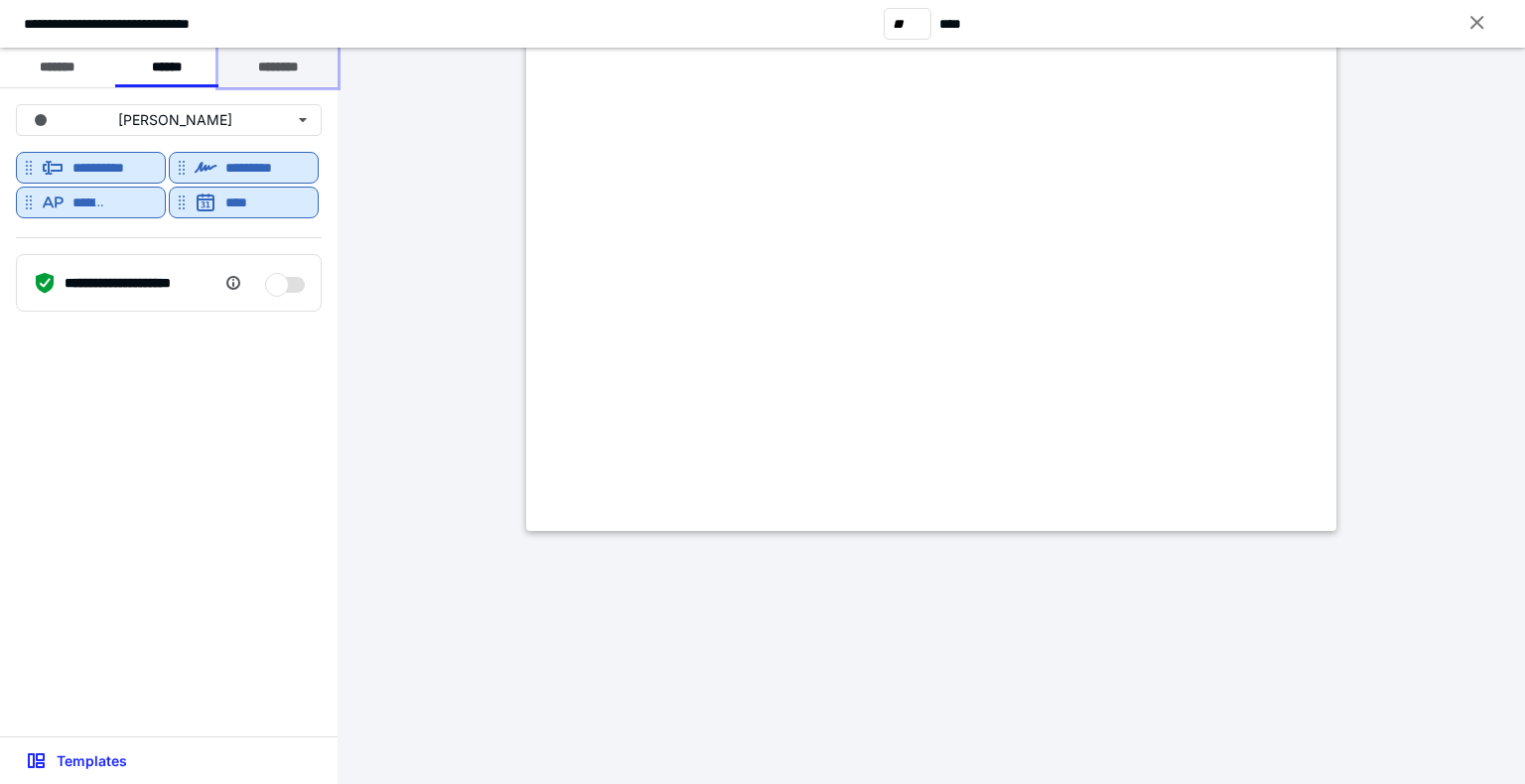 click on "********" at bounding box center (278, 67) 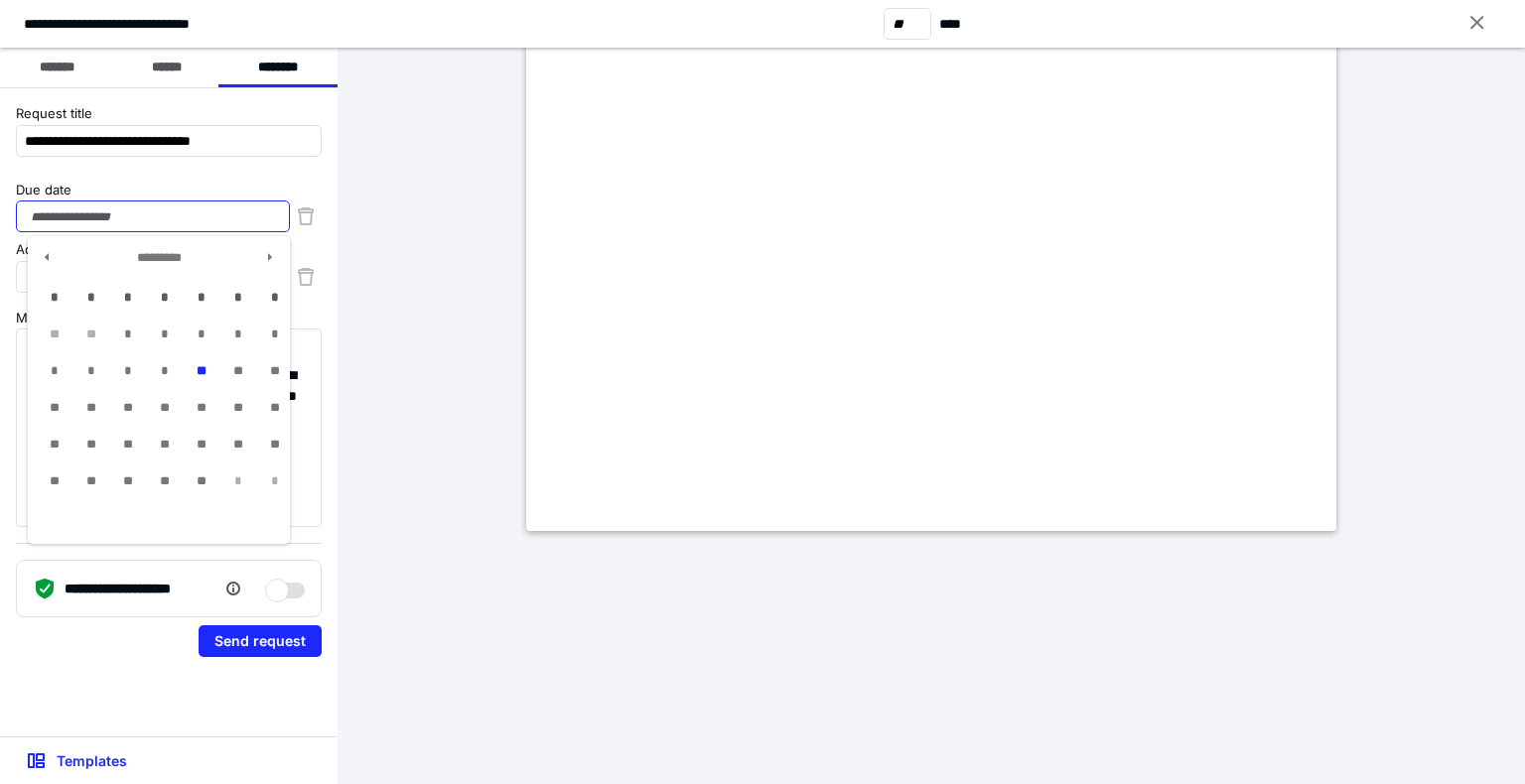 click on "Due date" at bounding box center [153, 216] 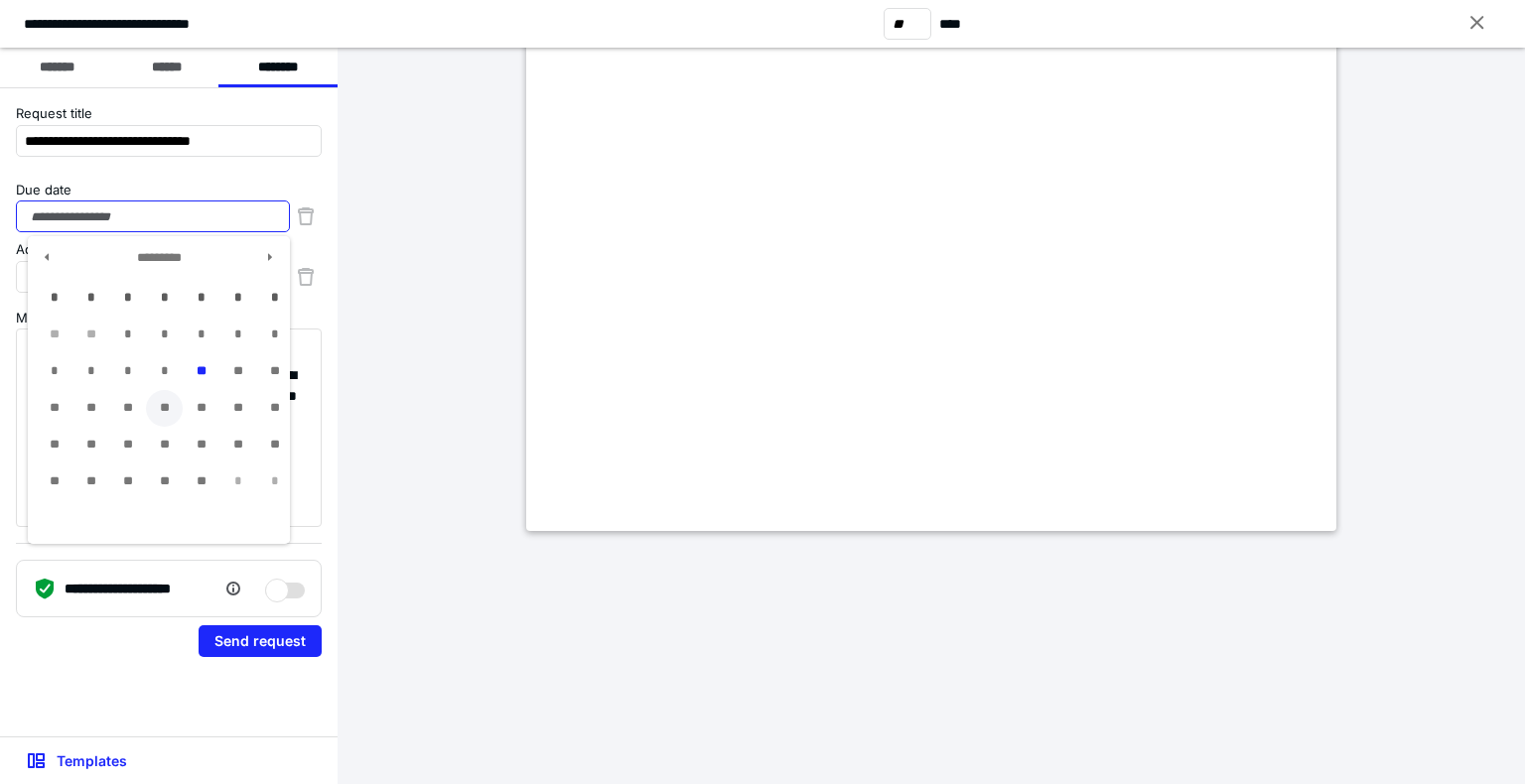 click on "**" at bounding box center [164, 408] 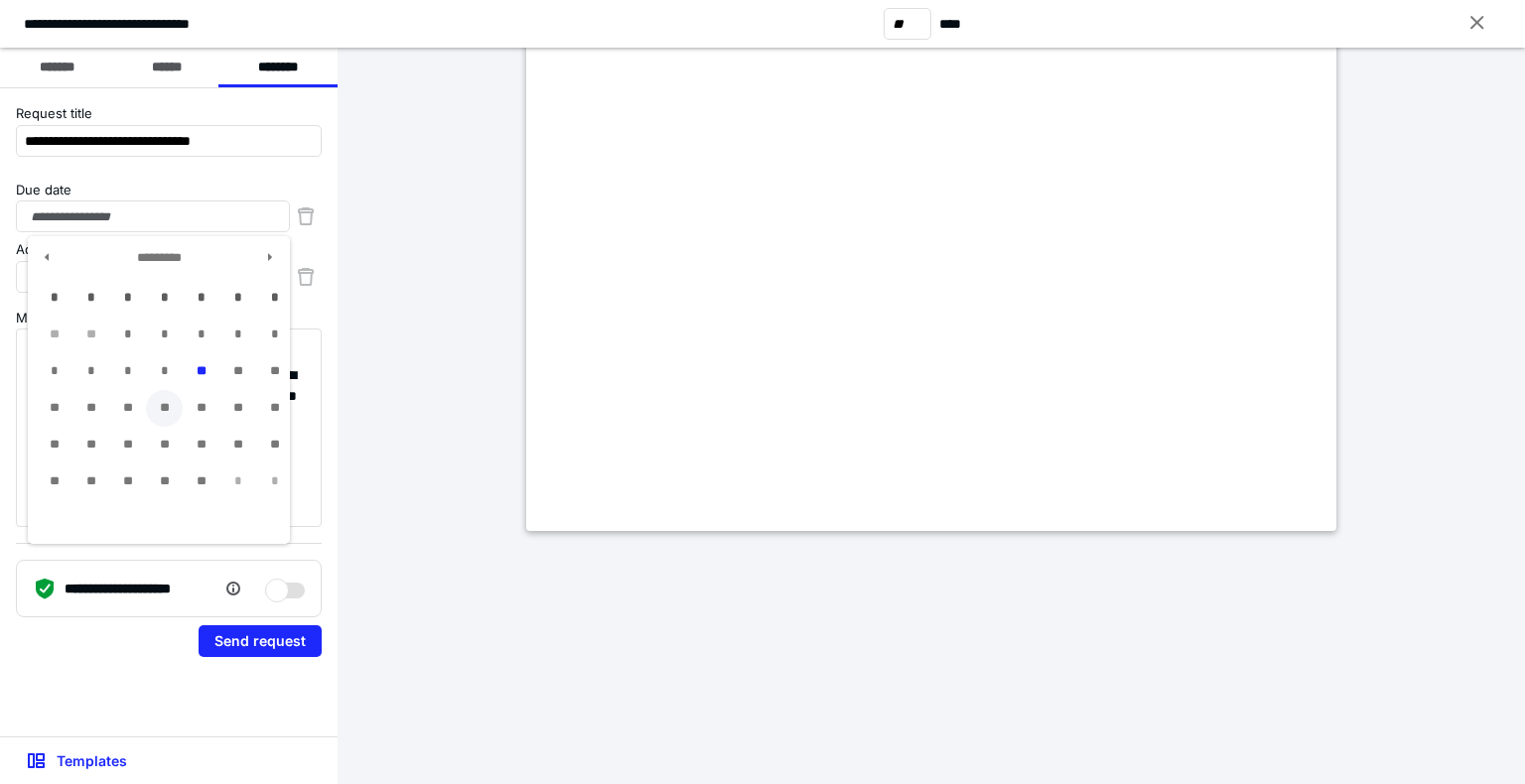 type on "**********" 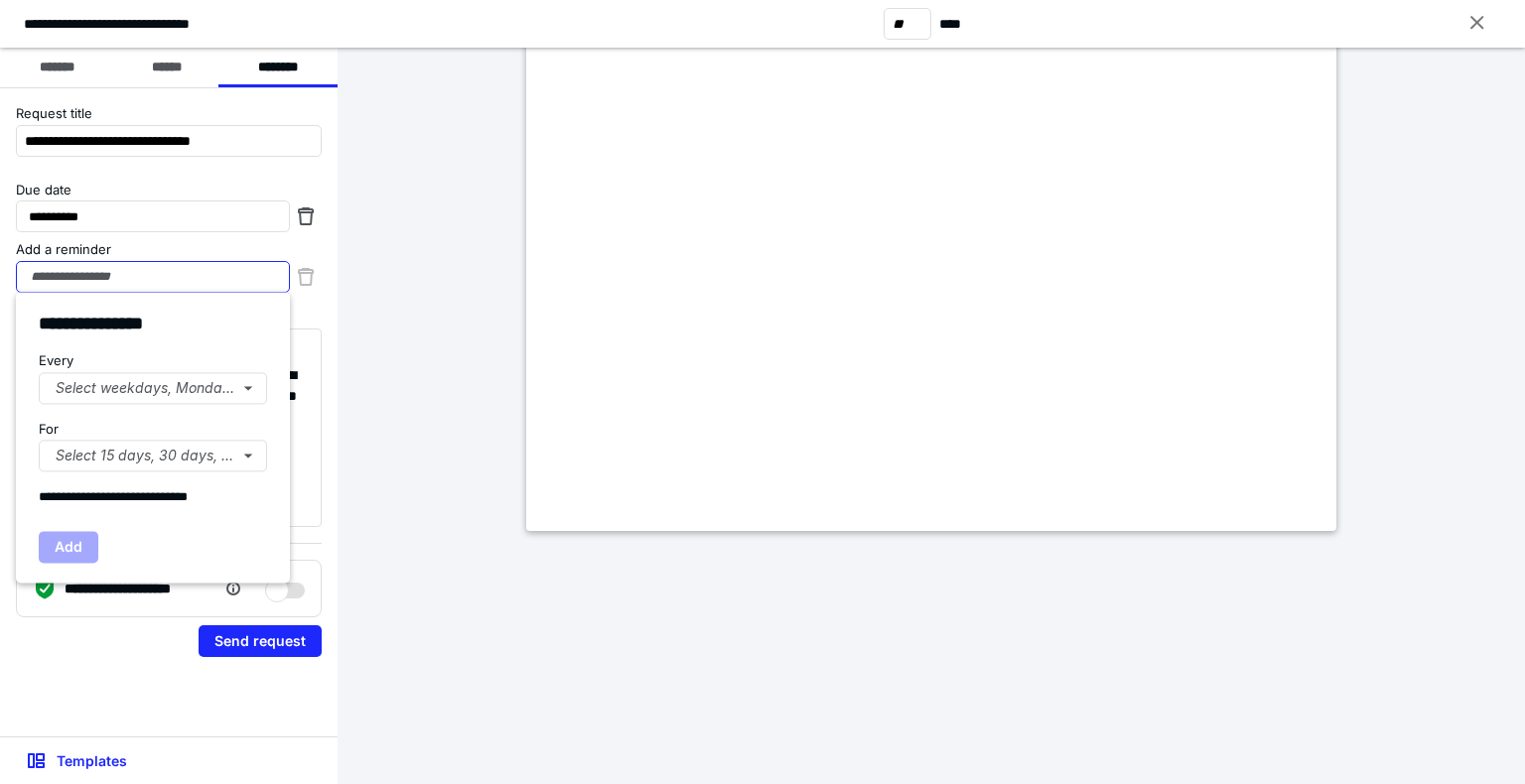 click on "Add a reminder" at bounding box center (153, 277) 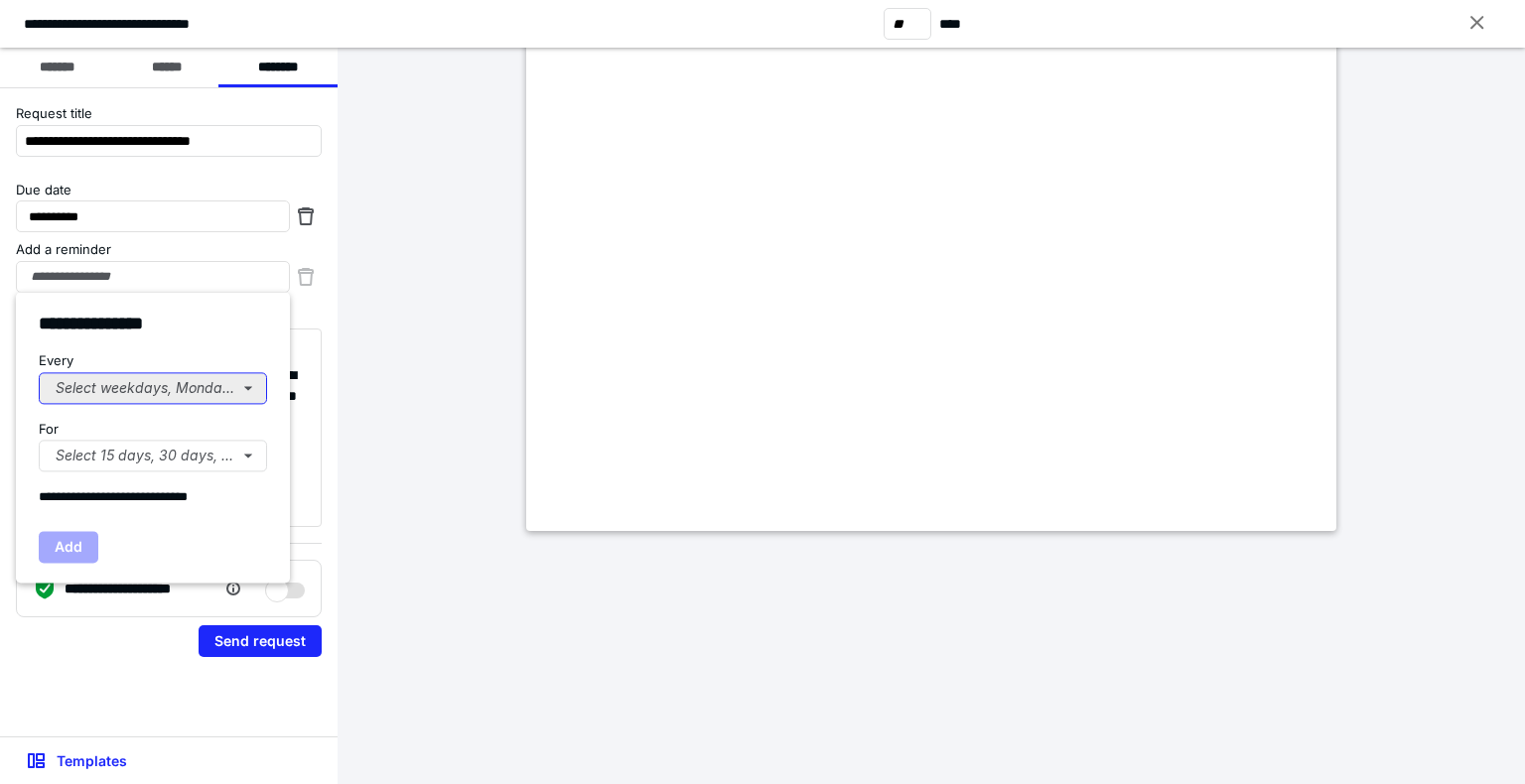 click on "Select weekdays, Mondays, or Tues..." at bounding box center [153, 388] 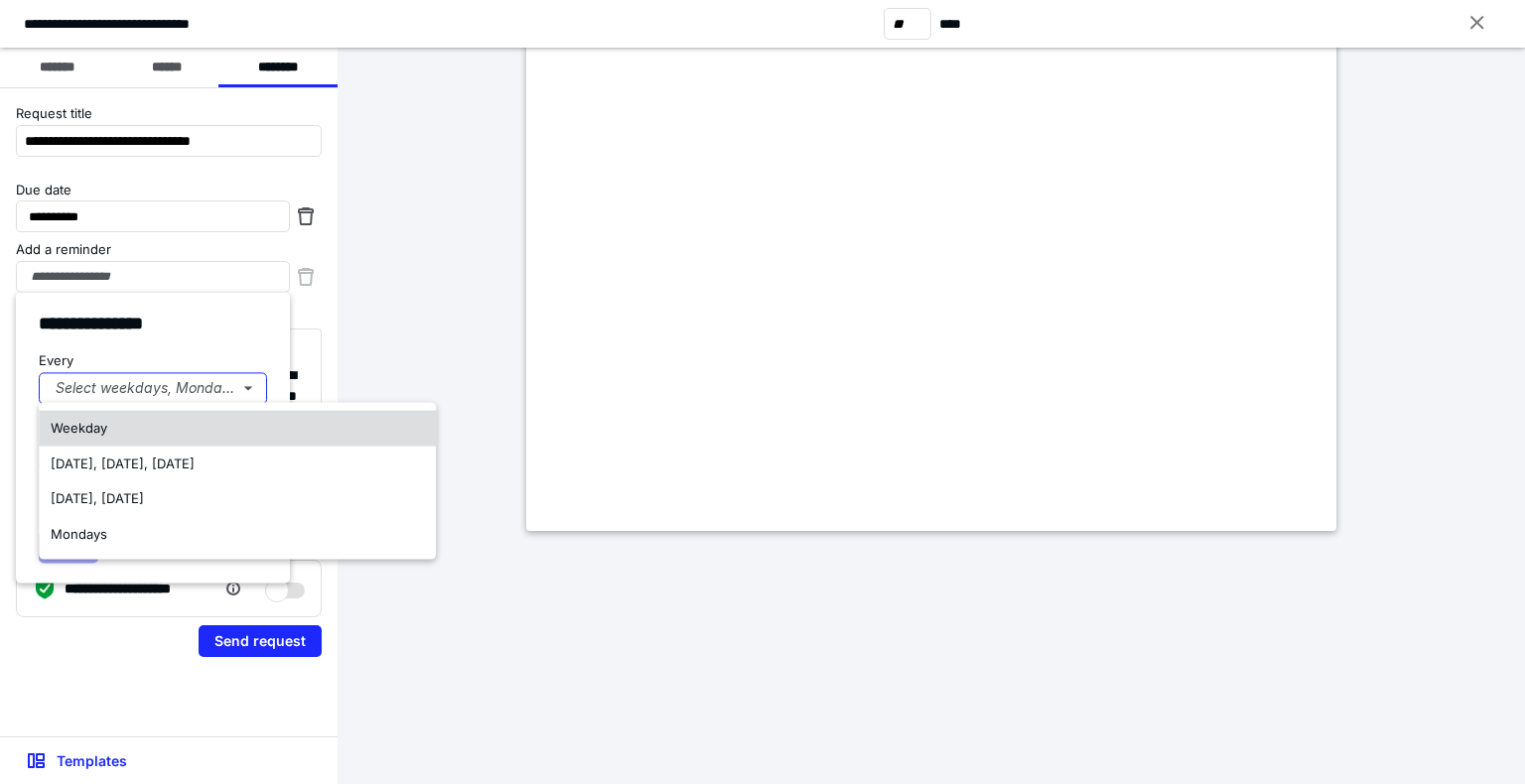 click on "Weekday" at bounding box center [237, 429] 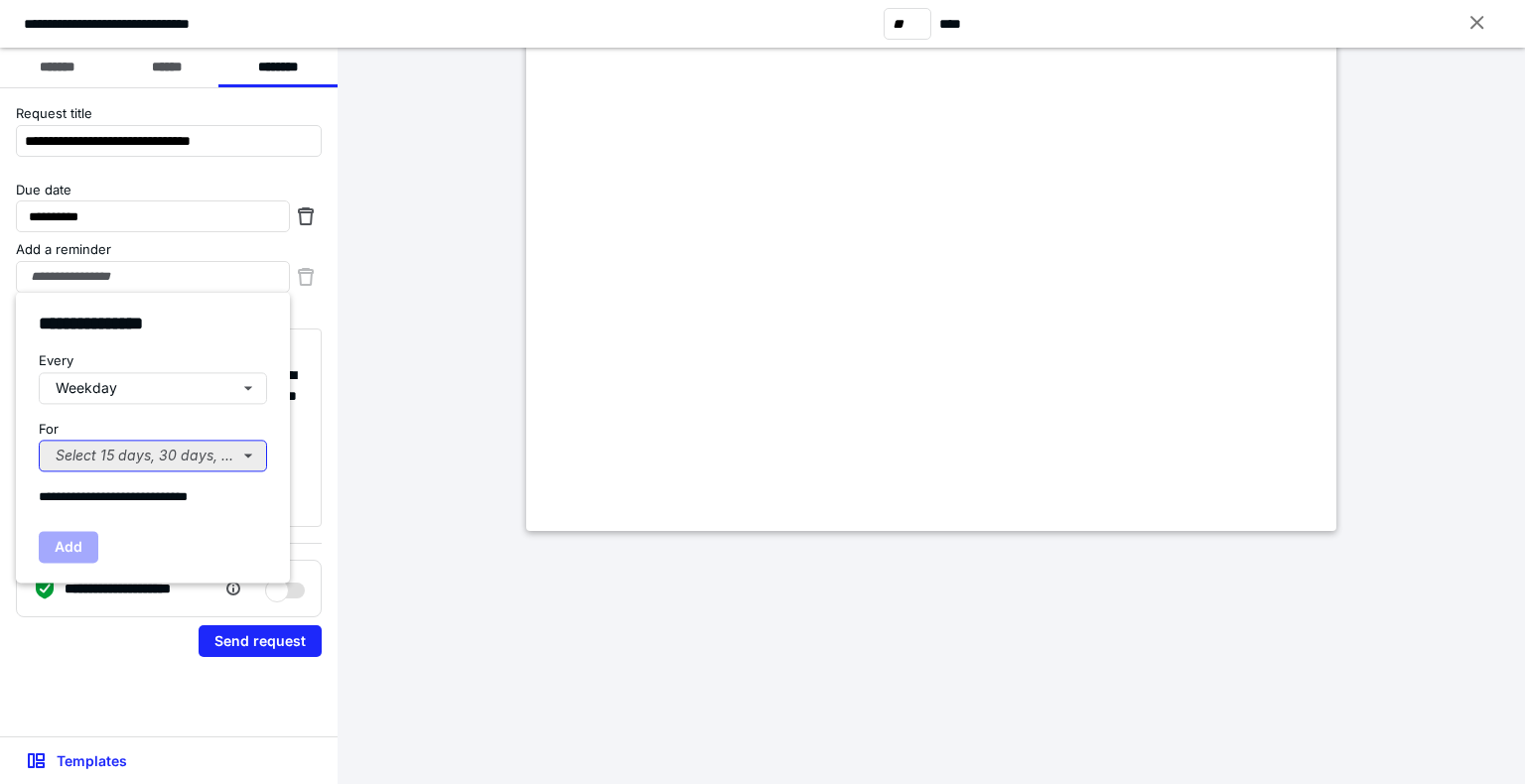 click on "Select 15 days, 30 days, or 45 days..." at bounding box center [153, 456] 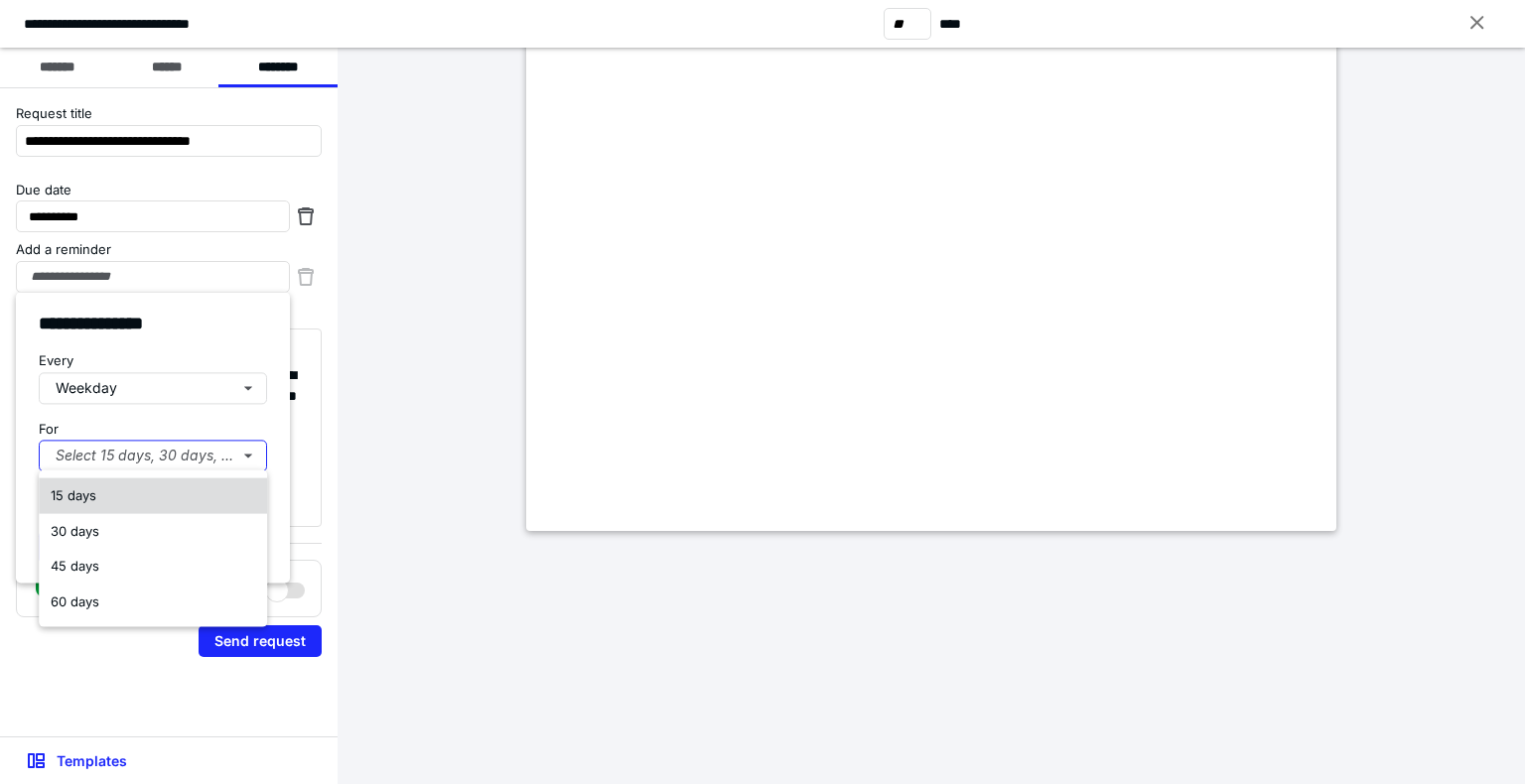 click on "15 days" at bounding box center [153, 496] 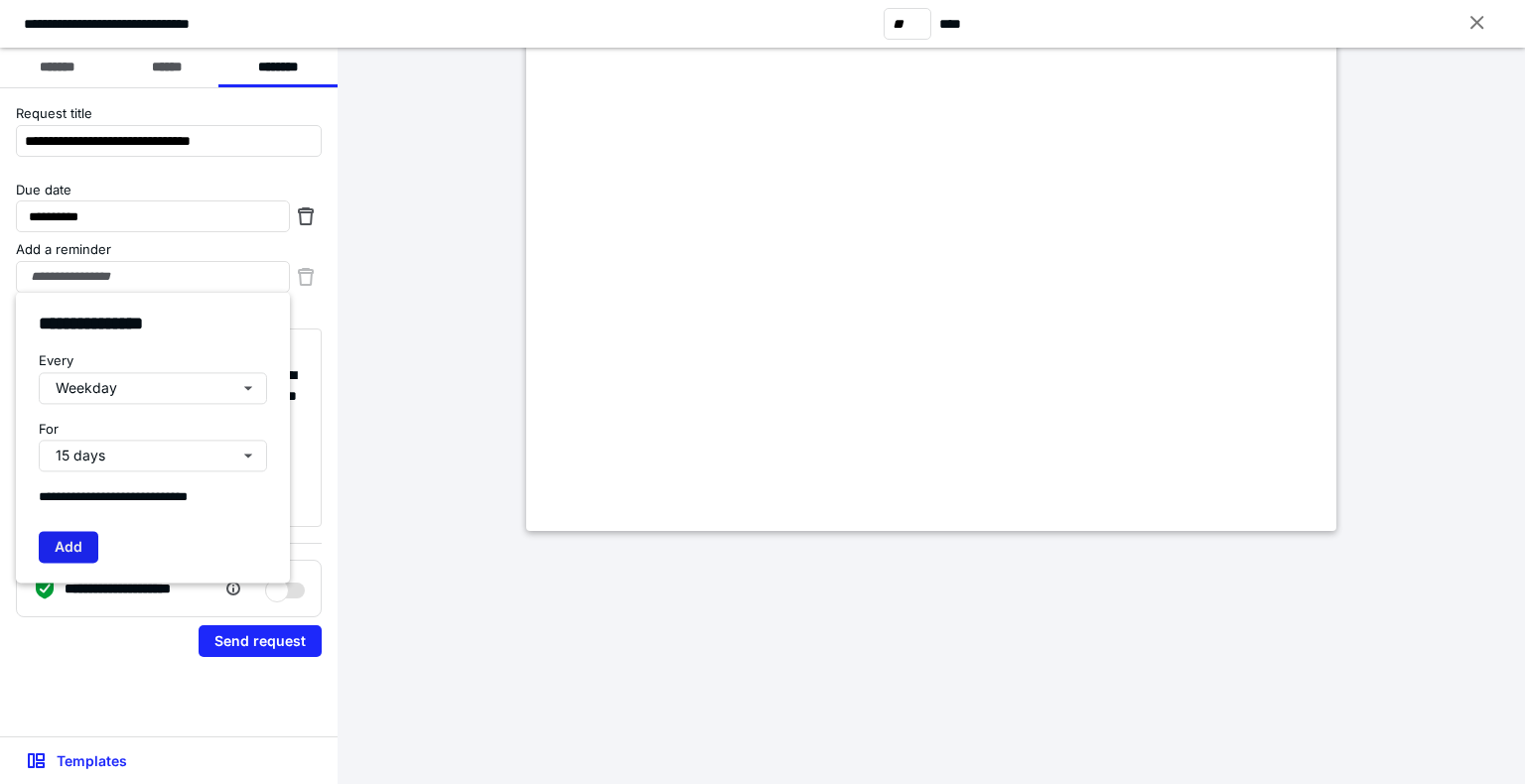 click on "Add" at bounding box center (69, 547) 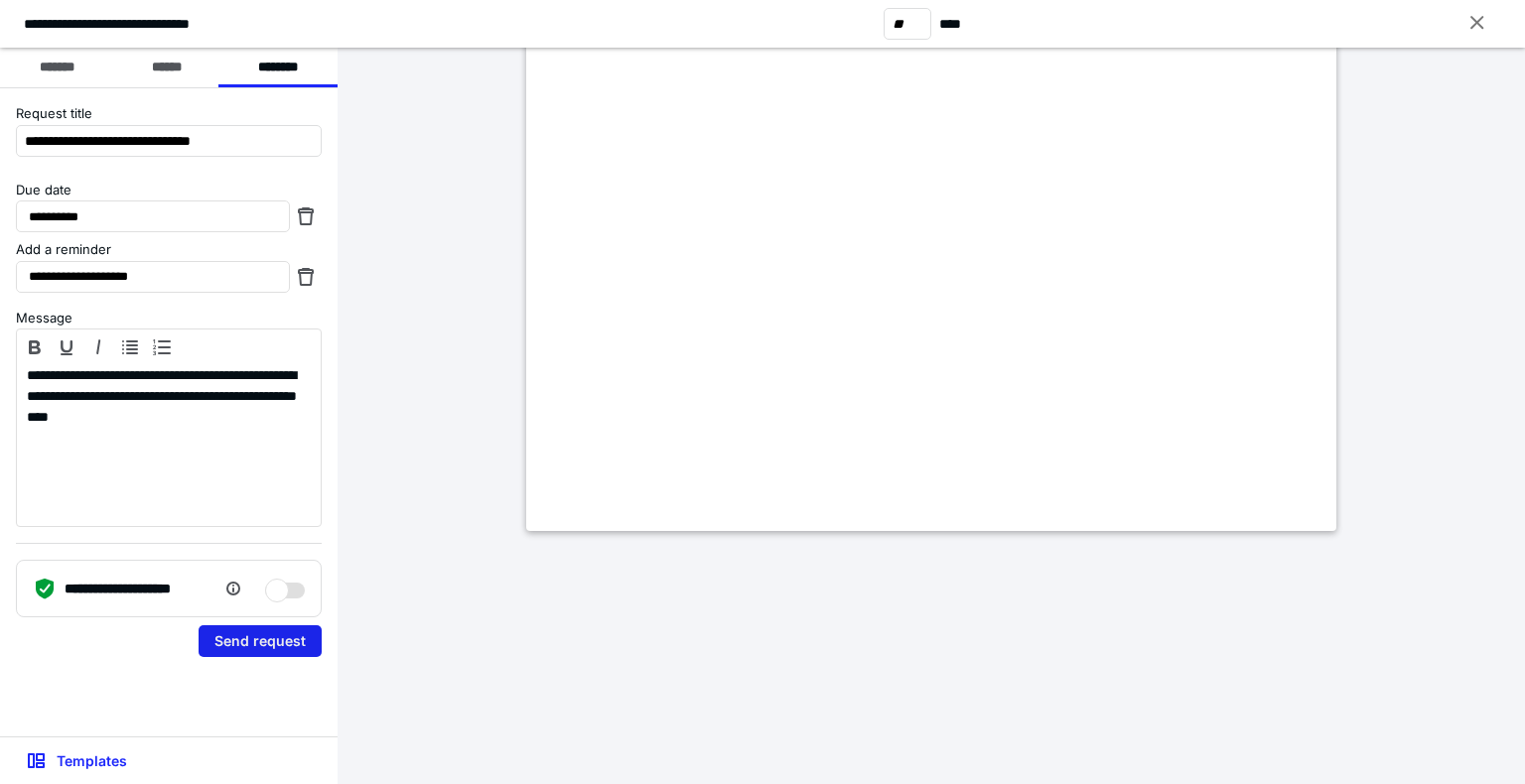 click on "Send request" at bounding box center [260, 641] 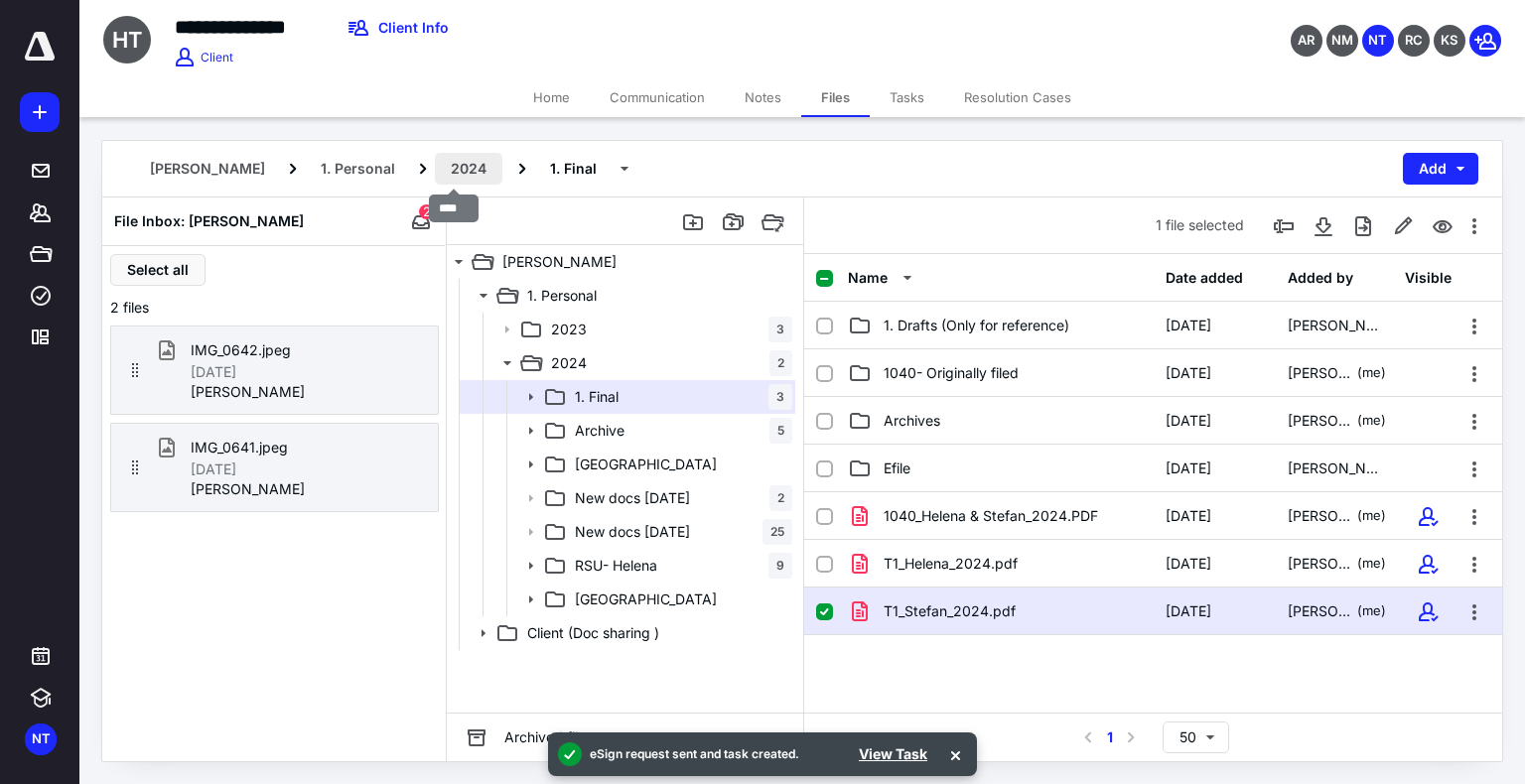 click on "2024" at bounding box center [469, 169] 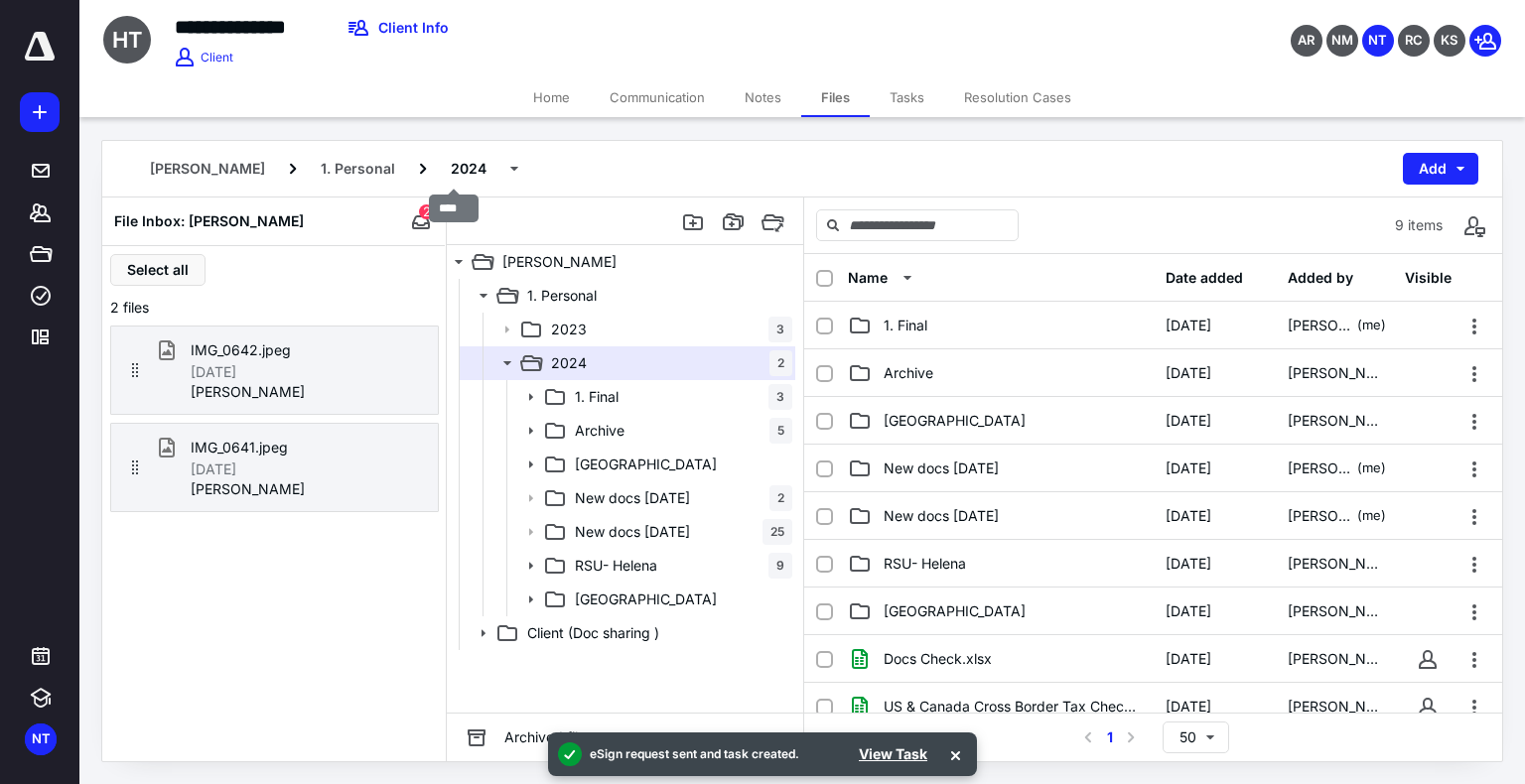scroll, scrollTop: 0, scrollLeft: 0, axis: both 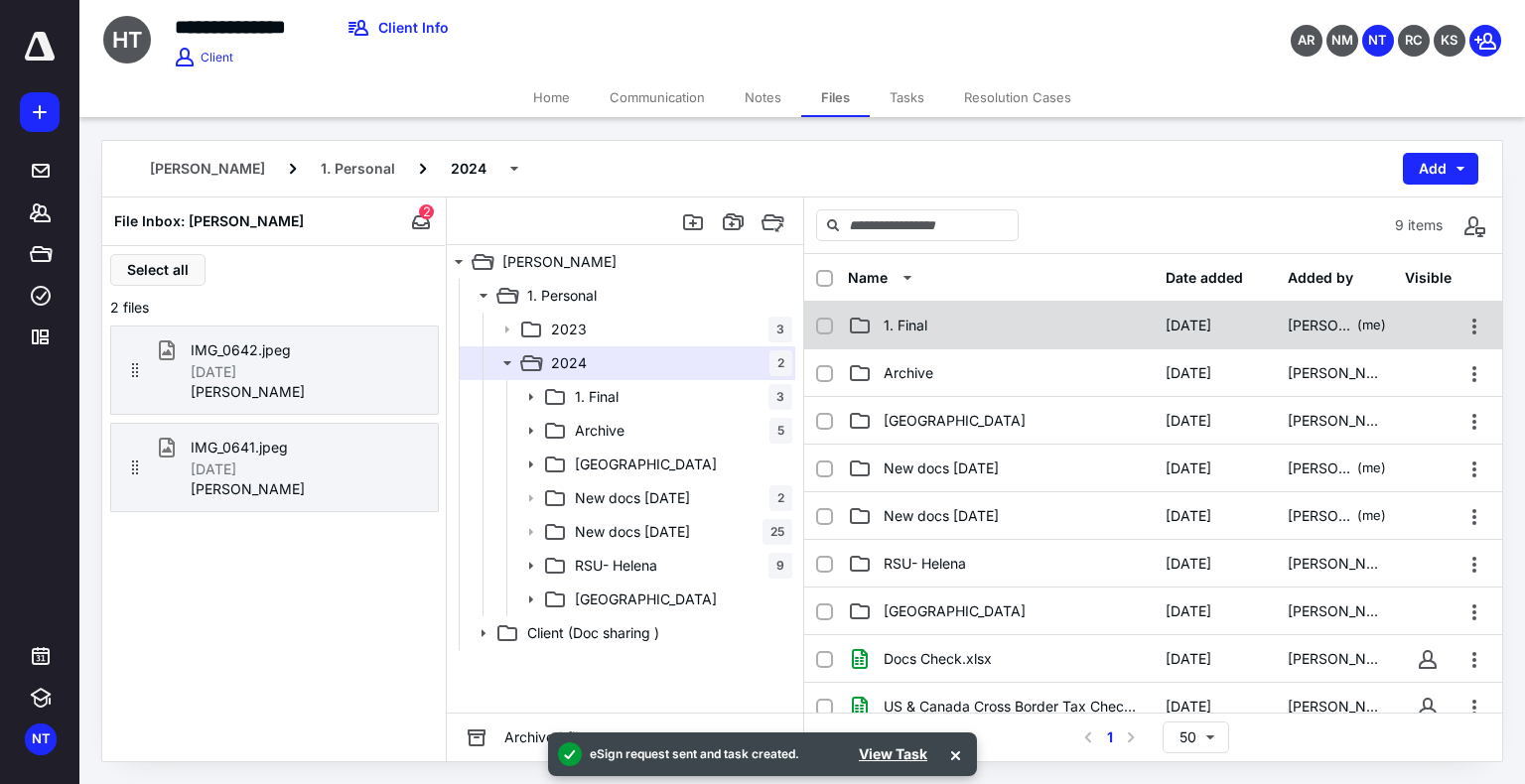 click on "1. Final" at bounding box center [905, 326] 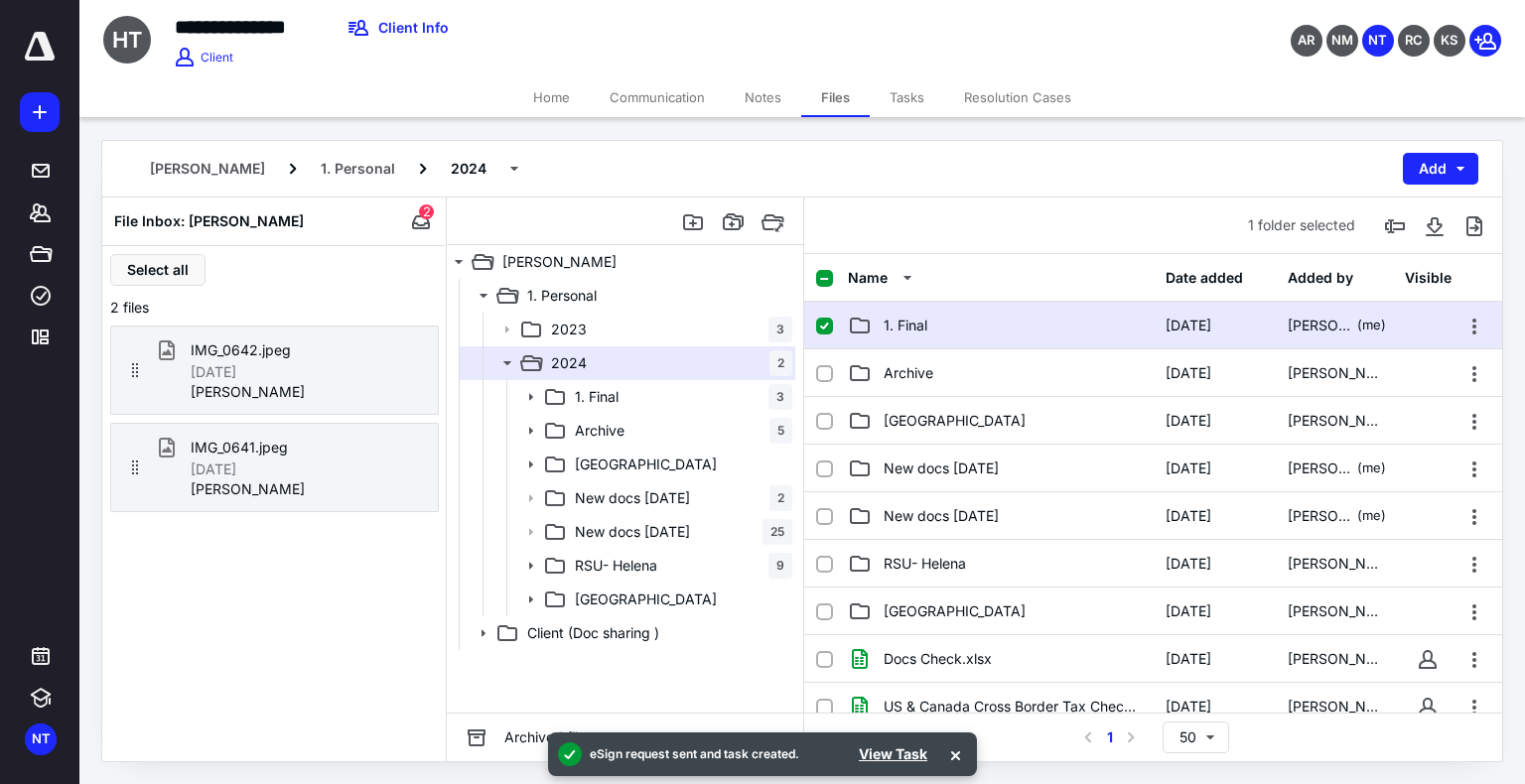 click on "1. Final" at bounding box center (905, 326) 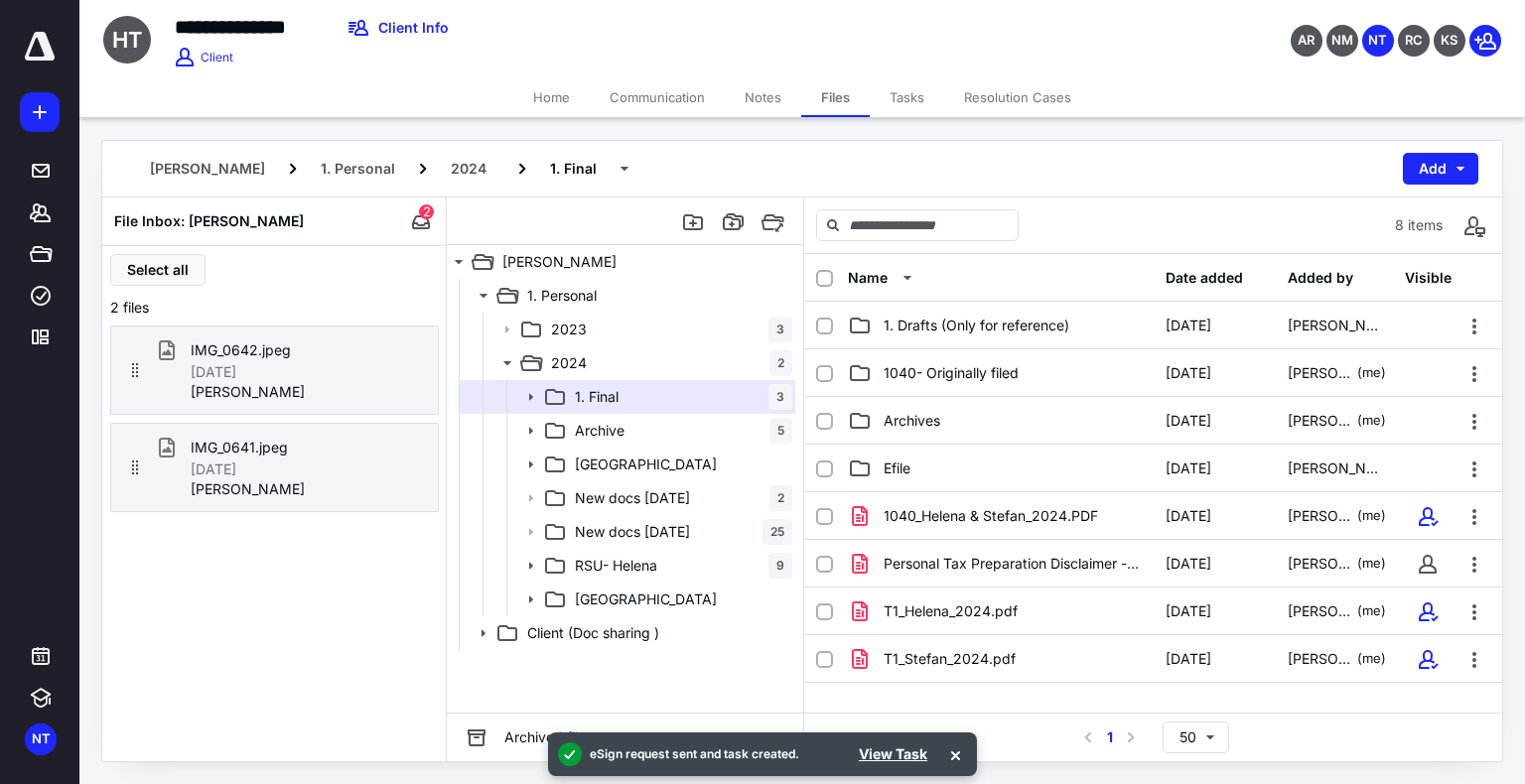 scroll, scrollTop: 0, scrollLeft: 0, axis: both 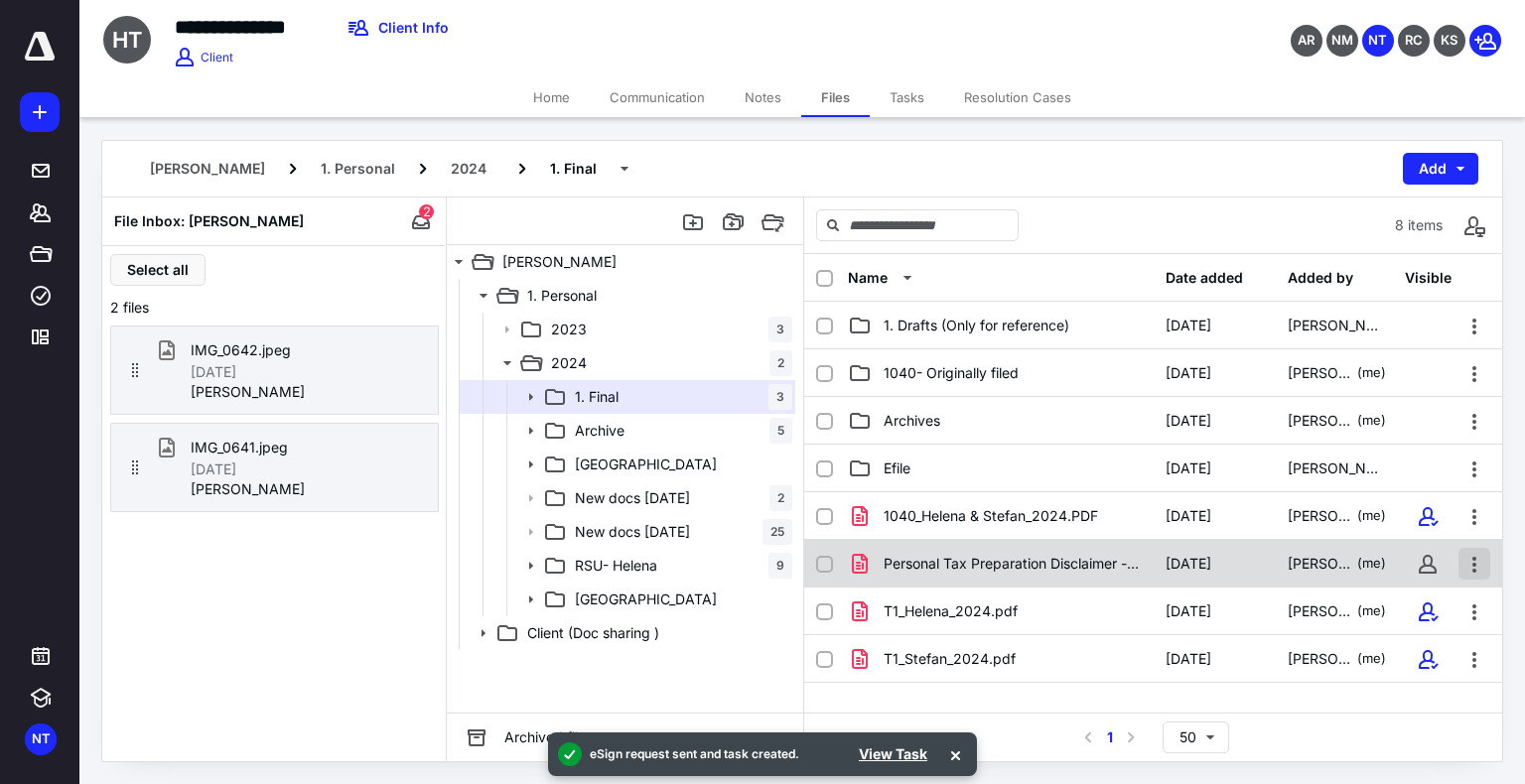 click at bounding box center (1474, 564) 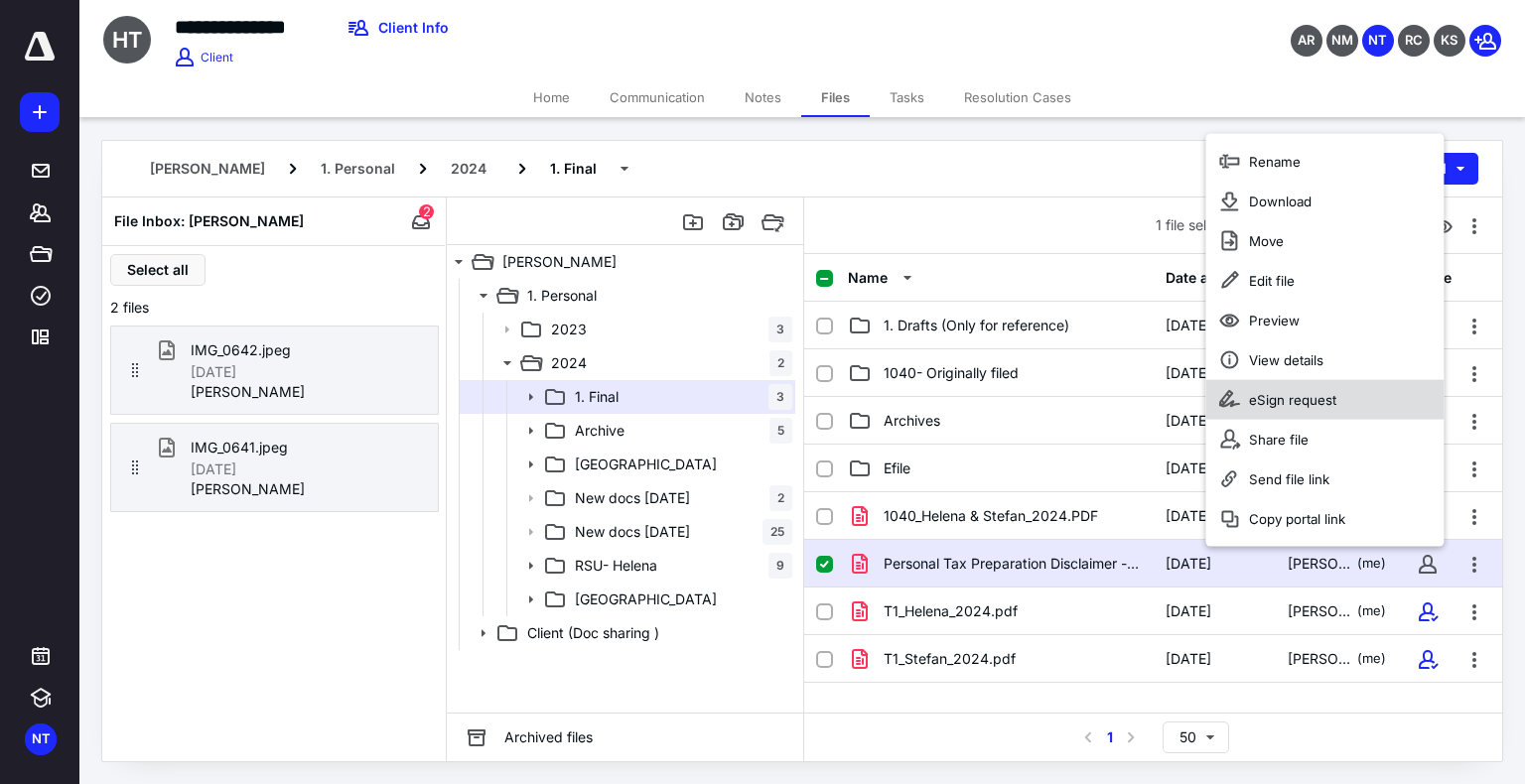 click on "eSign request" at bounding box center [1293, 400] 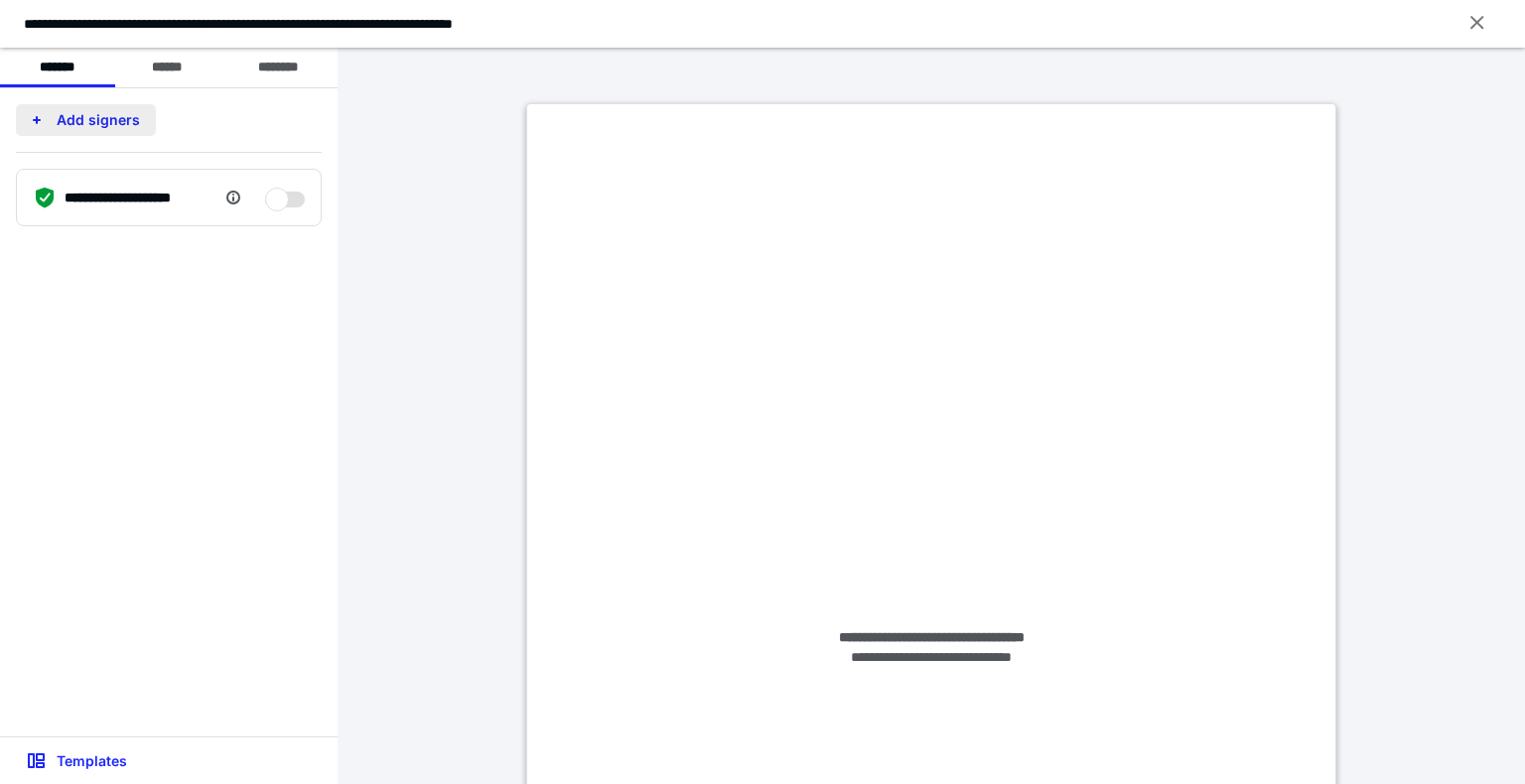 click on "Add signers" at bounding box center [85, 120] 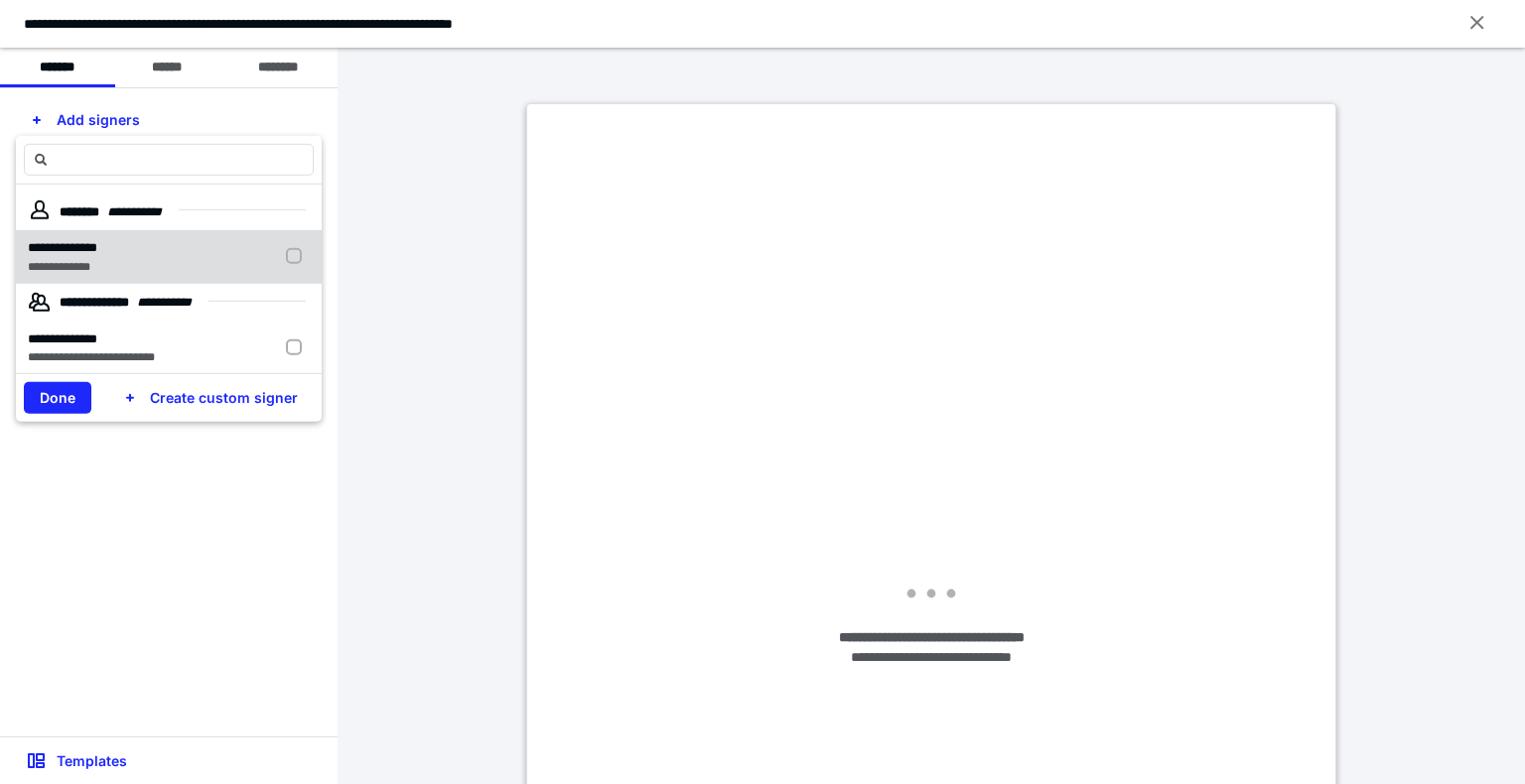click on "**********" at bounding box center (59, 266) 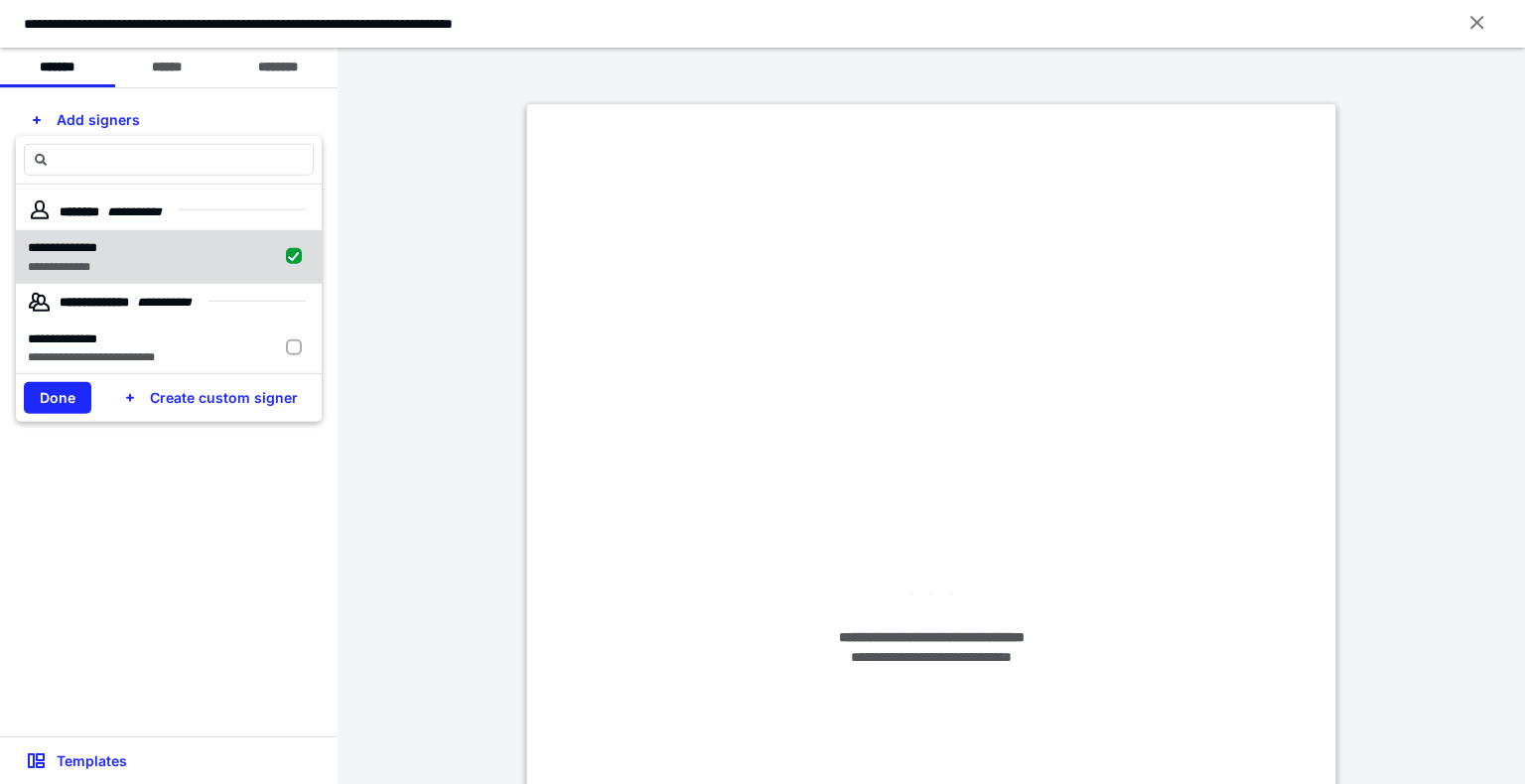 checkbox on "true" 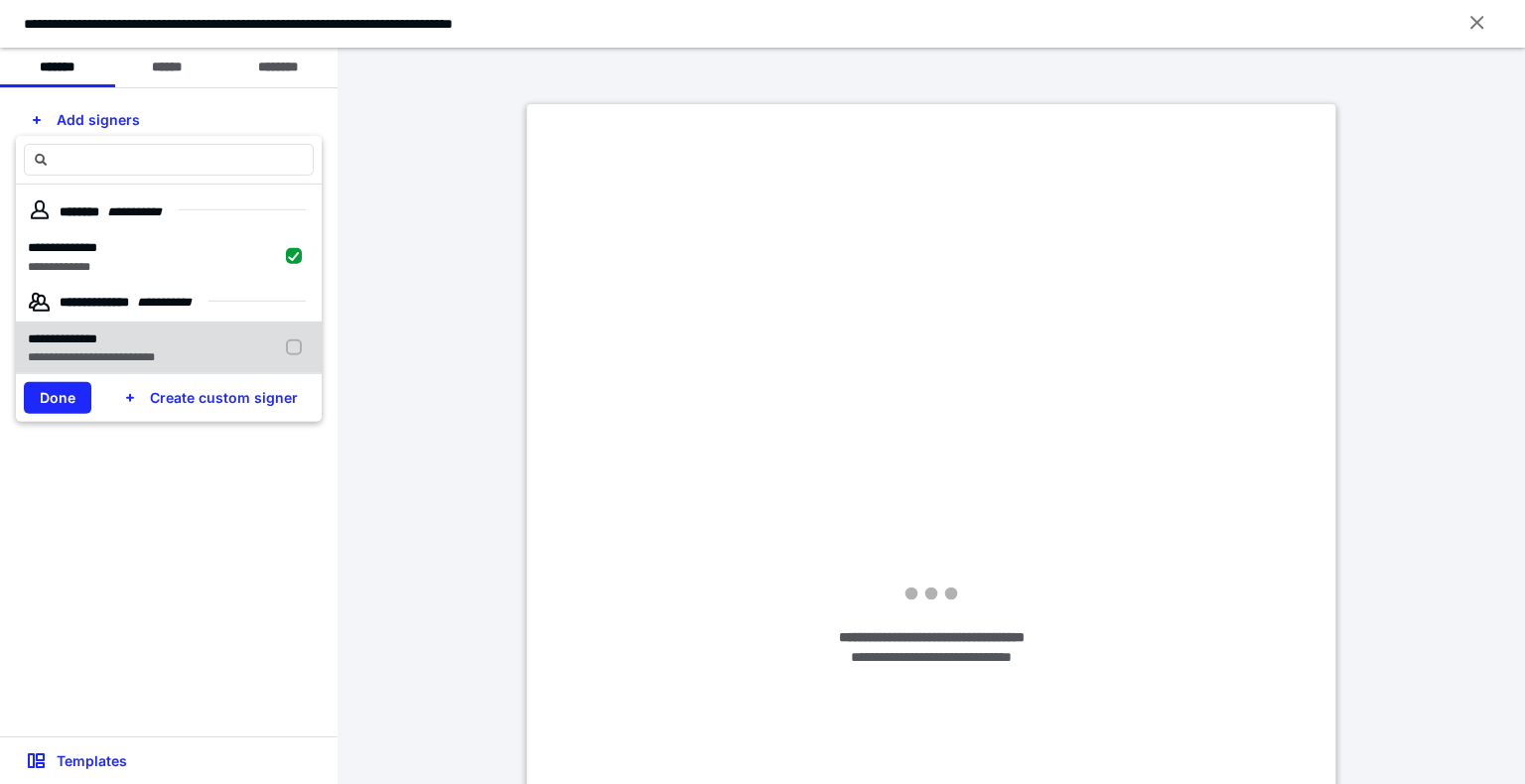 click on "**********" at bounding box center [91, 357] 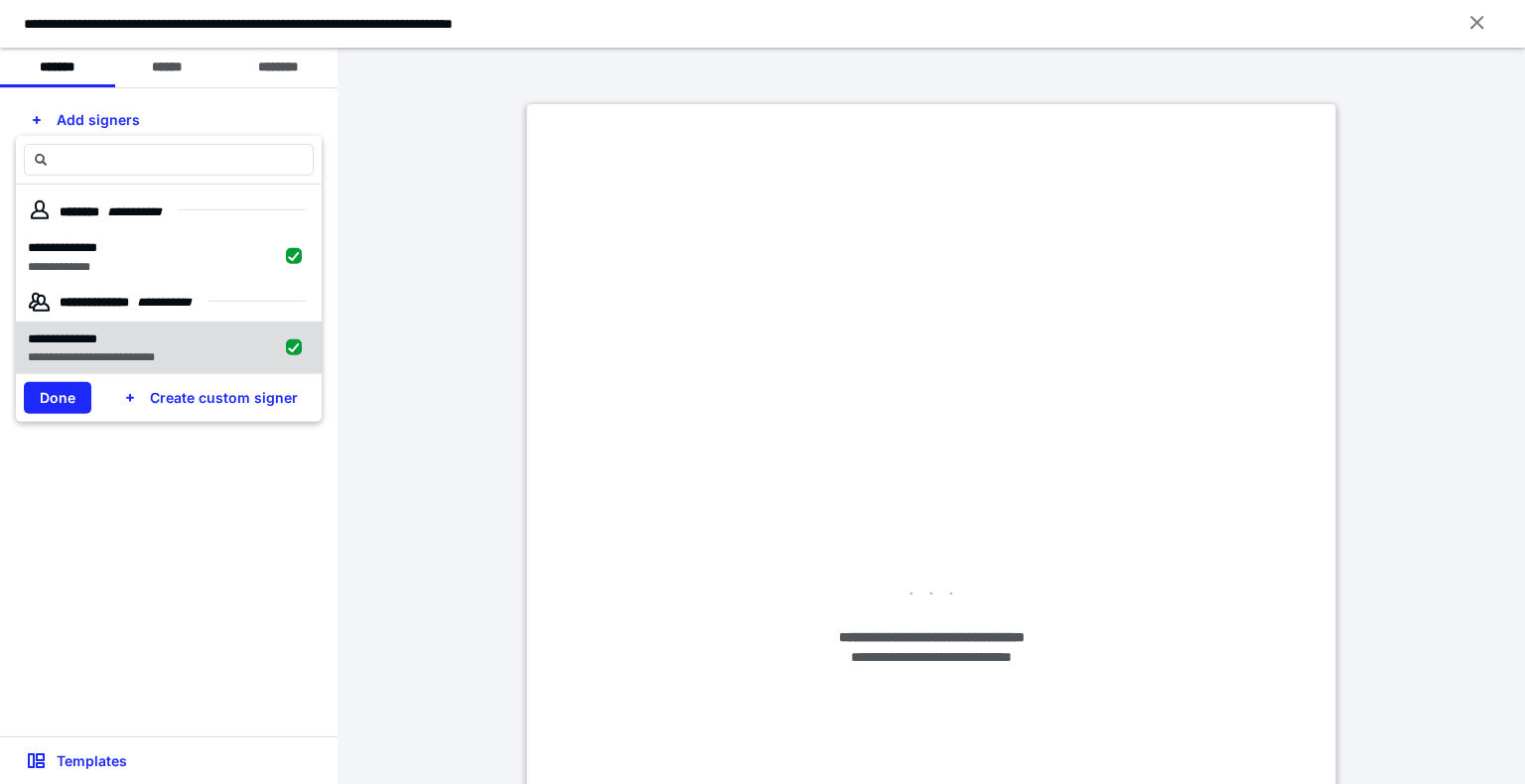 checkbox on "true" 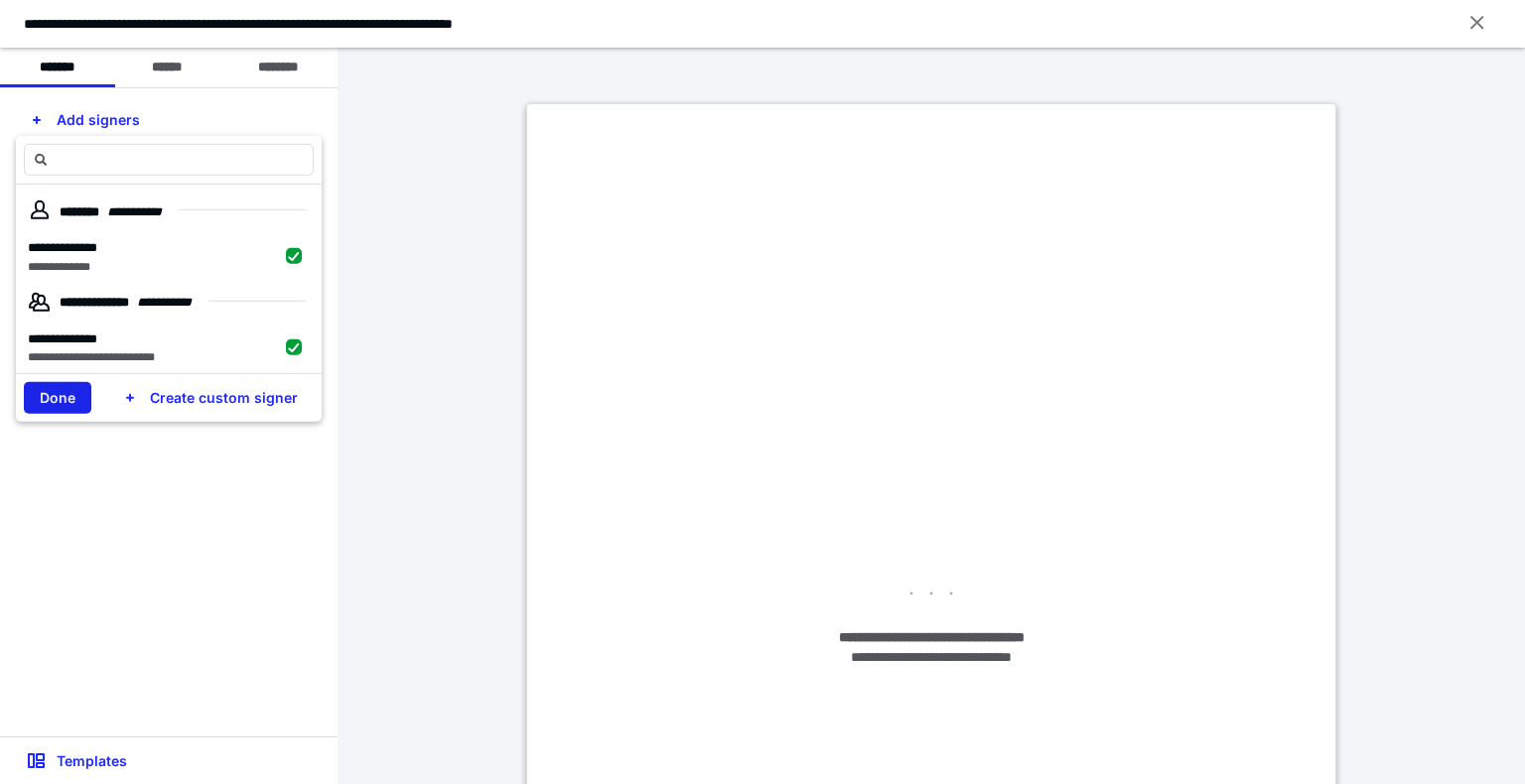 click on "Done" at bounding box center [58, 398] 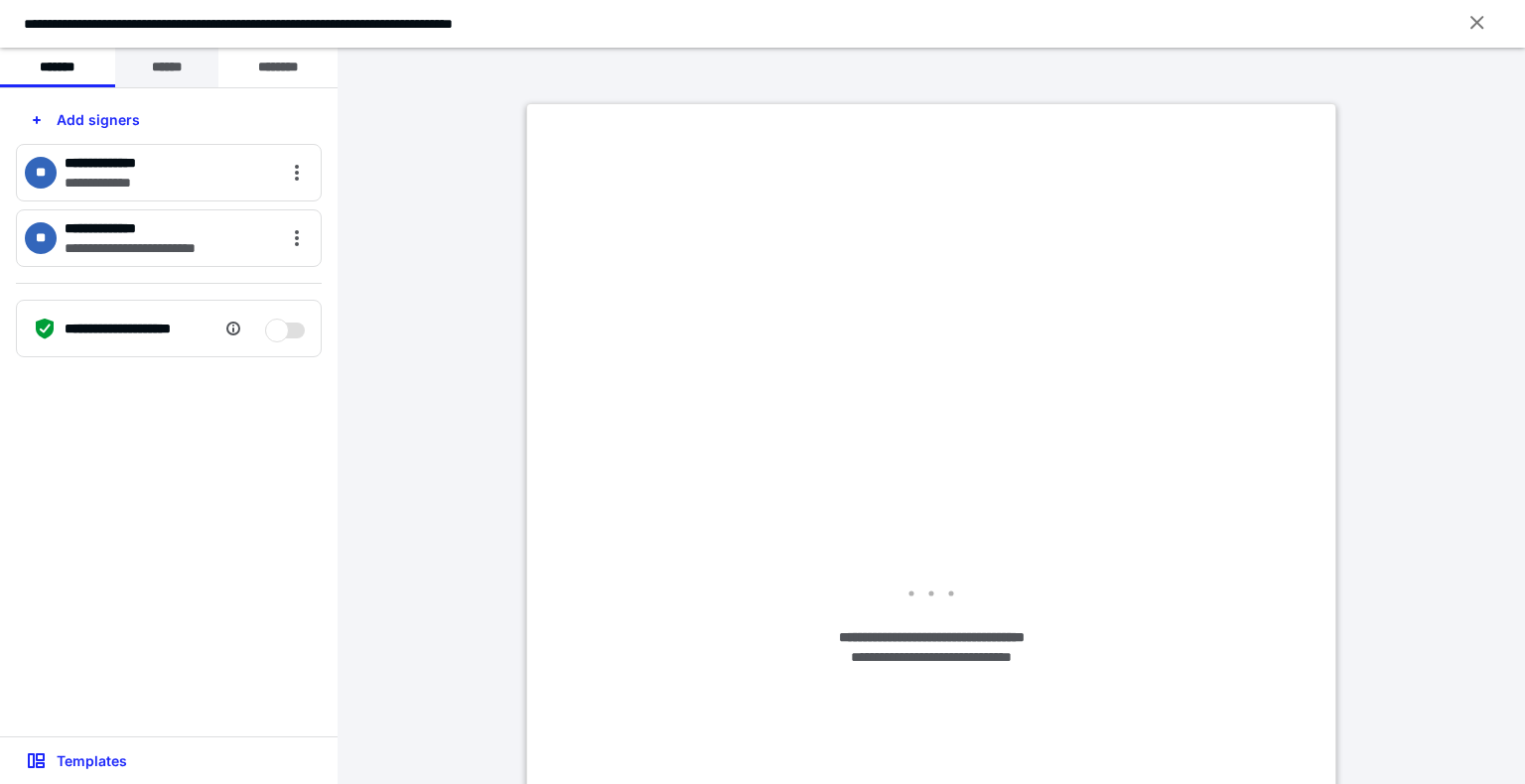 click on "******" at bounding box center [167, 67] 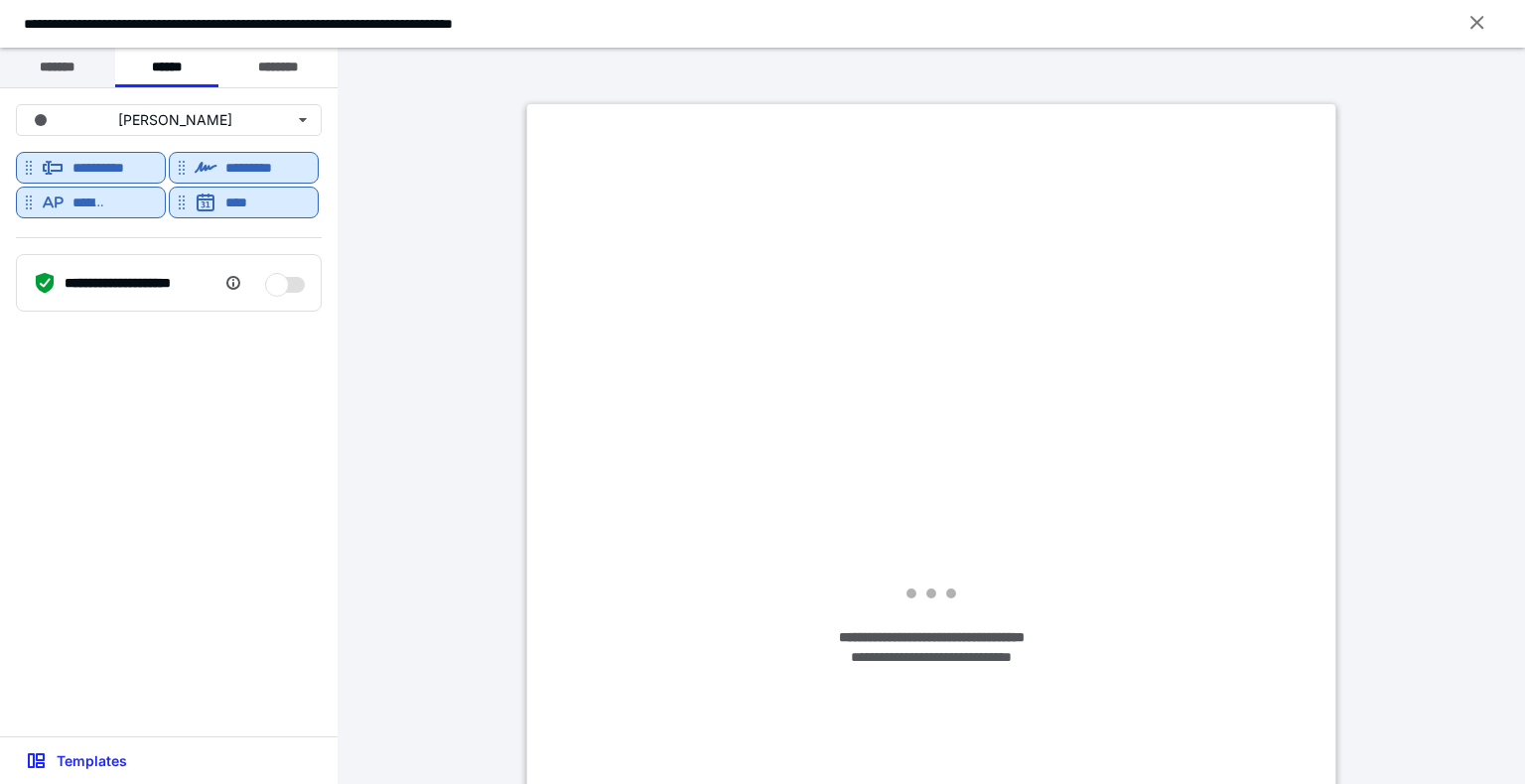 click on "*******" at bounding box center (58, 67) 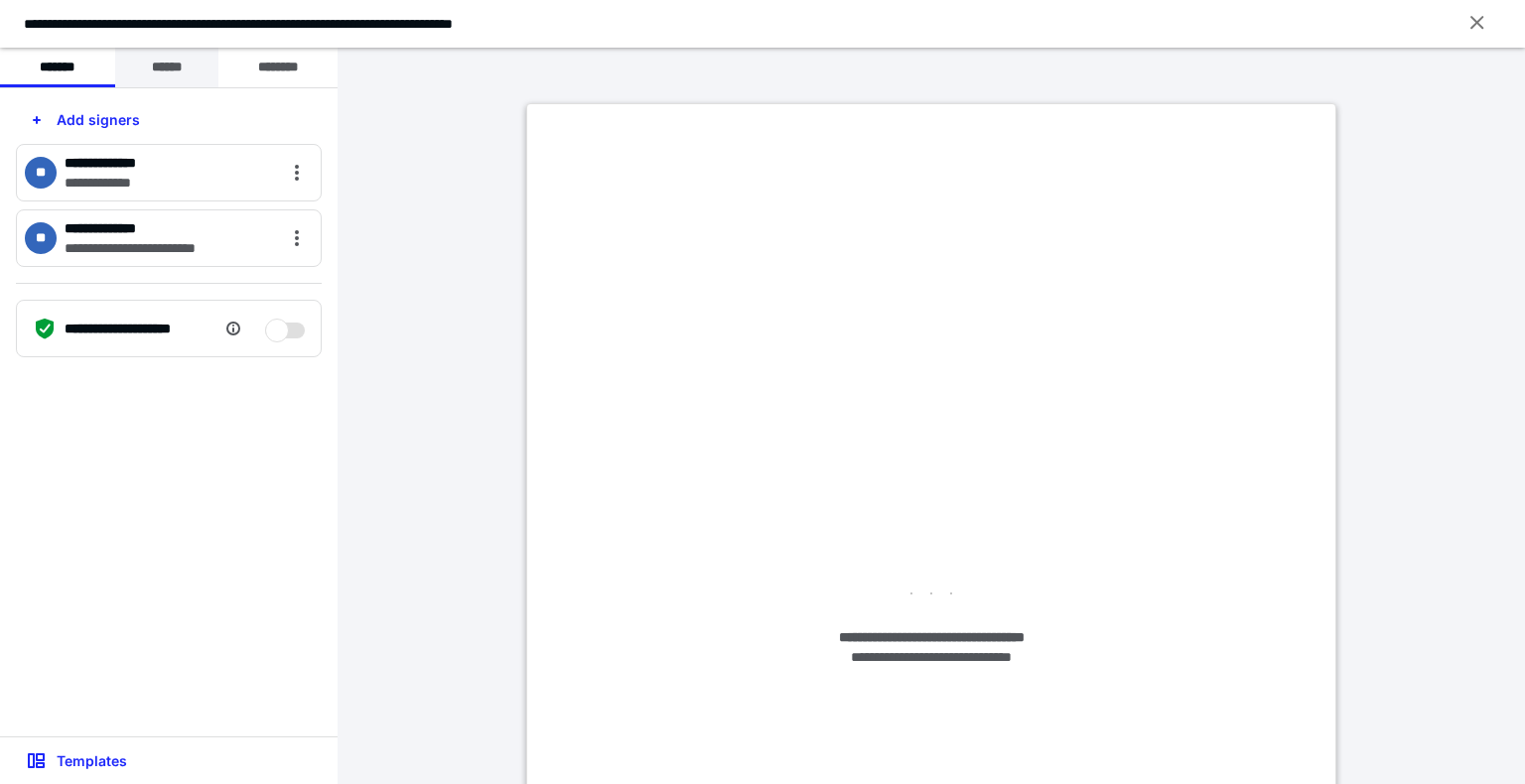 click on "******" at bounding box center (167, 67) 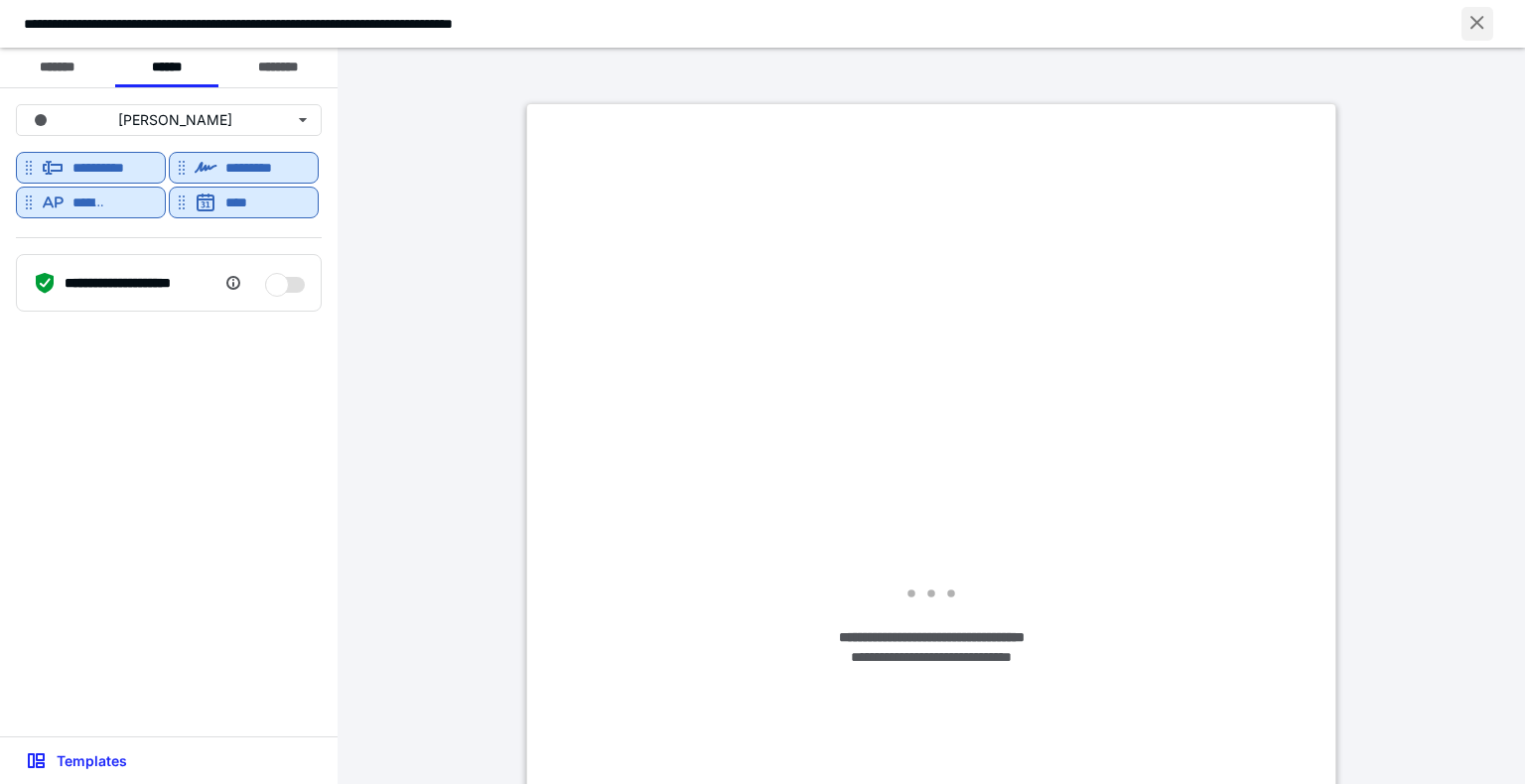 click at bounding box center (1477, 24) 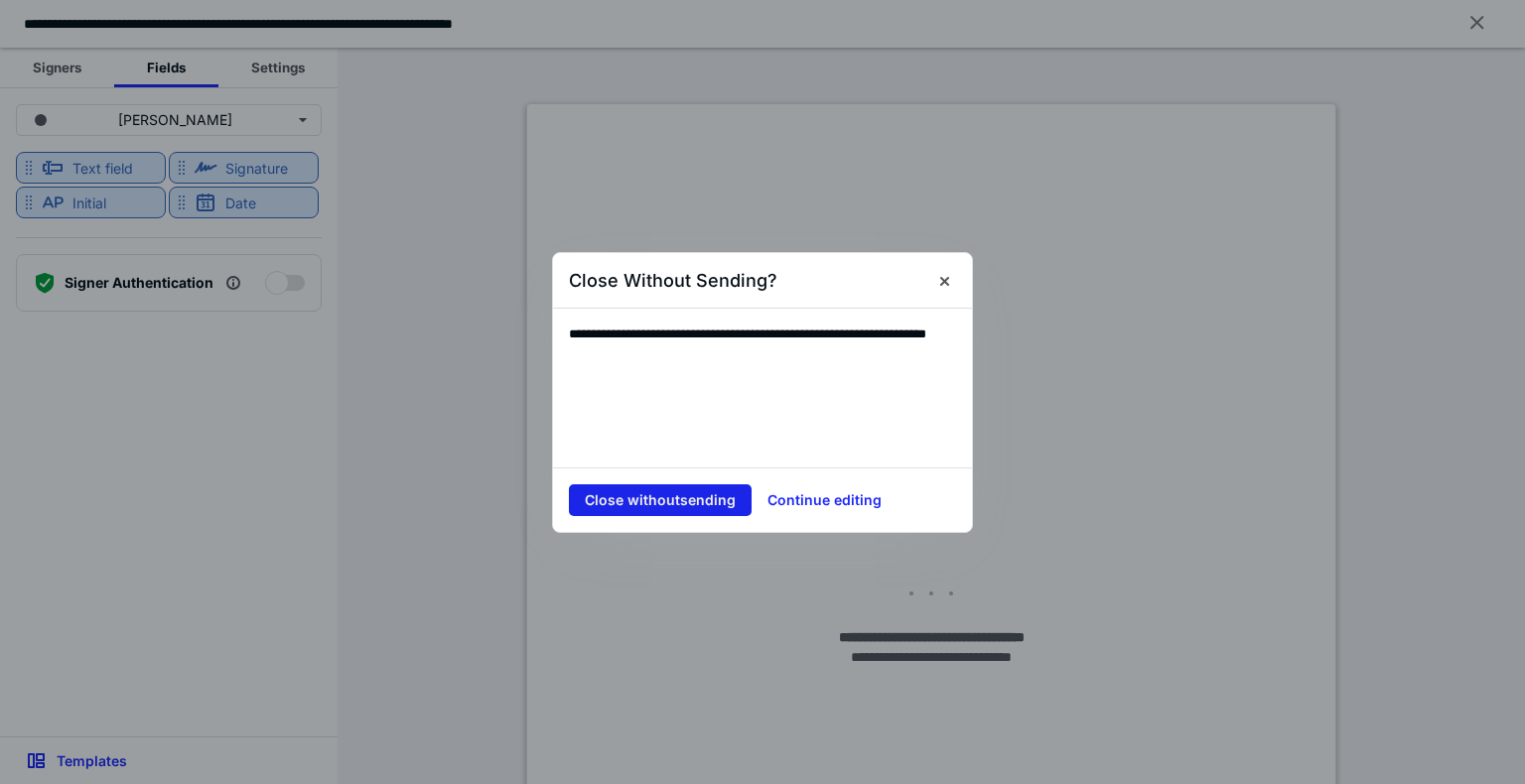 click on "Close without  sending" at bounding box center [660, 500] 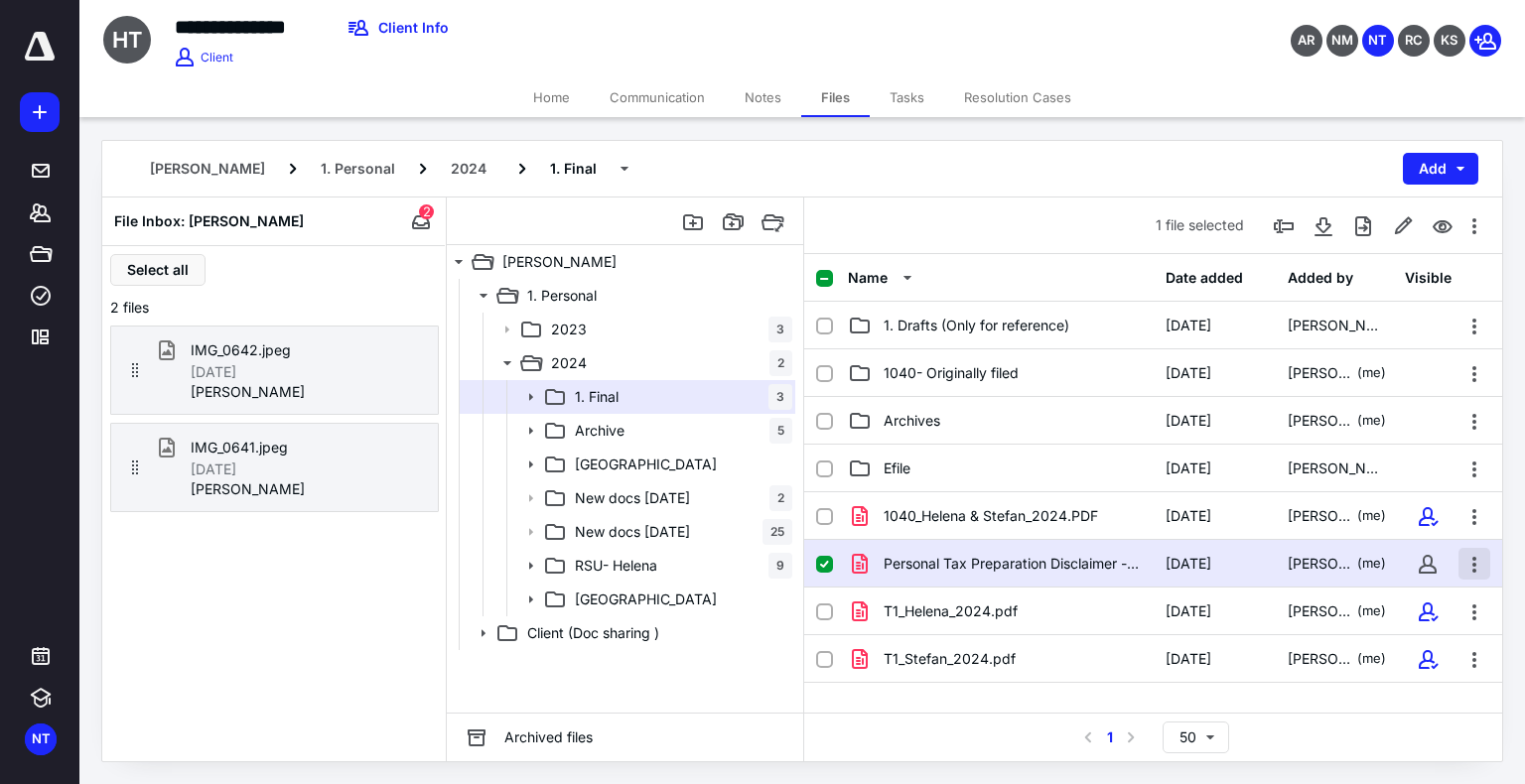 click at bounding box center (1474, 564) 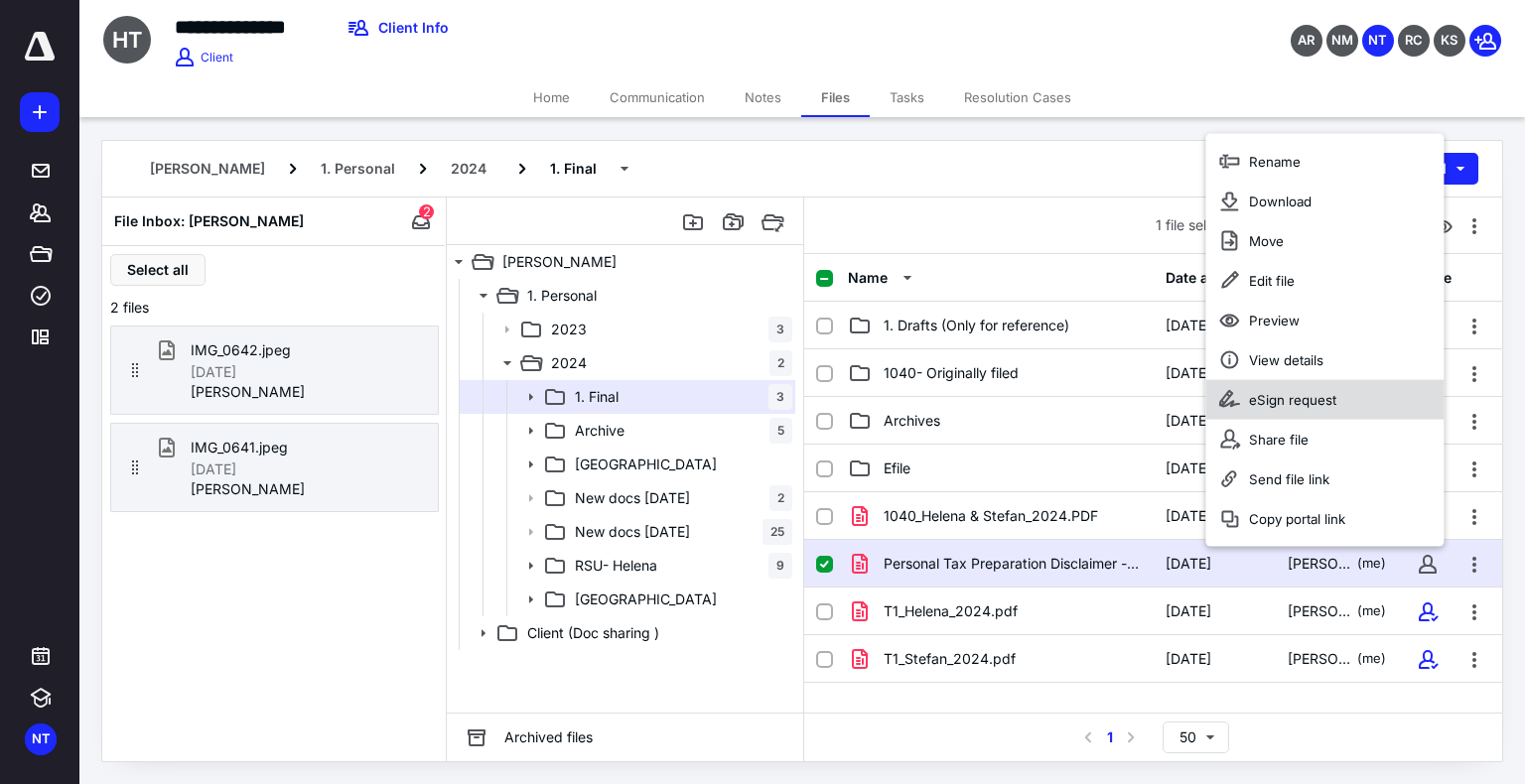click on "eSign request" at bounding box center (1293, 400) 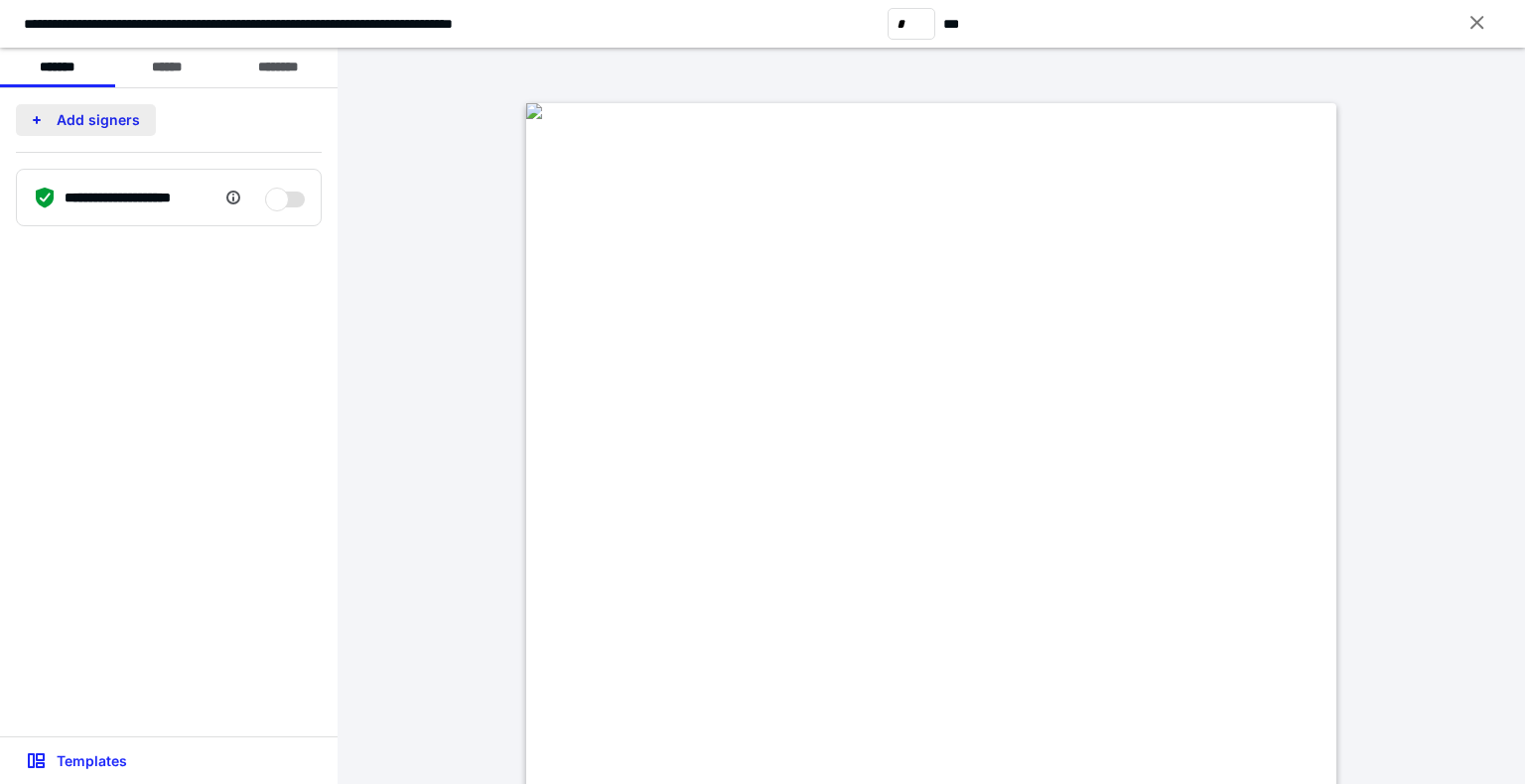 click on "Add signers" at bounding box center (85, 120) 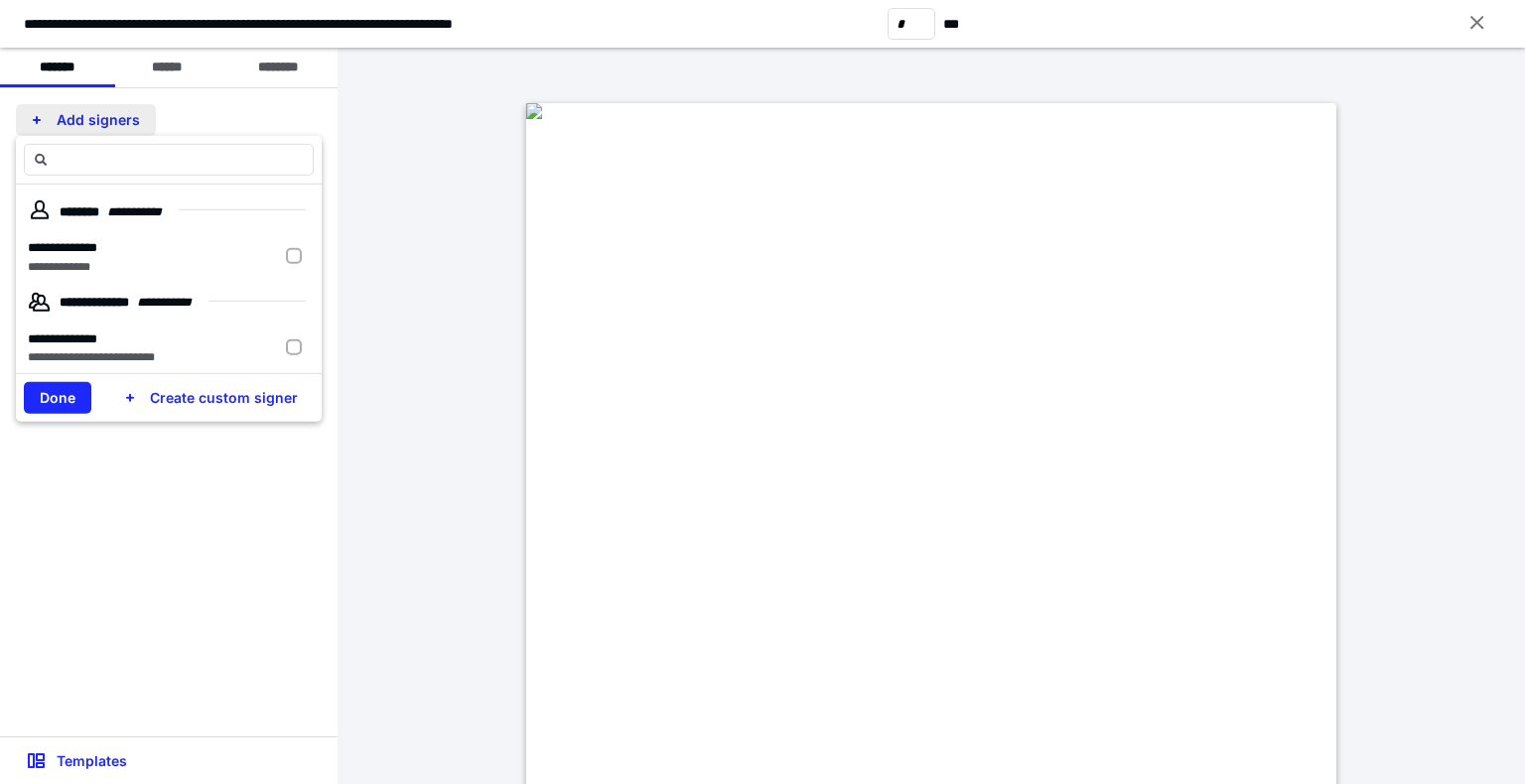 click on "Add signers" at bounding box center [85, 120] 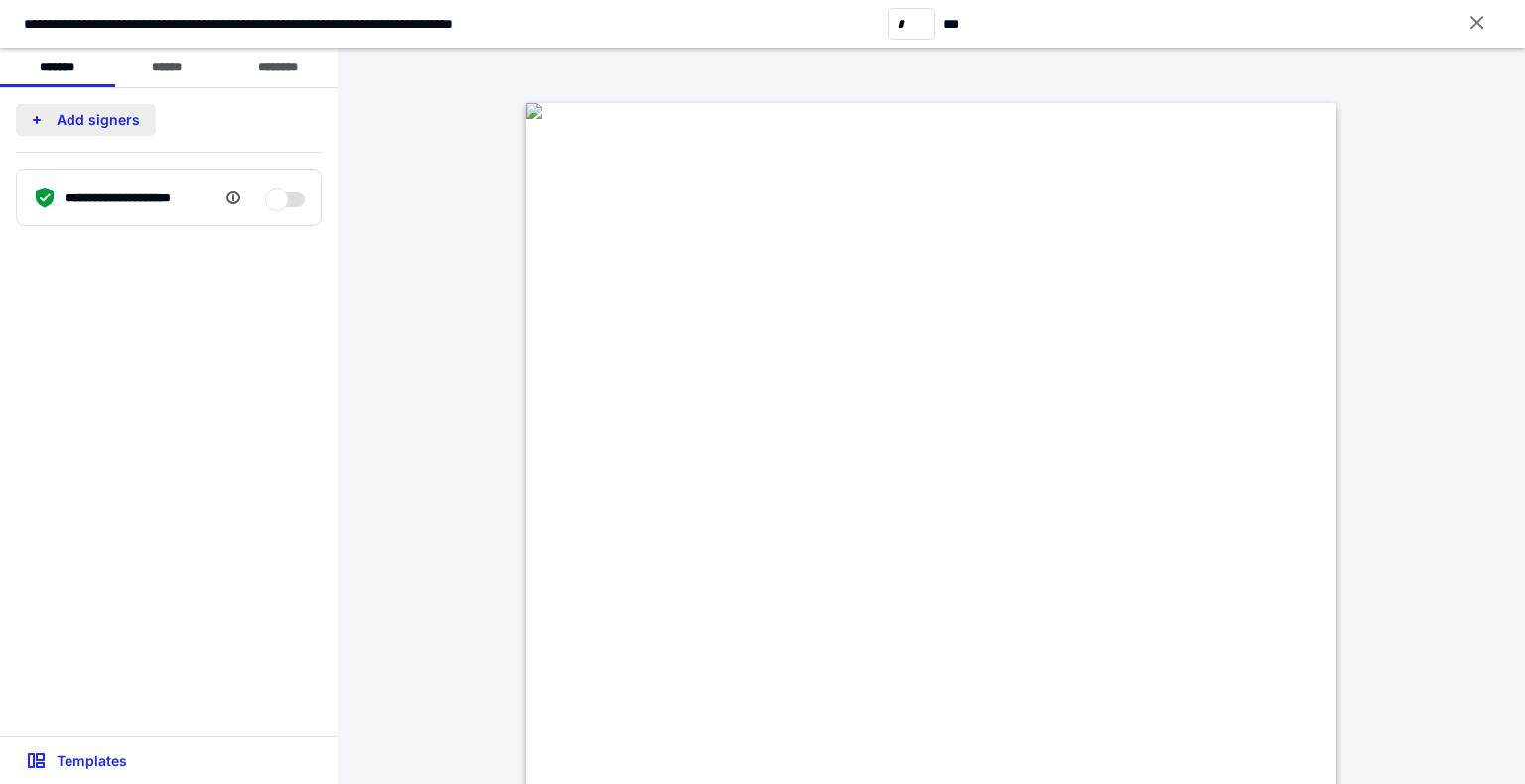 click on "Add signers" at bounding box center [85, 120] 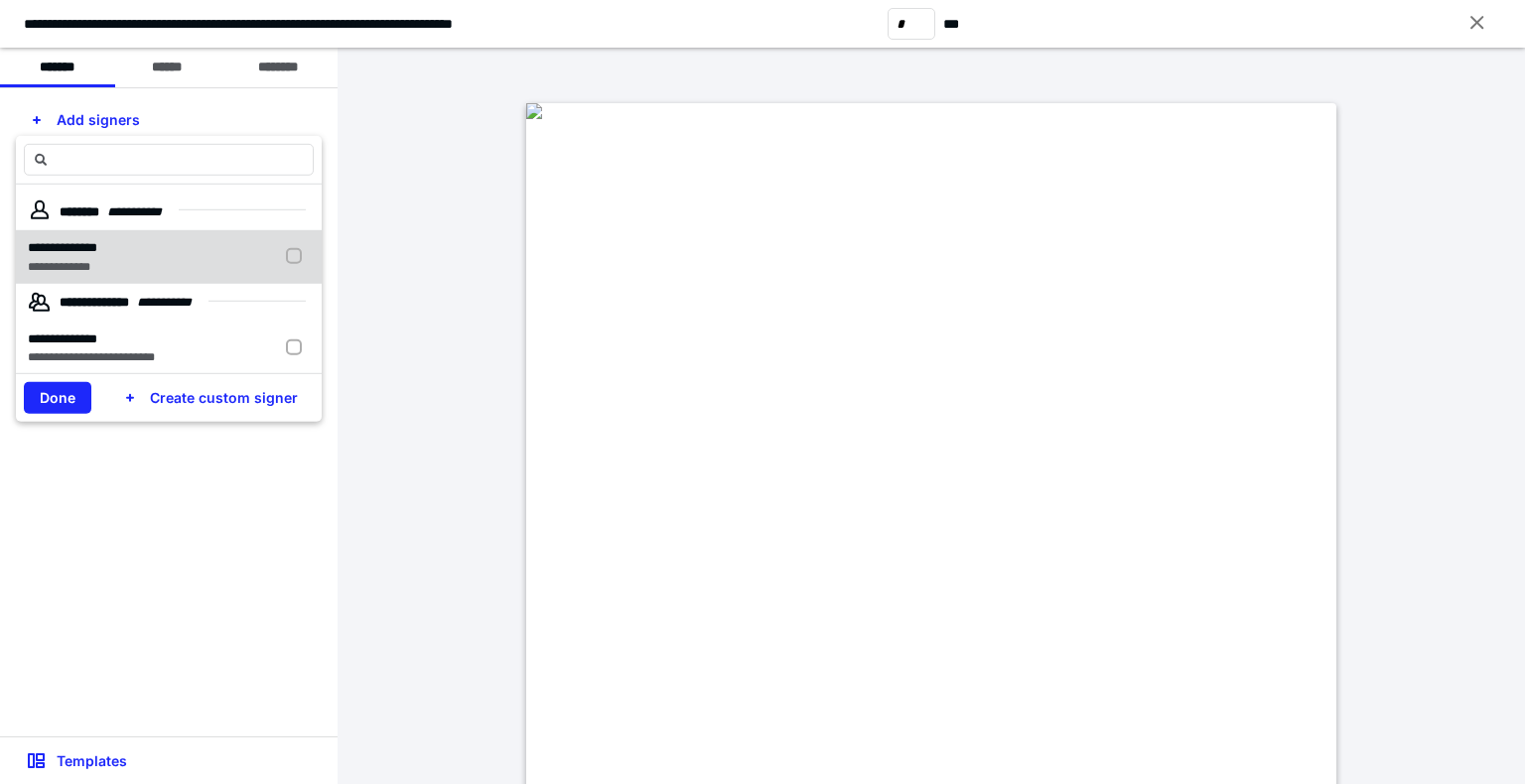 click on "**********" at bounding box center [63, 247] 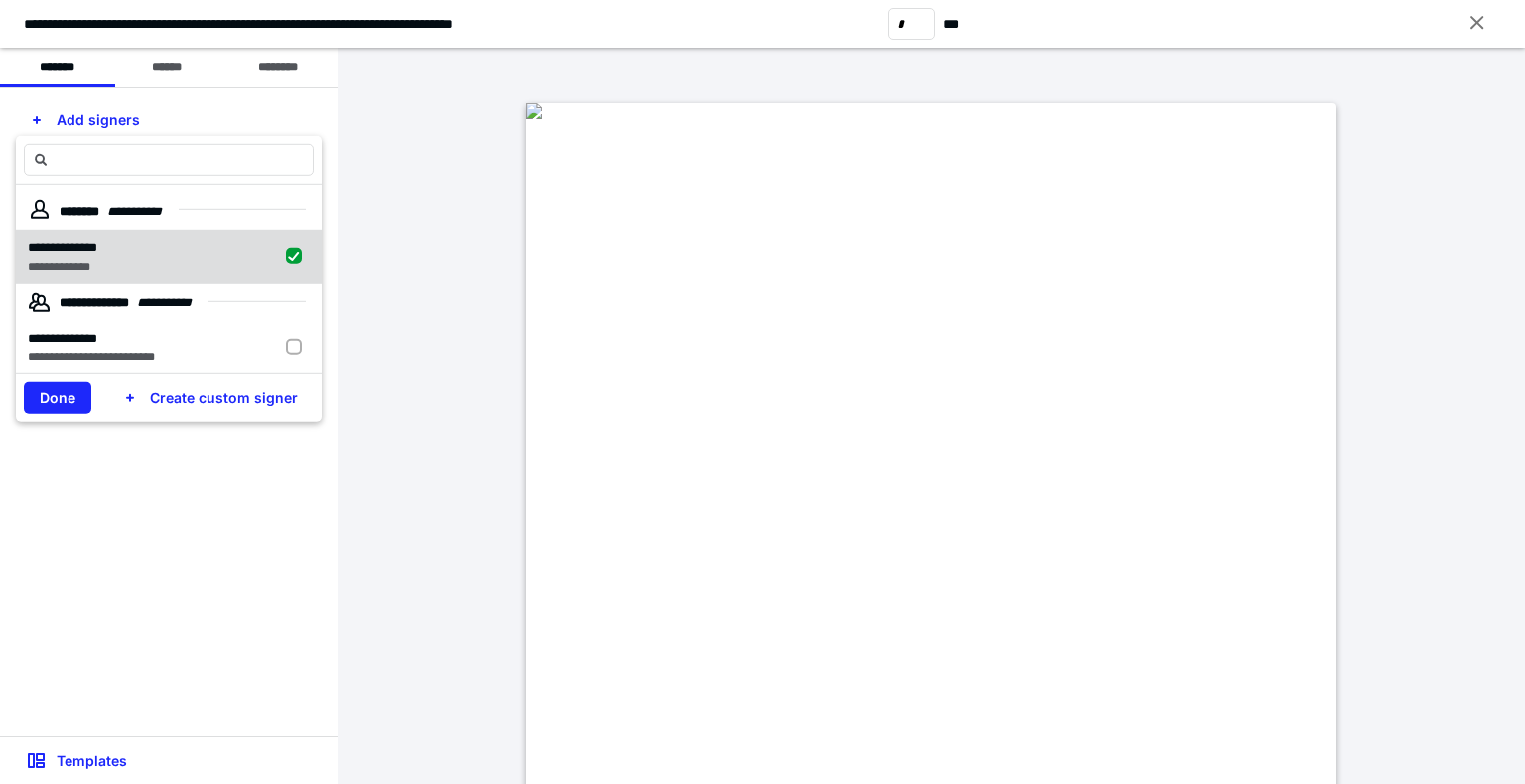 checkbox on "true" 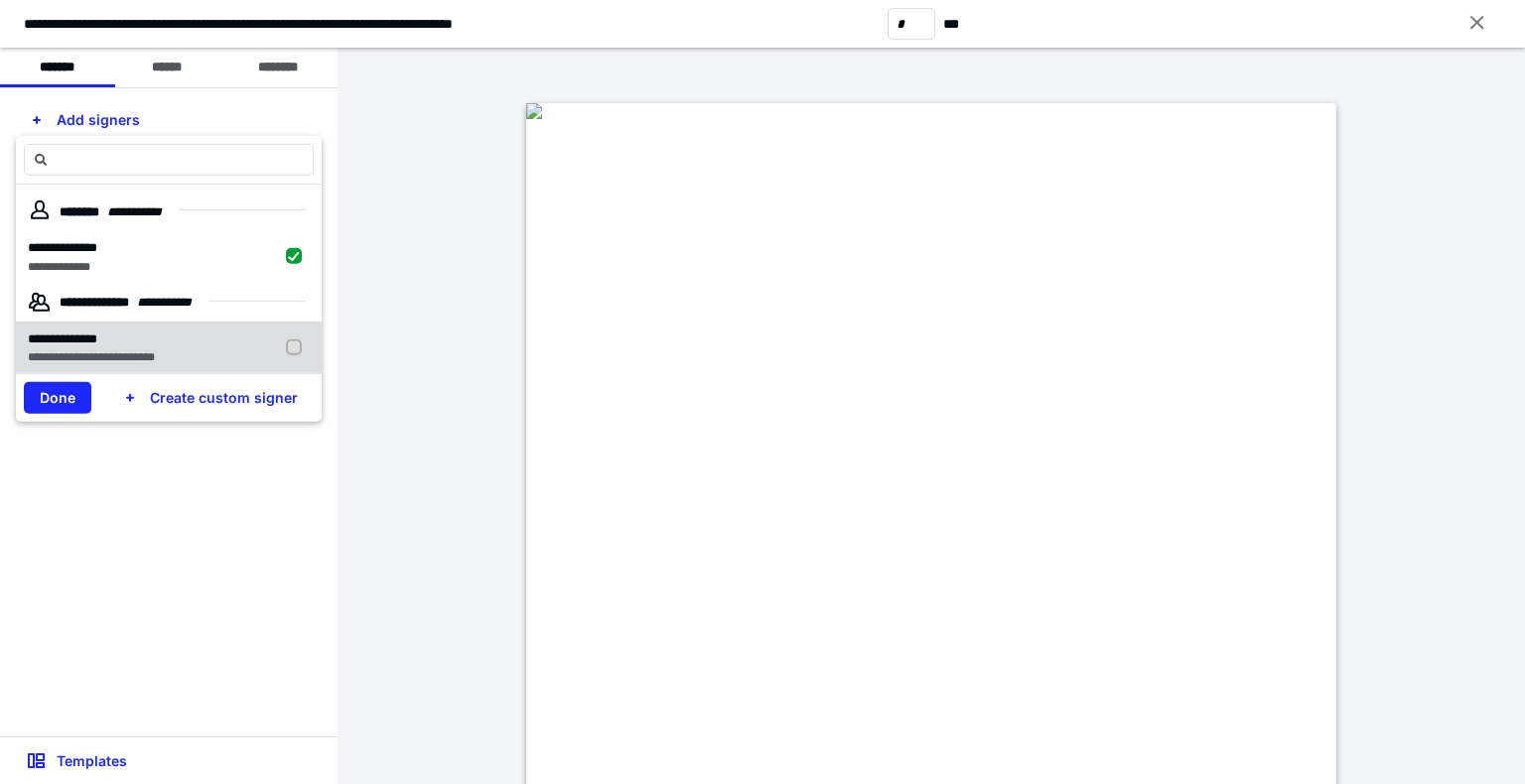 click on "**********" at bounding box center (91, 357) 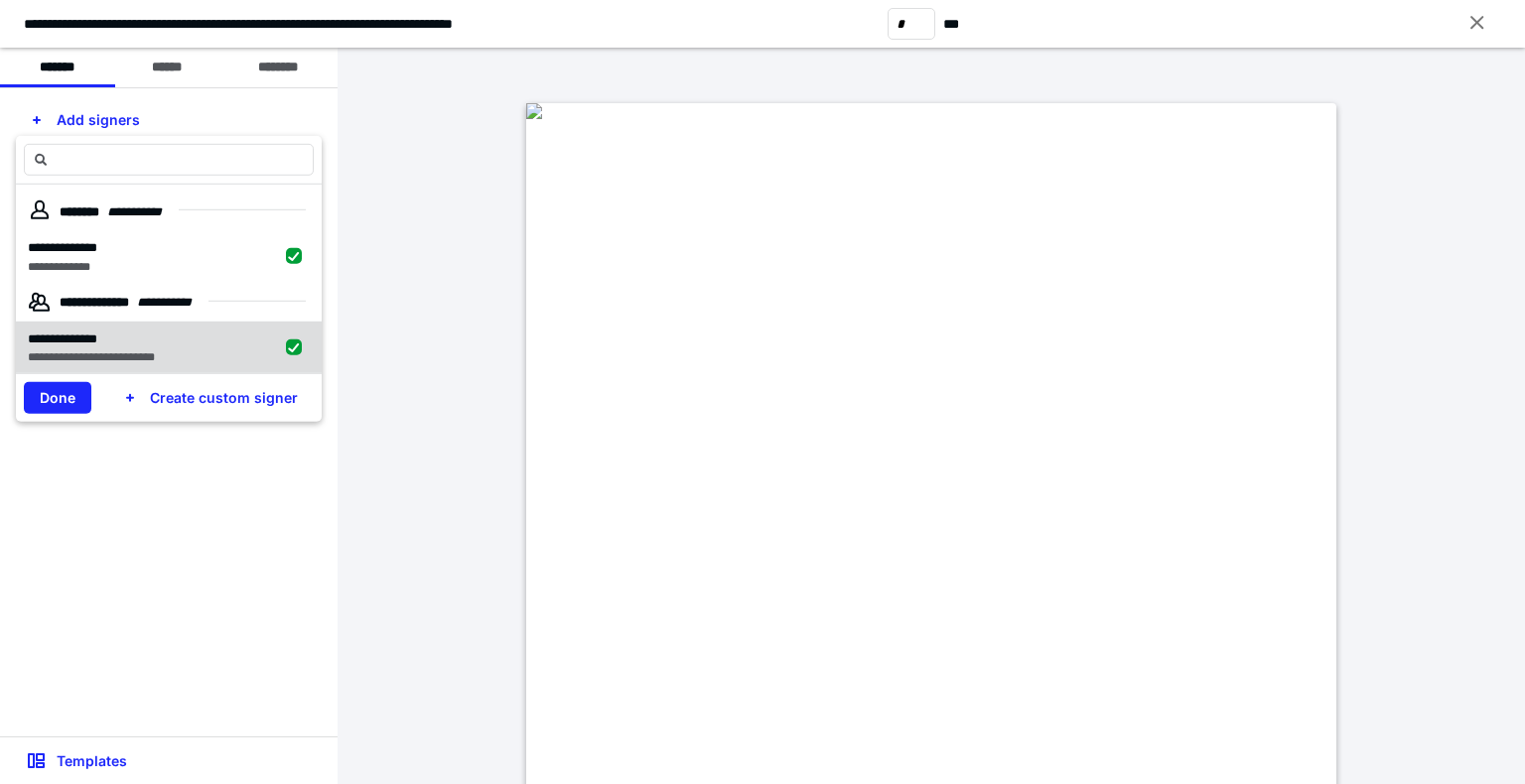 checkbox on "true" 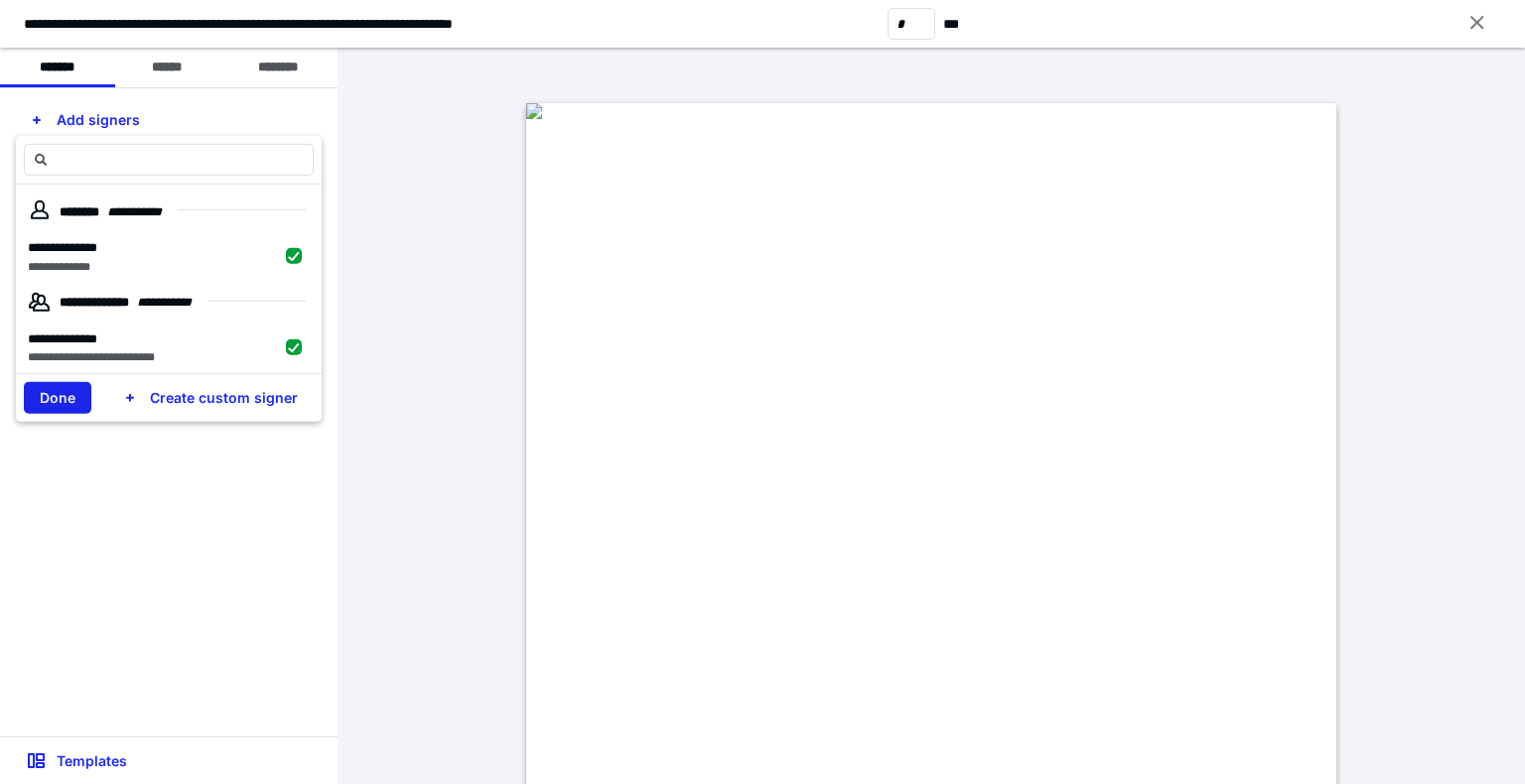 click on "Done" at bounding box center (58, 398) 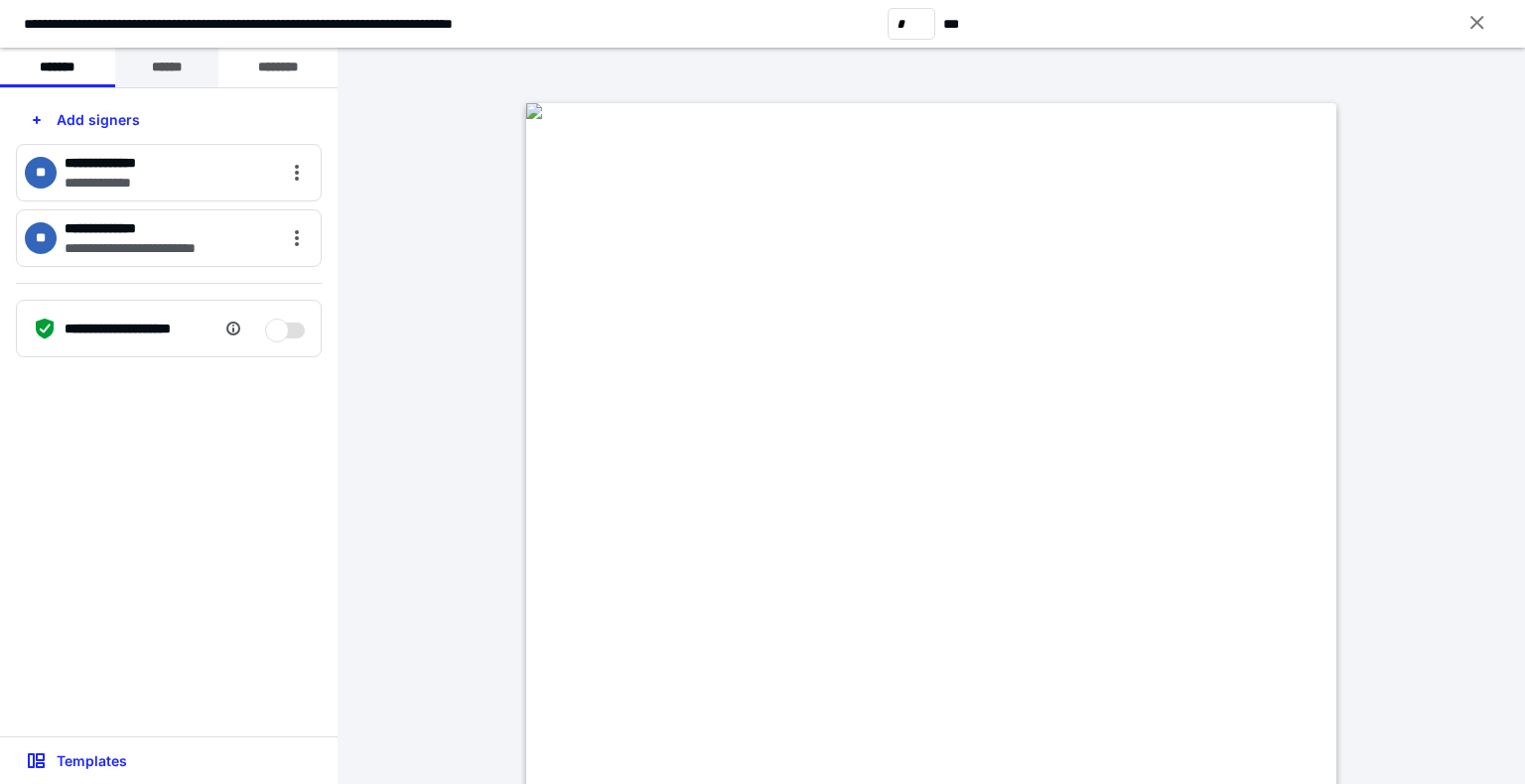 click on "******" at bounding box center [167, 67] 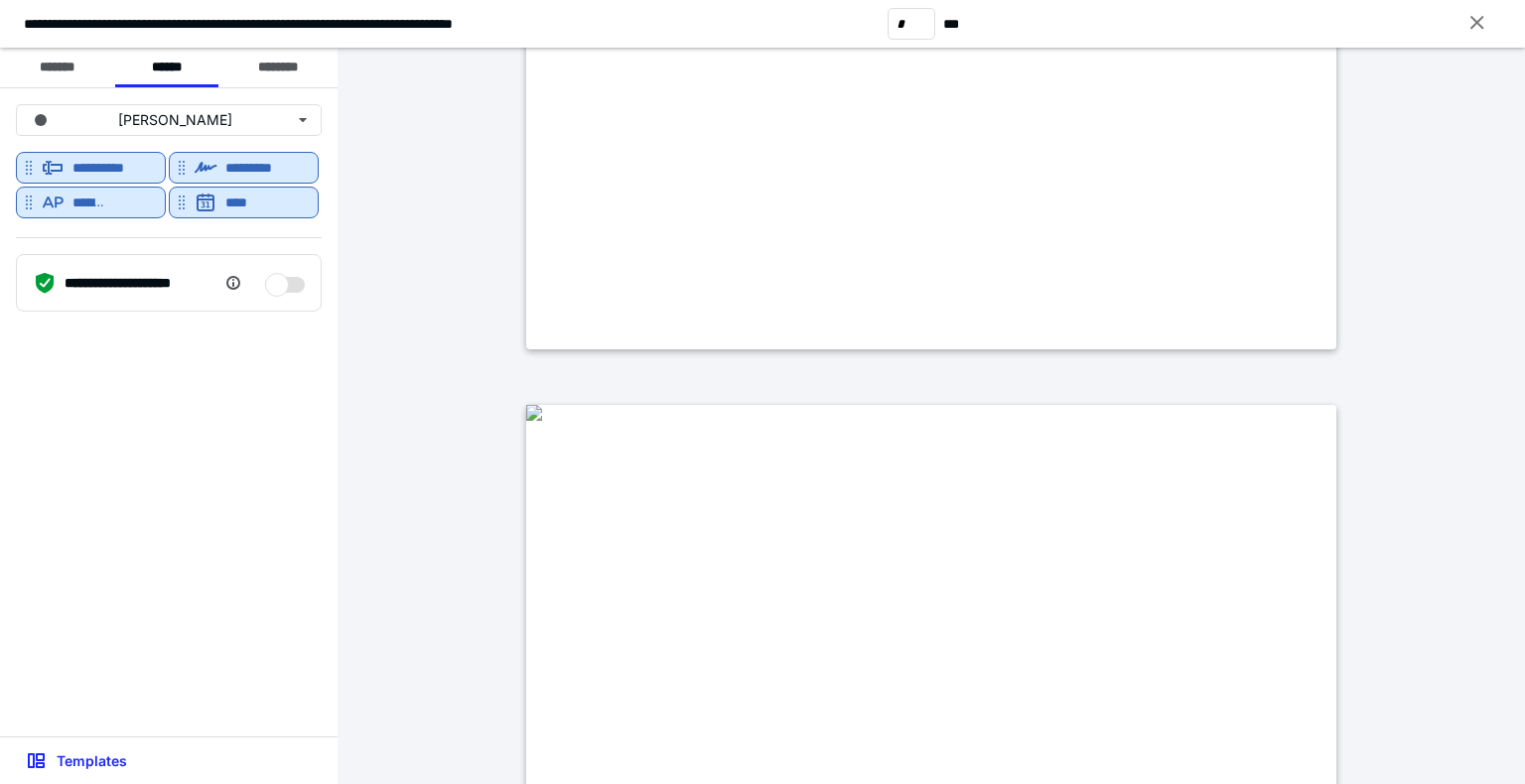 type on "*" 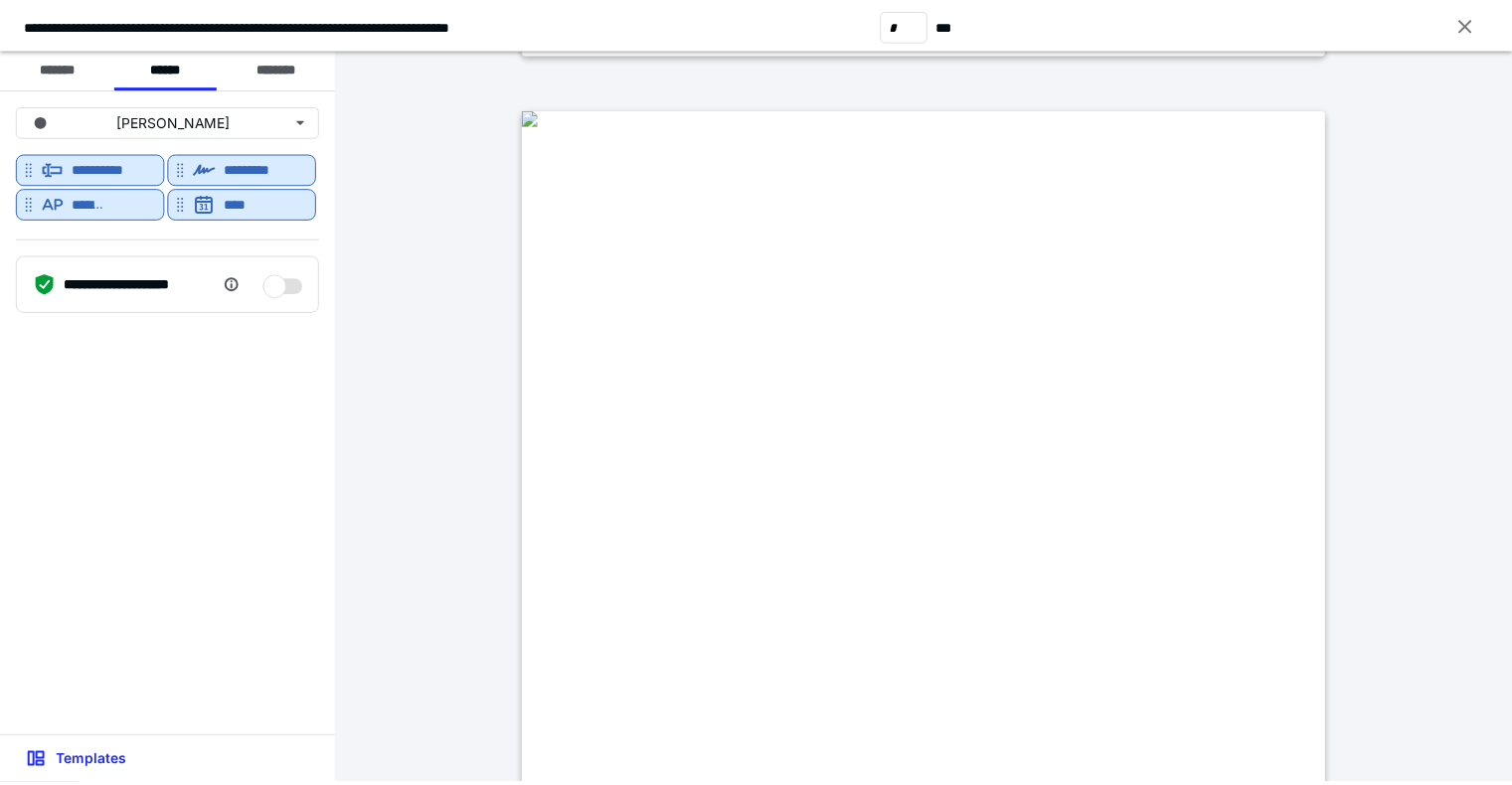 scroll, scrollTop: 1116, scrollLeft: 0, axis: vertical 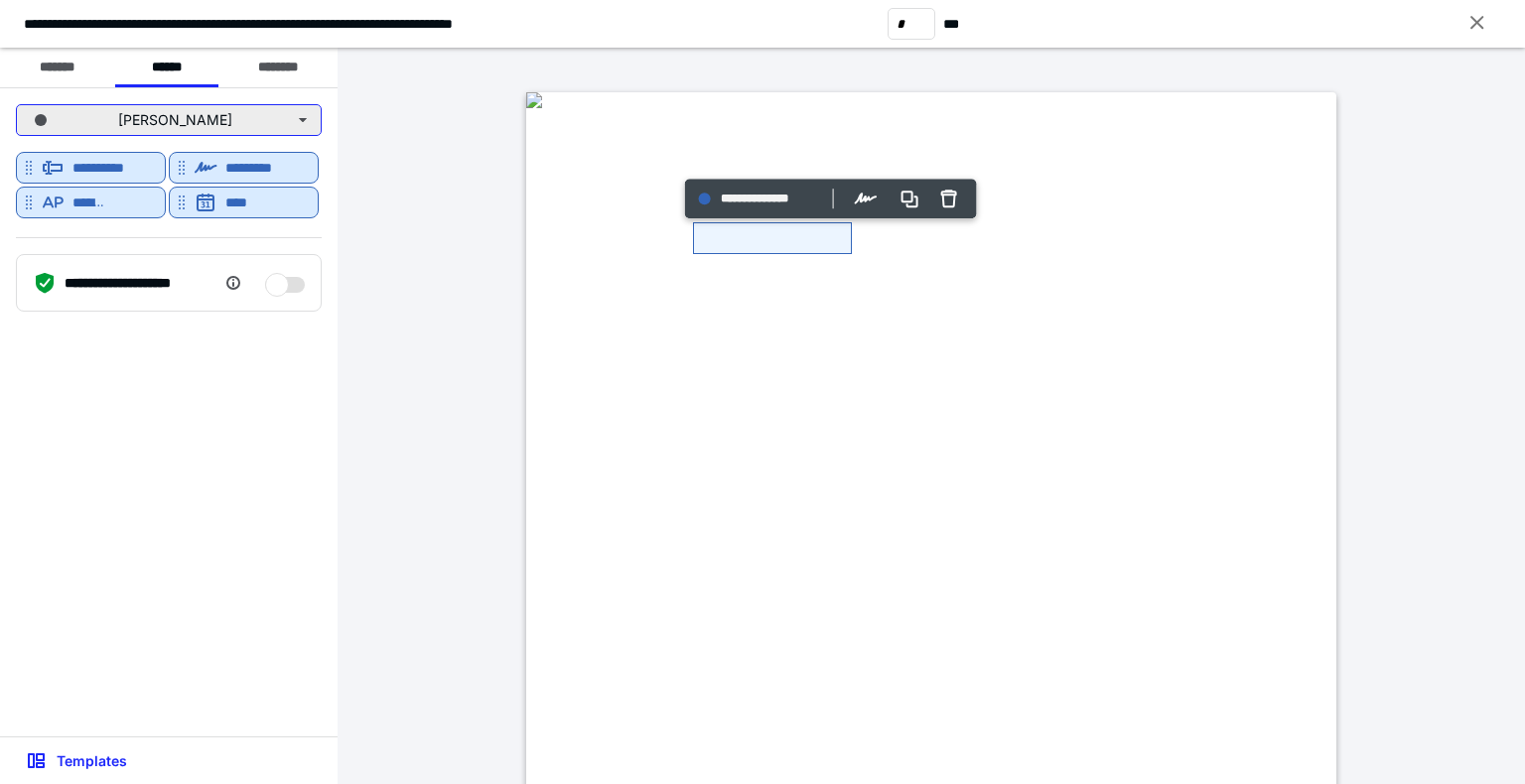 click on "[PERSON_NAME]" at bounding box center (169, 120) 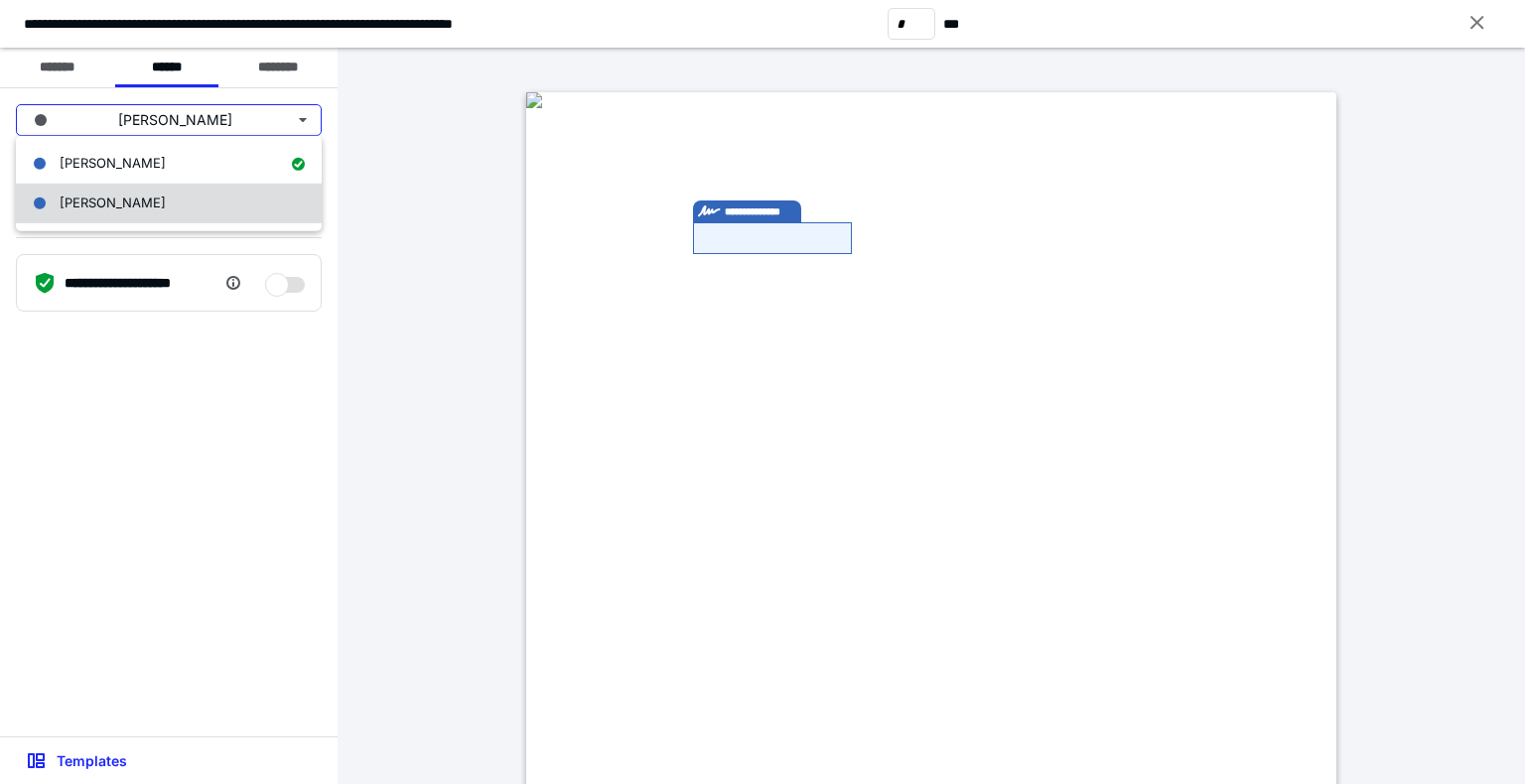 click on "[PERSON_NAME]" at bounding box center [169, 203] 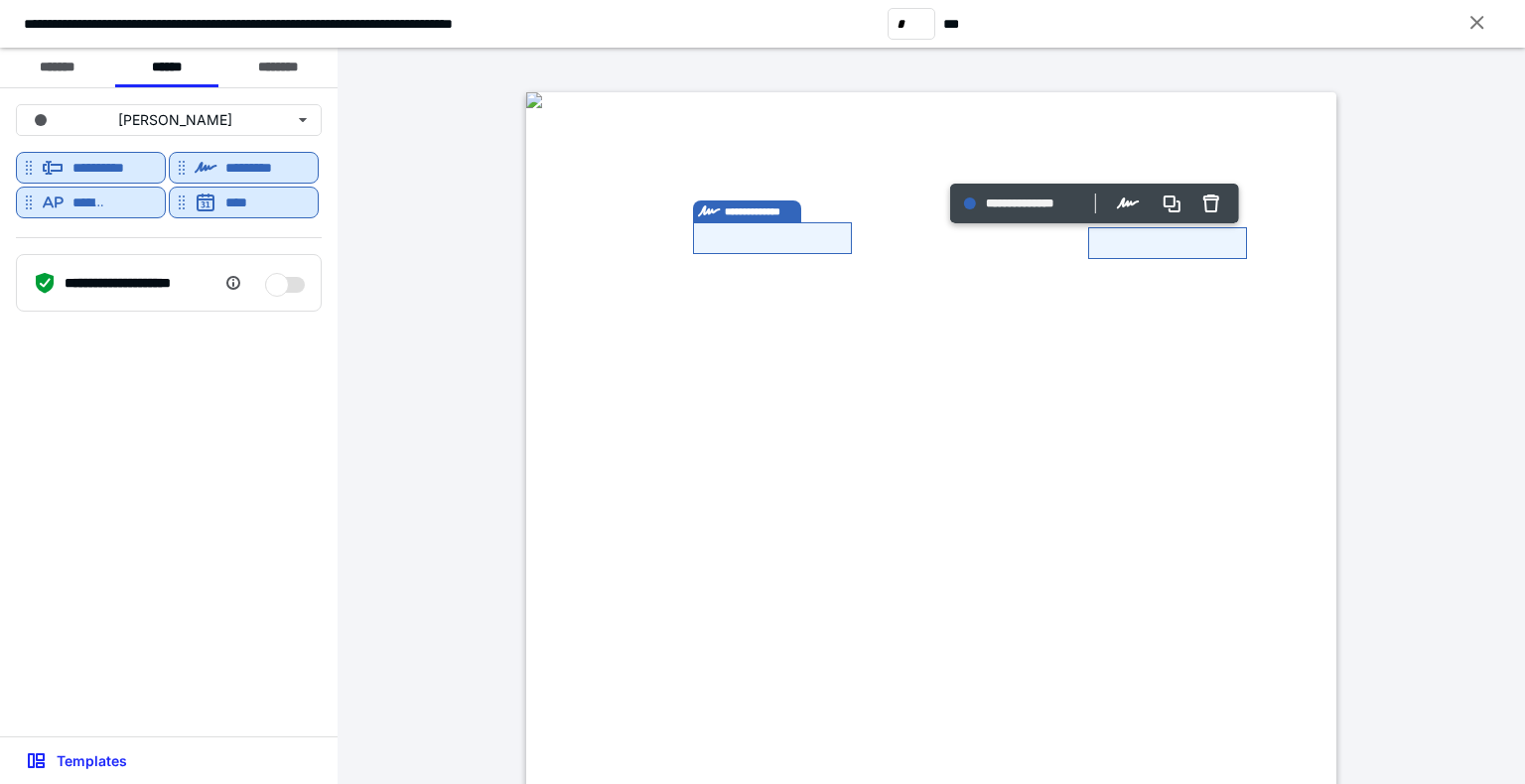 click at bounding box center [534, 100] 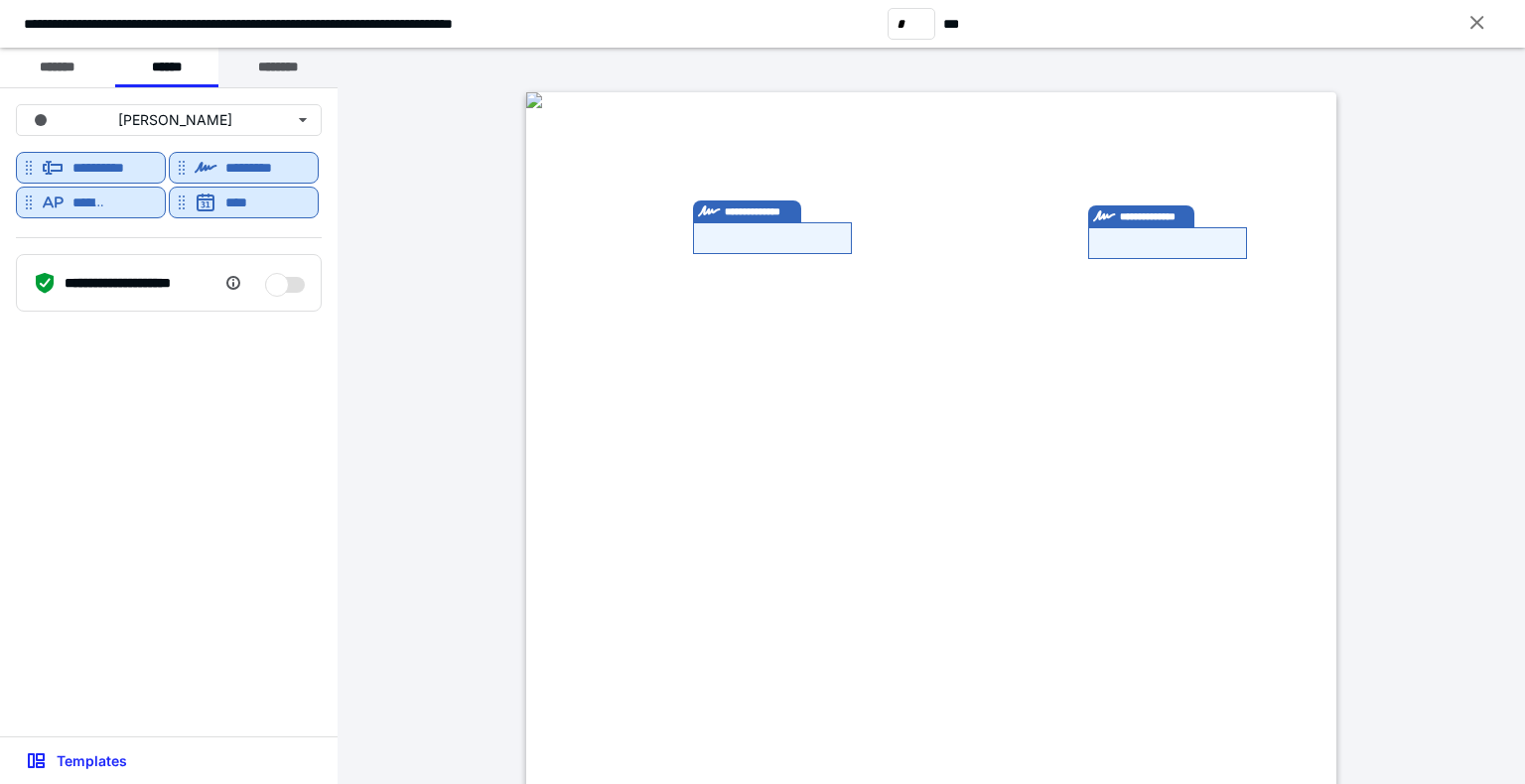 click on "********" at bounding box center (278, 67) 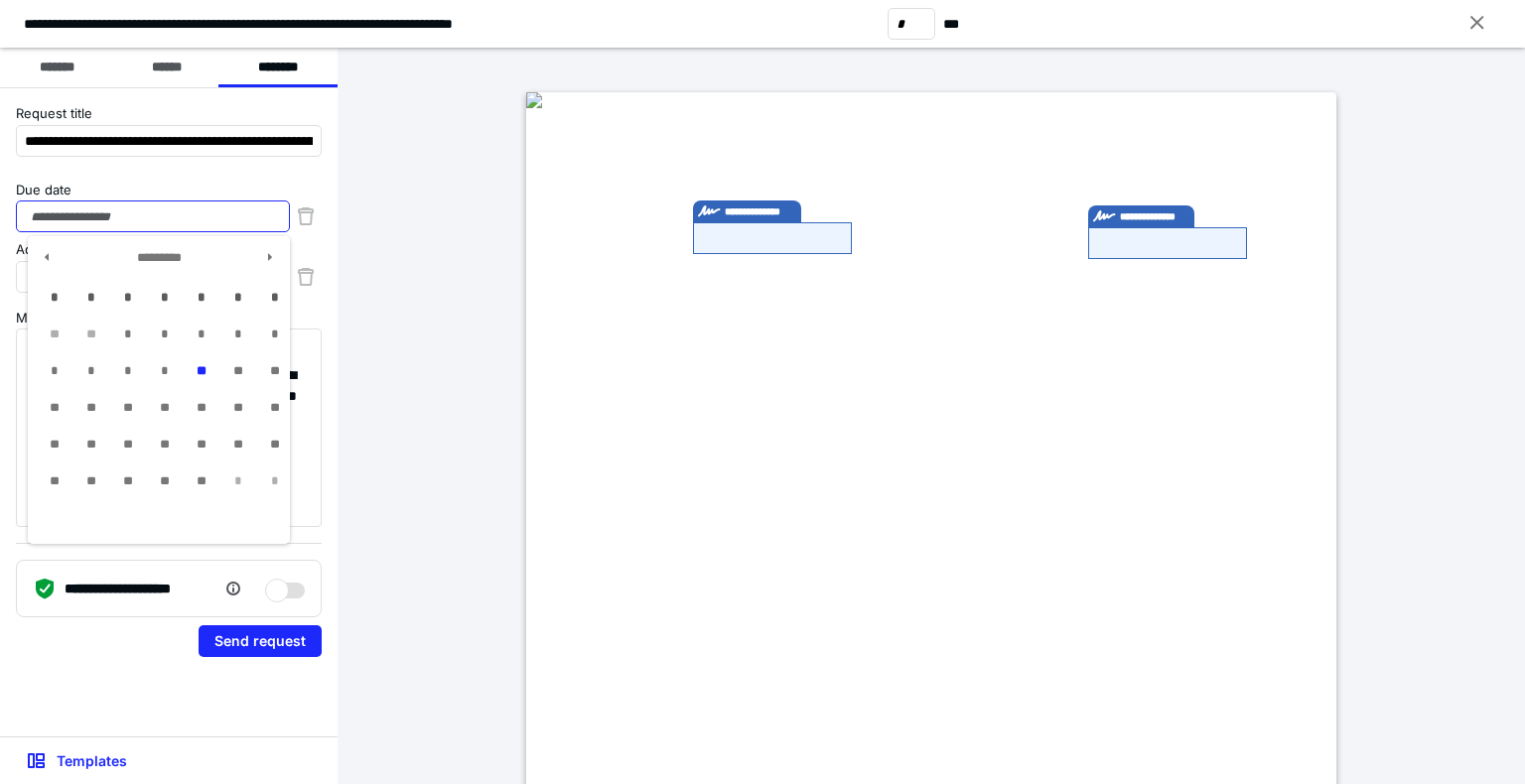 click on "Due date" at bounding box center (153, 216) 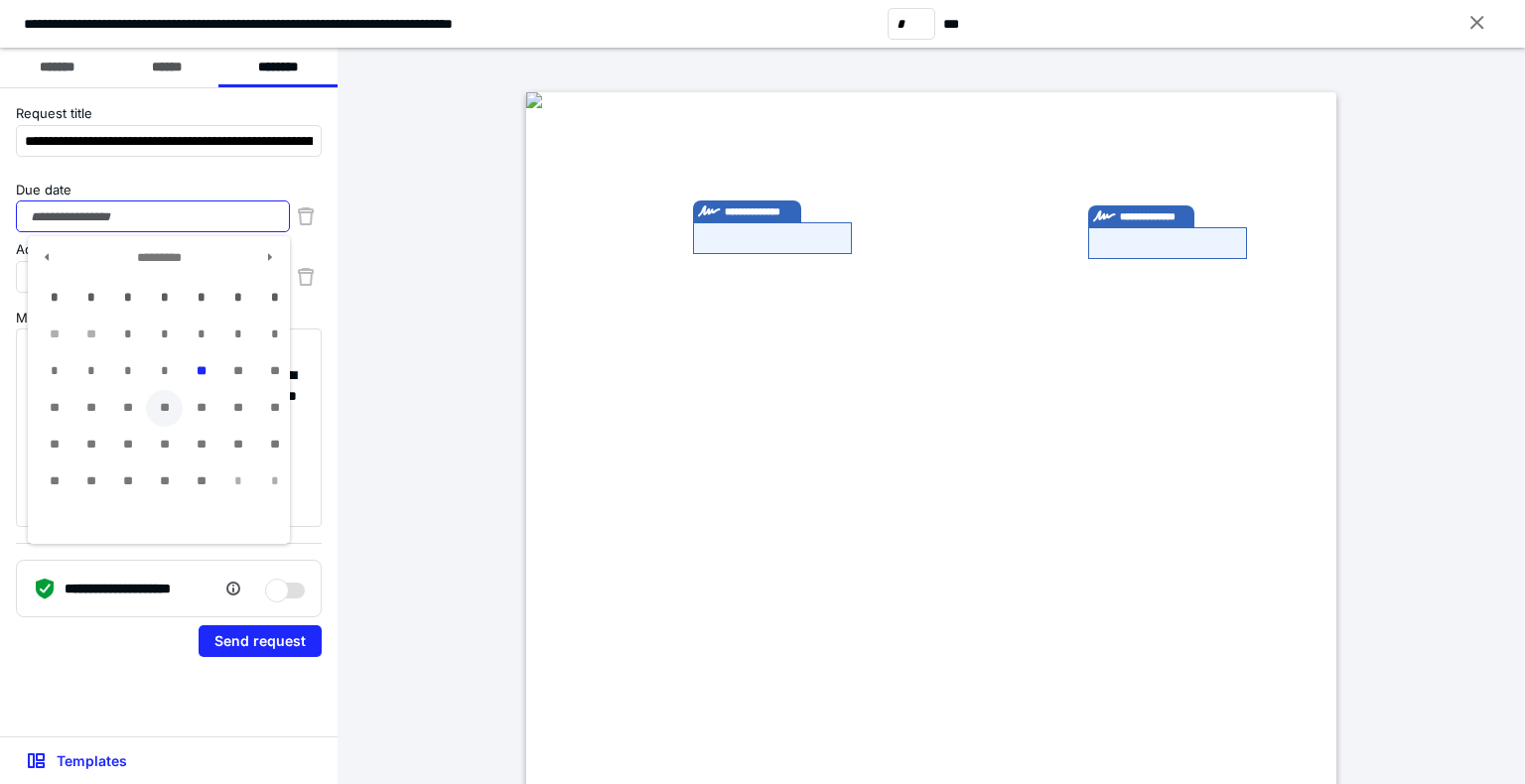 click on "**" at bounding box center (164, 408) 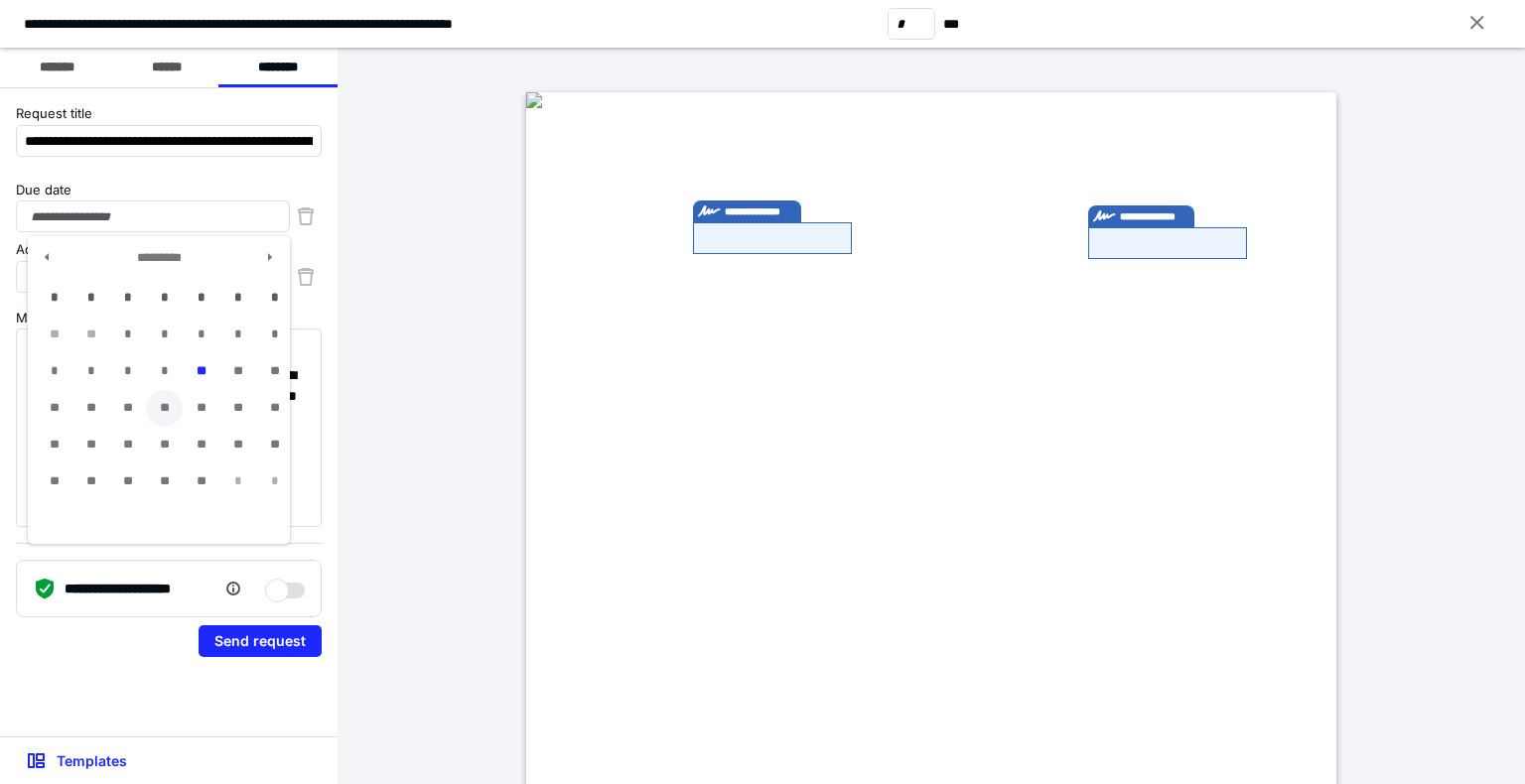 type on "**********" 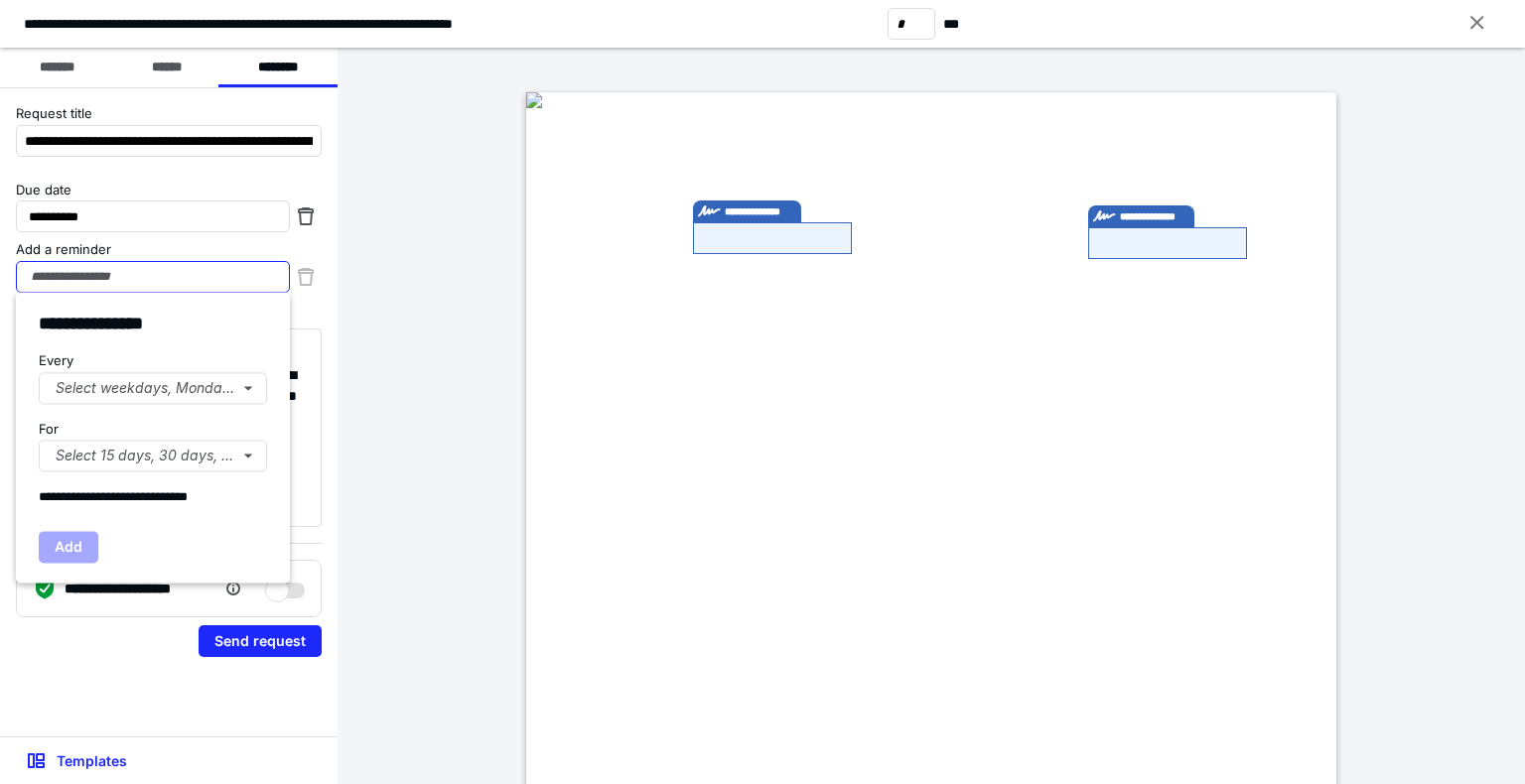 click on "Add a reminder" at bounding box center [153, 277] 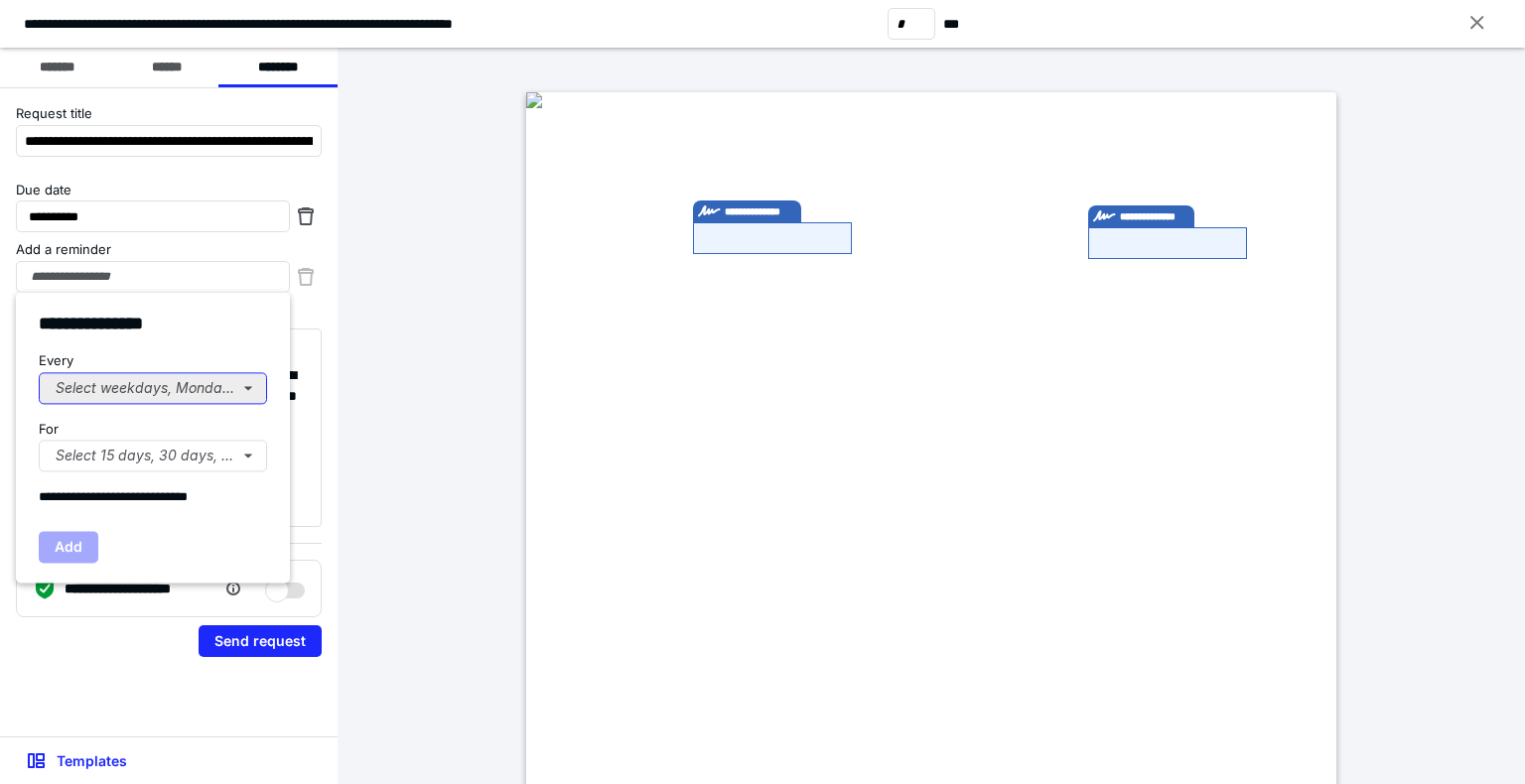 click on "Select weekdays, Mondays, or Tues..." at bounding box center (153, 388) 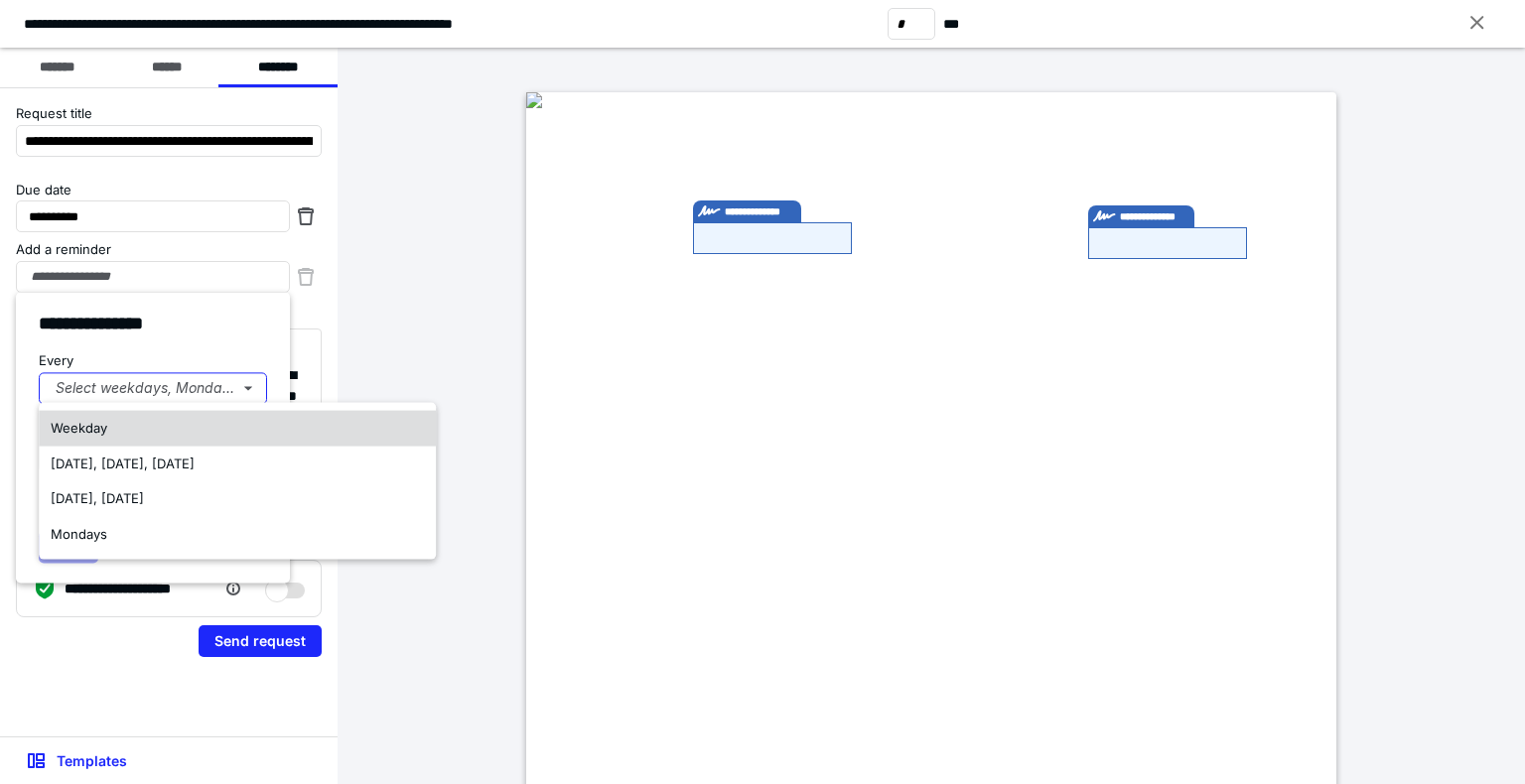 click on "Weekday" at bounding box center [237, 429] 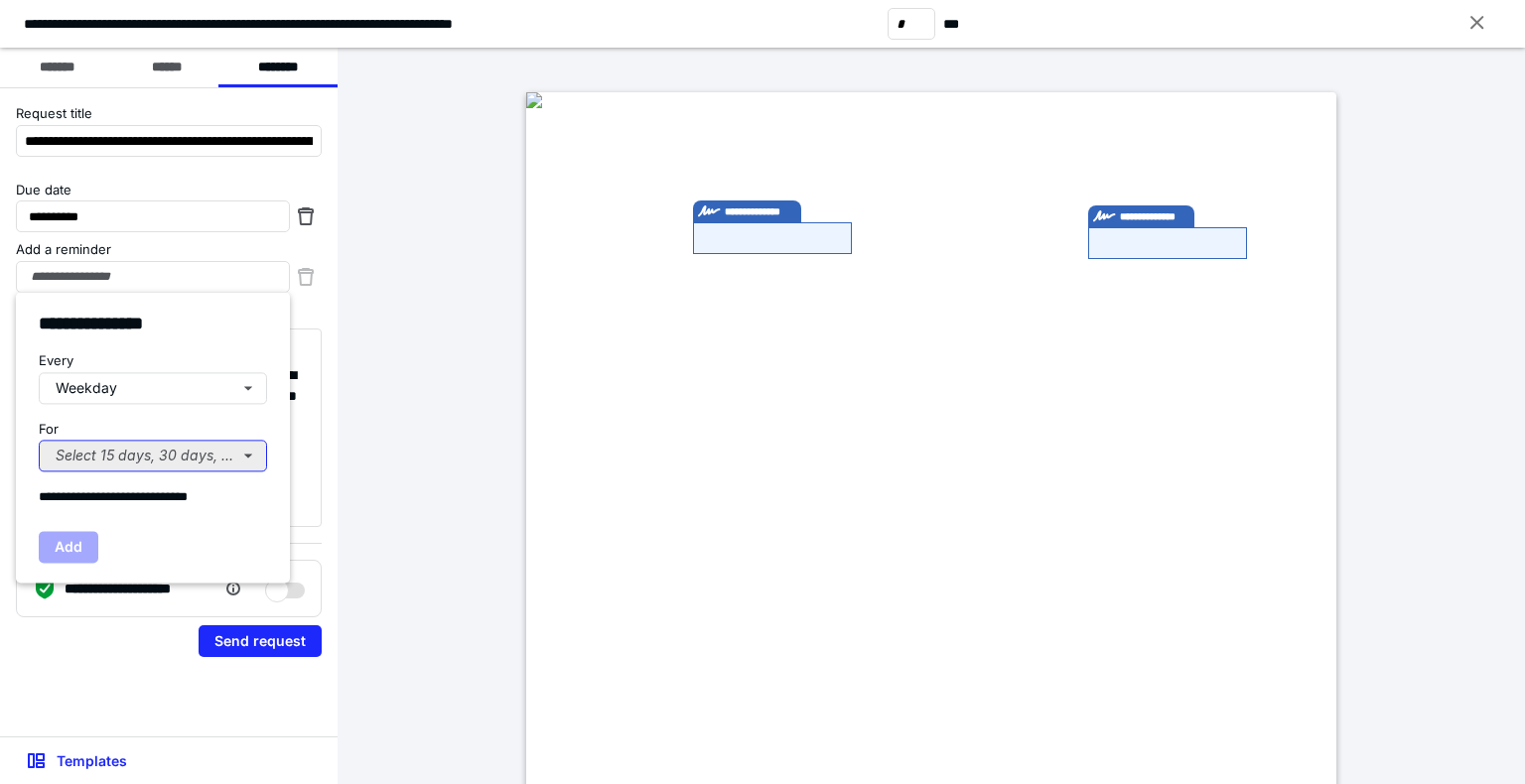 click on "Select 15 days, 30 days, or 45 days..." at bounding box center [153, 456] 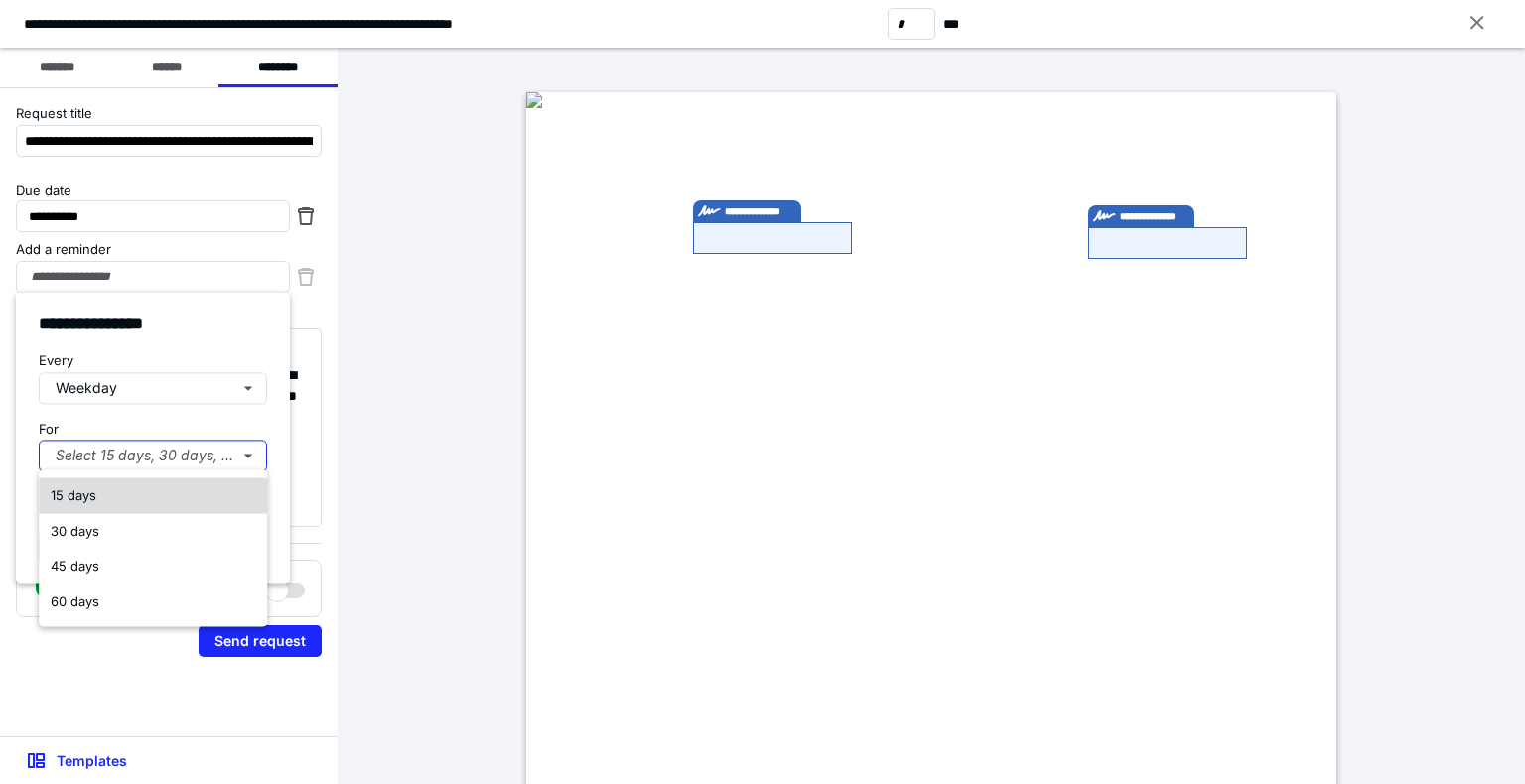 click on "15 days" at bounding box center [153, 496] 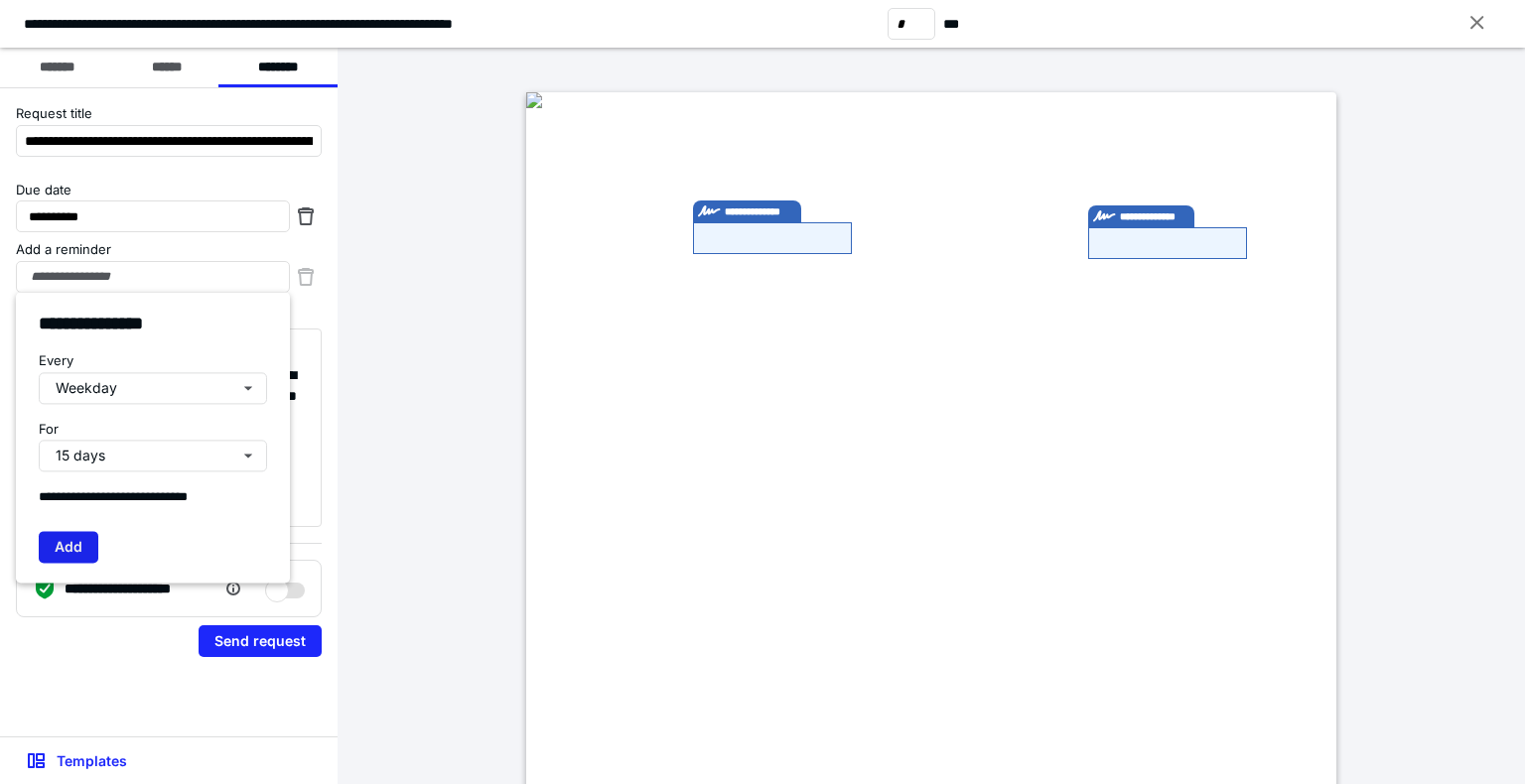 click on "Add" at bounding box center (69, 547) 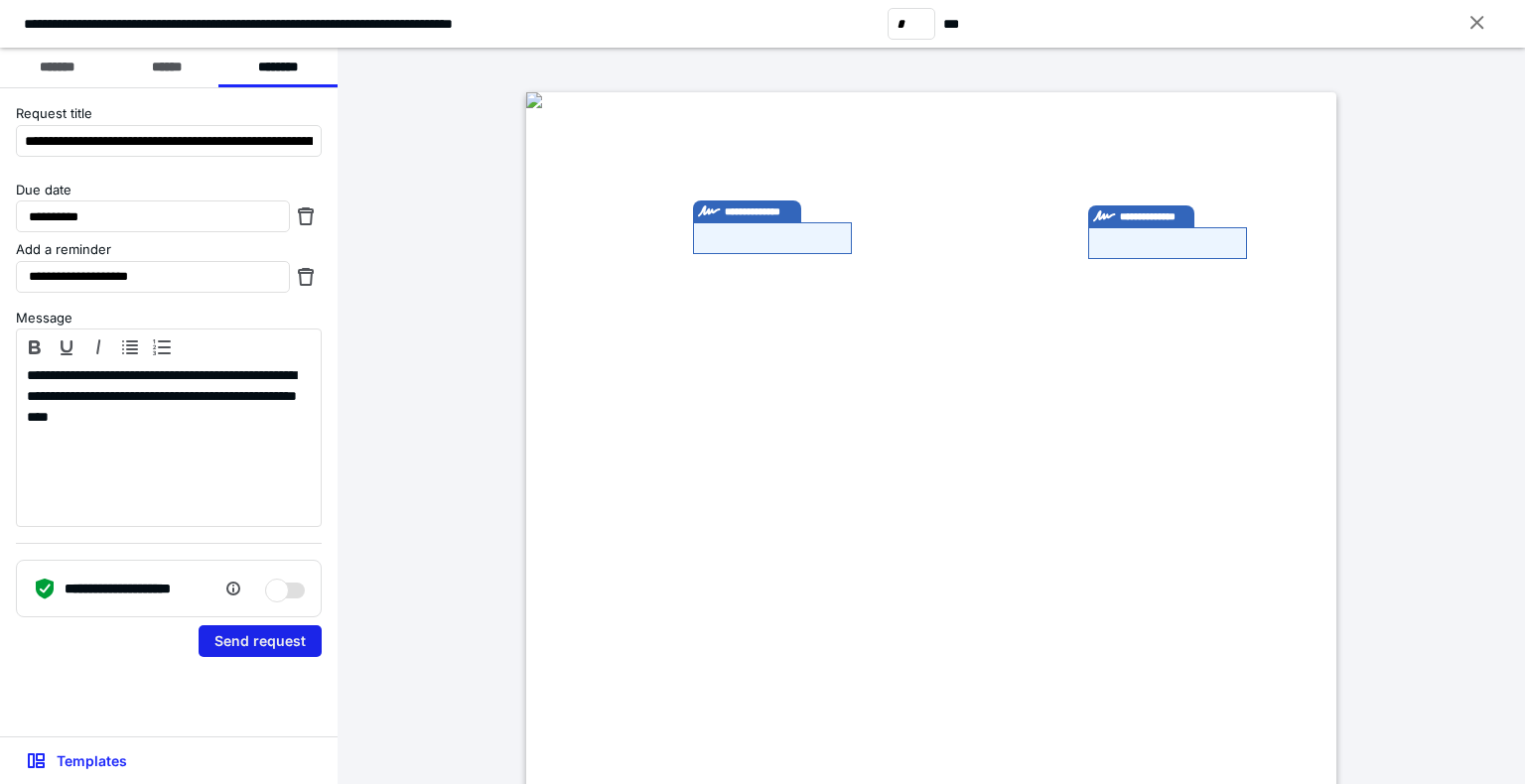 click on "Send request" at bounding box center (260, 641) 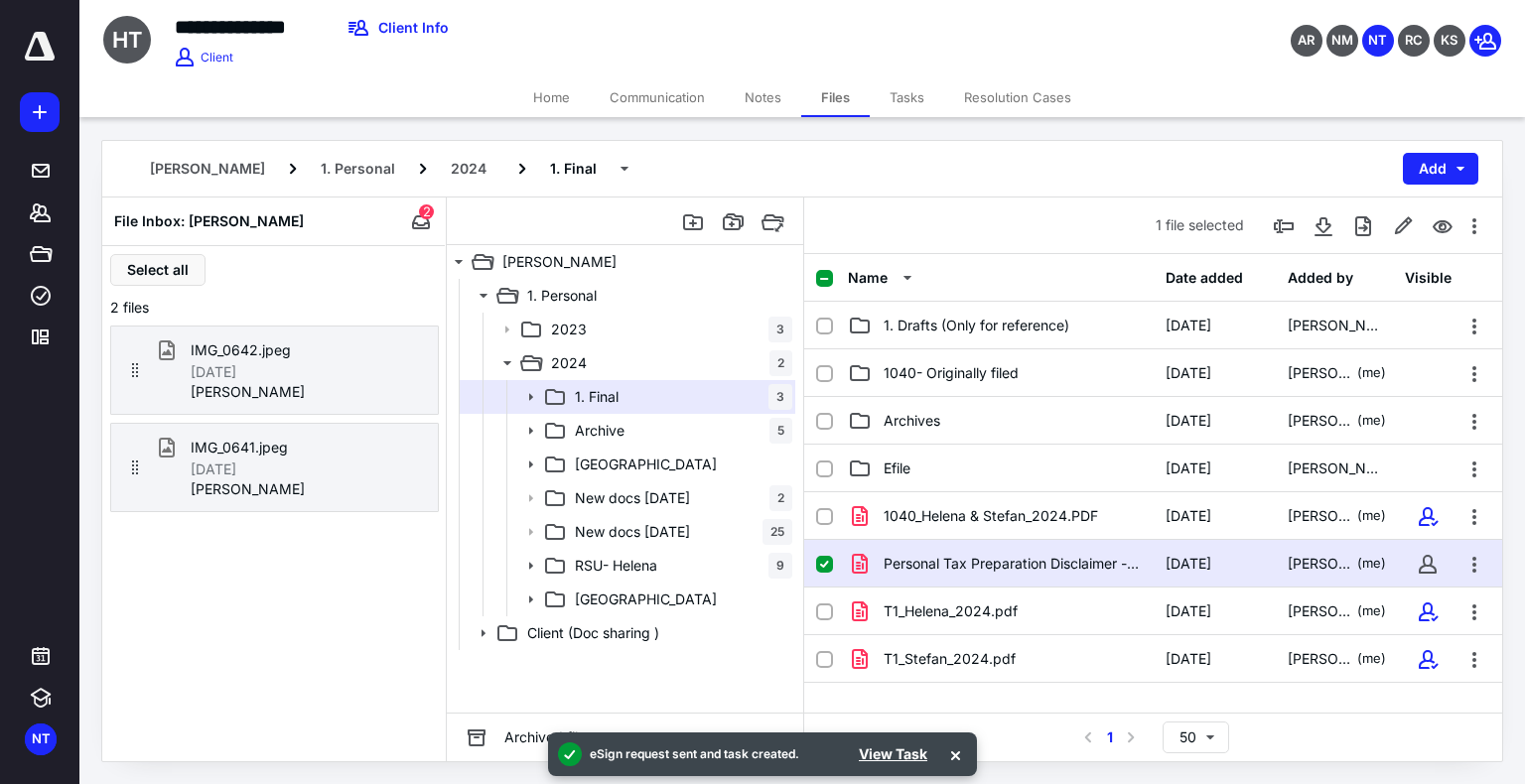 click on "Tasks" at bounding box center (906, 97) 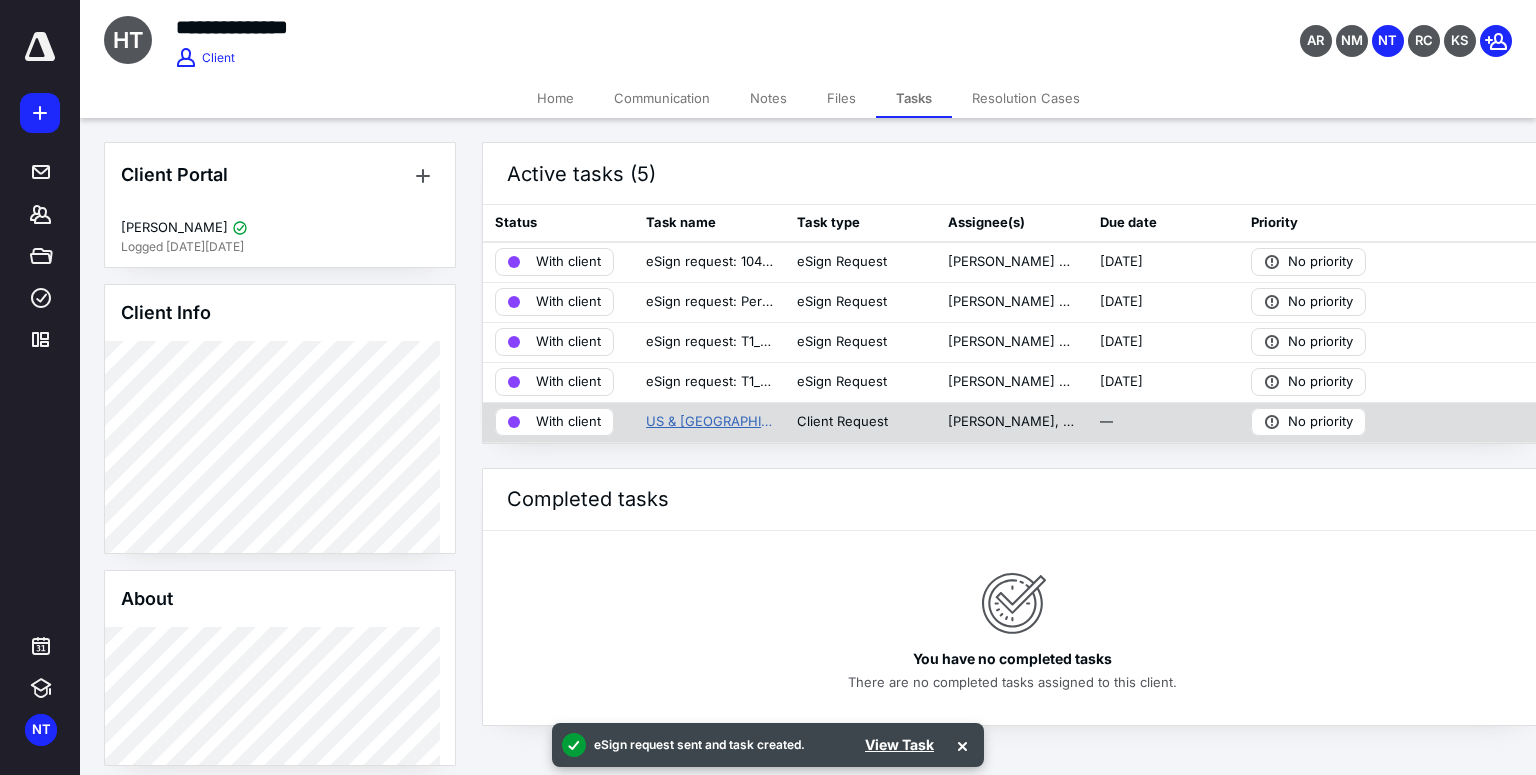 click on "US & [GEOGRAPHIC_DATA] Personal Tax Returns FY 2024" at bounding box center (709, 422) 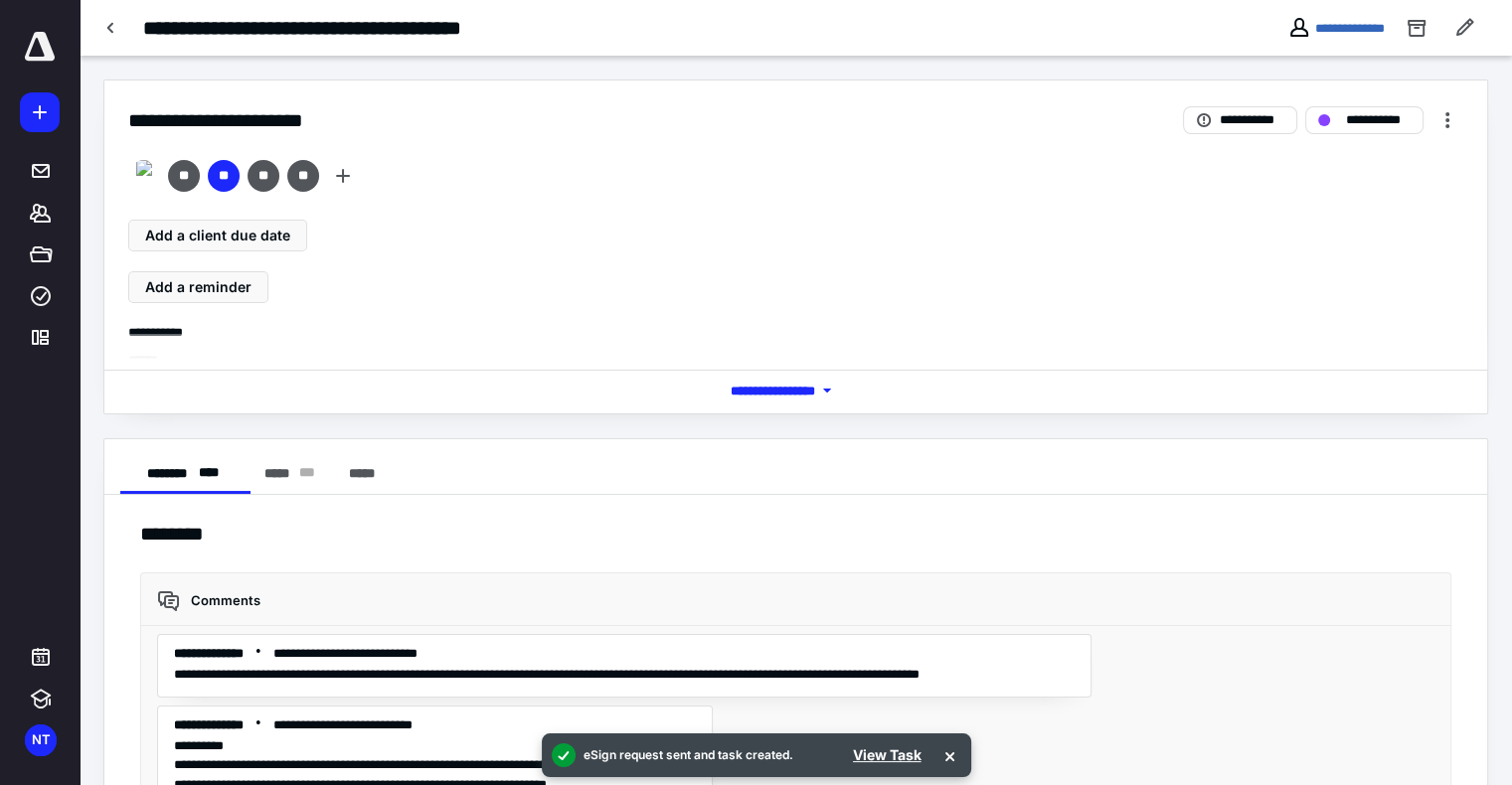 scroll, scrollTop: 473, scrollLeft: 0, axis: vertical 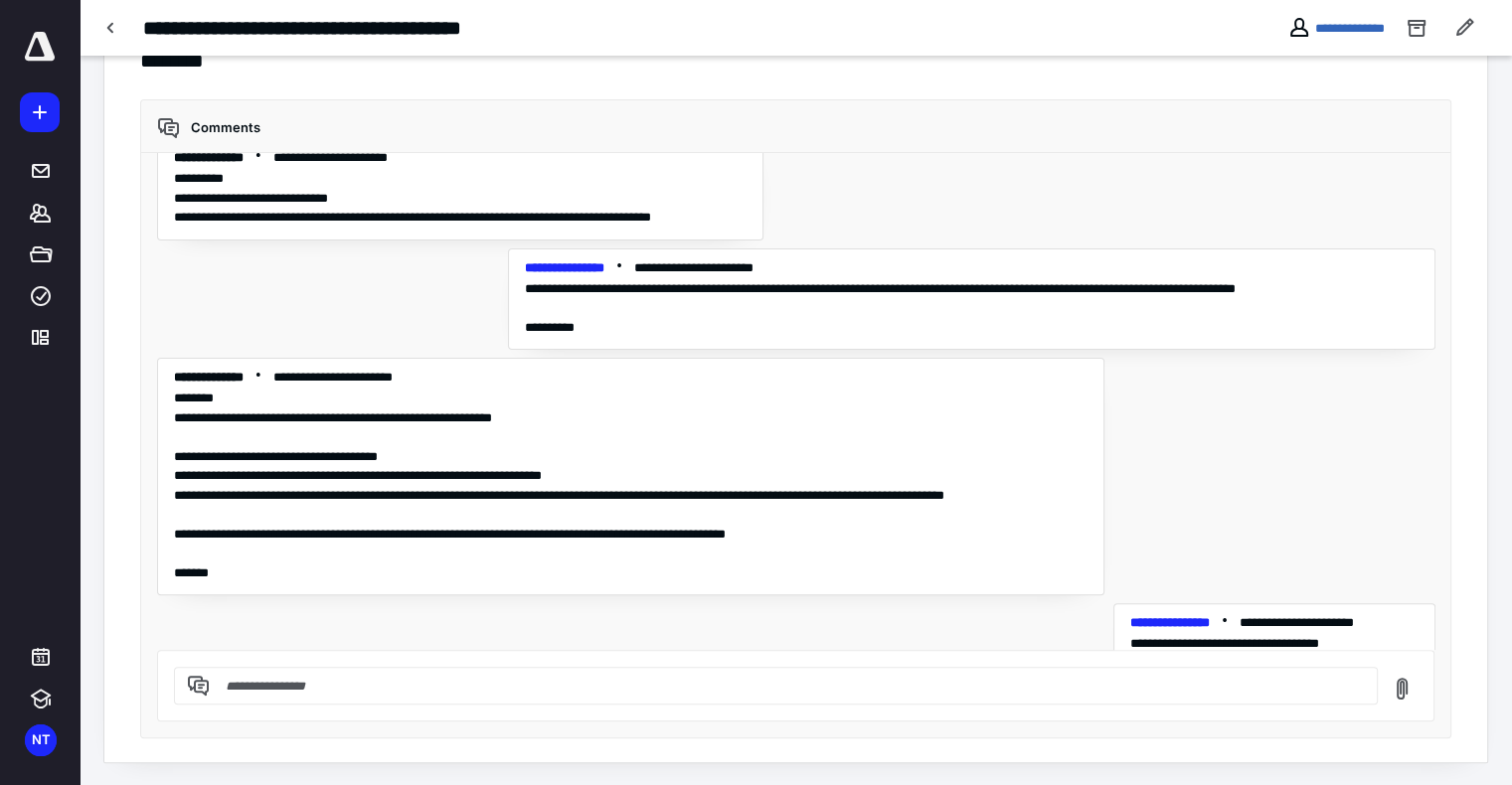 click at bounding box center (787, 686) 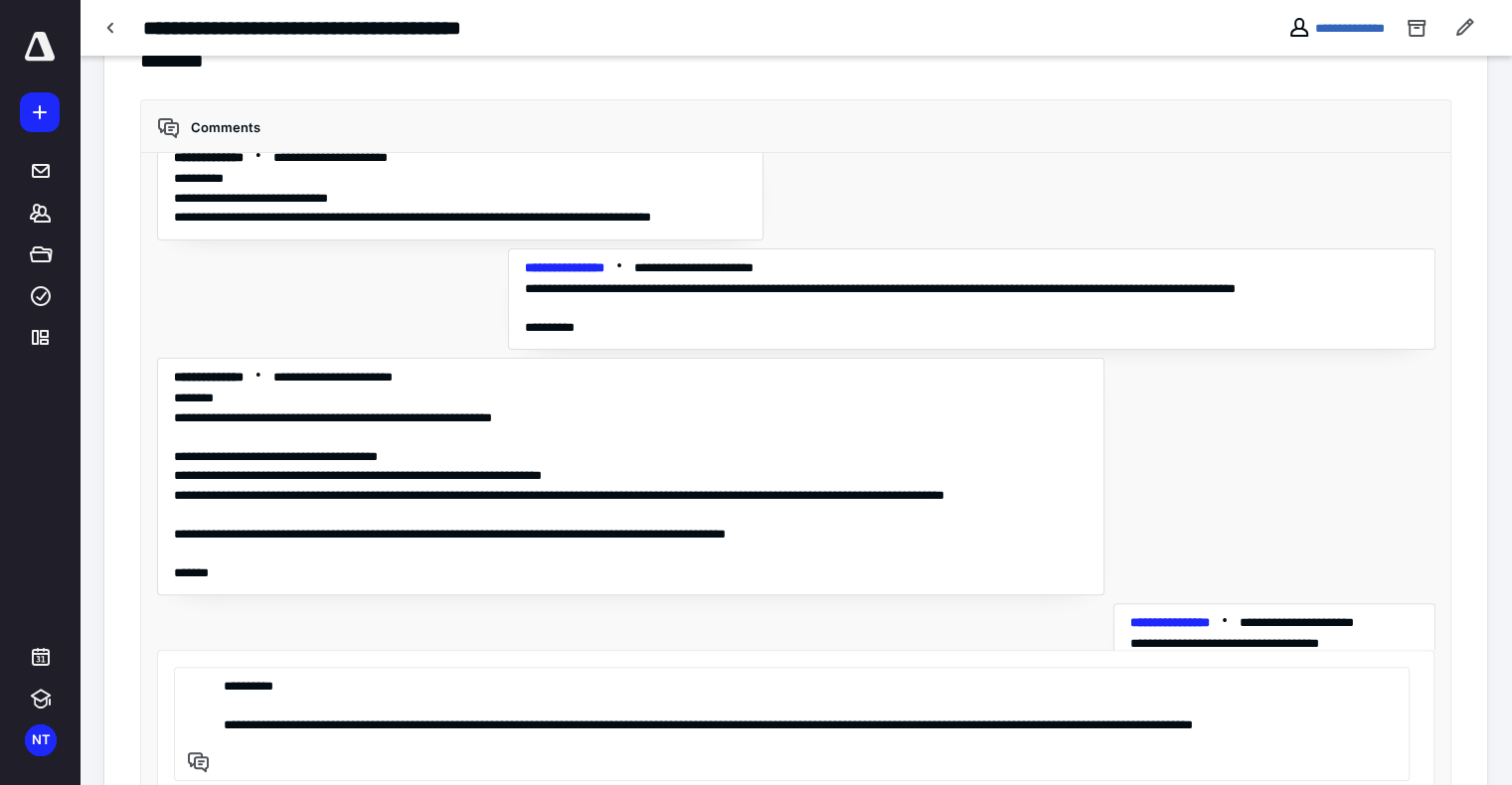 scroll, scrollTop: 477, scrollLeft: 0, axis: vertical 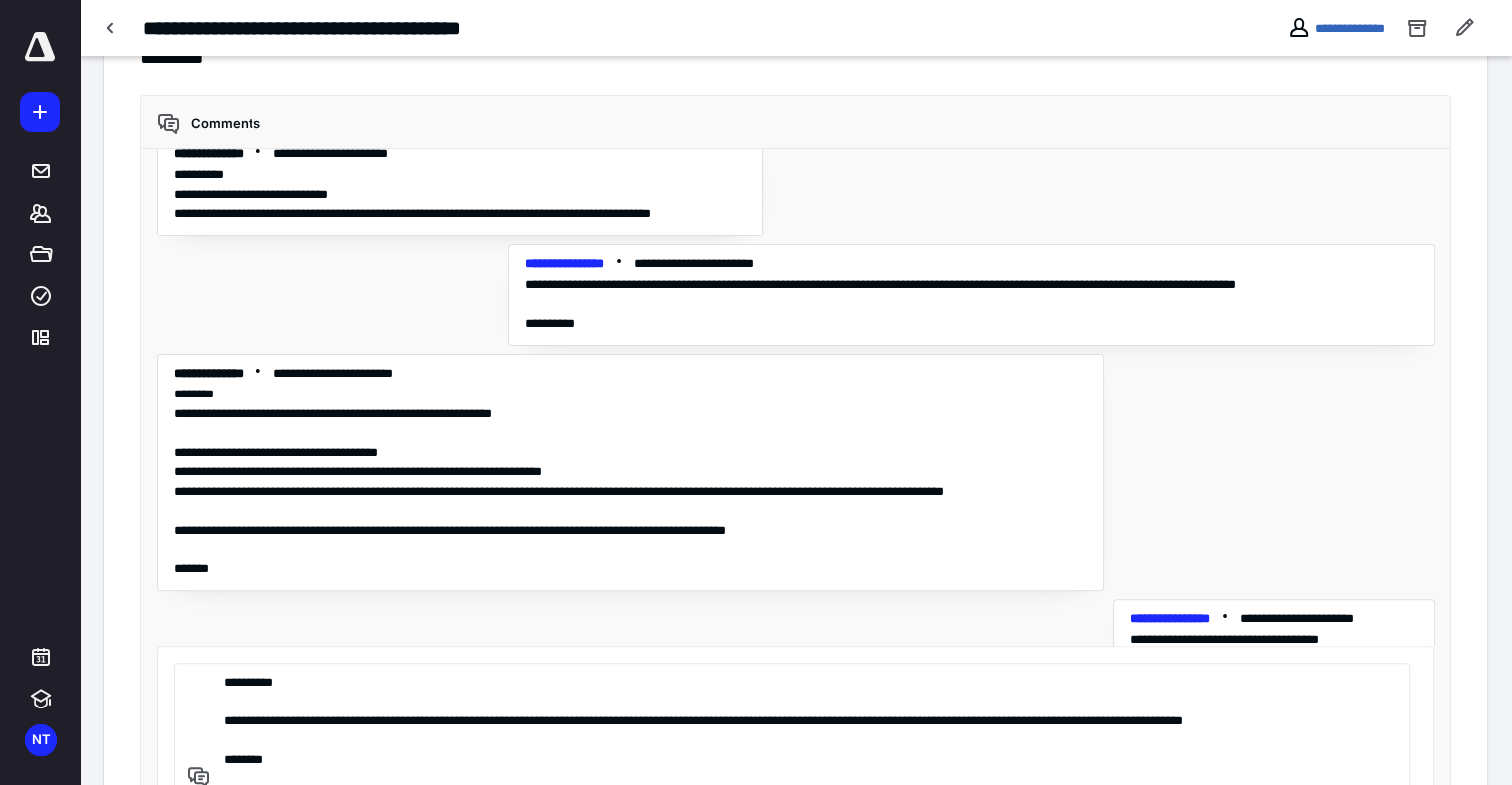 type on "**********" 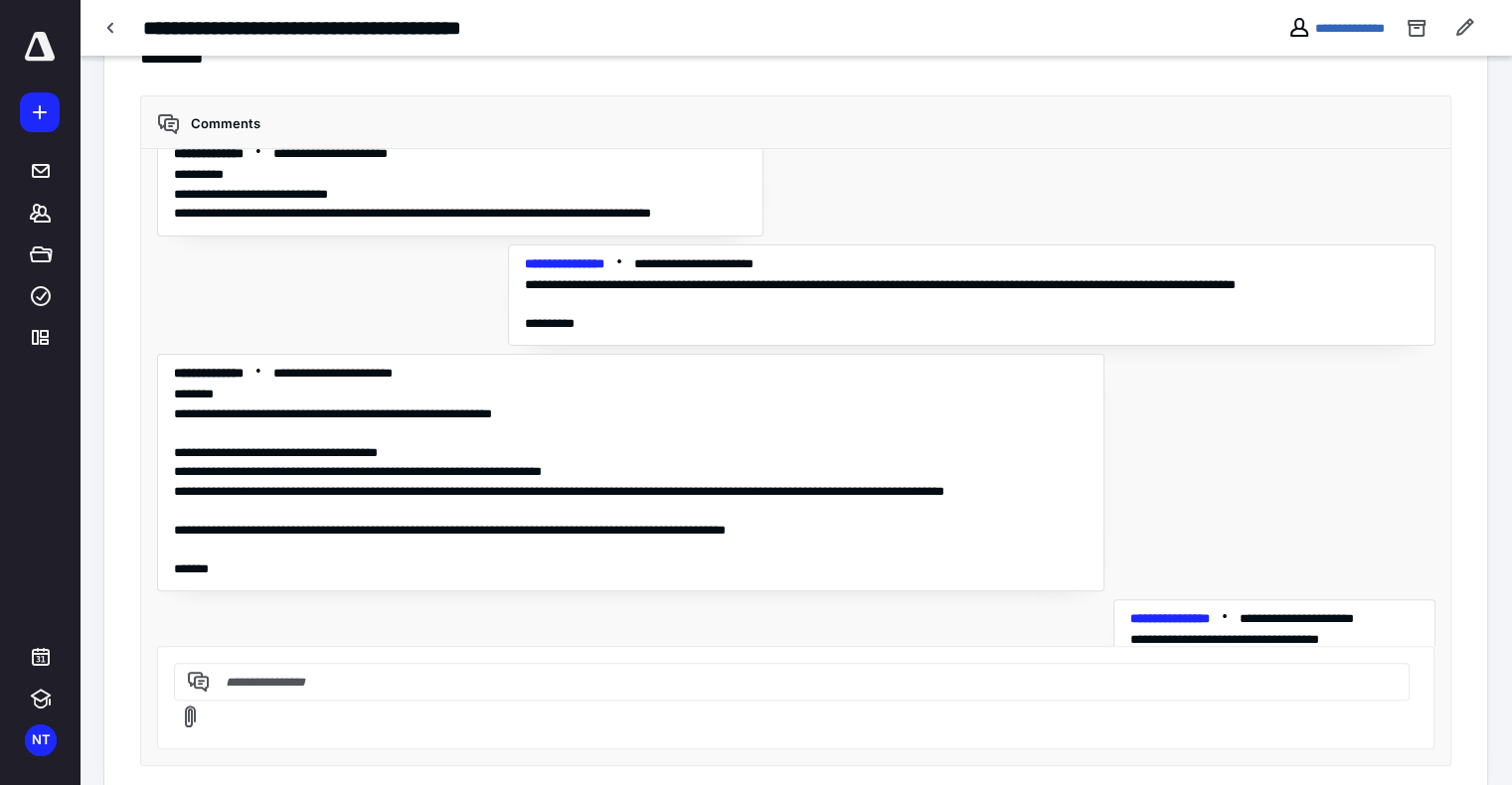 scroll, scrollTop: 473, scrollLeft: 0, axis: vertical 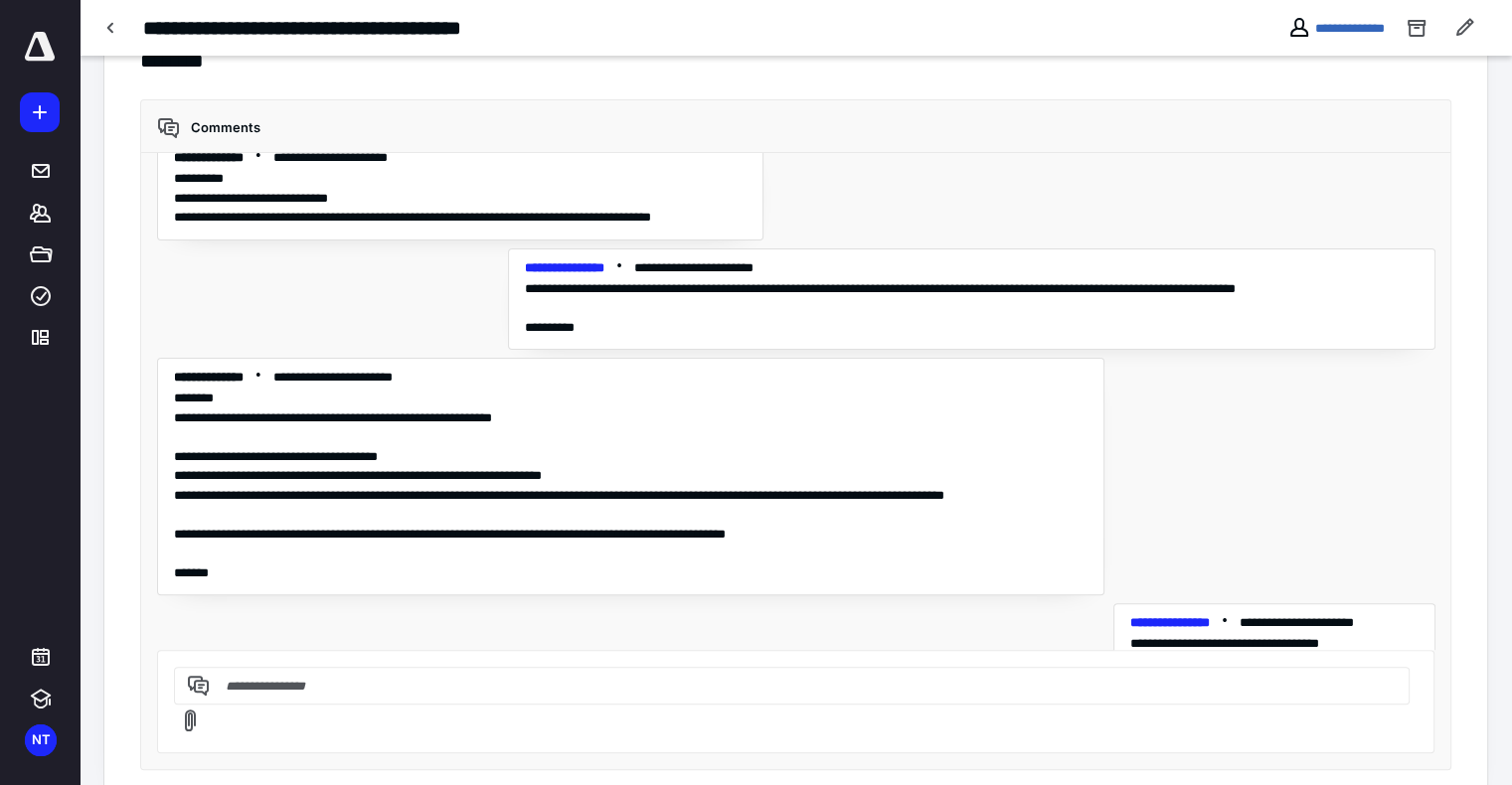 paste on "**********" 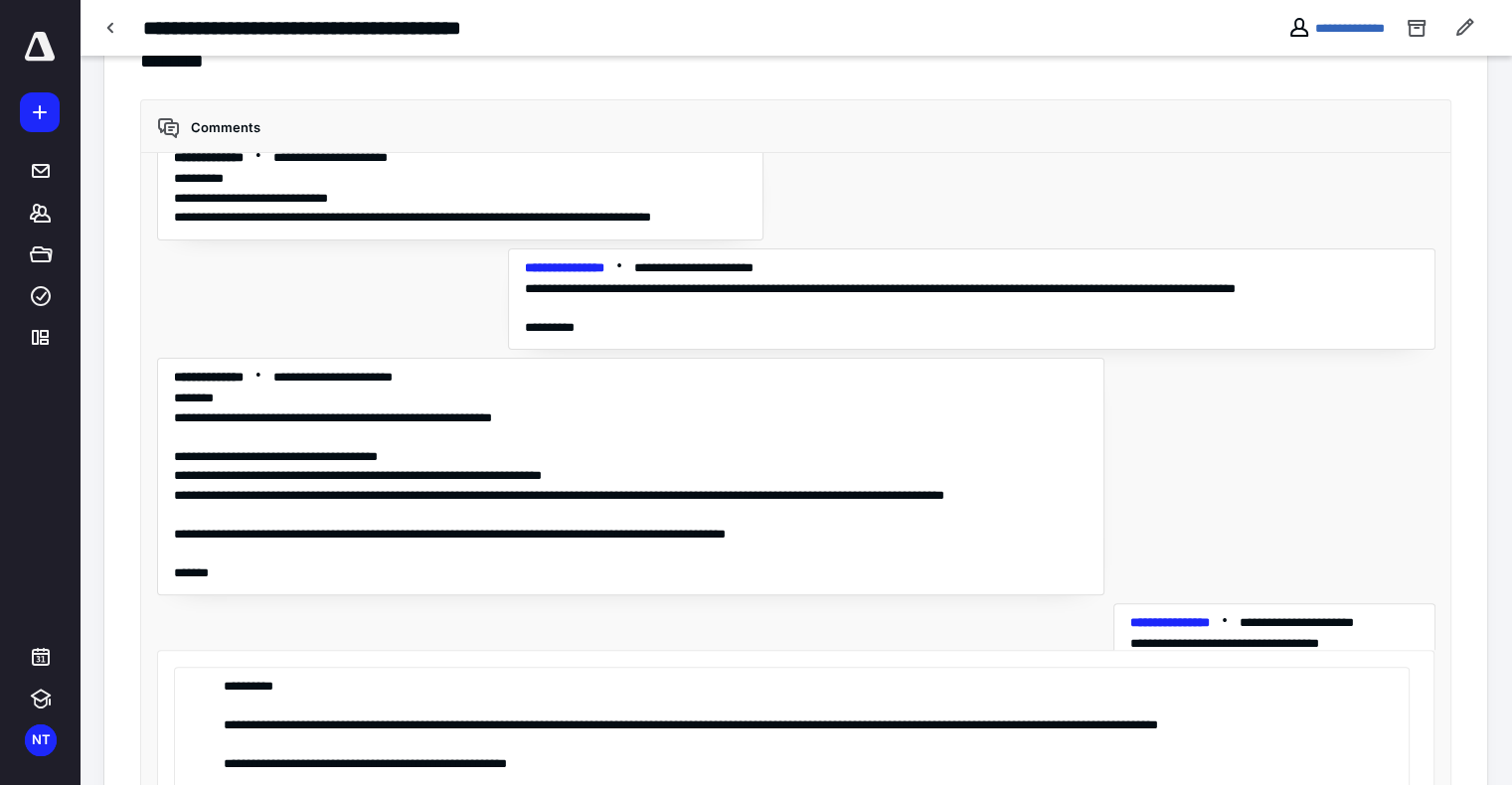 scroll, scrollTop: 175, scrollLeft: 0, axis: vertical 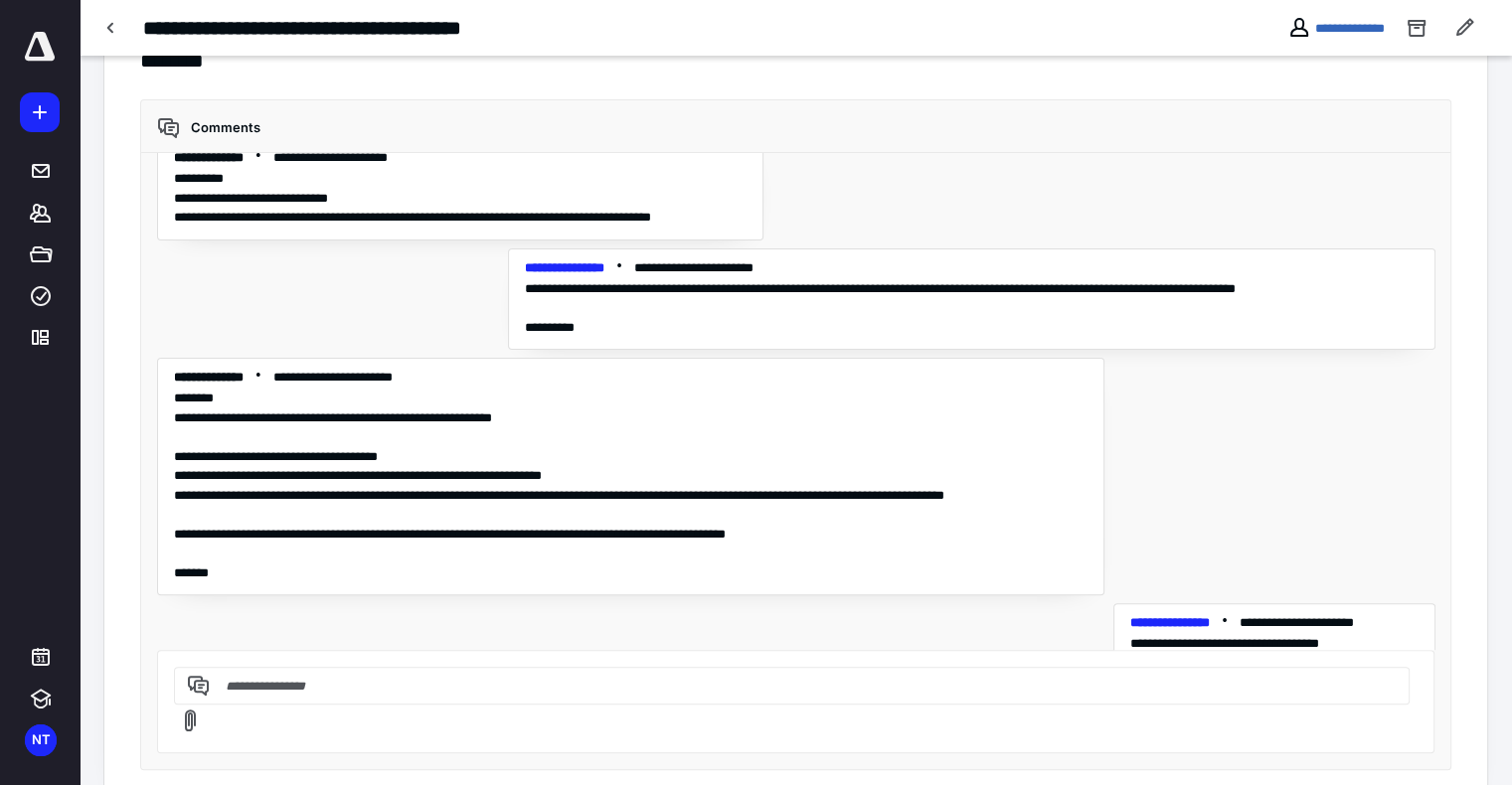 paste on "**********" 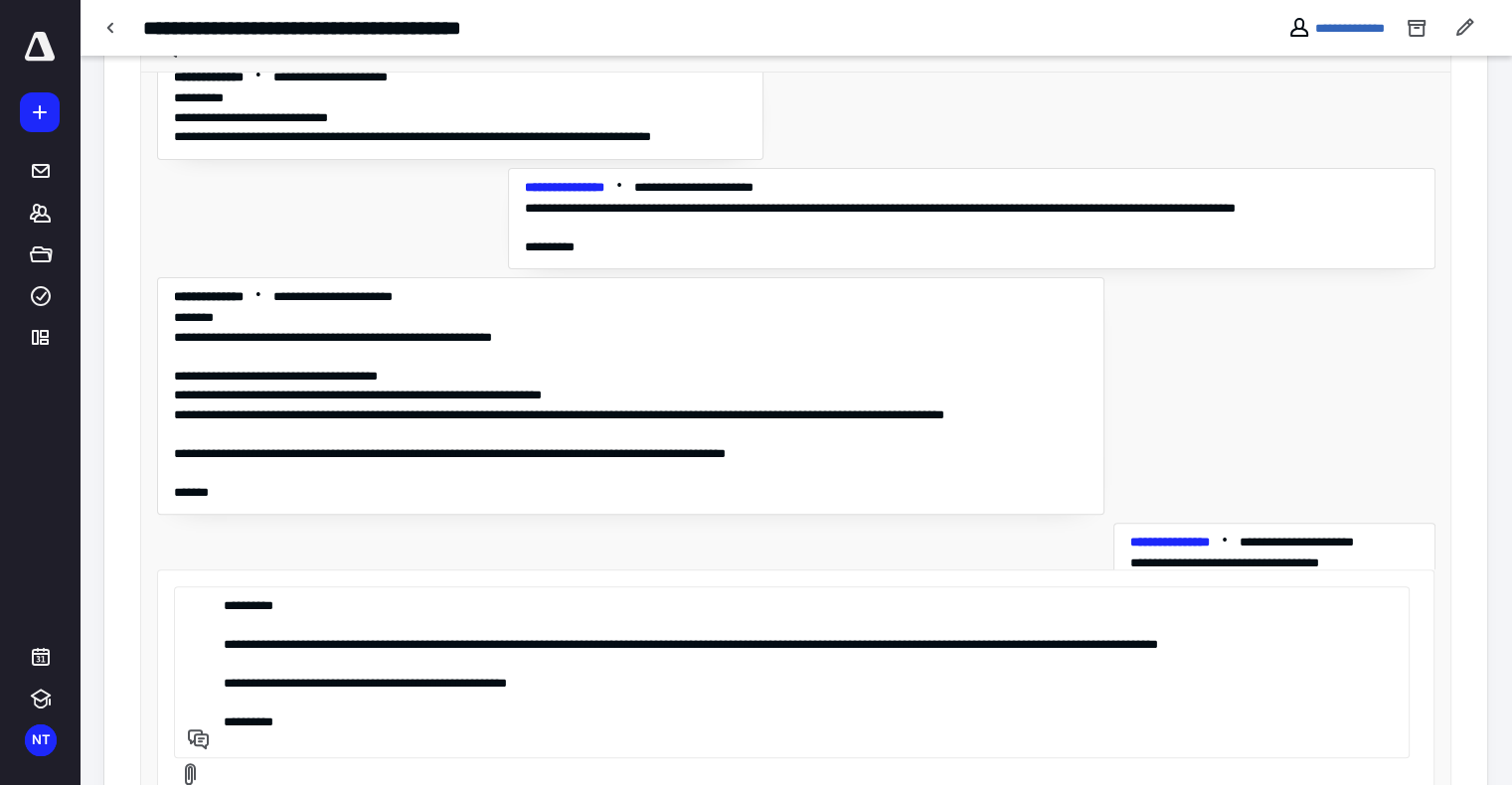 scroll, scrollTop: 655, scrollLeft: 0, axis: vertical 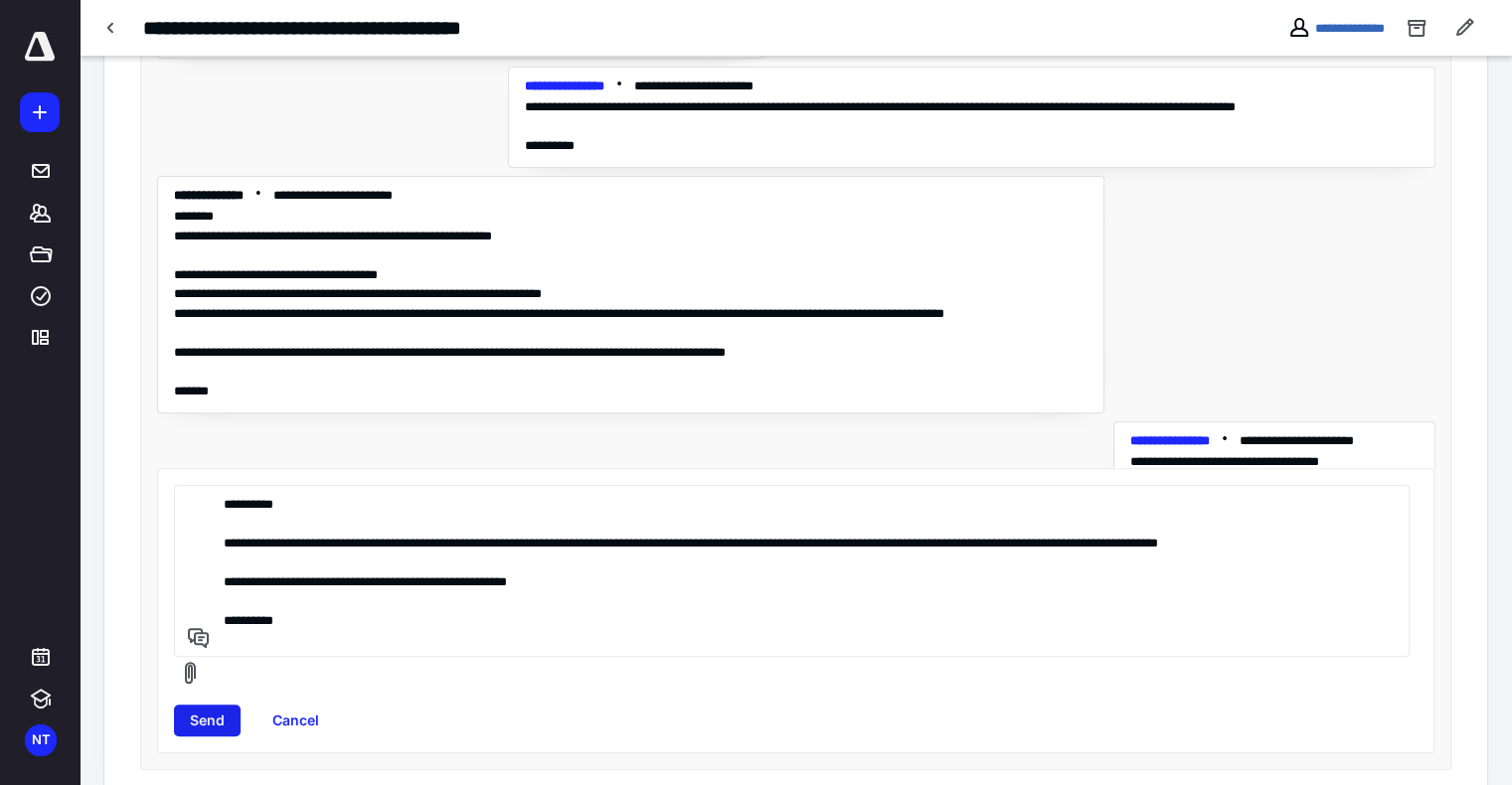 type on "**********" 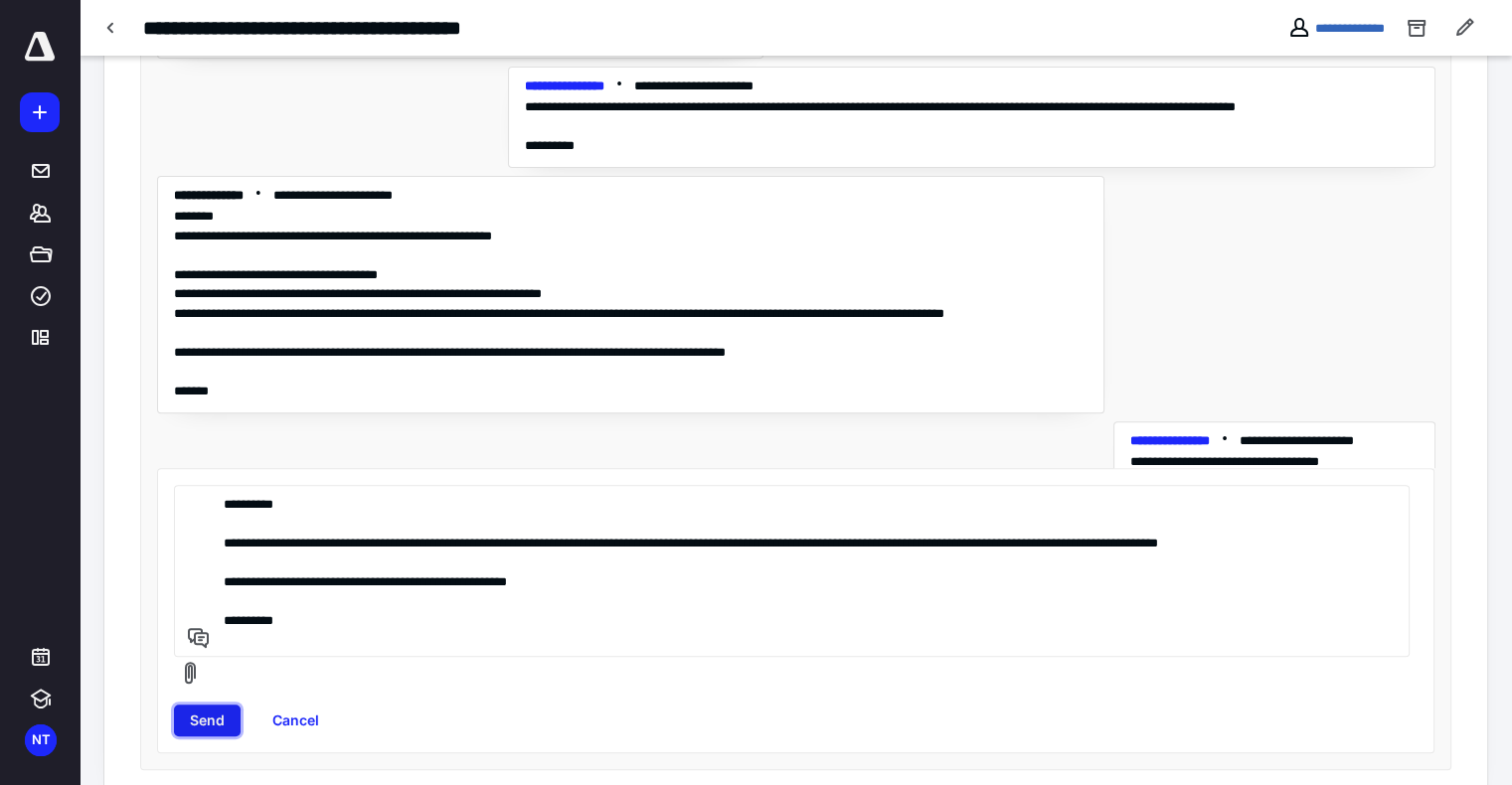 click on "Send" at bounding box center (207, 720) 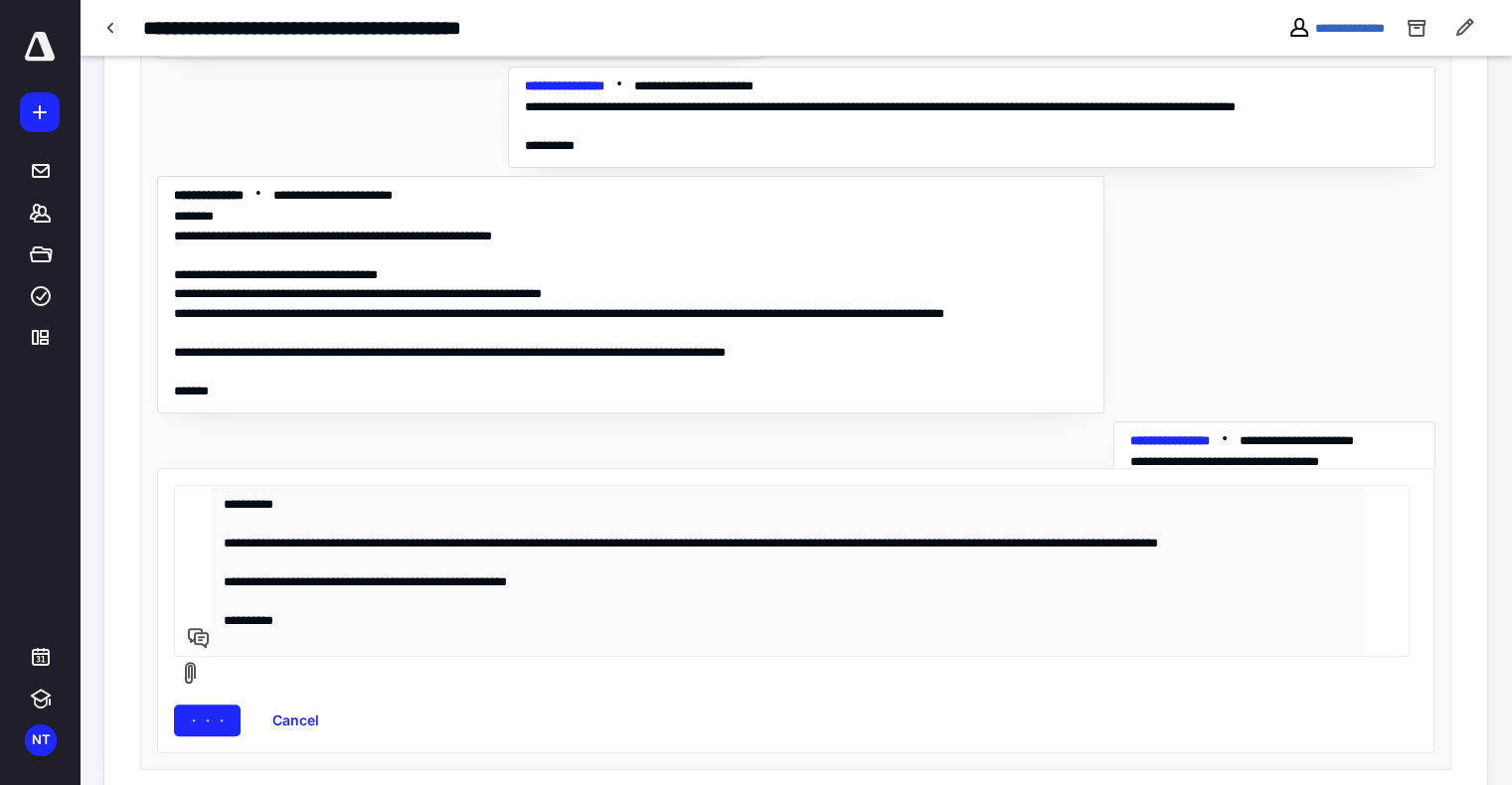 type 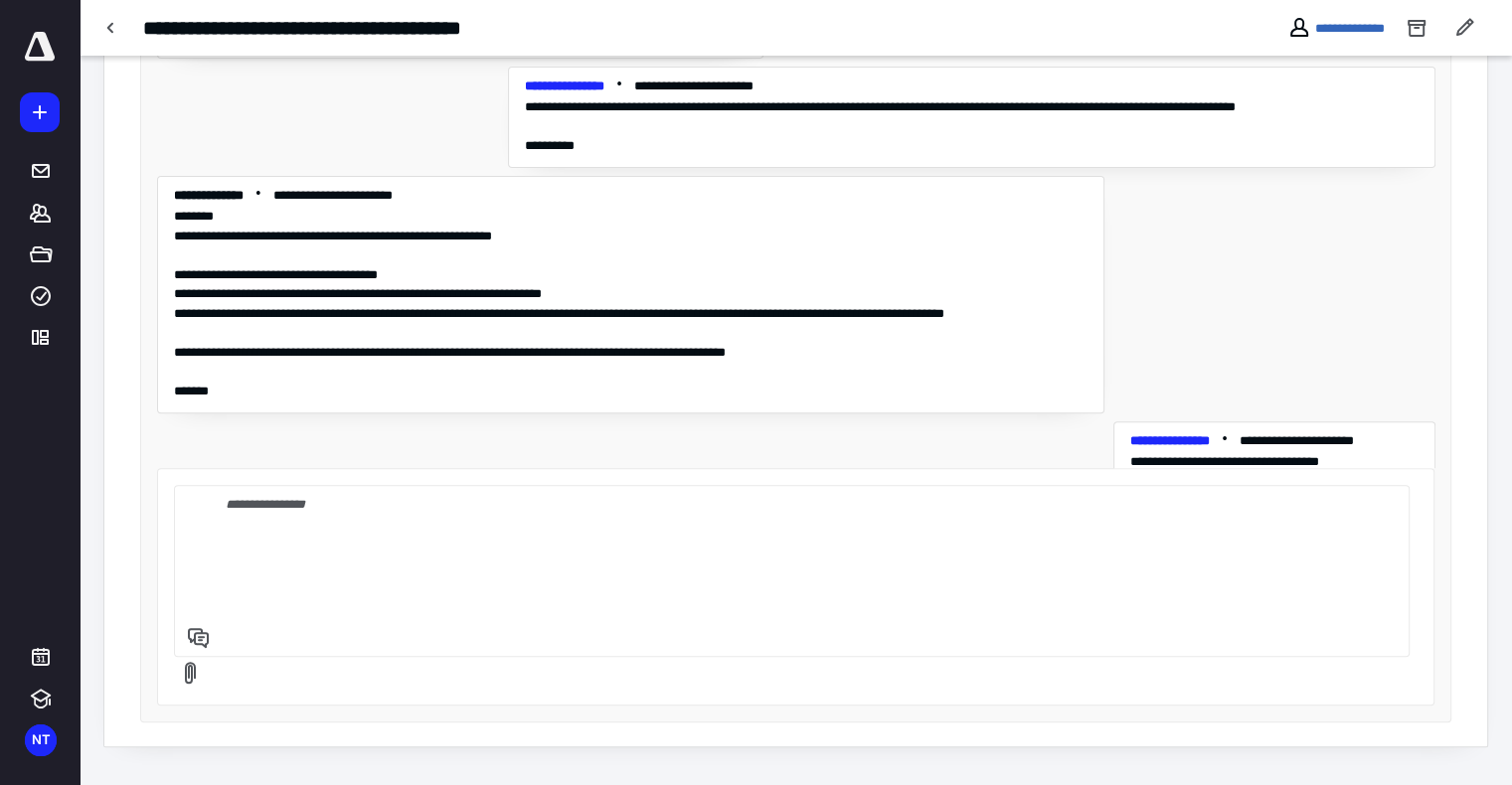 scroll, scrollTop: 473, scrollLeft: 0, axis: vertical 